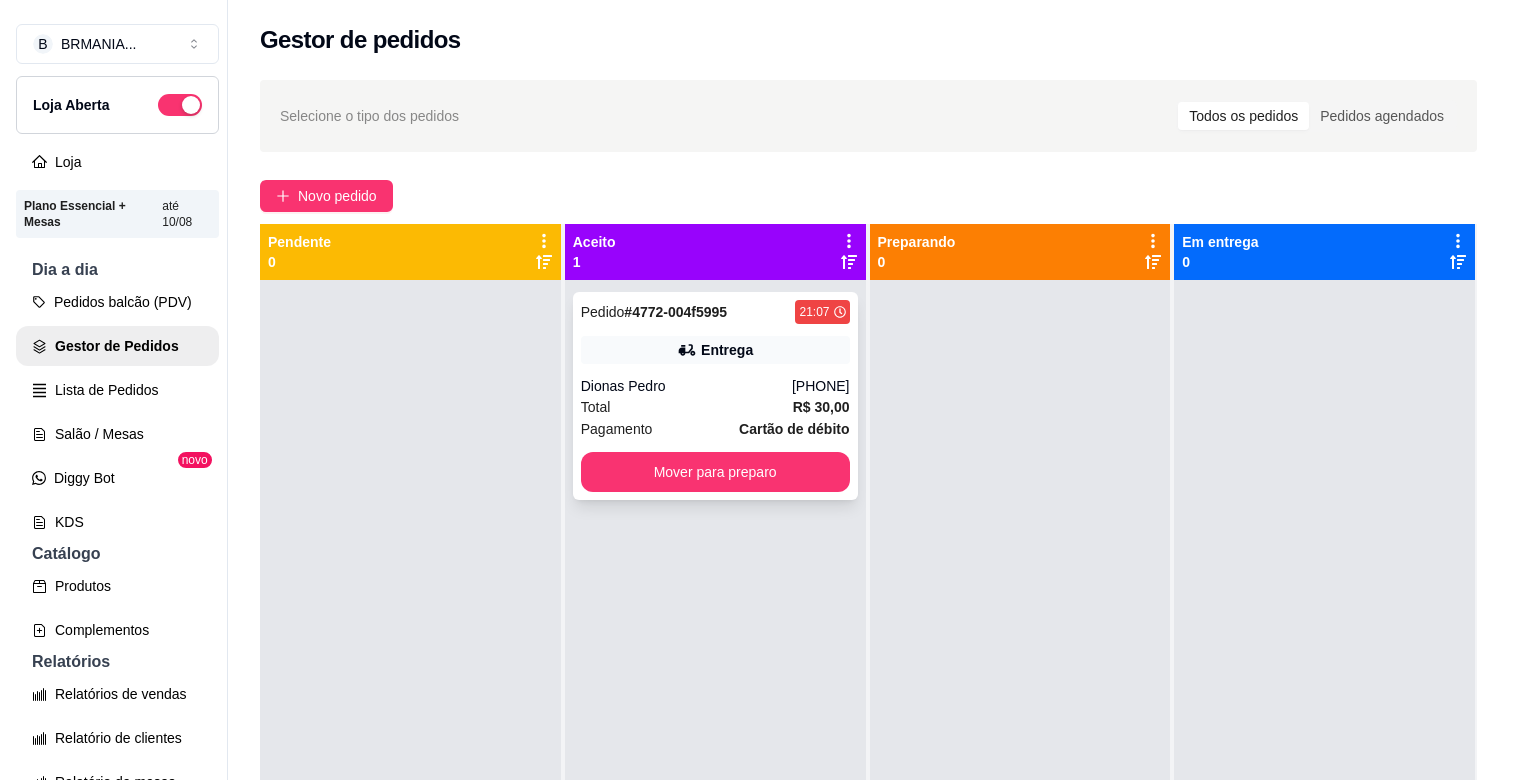 scroll, scrollTop: 0, scrollLeft: 0, axis: both 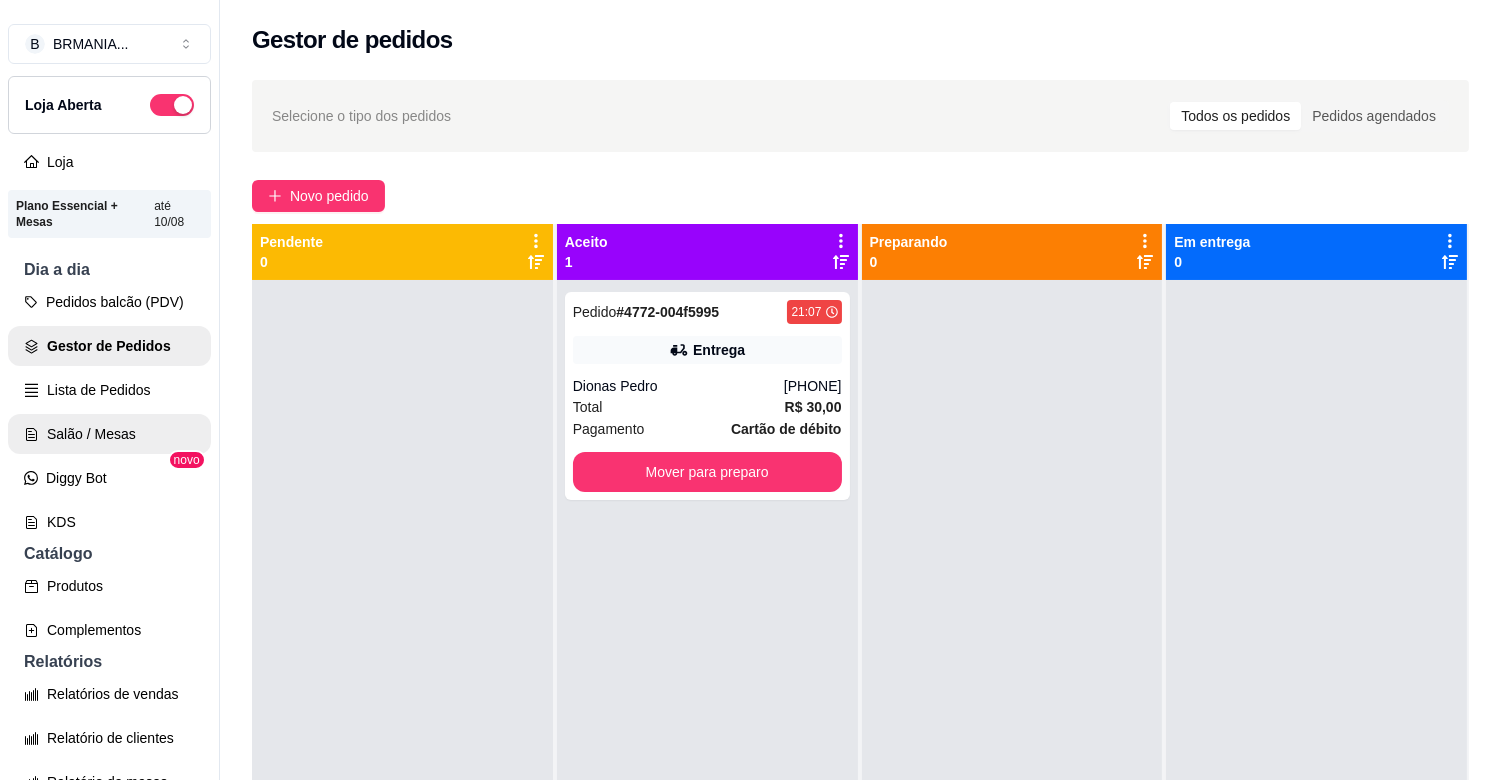 click on "Salão / Mesas" at bounding box center [109, 434] 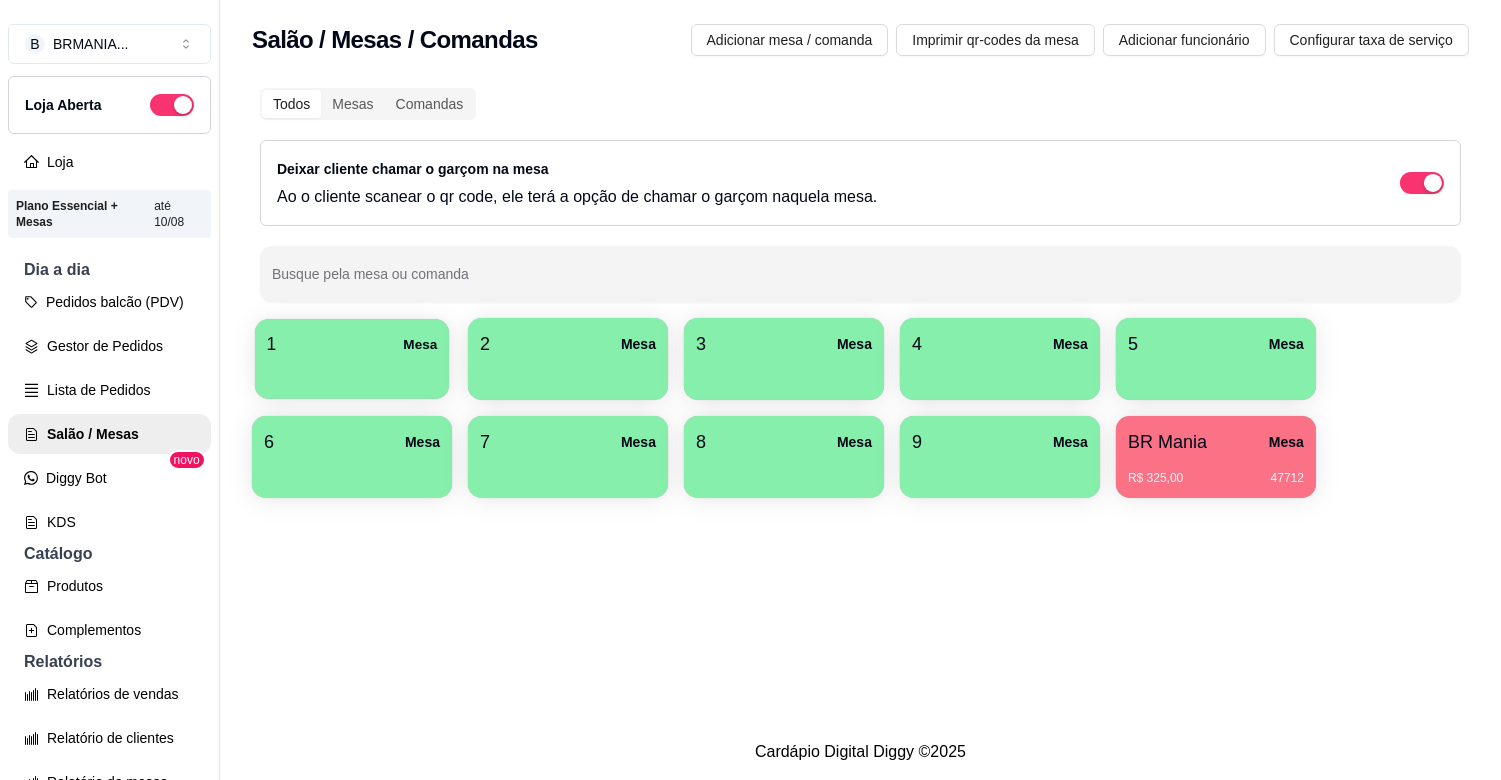 click at bounding box center [352, 372] 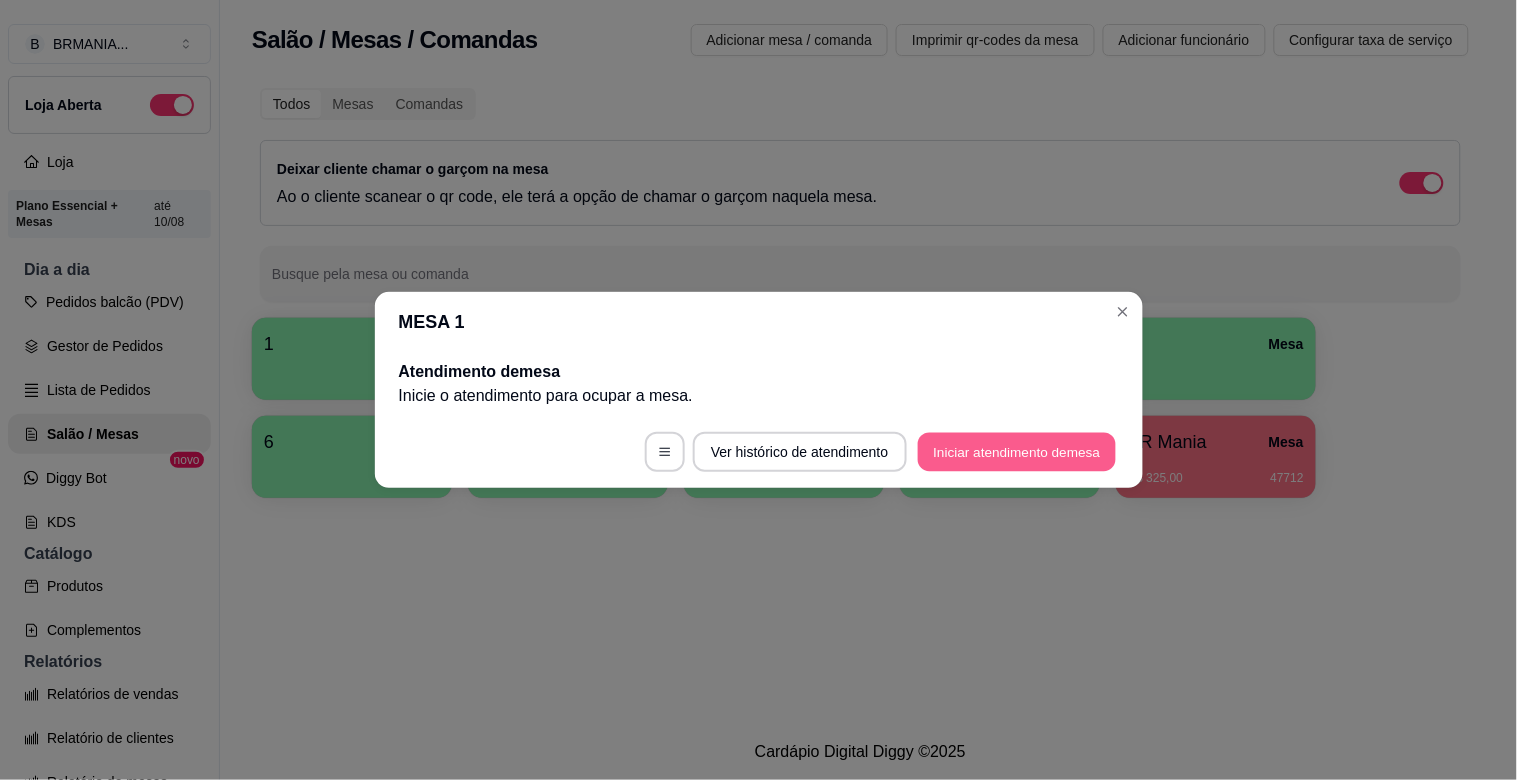 click on "Iniciar atendimento de  mesa" at bounding box center (1017, 452) 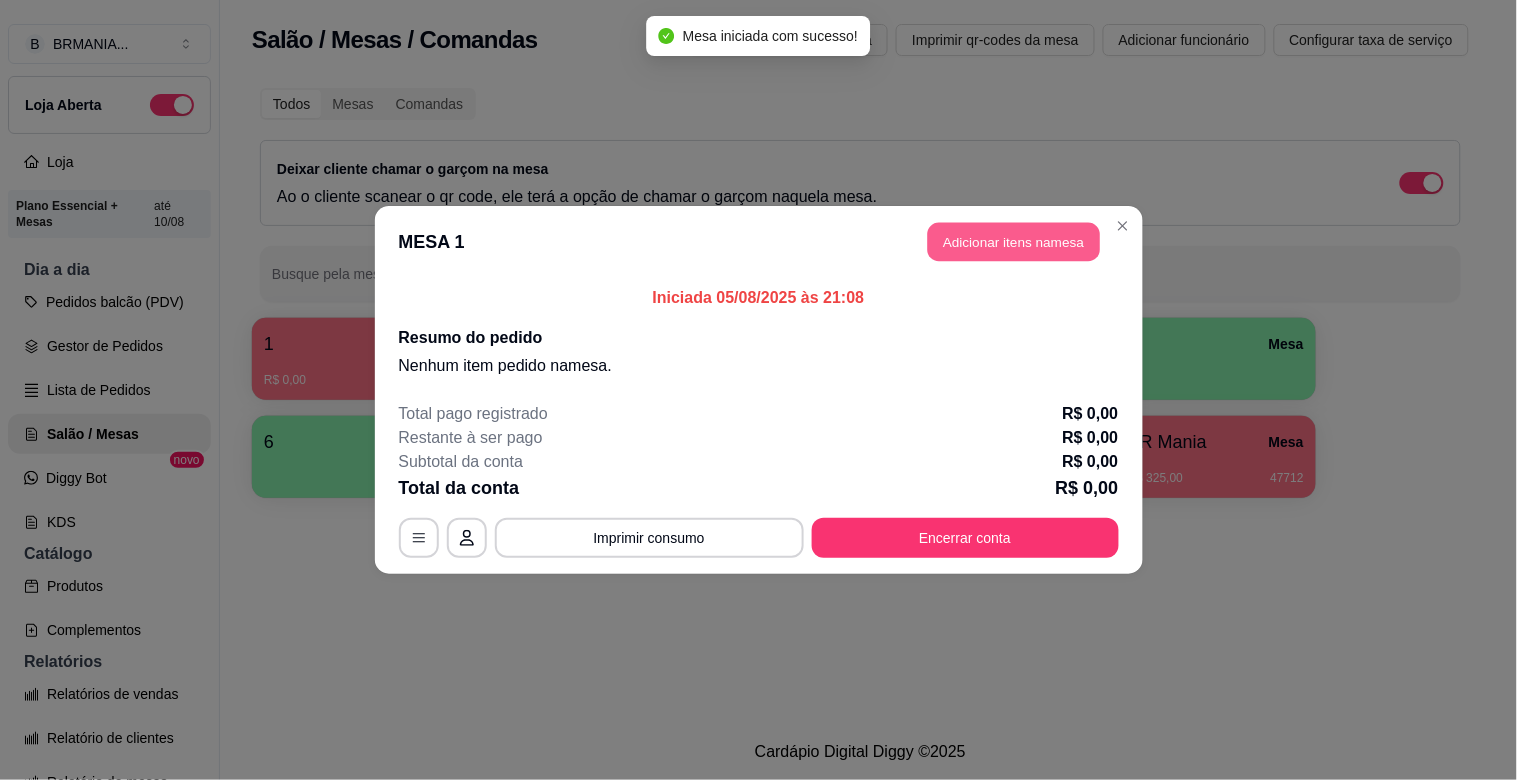 click on "Adicionar itens na  mesa" at bounding box center [1014, 242] 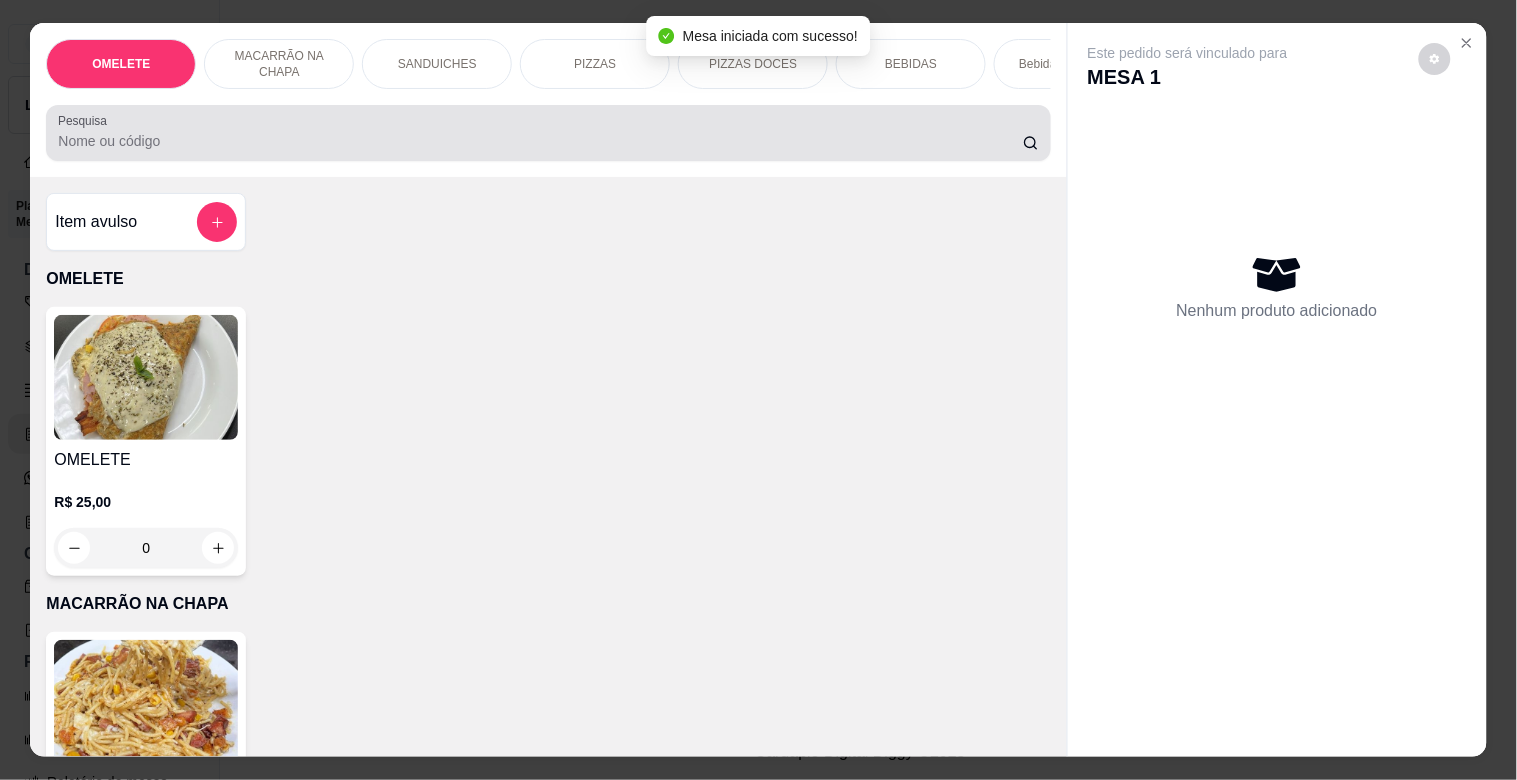 click on "Pesquisa" at bounding box center [540, 141] 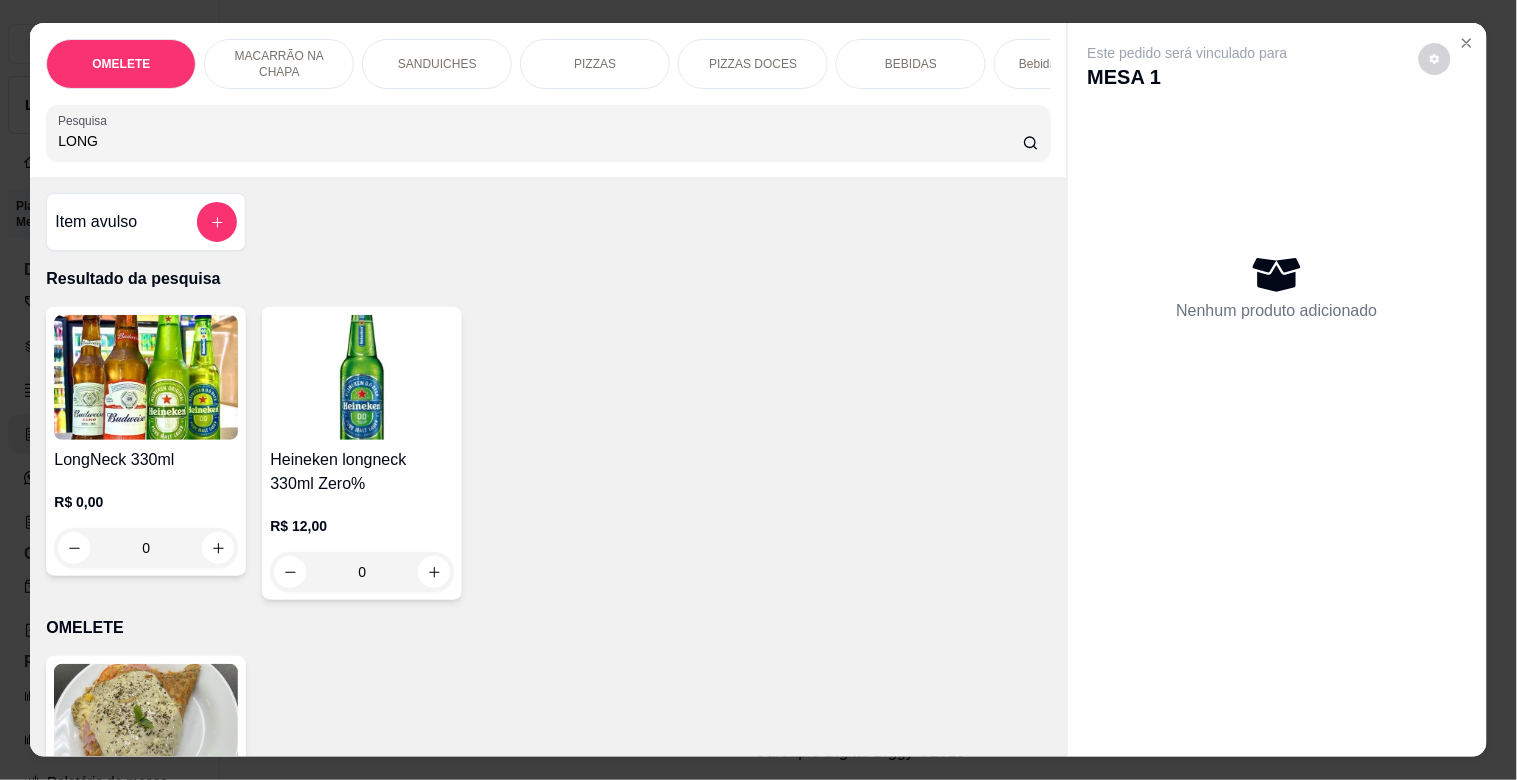 type on "LONG" 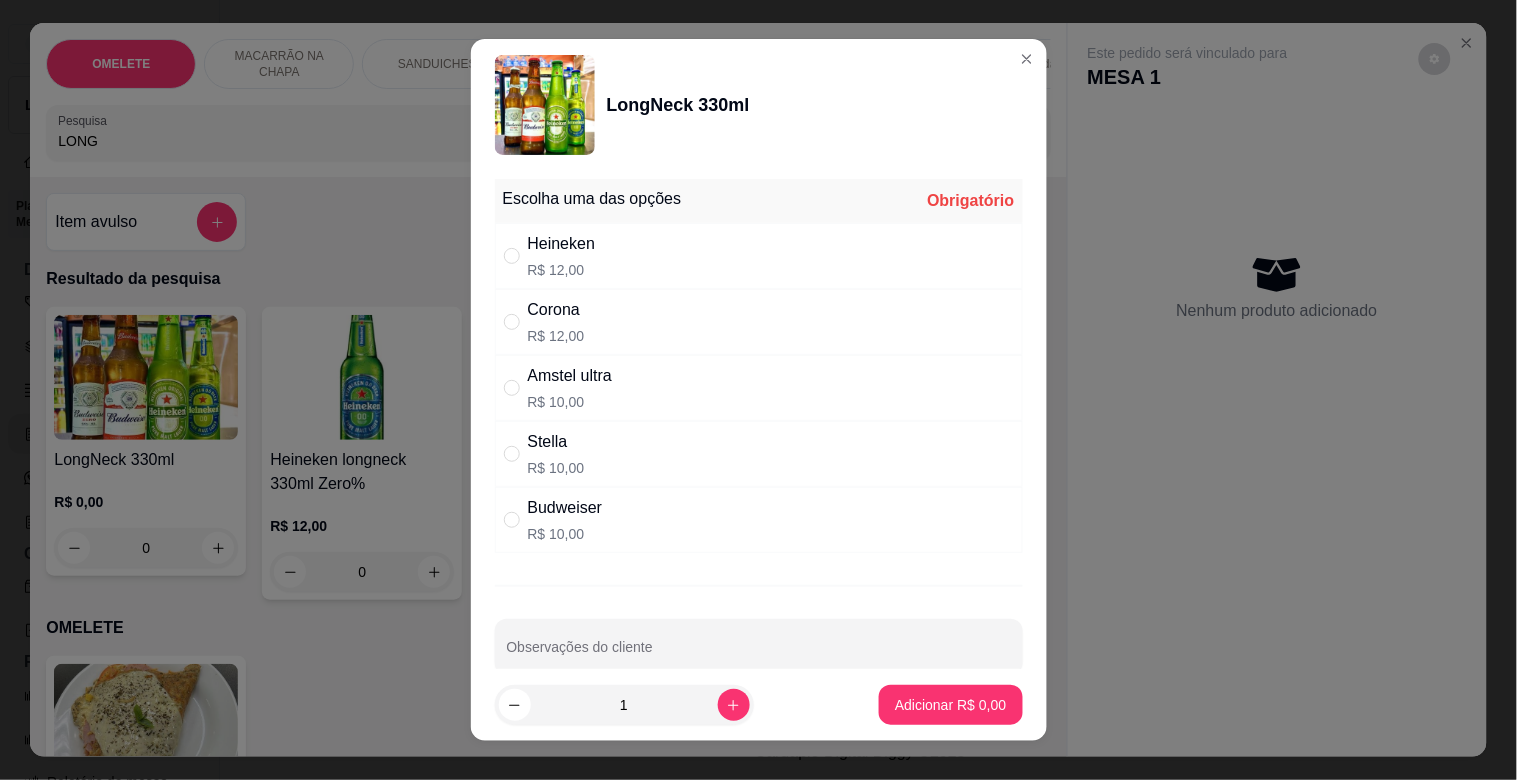 click on "Heineken" at bounding box center [562, 244] 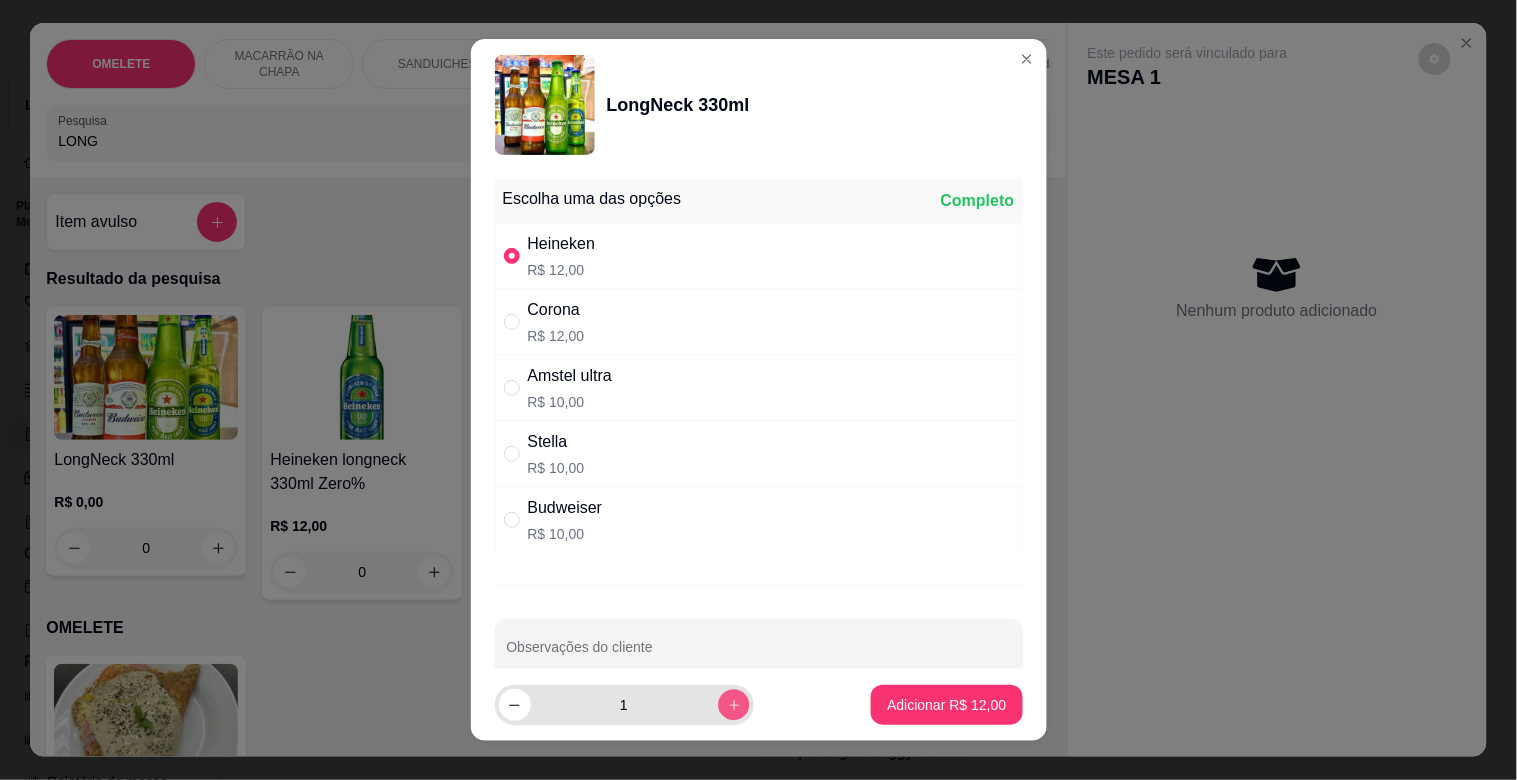 click 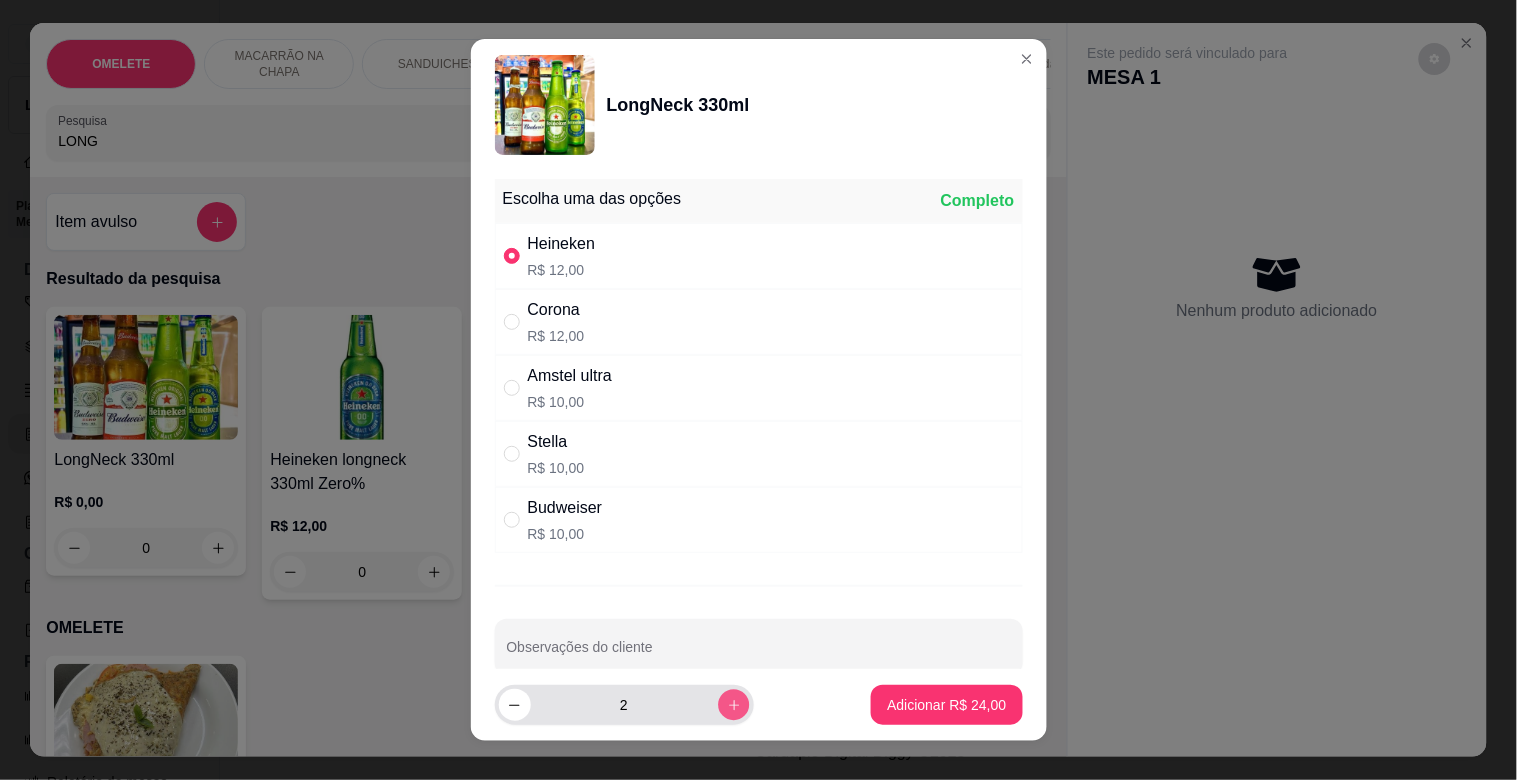 click 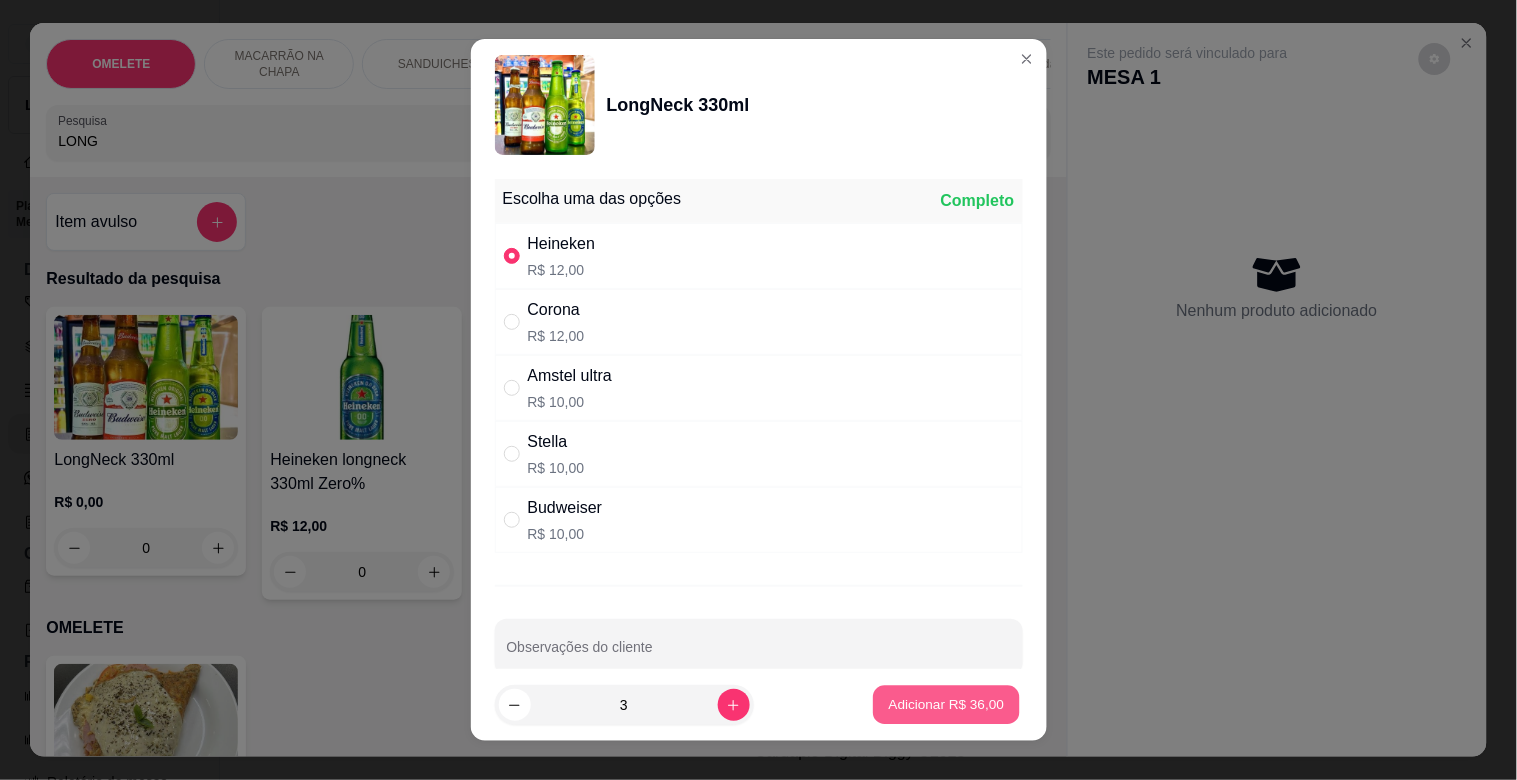 click on "Adicionar   R$ 36,00" at bounding box center (947, 704) 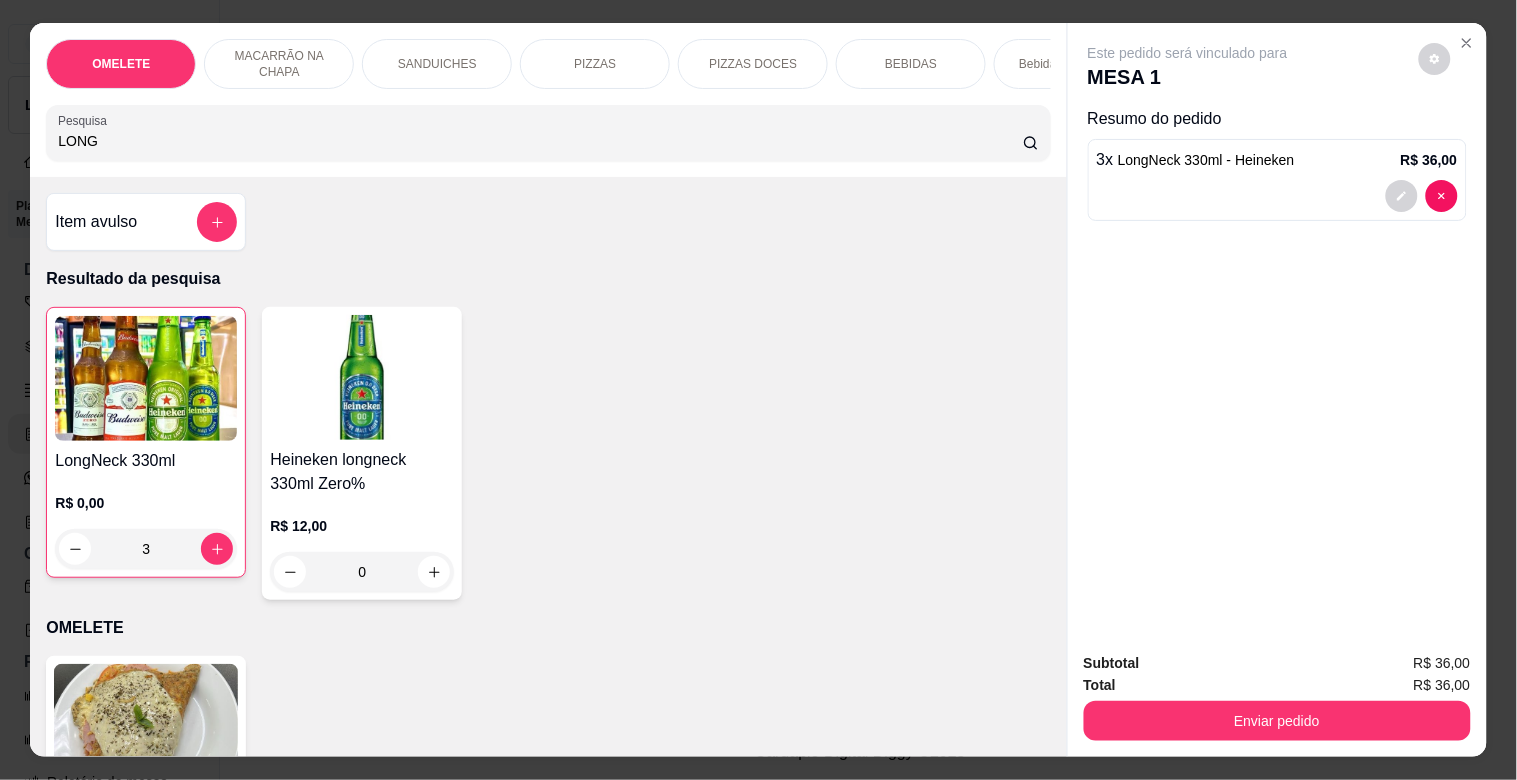 click at bounding box center [146, 378] 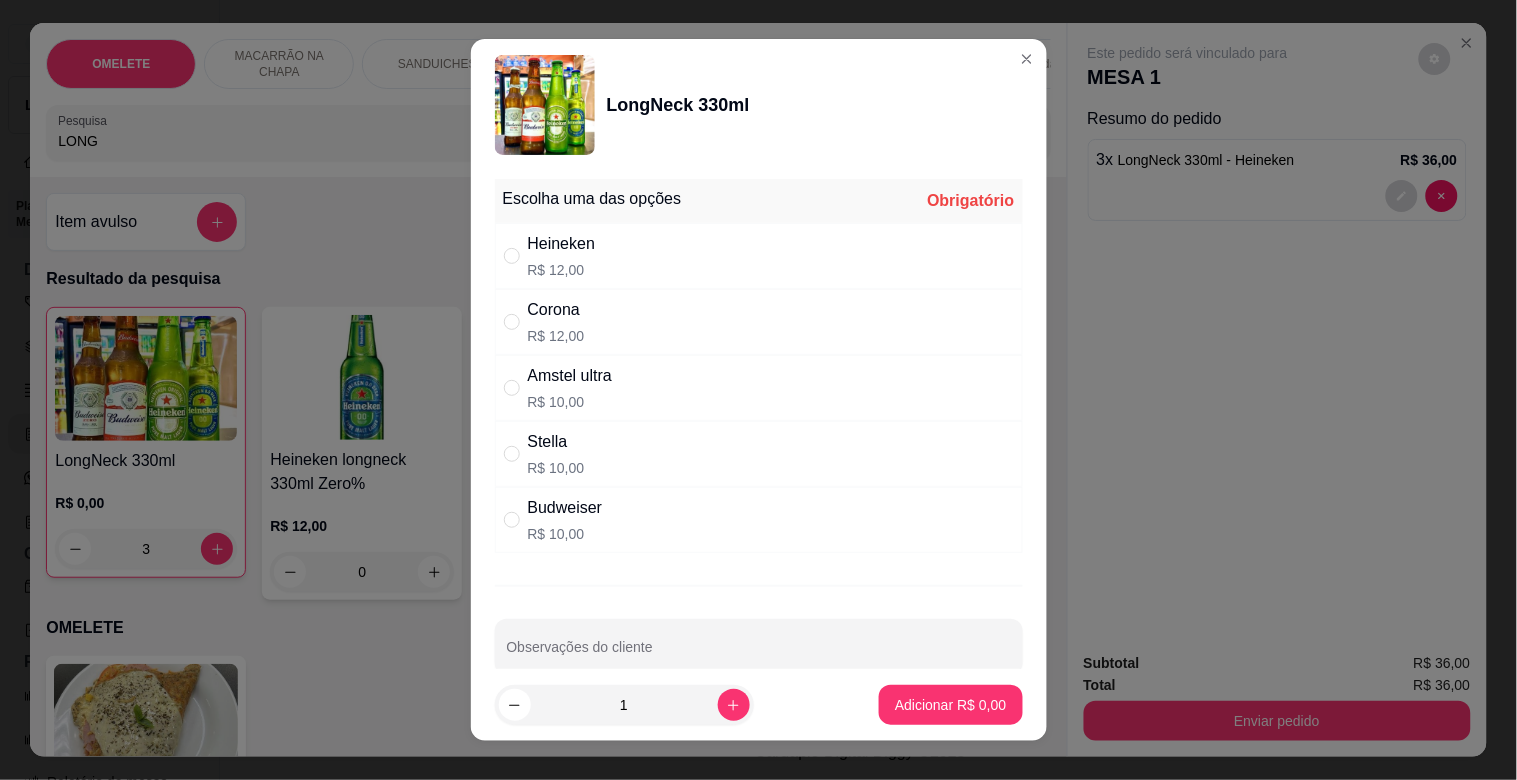 click on "R$ 10,00" at bounding box center (556, 468) 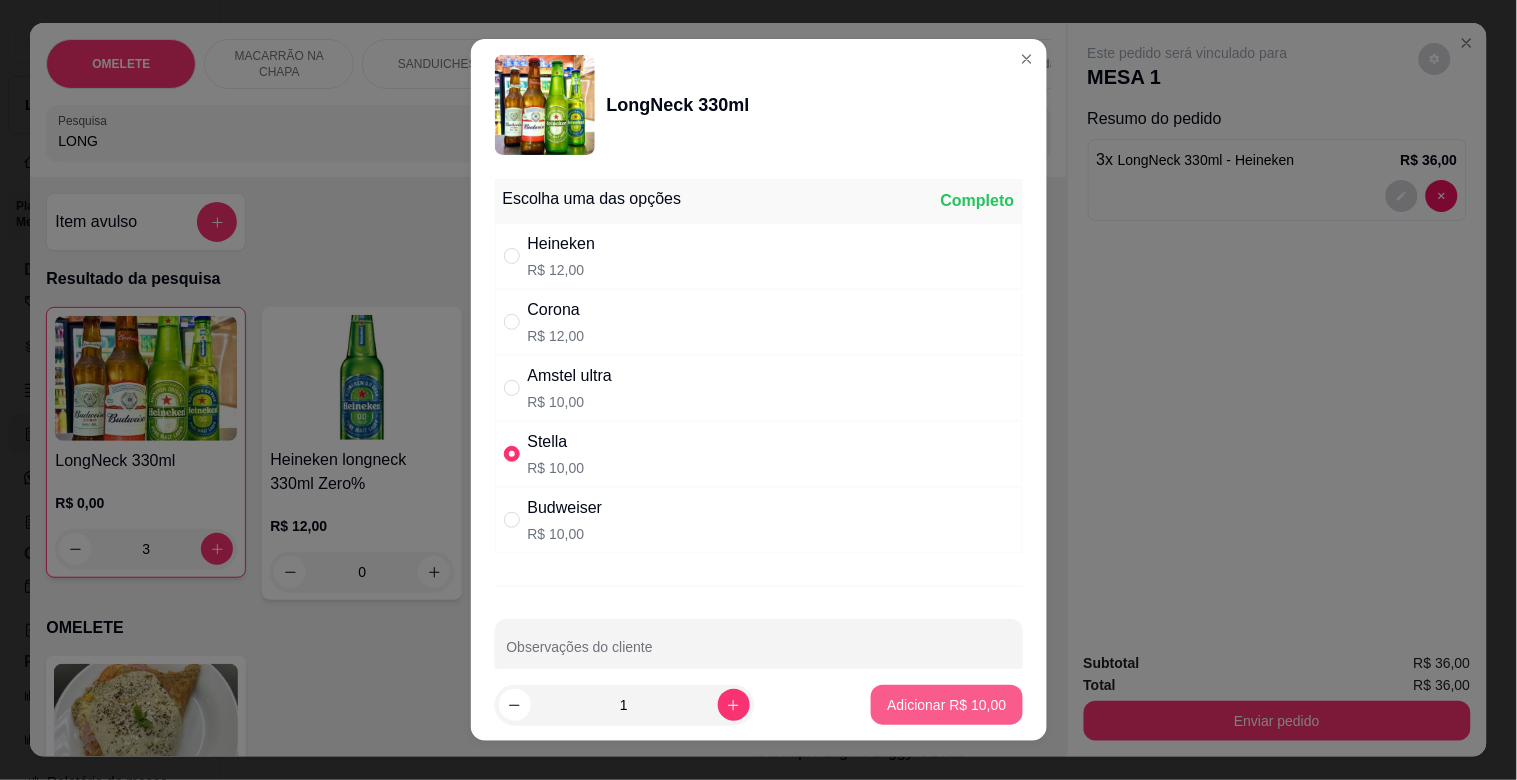 click on "Adicionar   R$ 10,00" at bounding box center (946, 705) 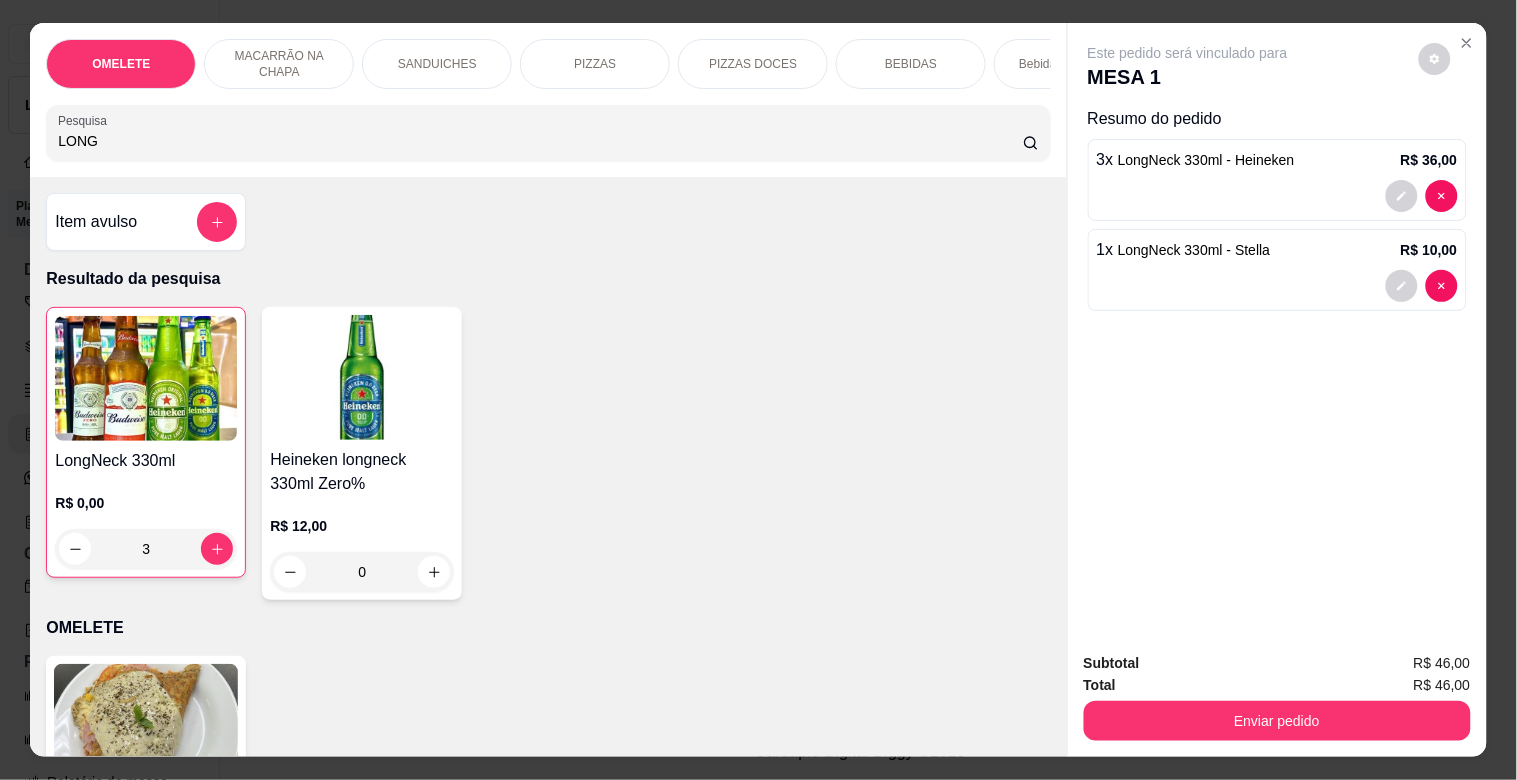 drag, startPoint x: 197, startPoint y: 145, endPoint x: 0, endPoint y: 148, distance: 197.02284 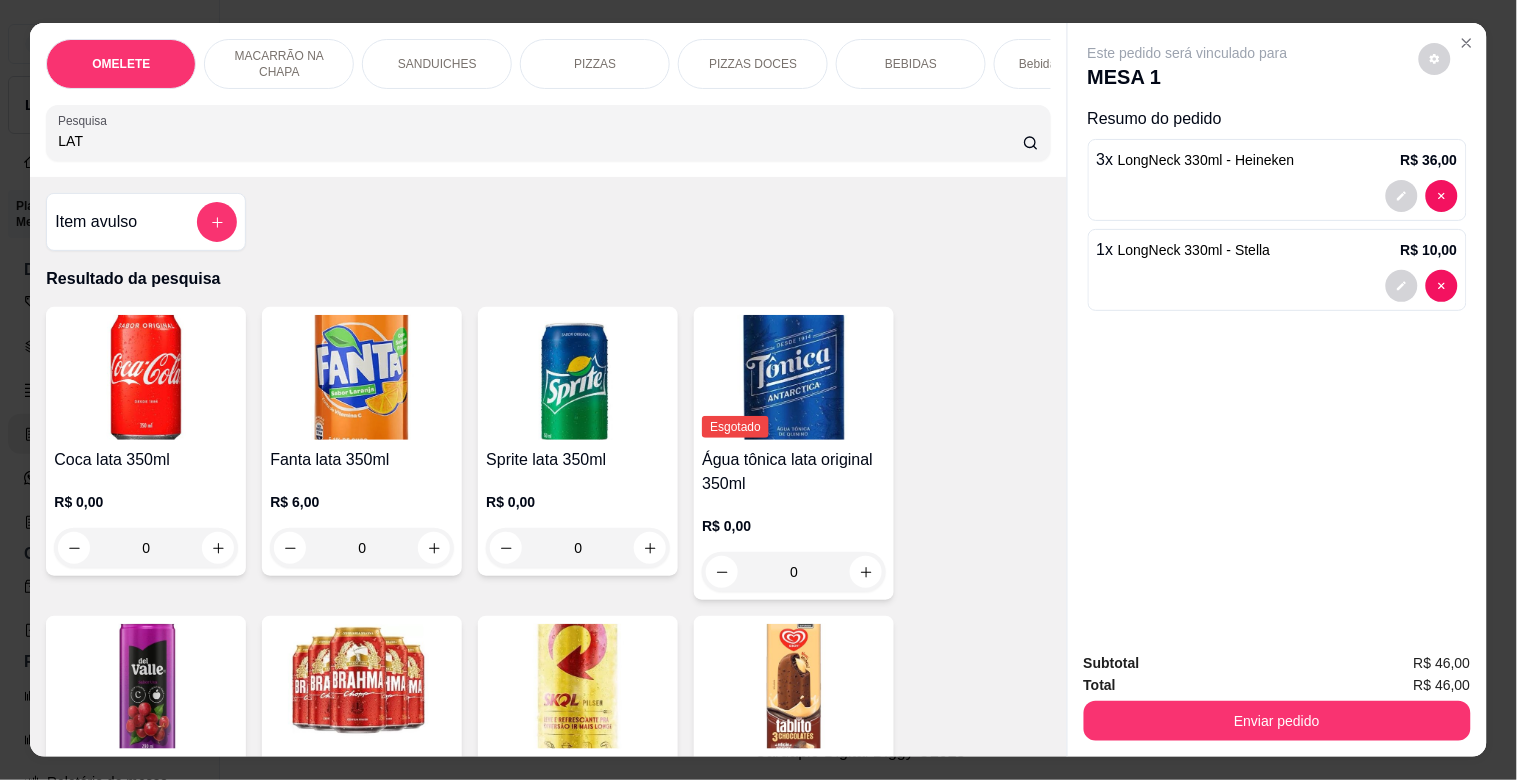 type on "LAT" 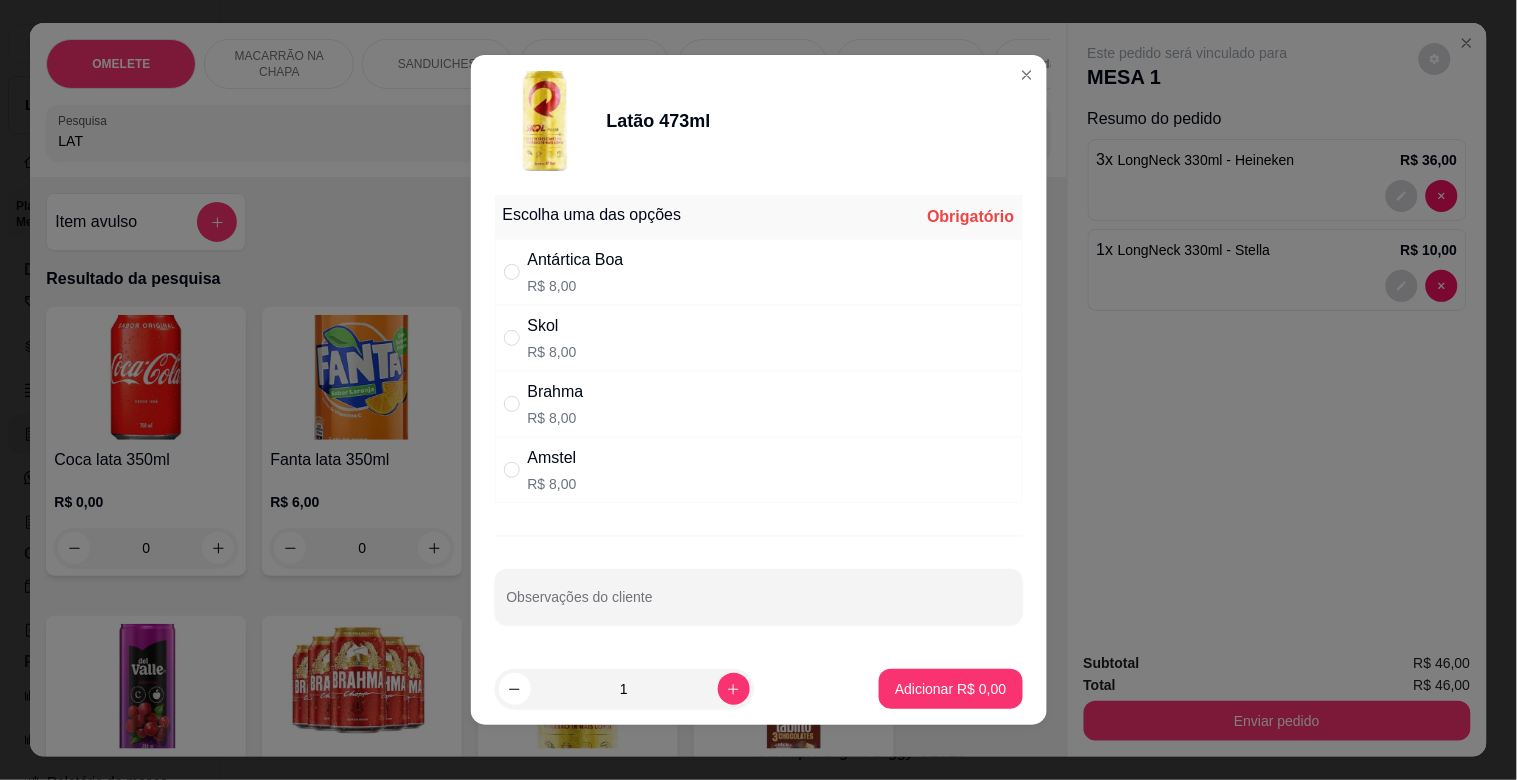 click on "Amstel R$ 8,00" at bounding box center (759, 470) 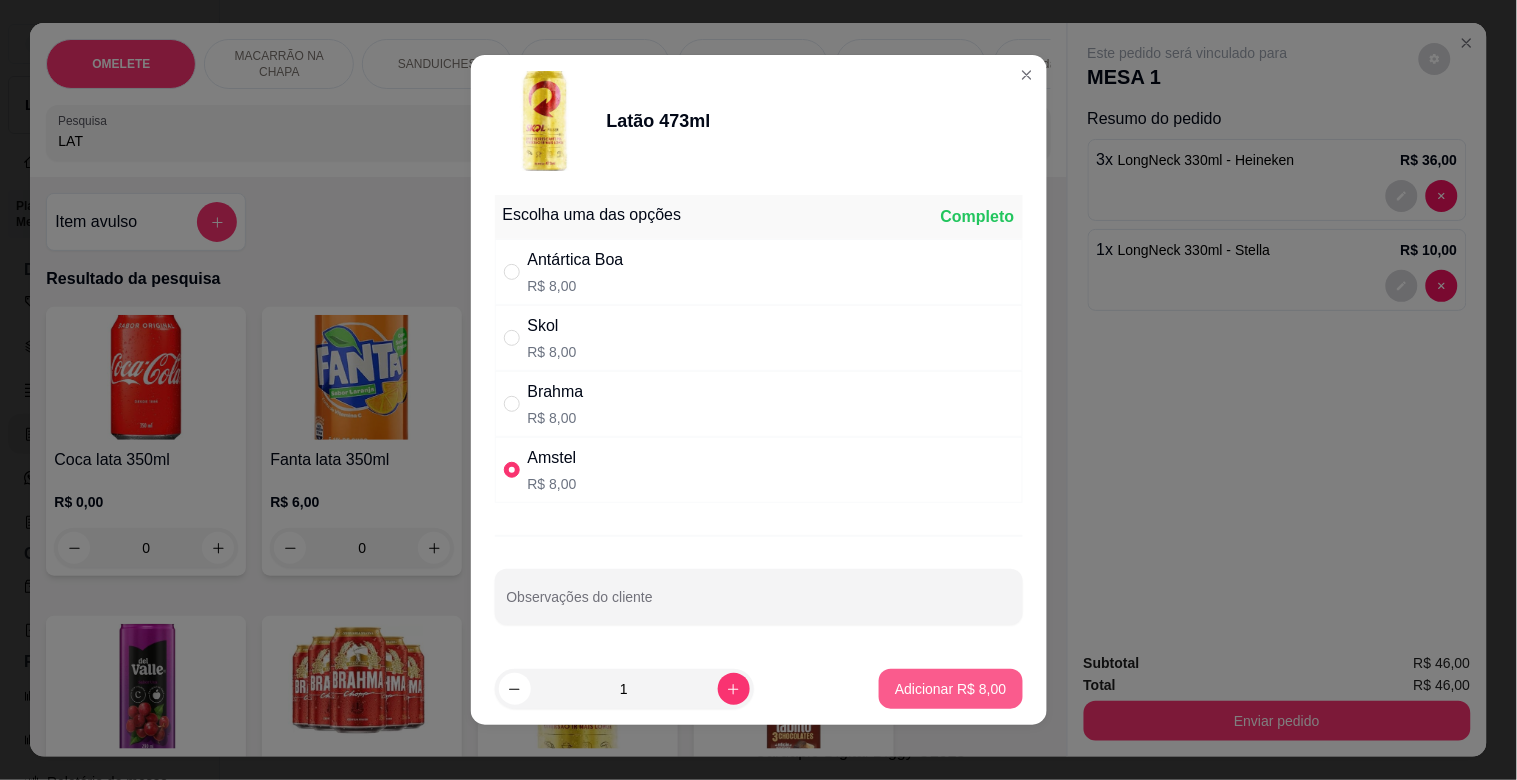 click on "Adicionar   R$ 8,00" at bounding box center (950, 689) 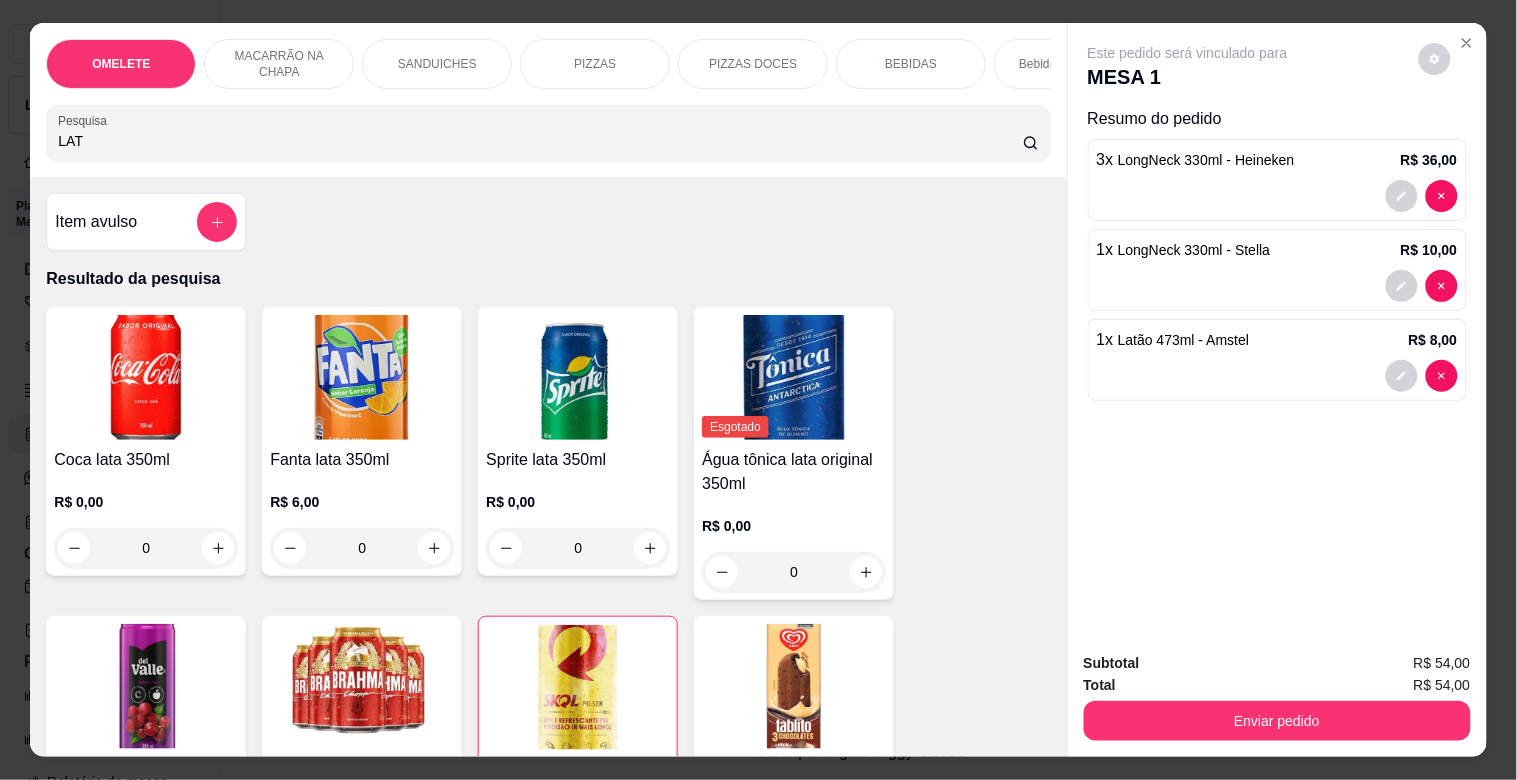drag, startPoint x: 87, startPoint y: 143, endPoint x: 0, endPoint y: 137, distance: 87.20665 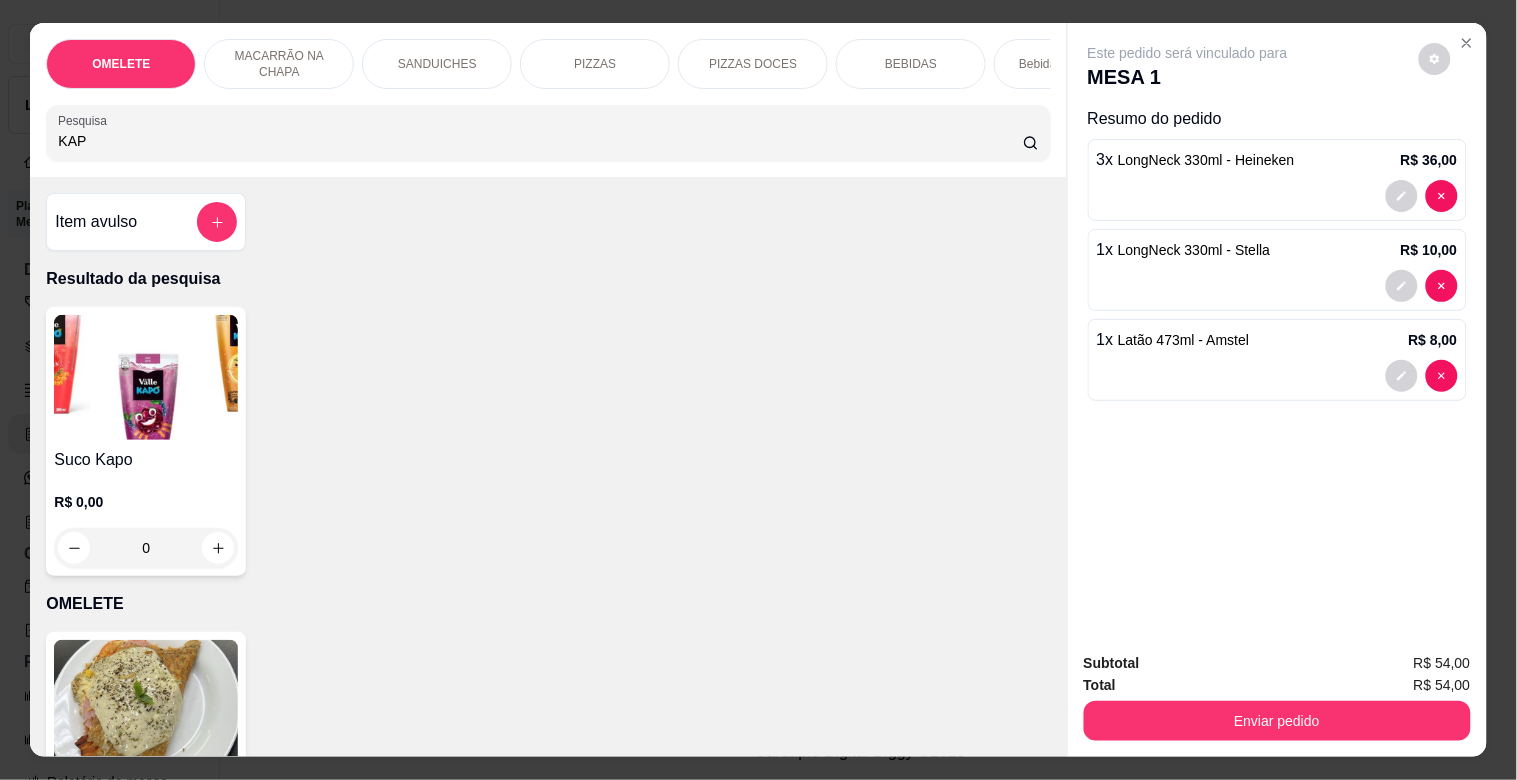type on "KAP" 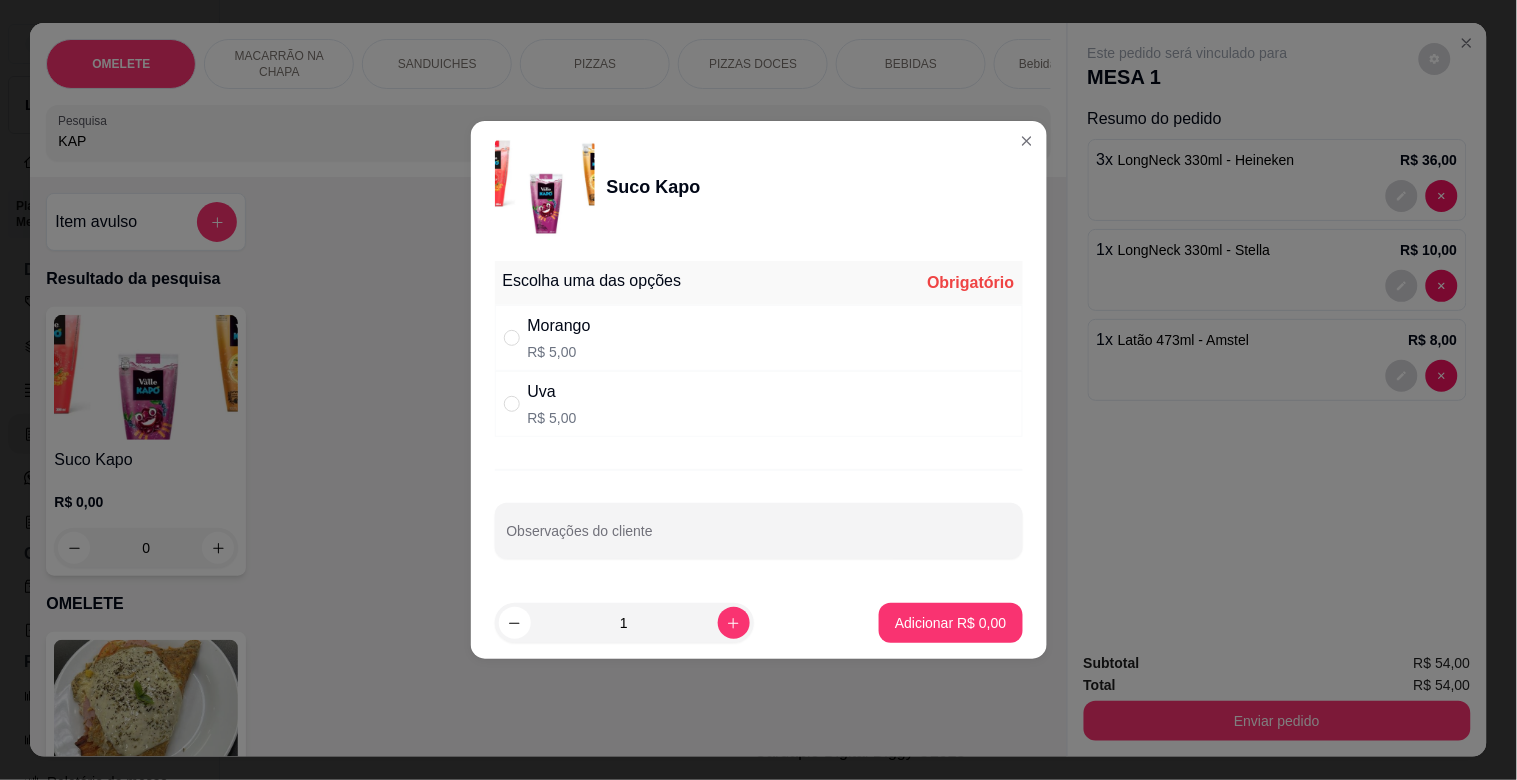 click at bounding box center [516, 338] 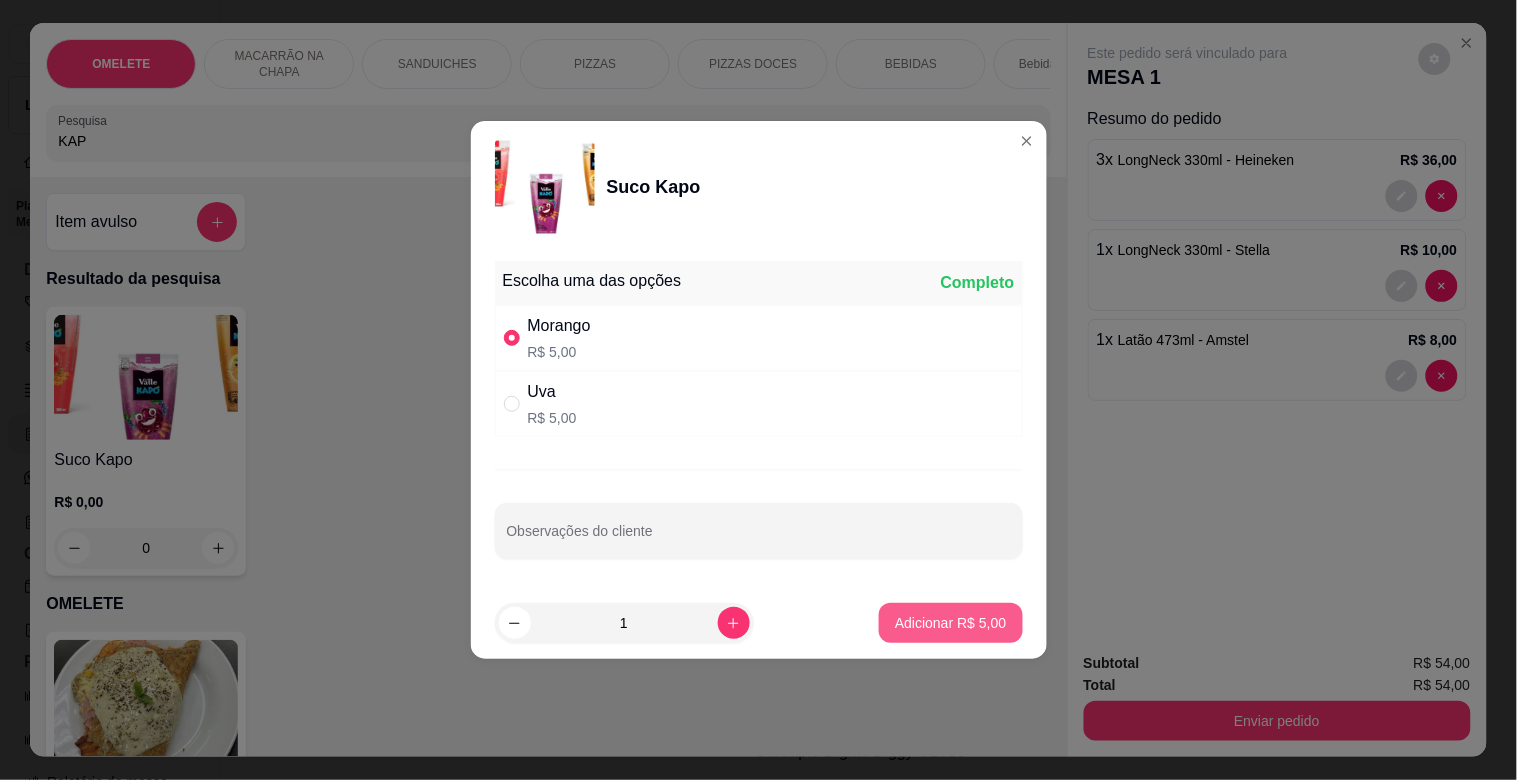 click on "Adicionar   R$ 5,00" at bounding box center (950, 623) 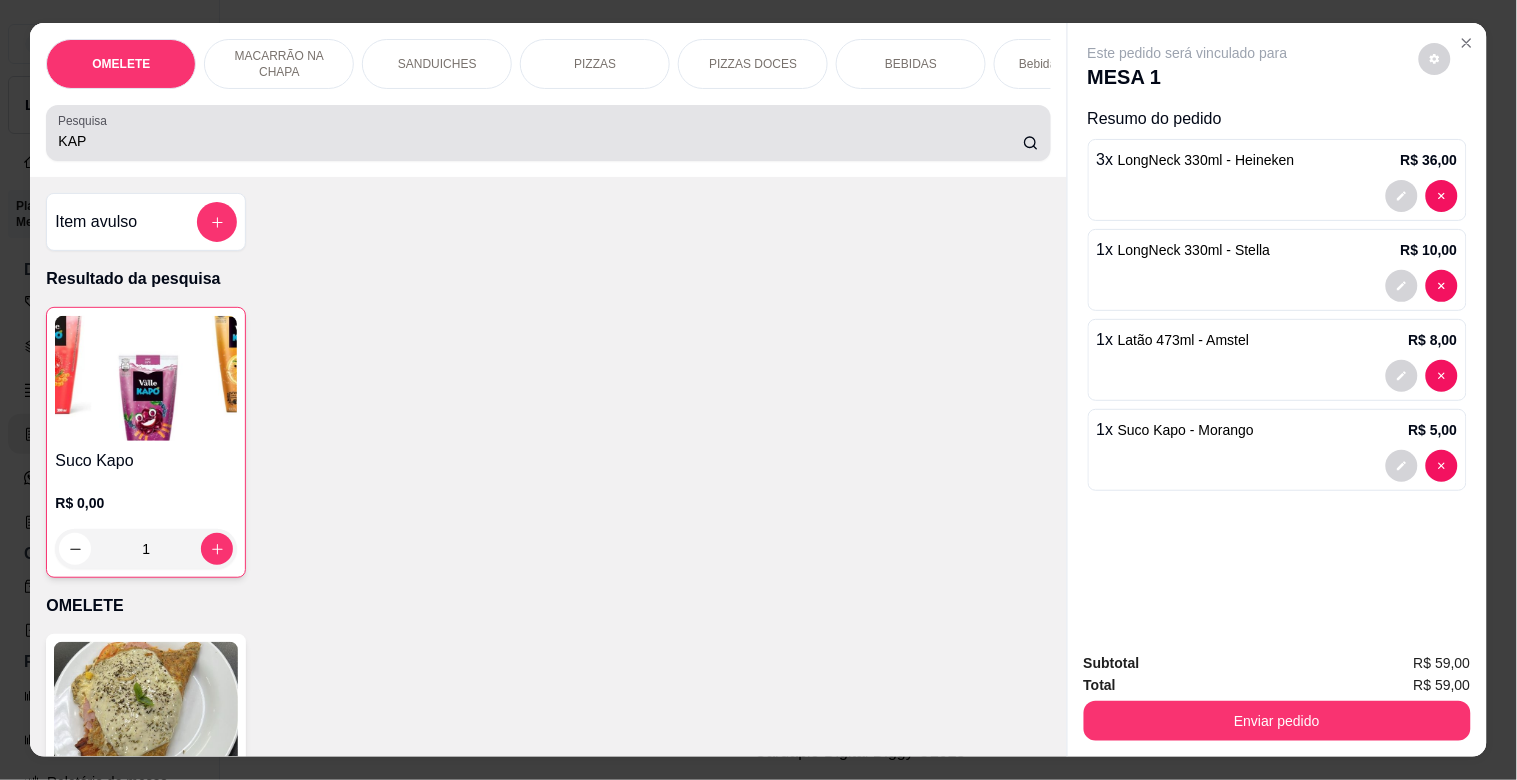 drag, startPoint x: 134, startPoint y: 137, endPoint x: 5, endPoint y: 154, distance: 130.11533 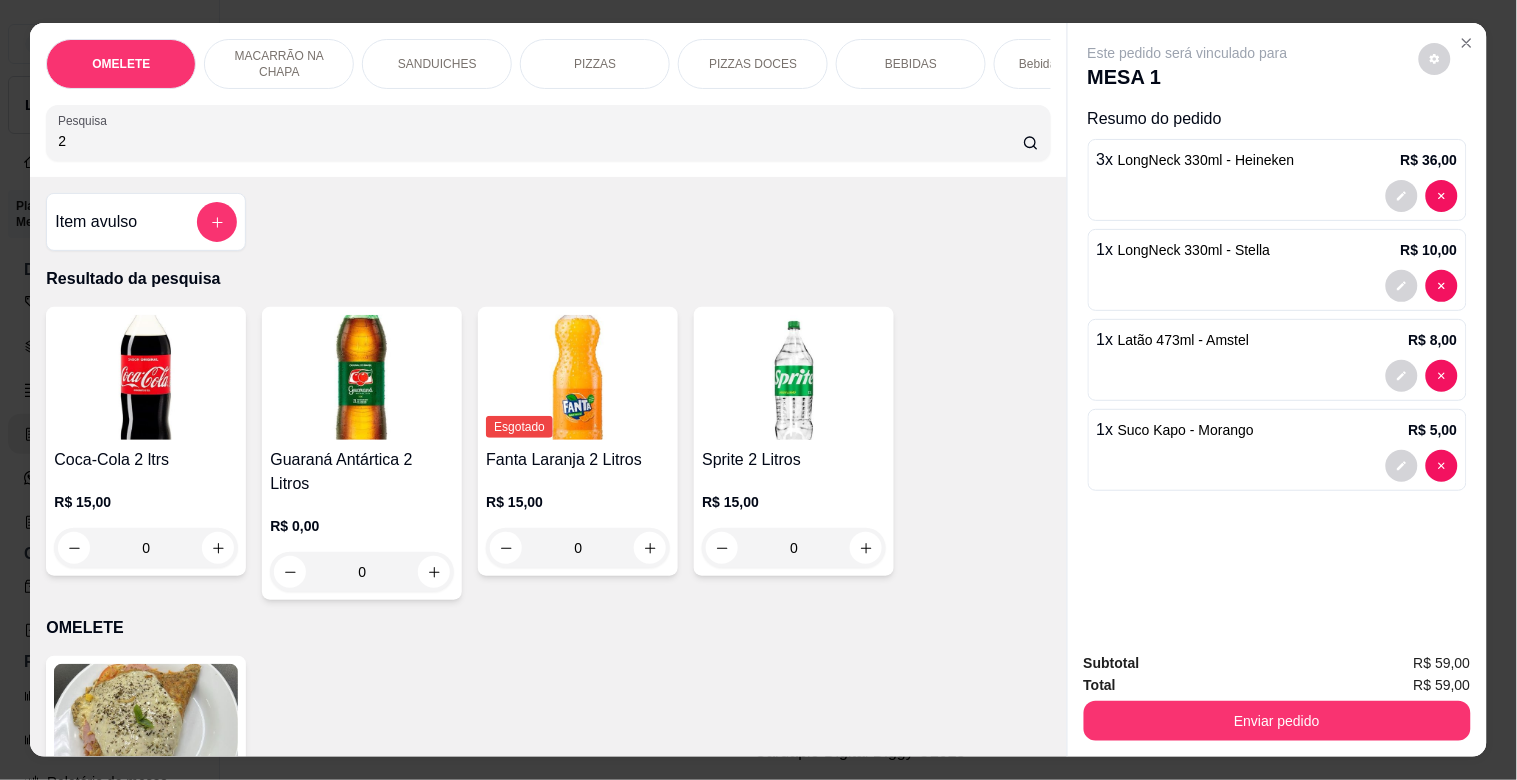 type on "2" 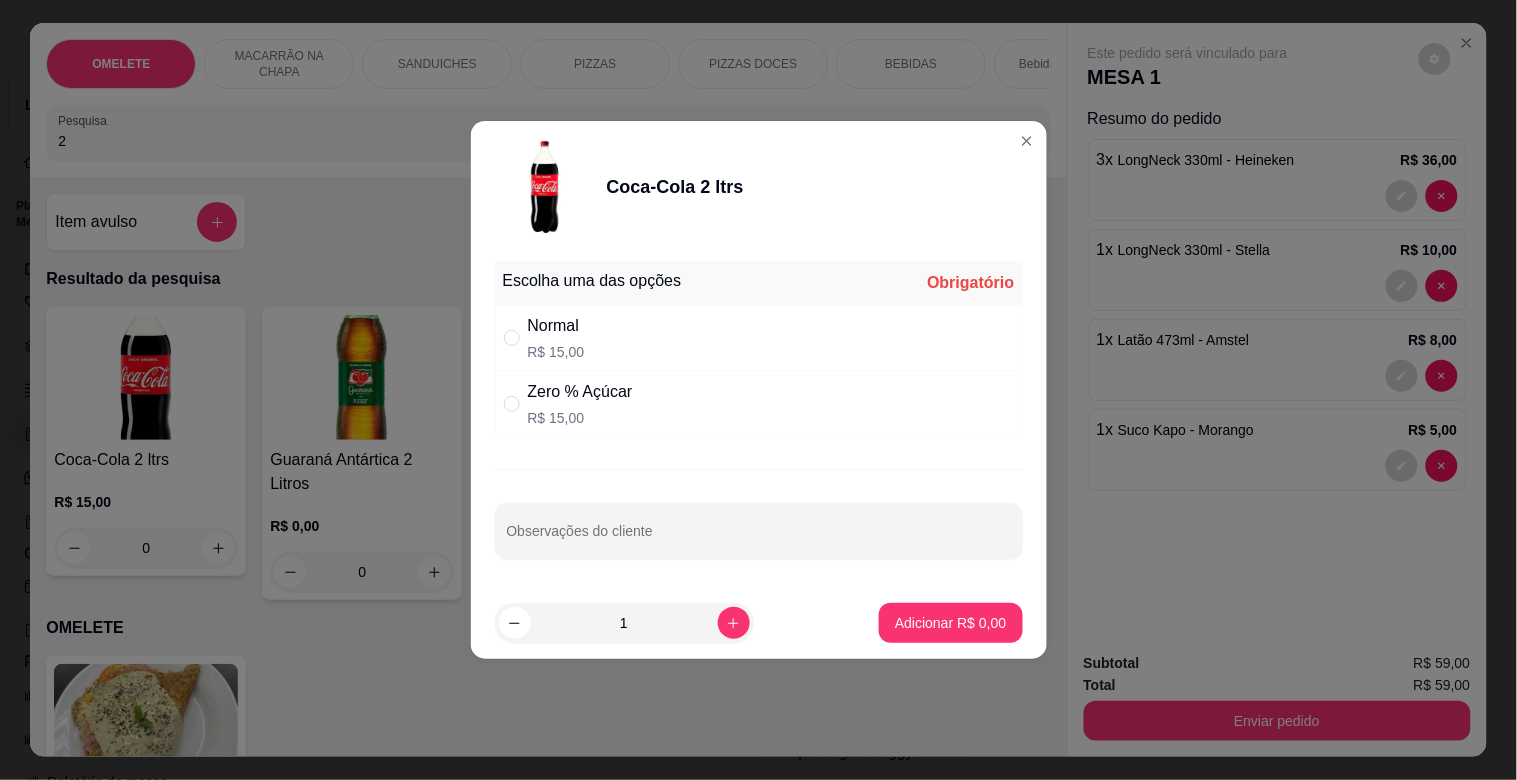 drag, startPoint x: 606, startPoint y: 330, endPoint x: 720, endPoint y: 386, distance: 127.01181 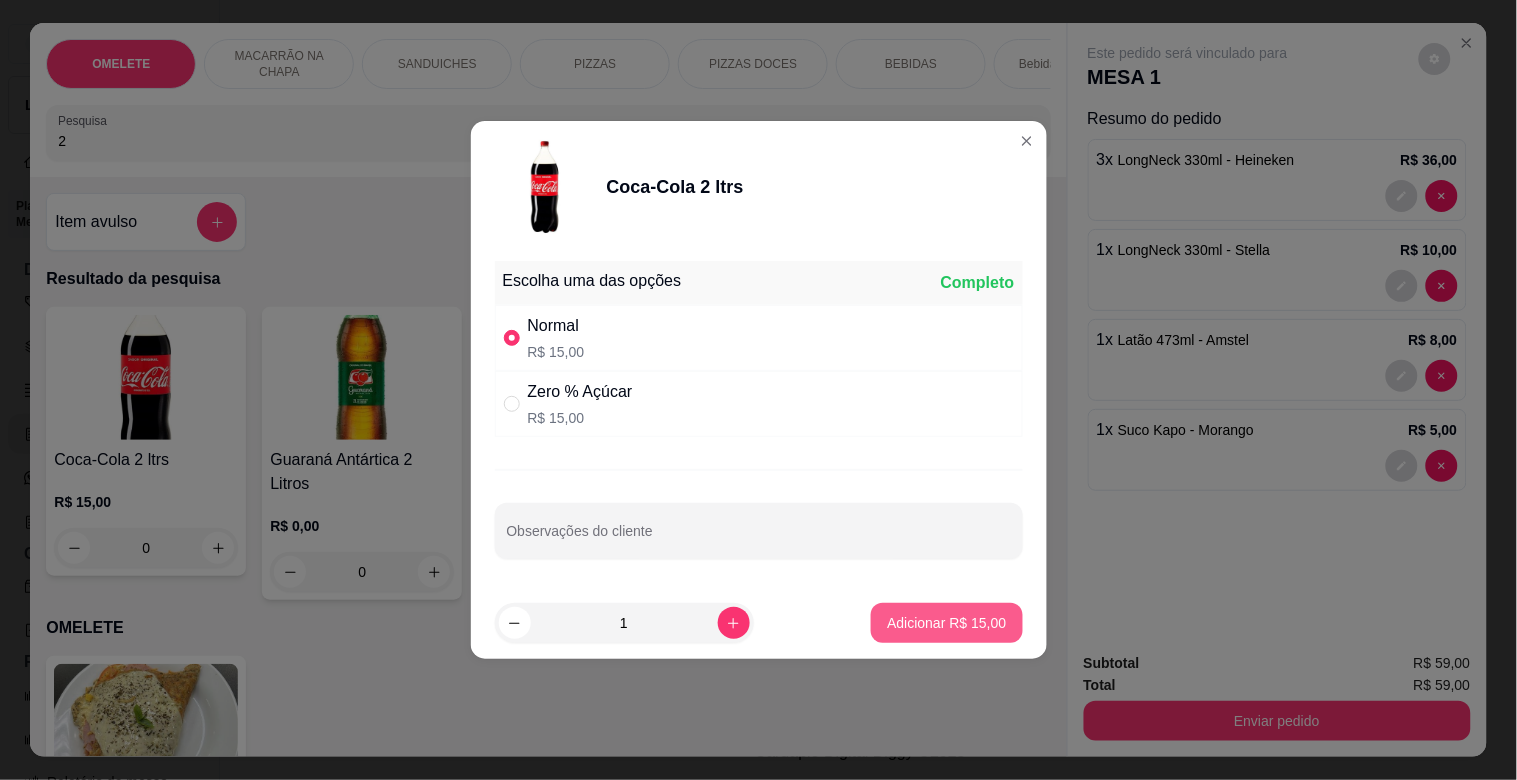 click on "Adicionar   R$ 15,00" at bounding box center [946, 623] 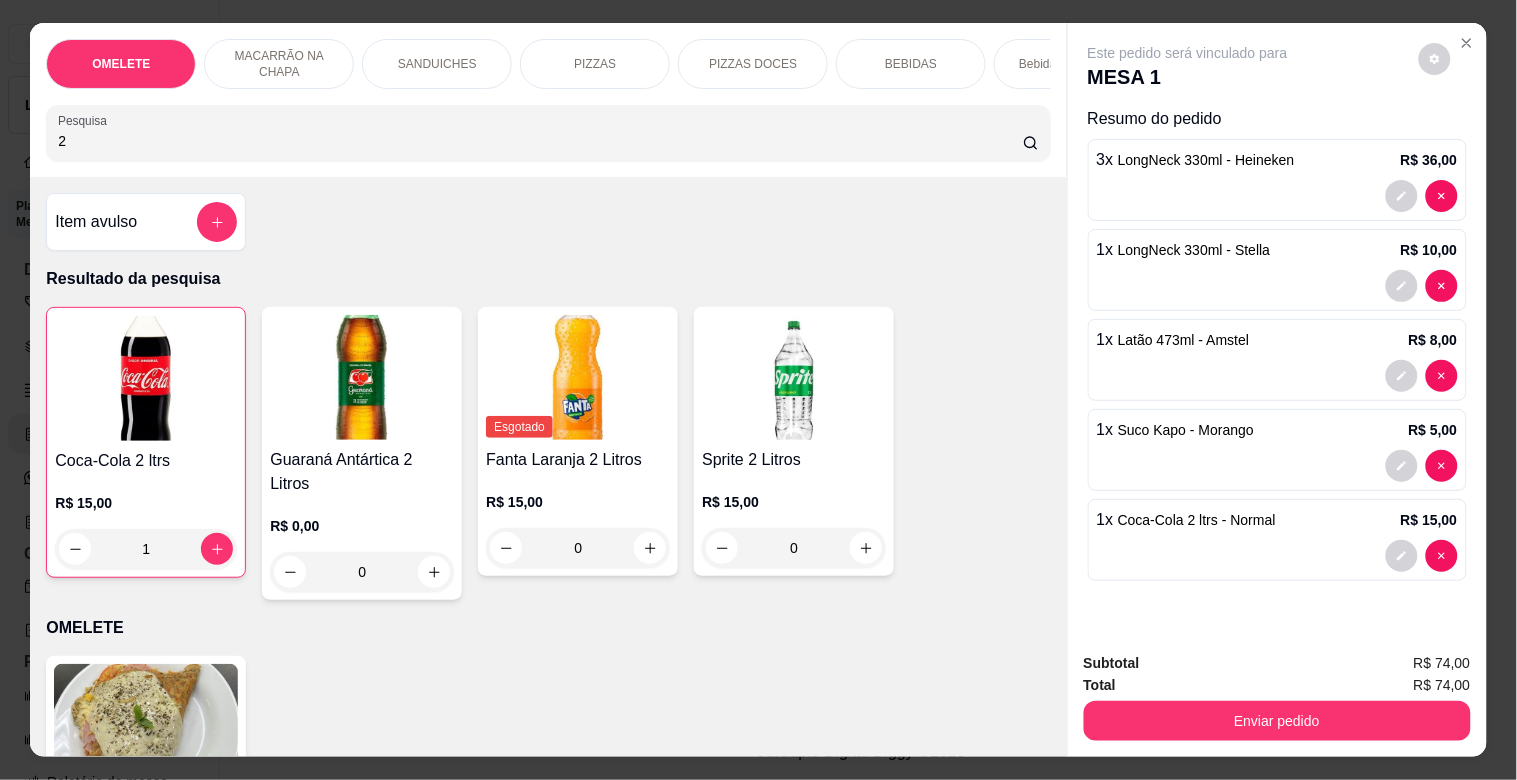click on "OMELETE MACARRÃO NA CHAPA  SANDUICHES PIZZAS PIZZAS DOCES BEBIDAS  Bebidas Alcoólicas  Bebidas Não alcoólicas  Energético  ELMA CHIPS Salgados  BOMBONIERE  Chup chup Rose Gourmet  Chup chup Lets  KIBOM Gelo  Paieiro  Isqueiro BIC Grande  Seda ZOMO  Doceria Fernanda Teixeira  Pesquisa 2 Item avulso Resultado da pesquisa Coca-Cola 2 ltrs    R$ 15,00 1 Guaraná Antártica 2 Litros   R$ 0,00 0 Esgotado Fanta Laranja 2 Litros   R$ 15,00 0 Sprite 2 Litros   R$ 15,00 0 OMELETE OMELETE   R$ 25,00 0 MACARRÃO NA CHAPA  MACARRÃO NA CHAPA   R$ 25,00 0 SANDUICHES MISTO QUENTE   R$ 15,00 0 X- BURGUER   R$ 18,00 0 X - SALADA   R$ 21,00 0 X - FRANGO   R$ 21,00 0 X - FRANGO / BACON   R$ 28,00 0 X - EGG   R$ 23,00 0 X- BACON   R$ 26,00 0 X - BACON EGG   R$ 28,00 0 X - TUDO   R$ 33,00 0 PIZZAS PEQUENA a partir de     R$ 50,00 MEDIA  a partir de     R$ 60,00 Grande a partir de     R$ 70,00 PIZZAS DOCES BROTO  20cm a partir de     R$ 35,00 PEQUENA 25cm a partir de     R$ 45,00 MÉDIA 30cm a partir de" at bounding box center (758, 390) 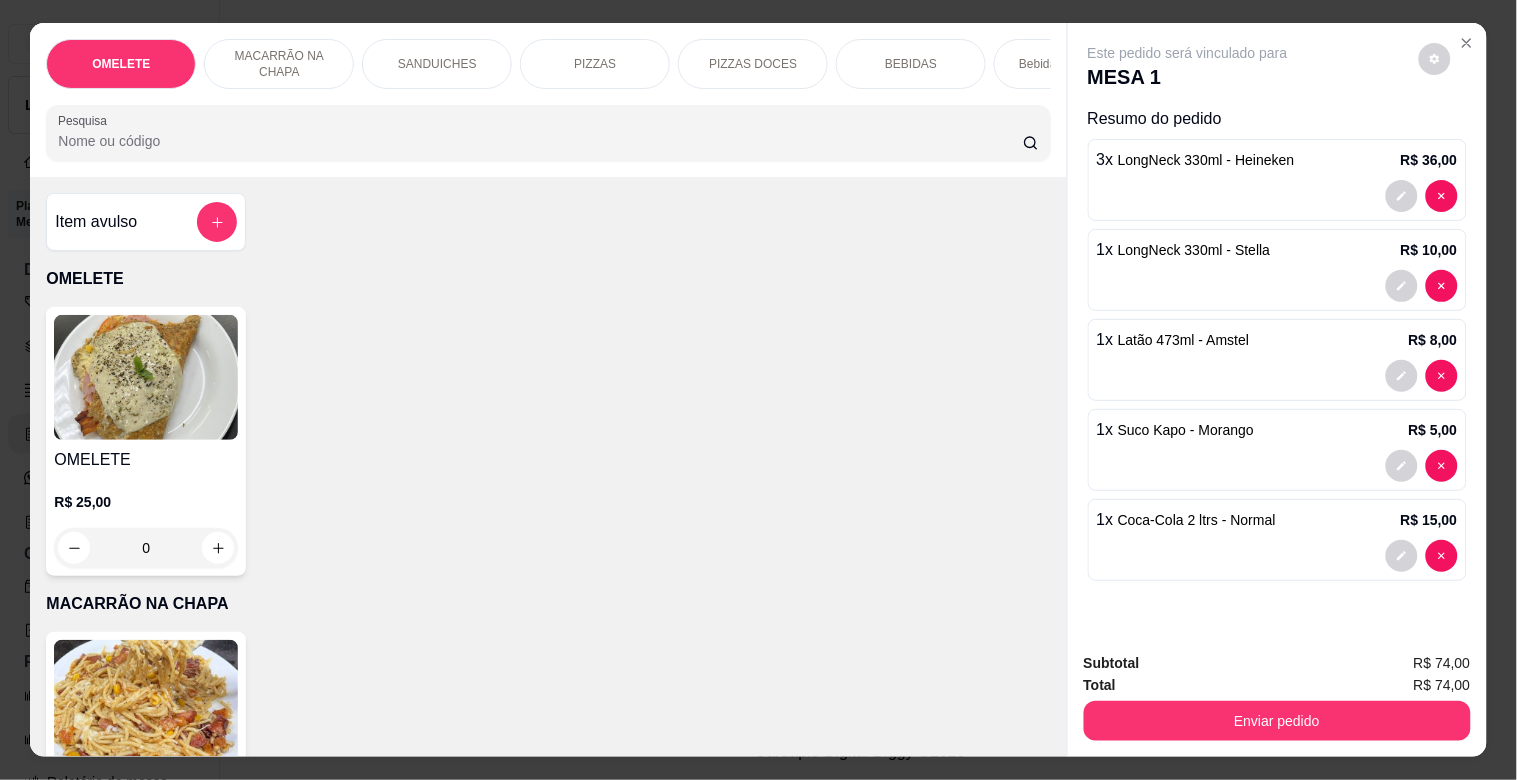 type 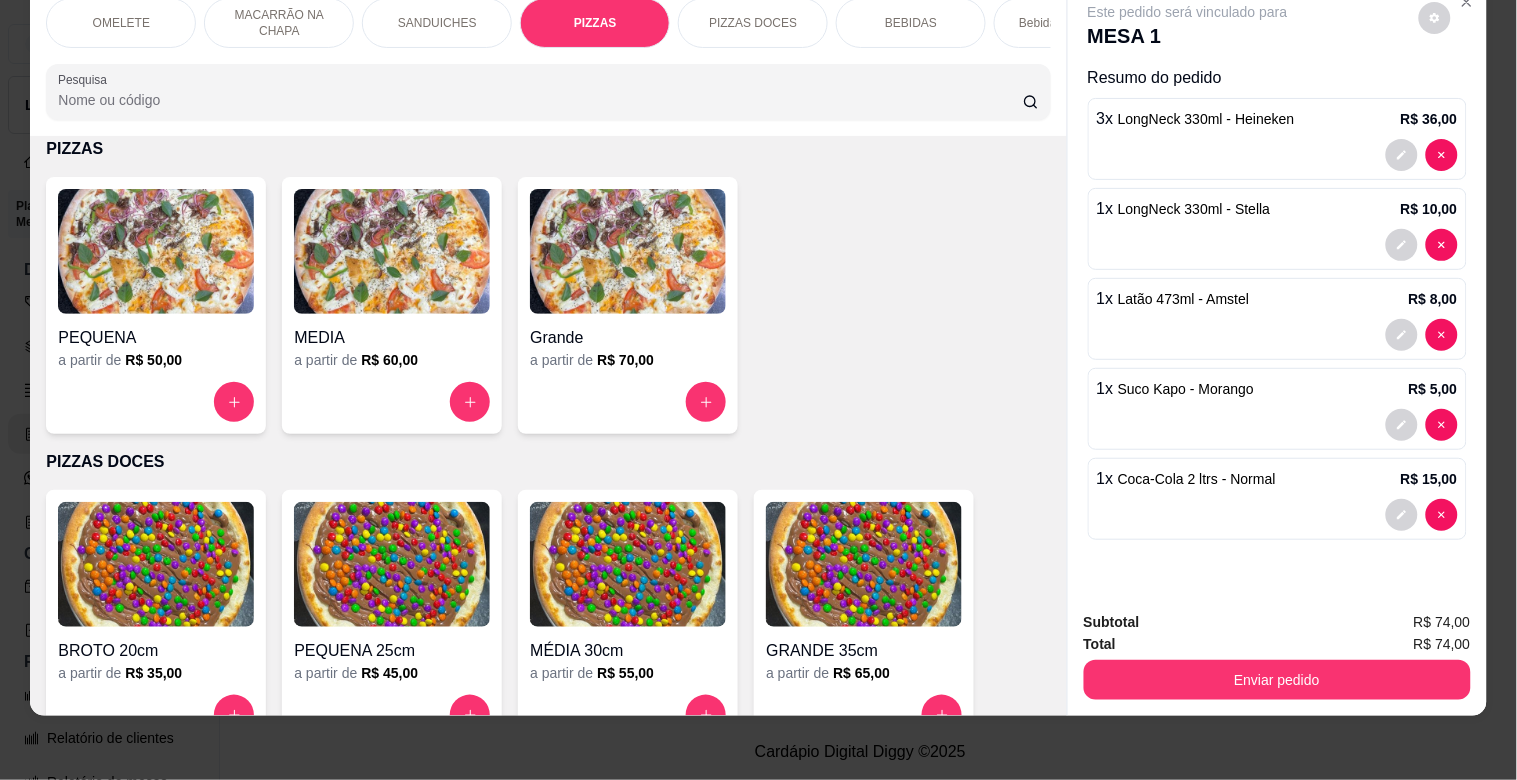 click at bounding box center [628, 251] 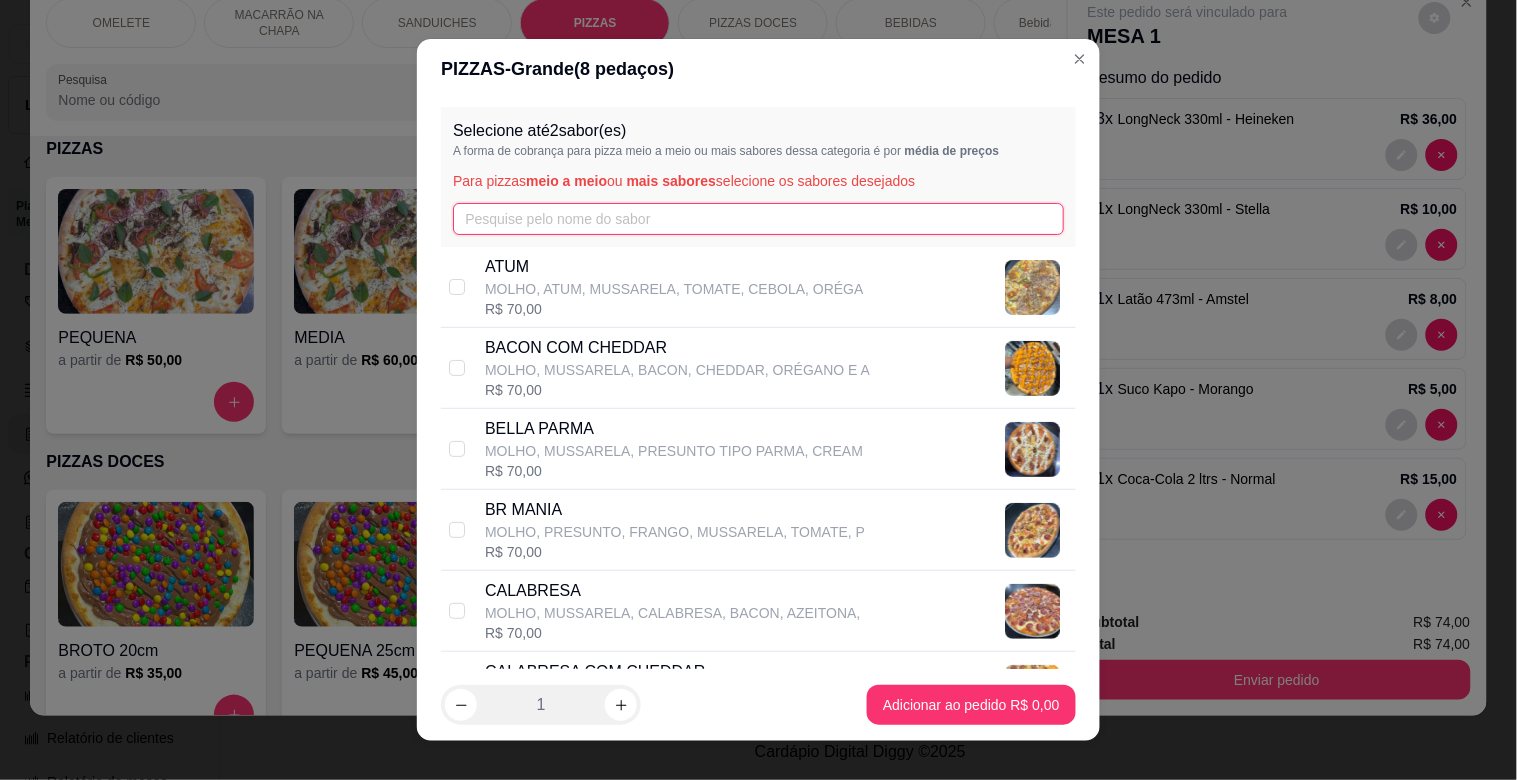 drag, startPoint x: 500, startPoint y: 218, endPoint x: 491, endPoint y: 225, distance: 11.401754 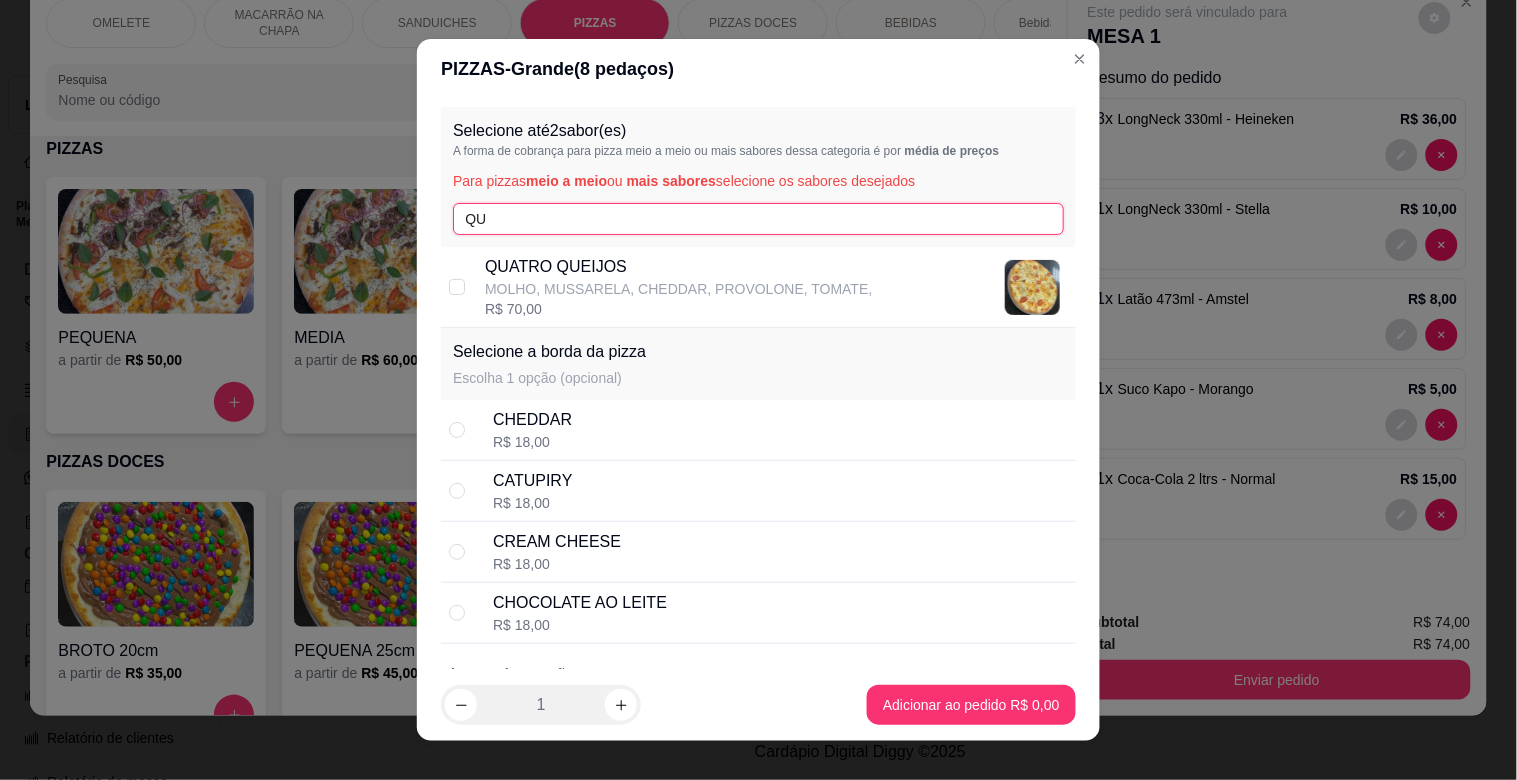 type on "QU" 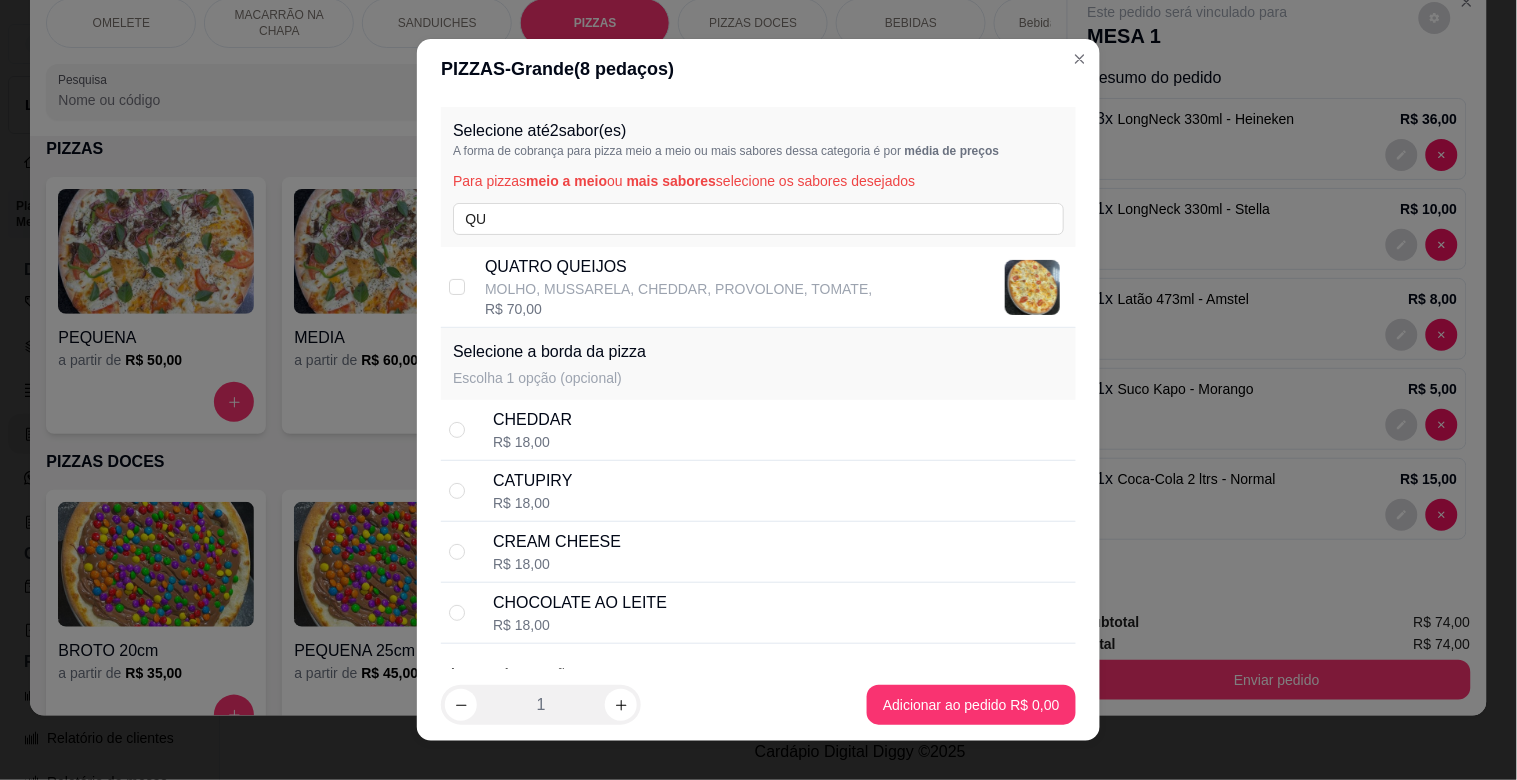 click on "MOLHO, MUSSARELA, CHEDDAR, PROVOLONE, TOMATE," at bounding box center (678, 289) 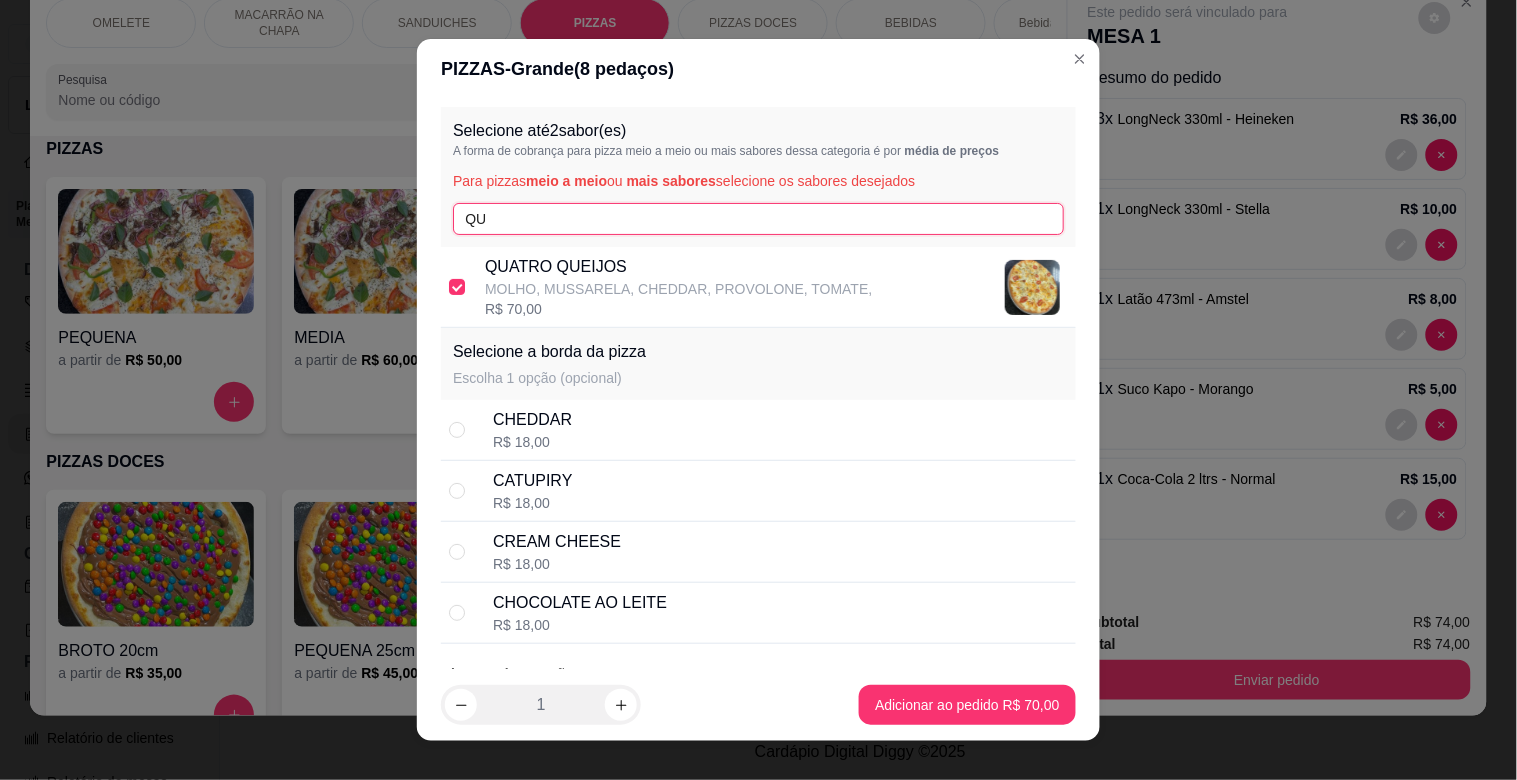 drag, startPoint x: 466, startPoint y: 222, endPoint x: 305, endPoint y: 227, distance: 161.07762 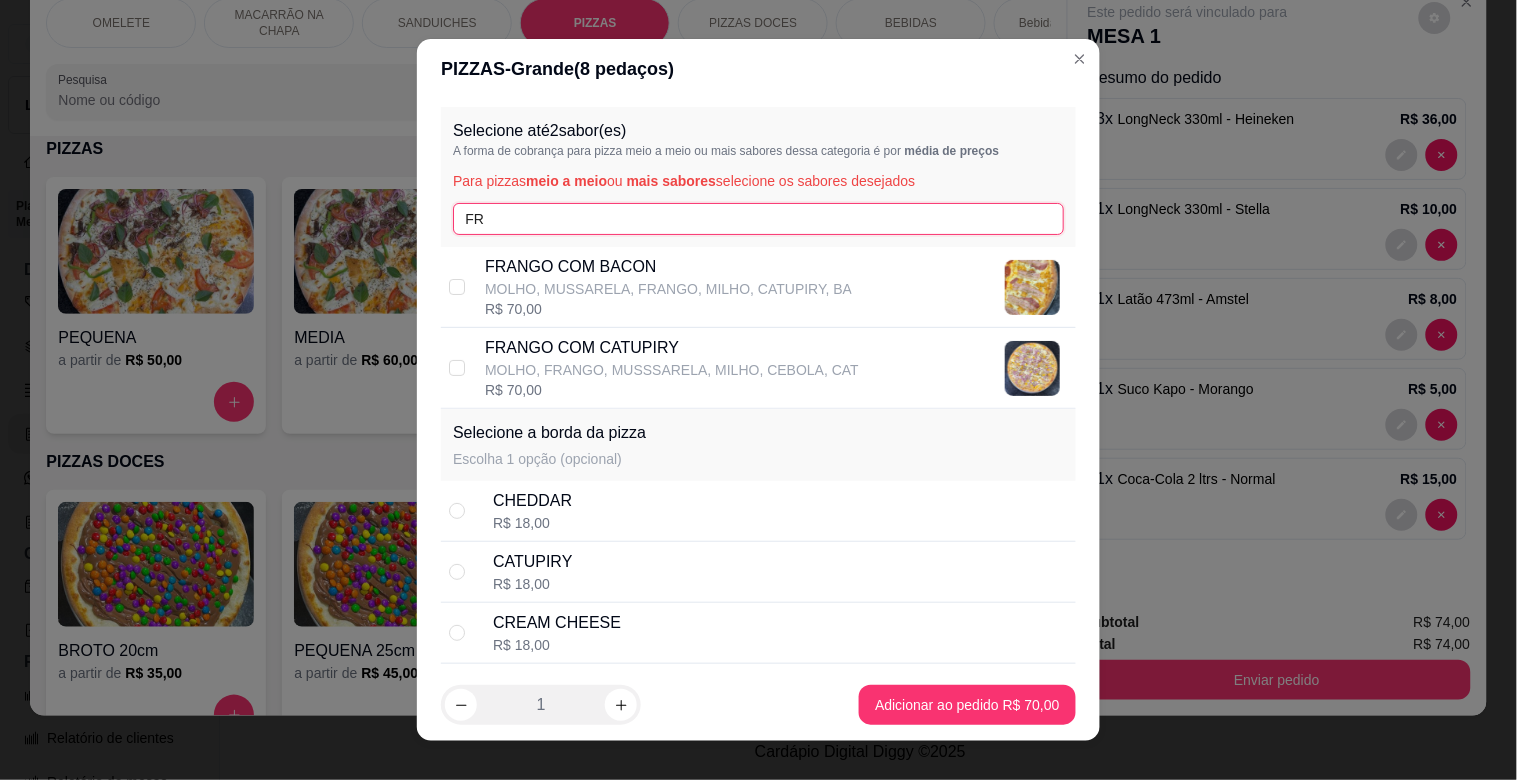 type on "FR" 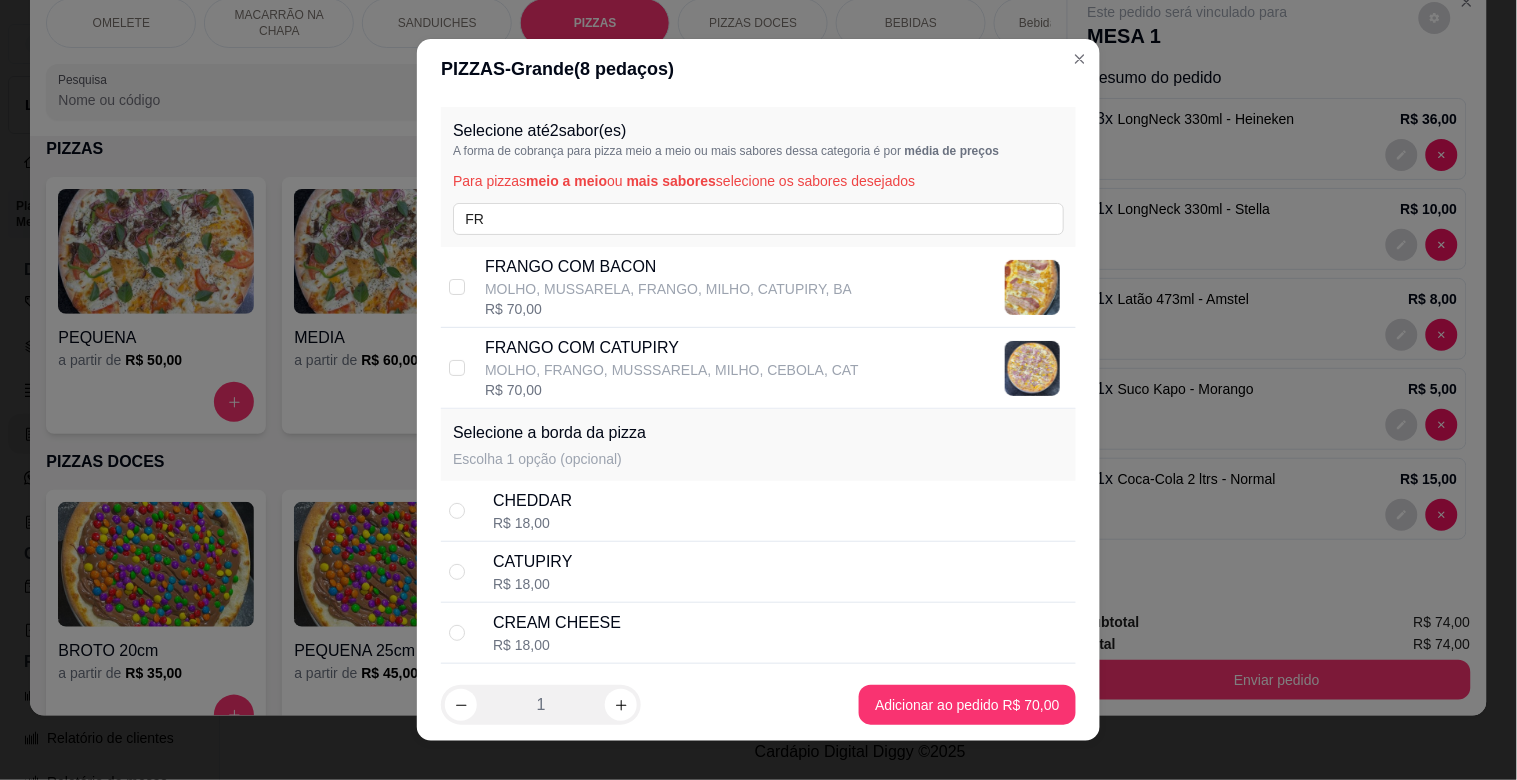 click on "FRANGO COM BACON" at bounding box center [668, 267] 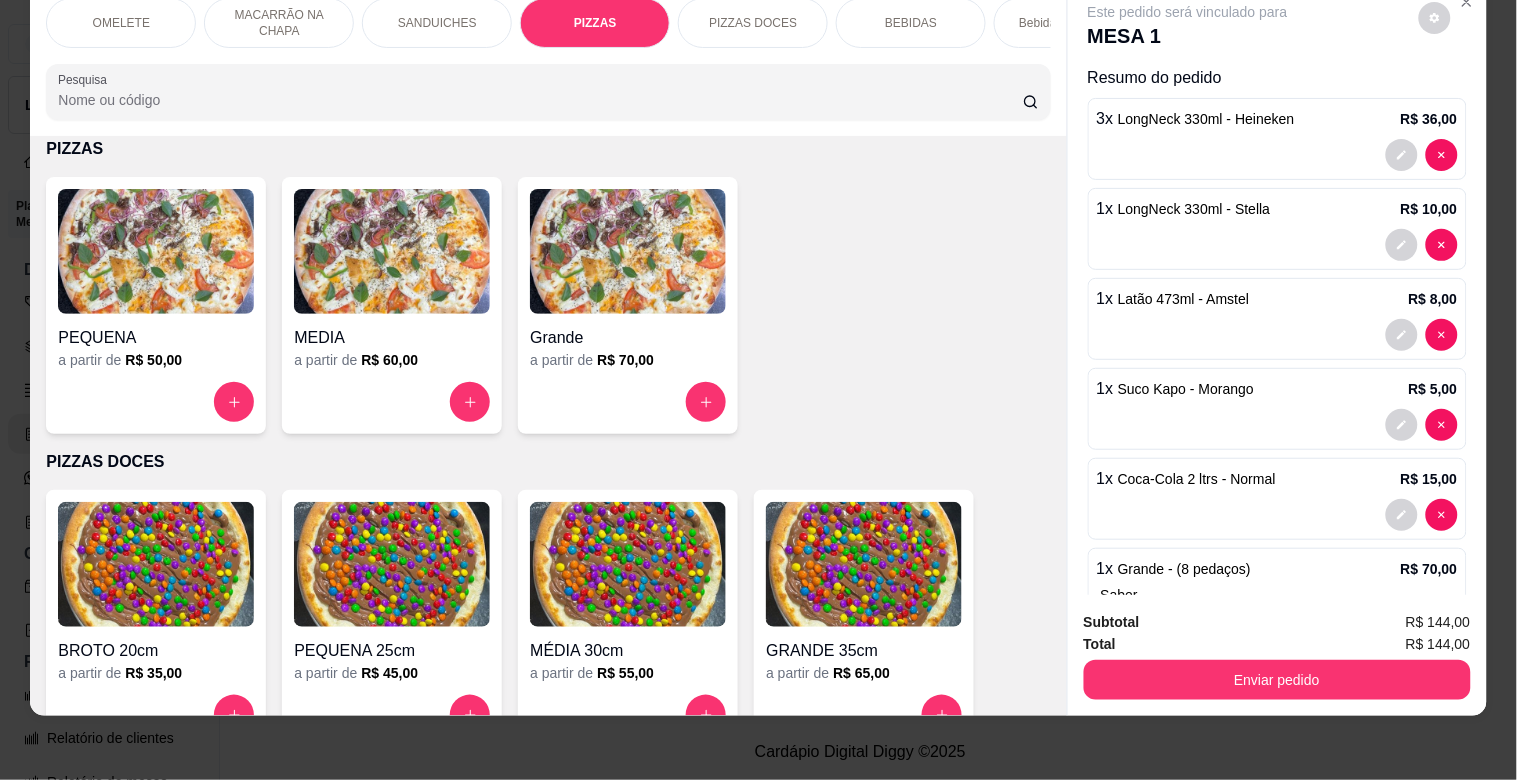 click at bounding box center (628, 251) 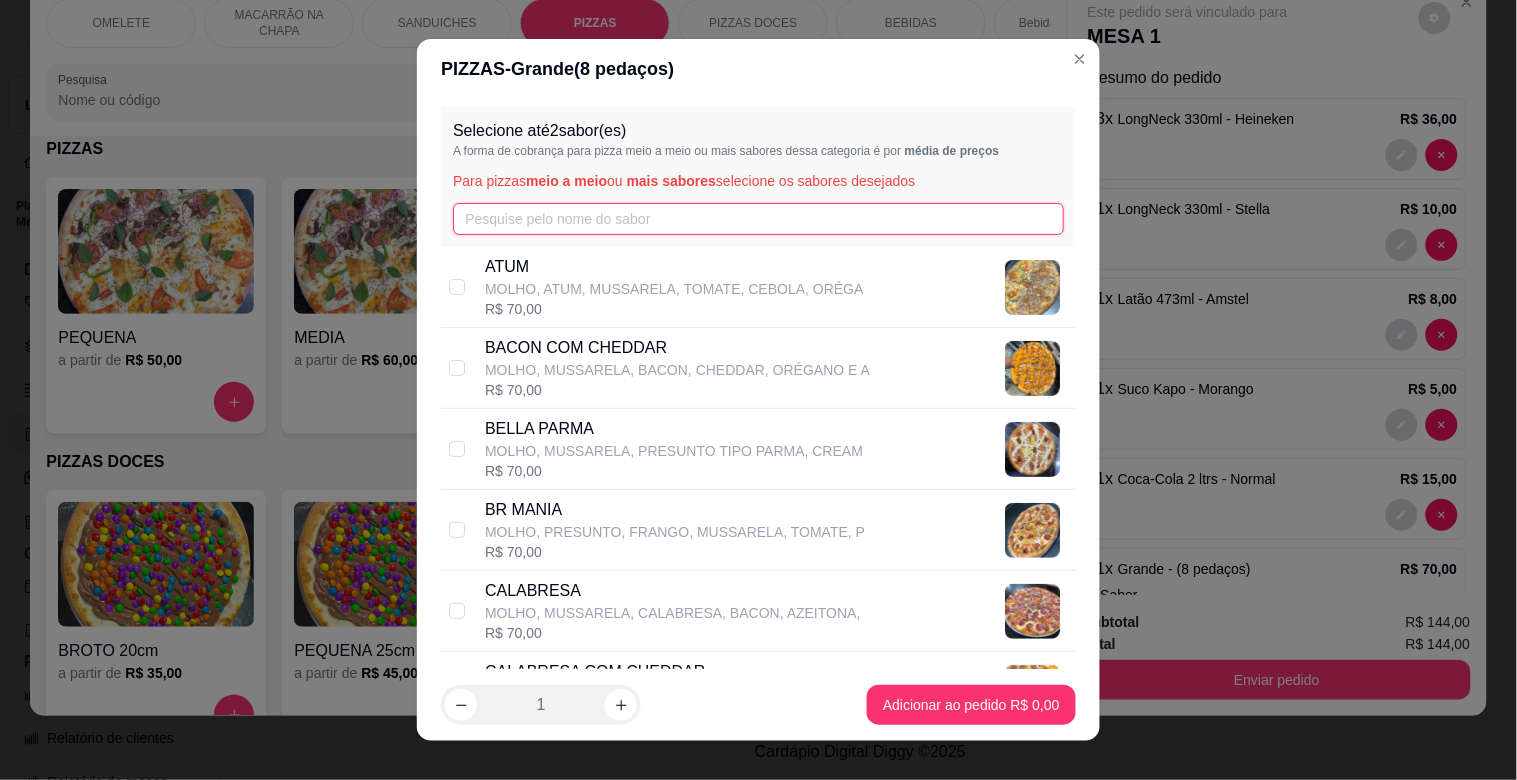 click at bounding box center [758, 219] 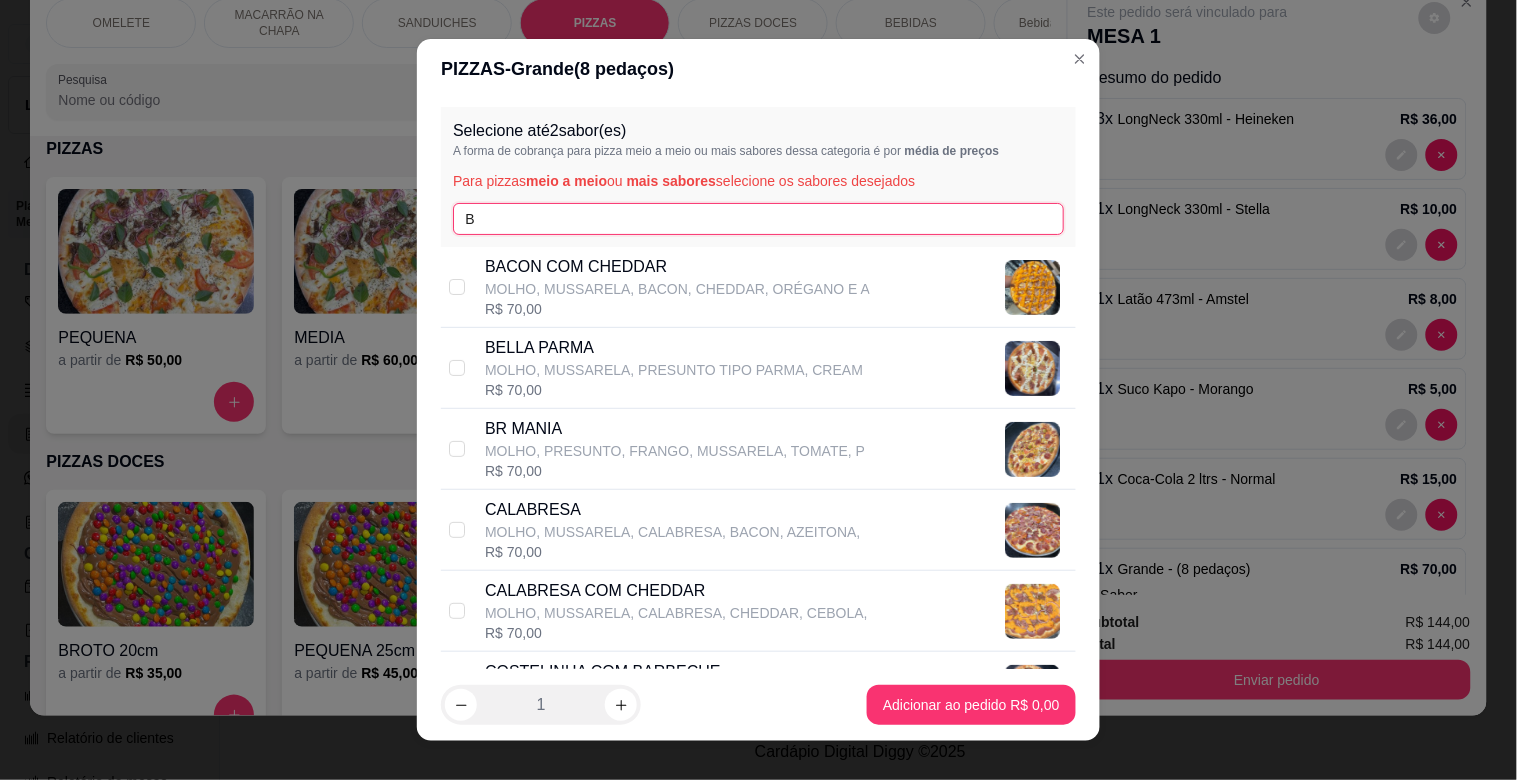type on "B" 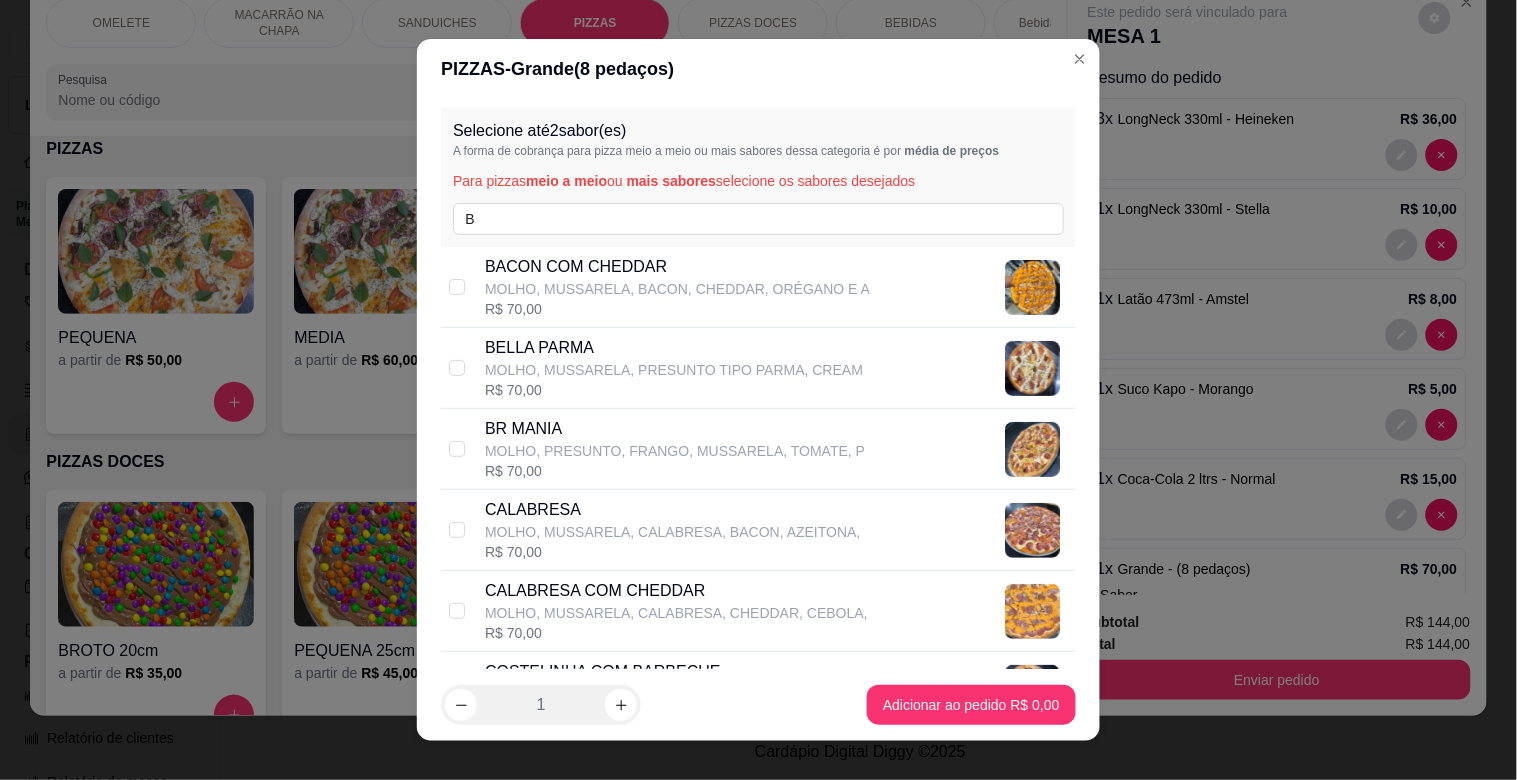 click on "BR MANIA" at bounding box center (675, 429) 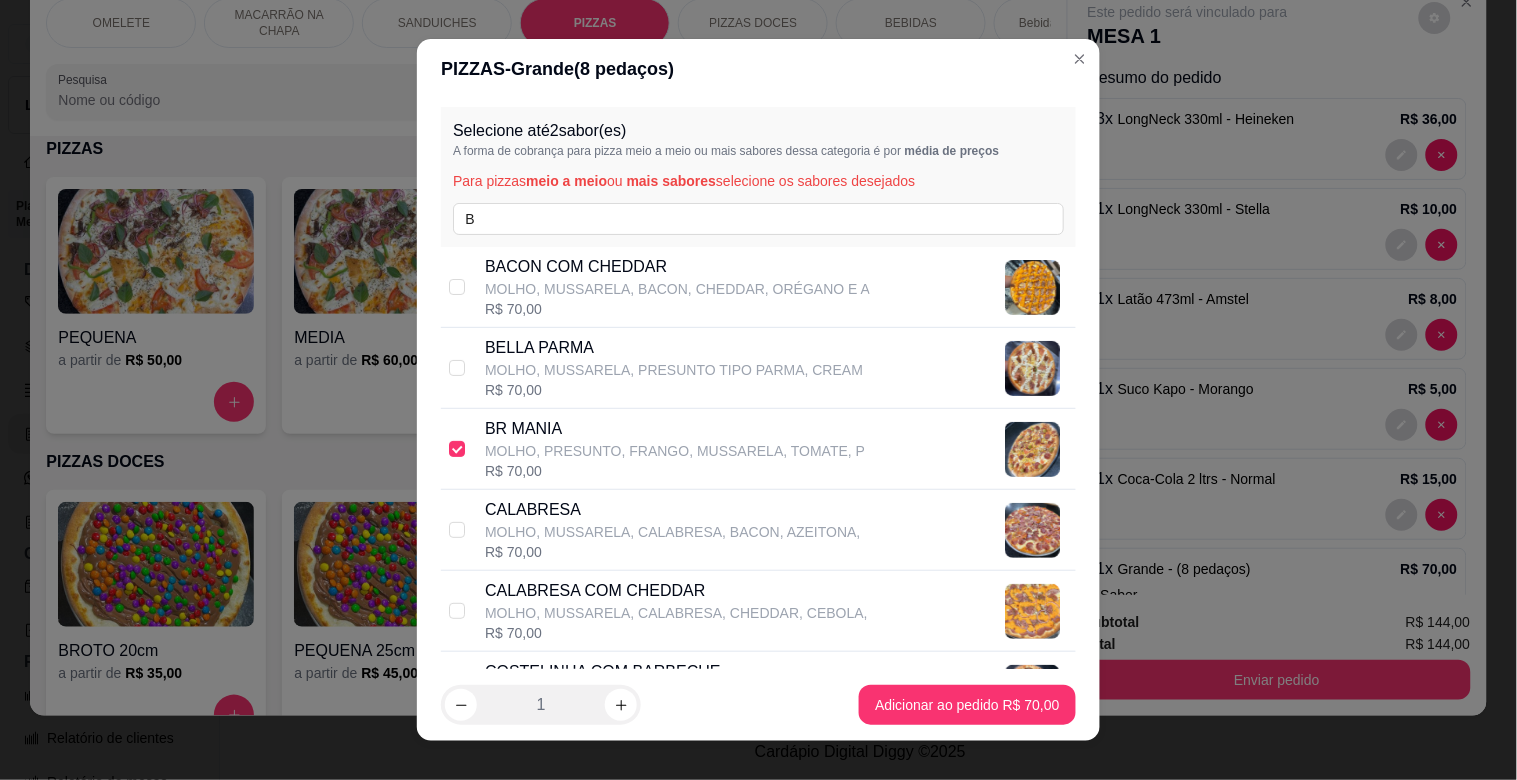 click on "CALABRESA" at bounding box center (673, 510) 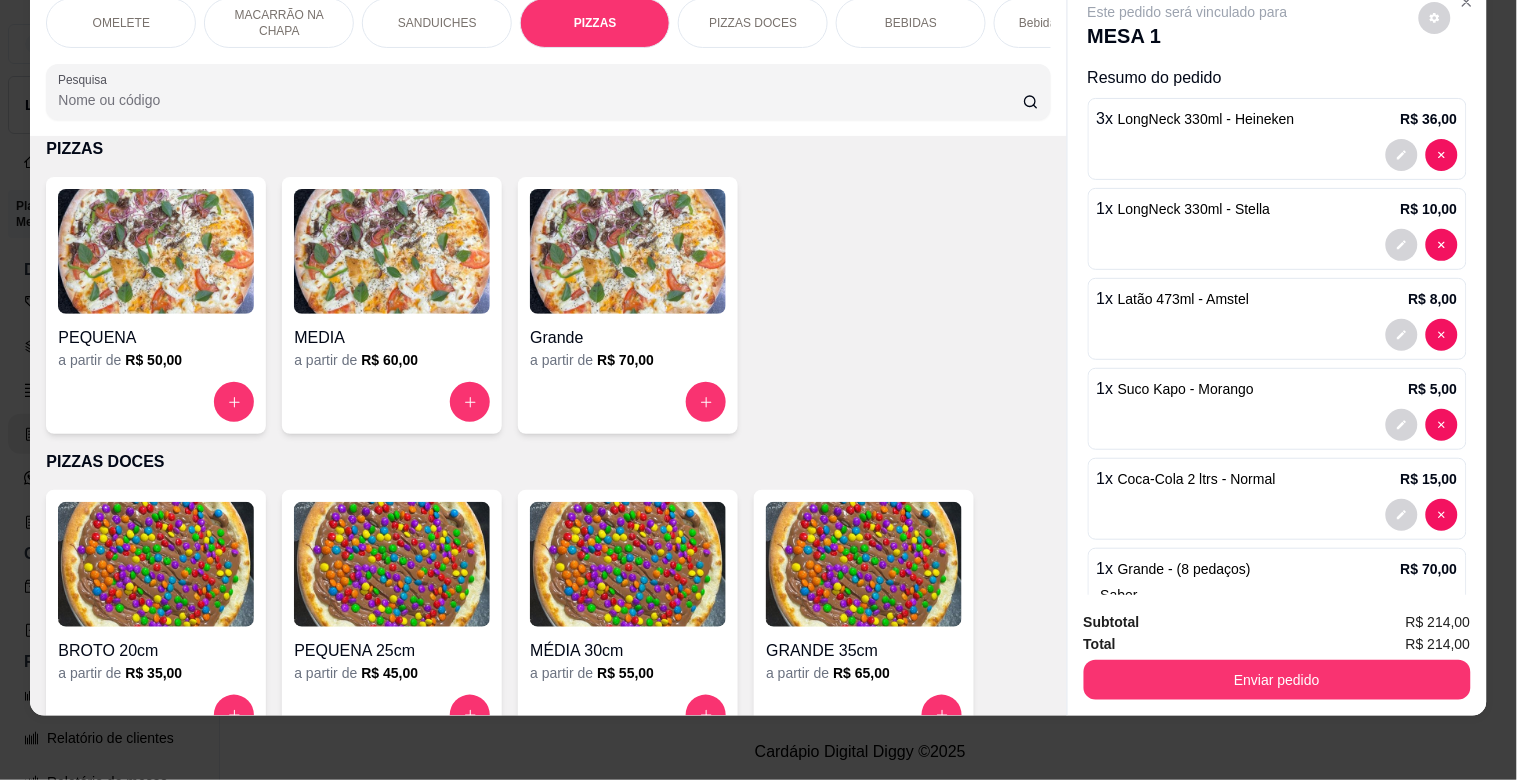 click at bounding box center (628, 251) 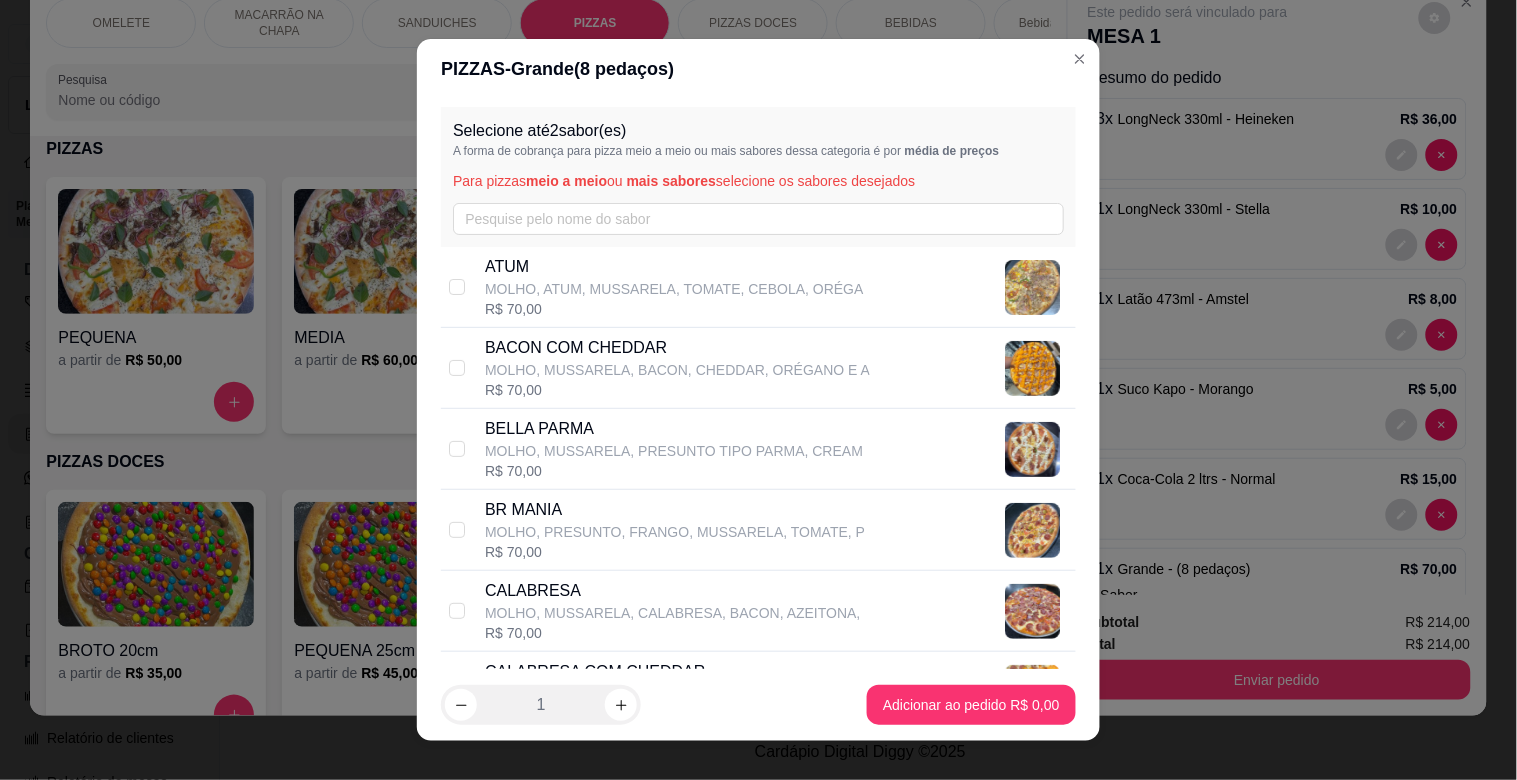 click on "BR MANIA MOLHO, PRESUNTO, FRANGO, MUSSARELA, TOMATE, P R$ 70,00" at bounding box center (758, 530) 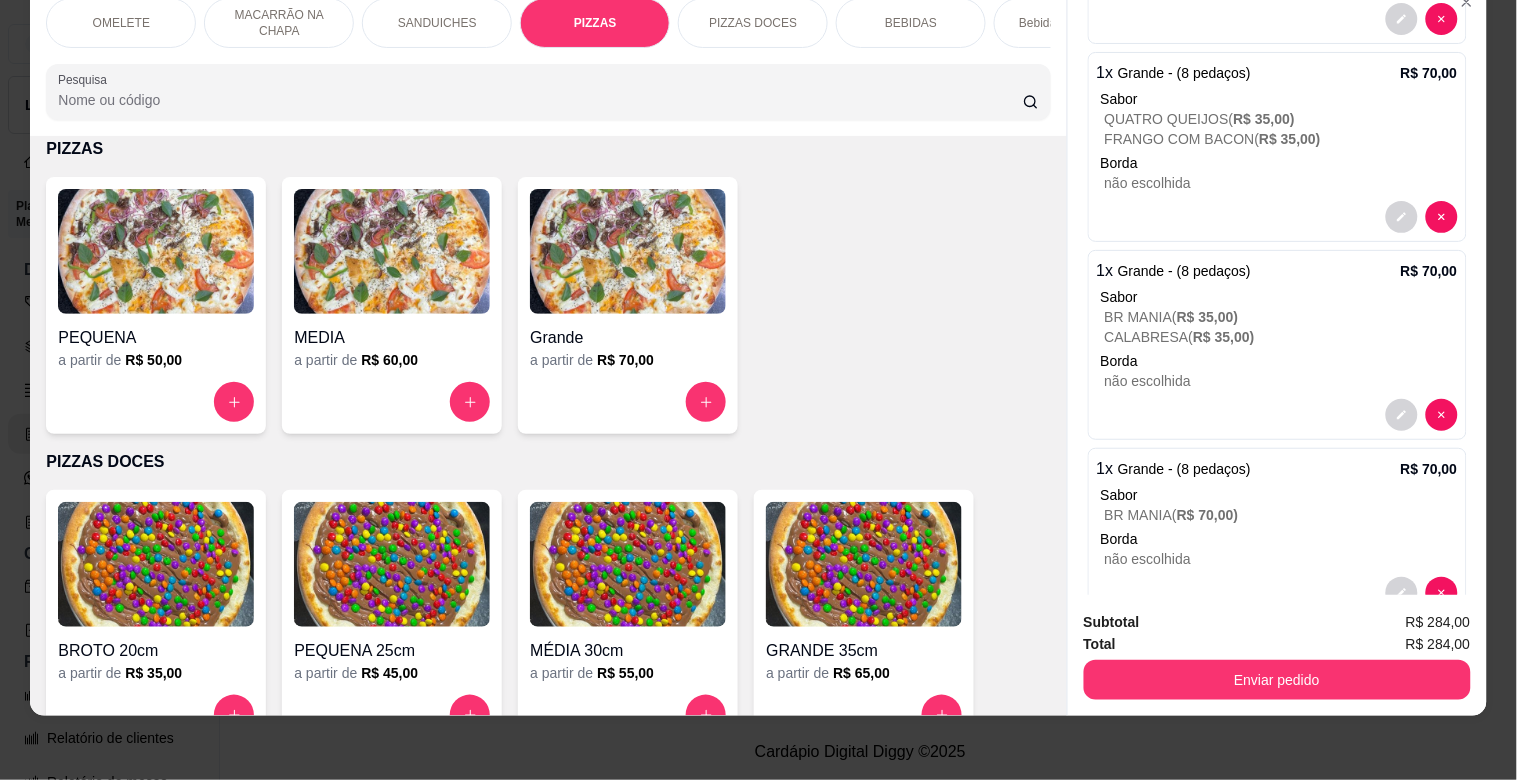 scroll, scrollTop: 548, scrollLeft: 0, axis: vertical 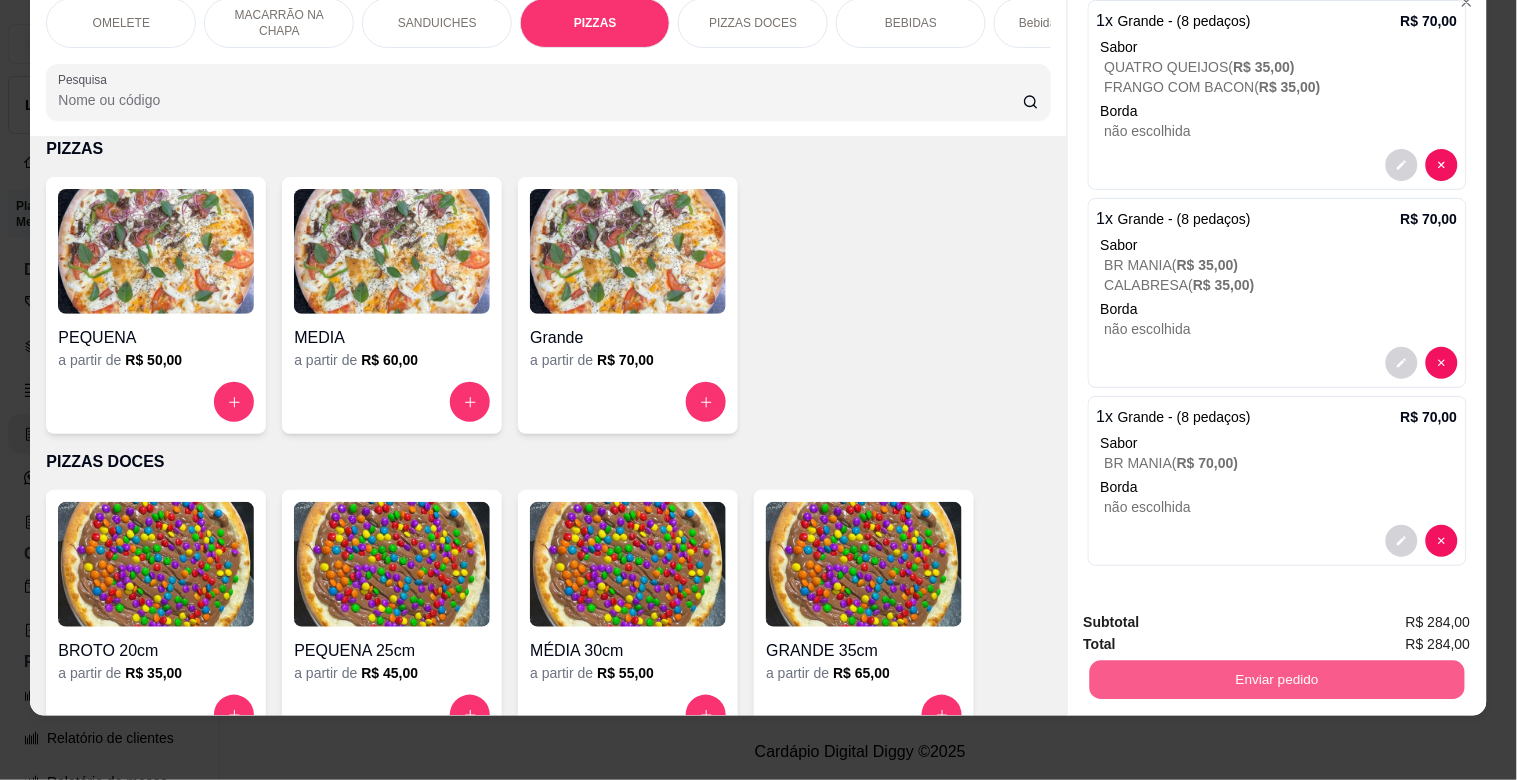 click on "Enviar pedido" at bounding box center (1276, 679) 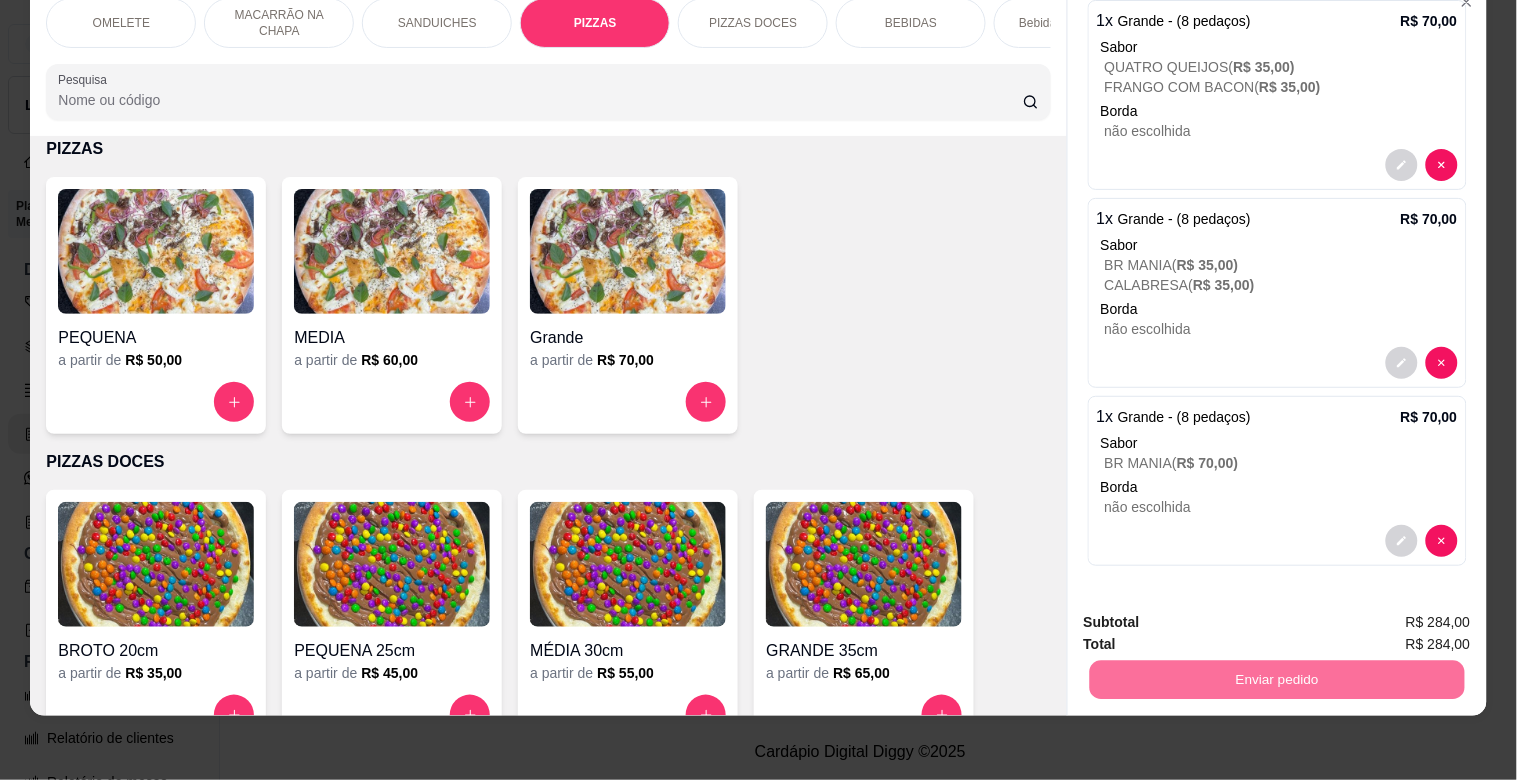 click on "Não registrar e enviar pedido" at bounding box center [1211, 614] 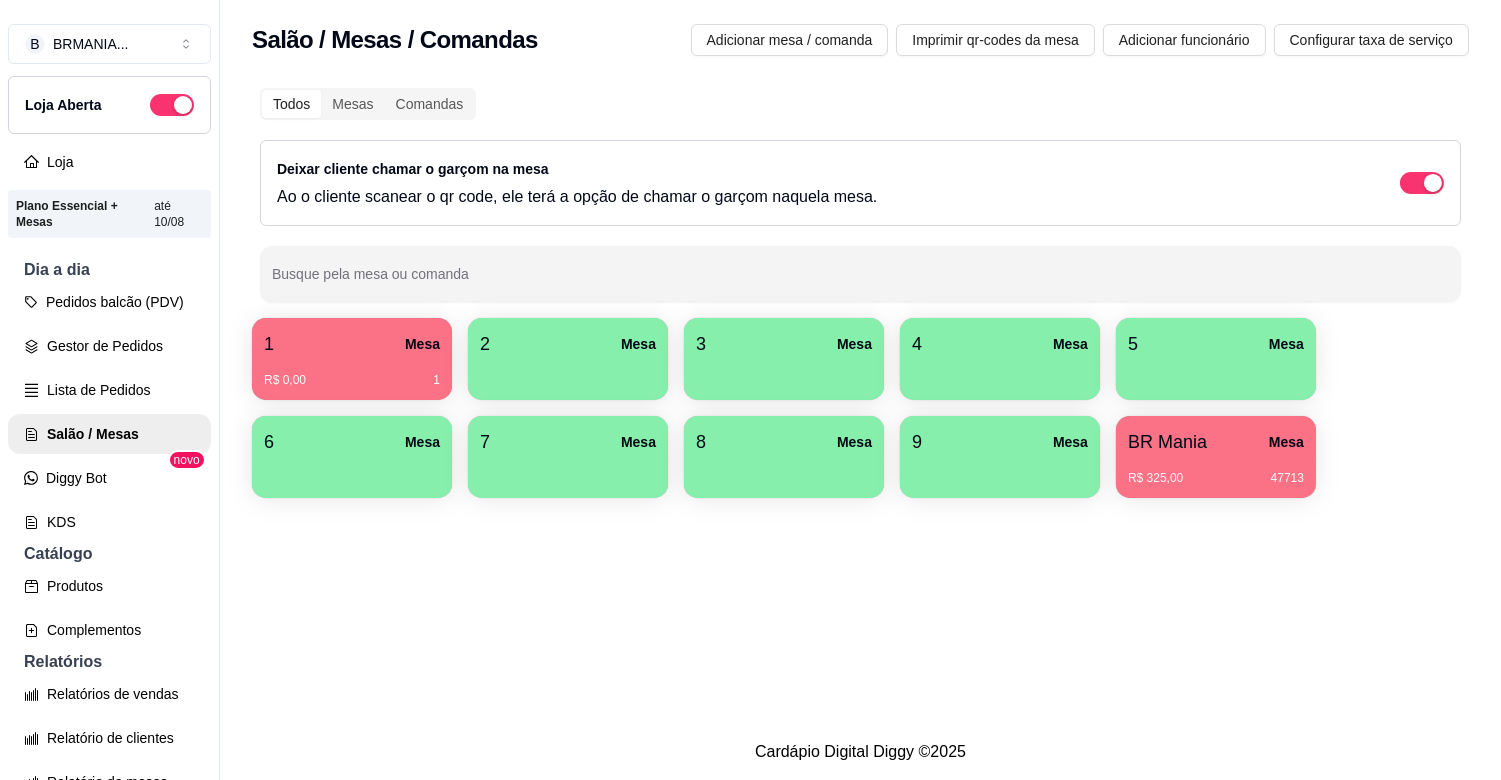 click on "R$ 0,00 1" at bounding box center [352, 373] 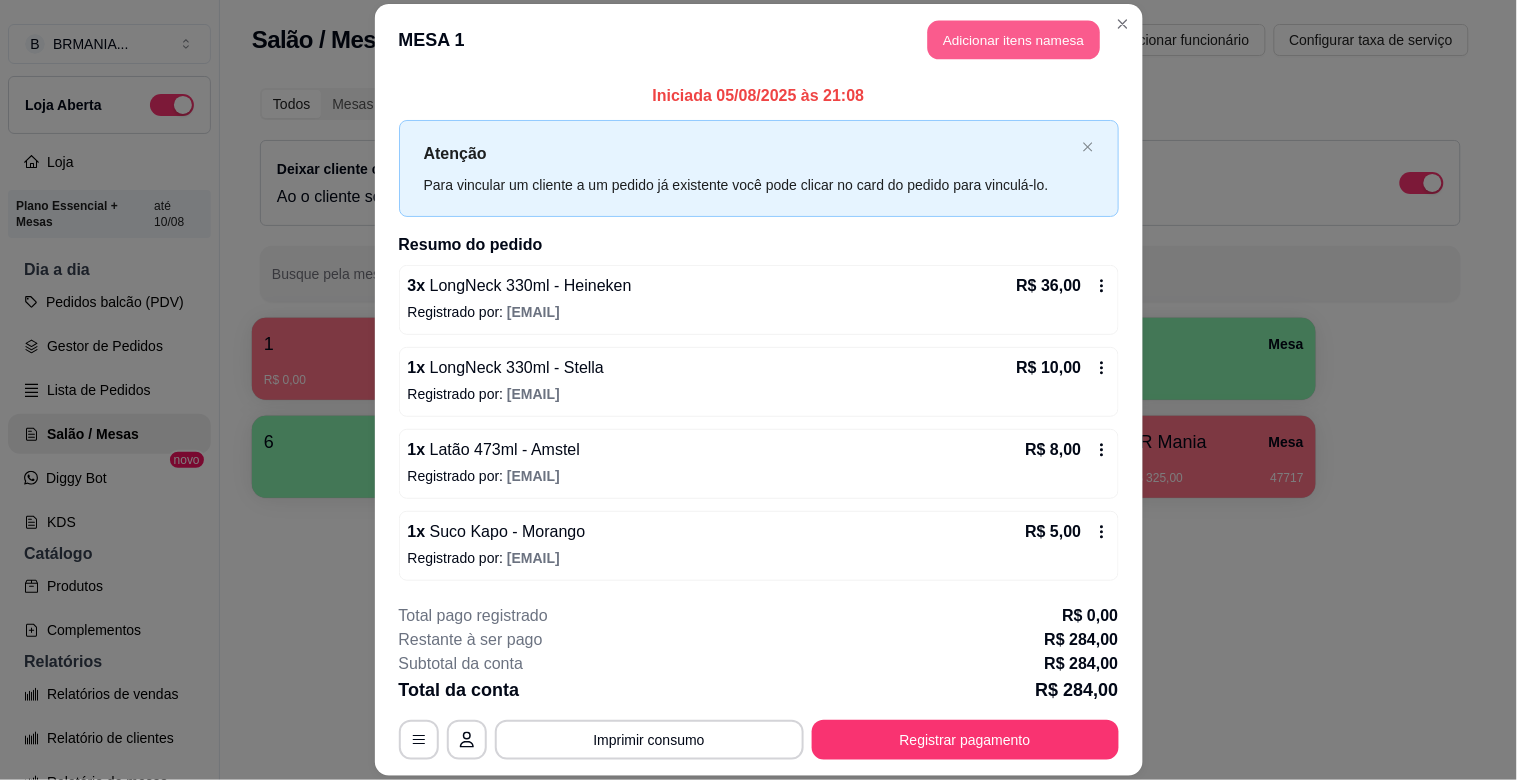 click on "Adicionar itens na  mesa" at bounding box center (1014, 40) 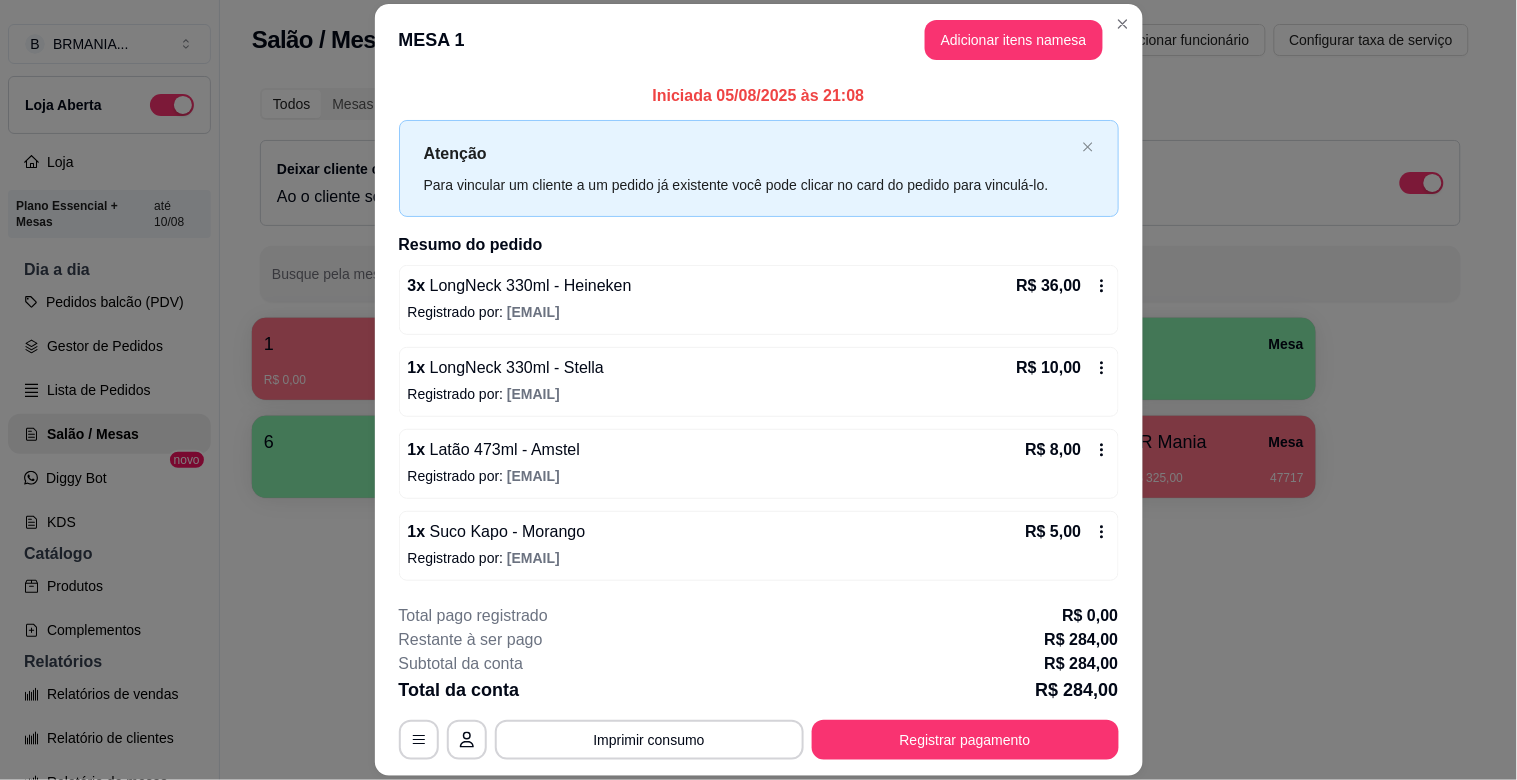 click on "Pesquisa" at bounding box center [540, 141] 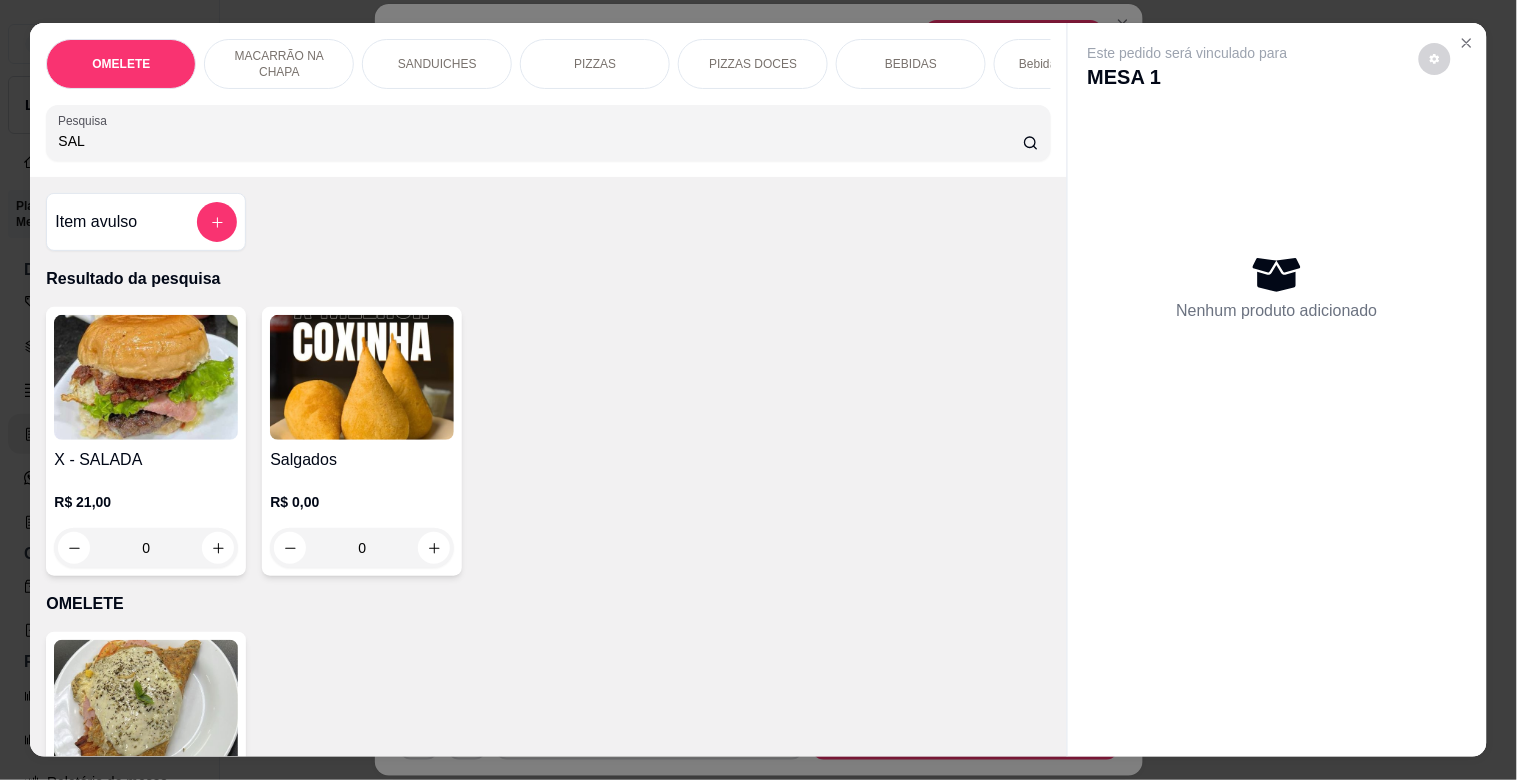type on "SAL" 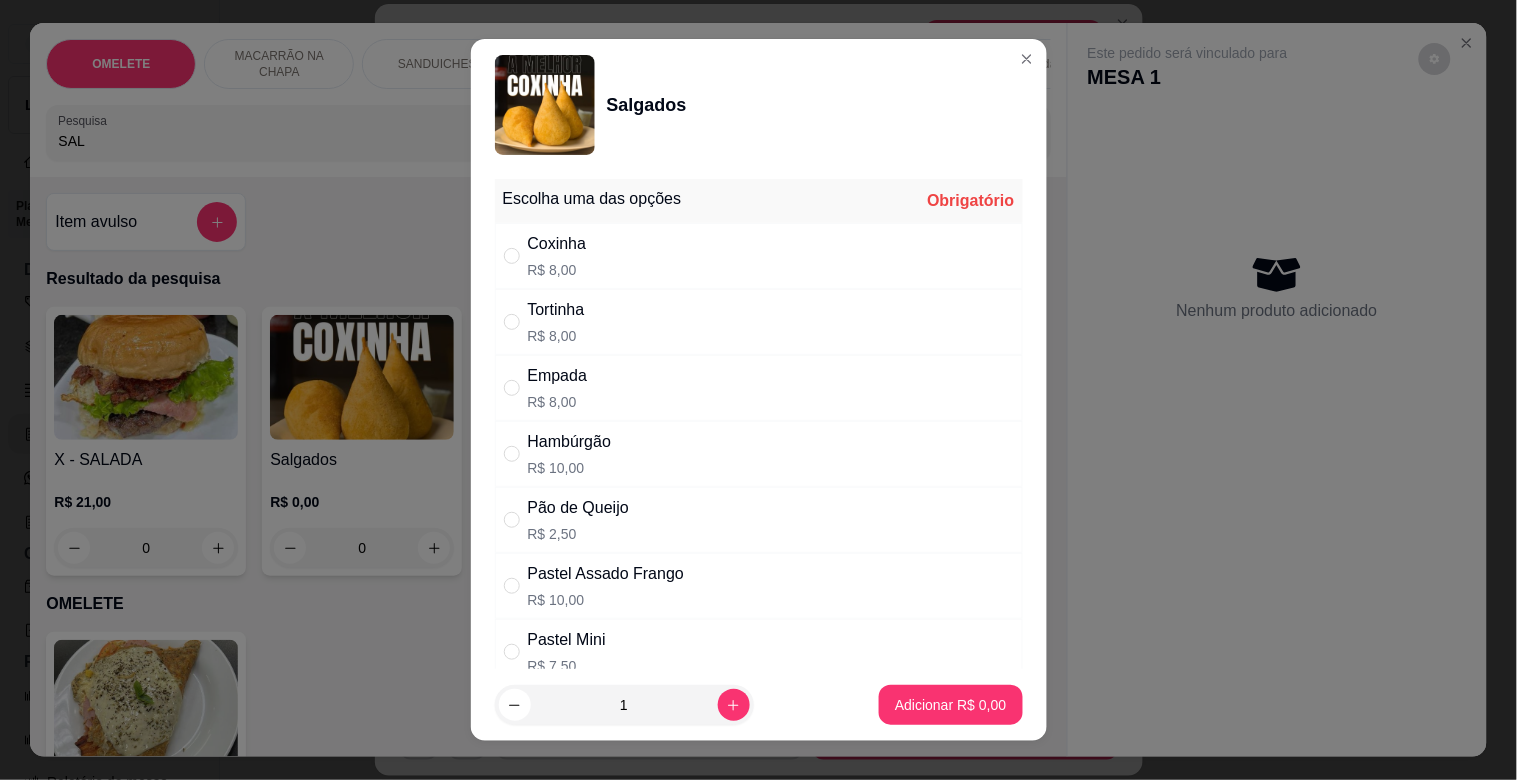 drag, startPoint x: 570, startPoint y: 301, endPoint x: 581, endPoint y: 300, distance: 11.045361 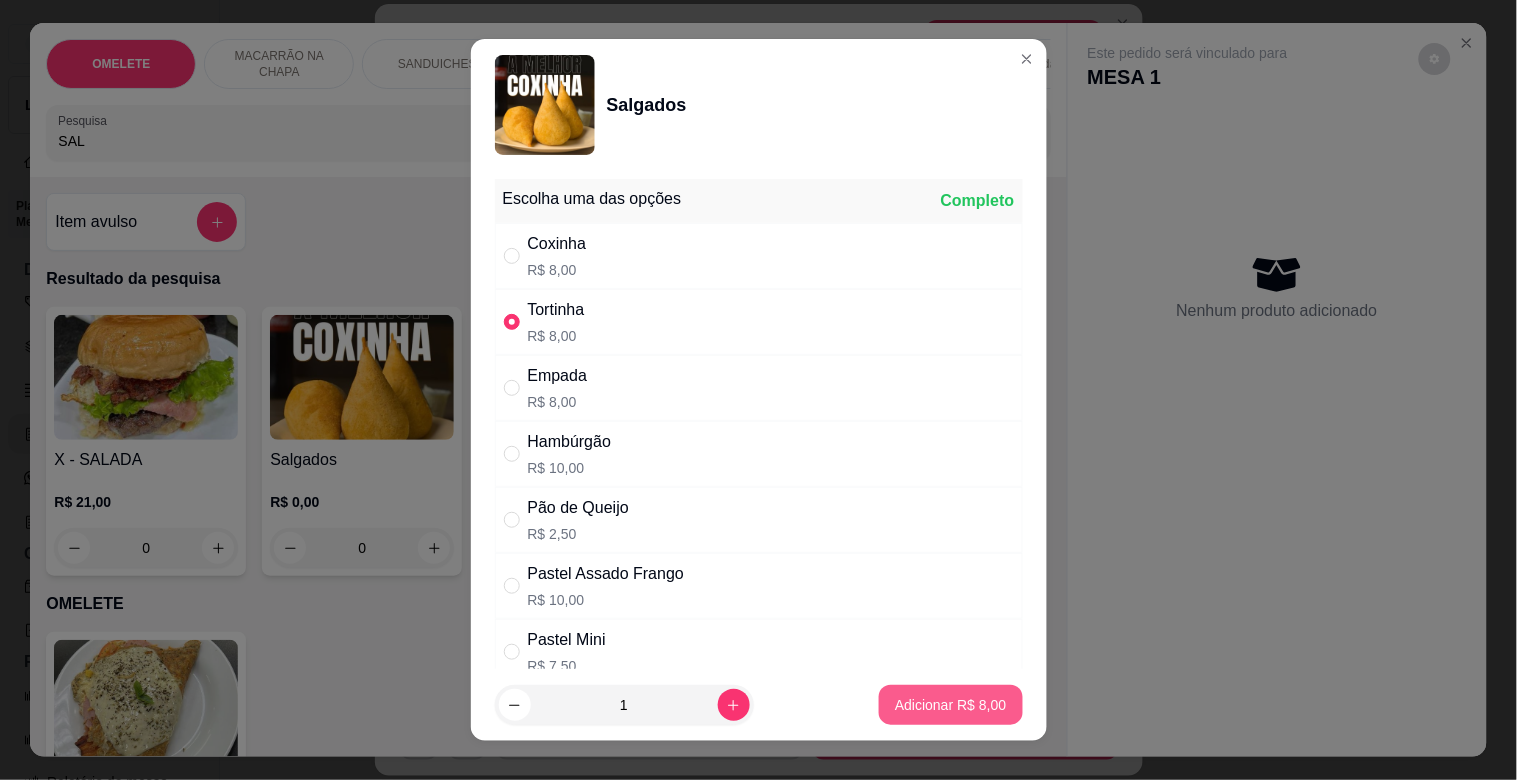 click on "Adicionar   R$ 8,00" at bounding box center (950, 705) 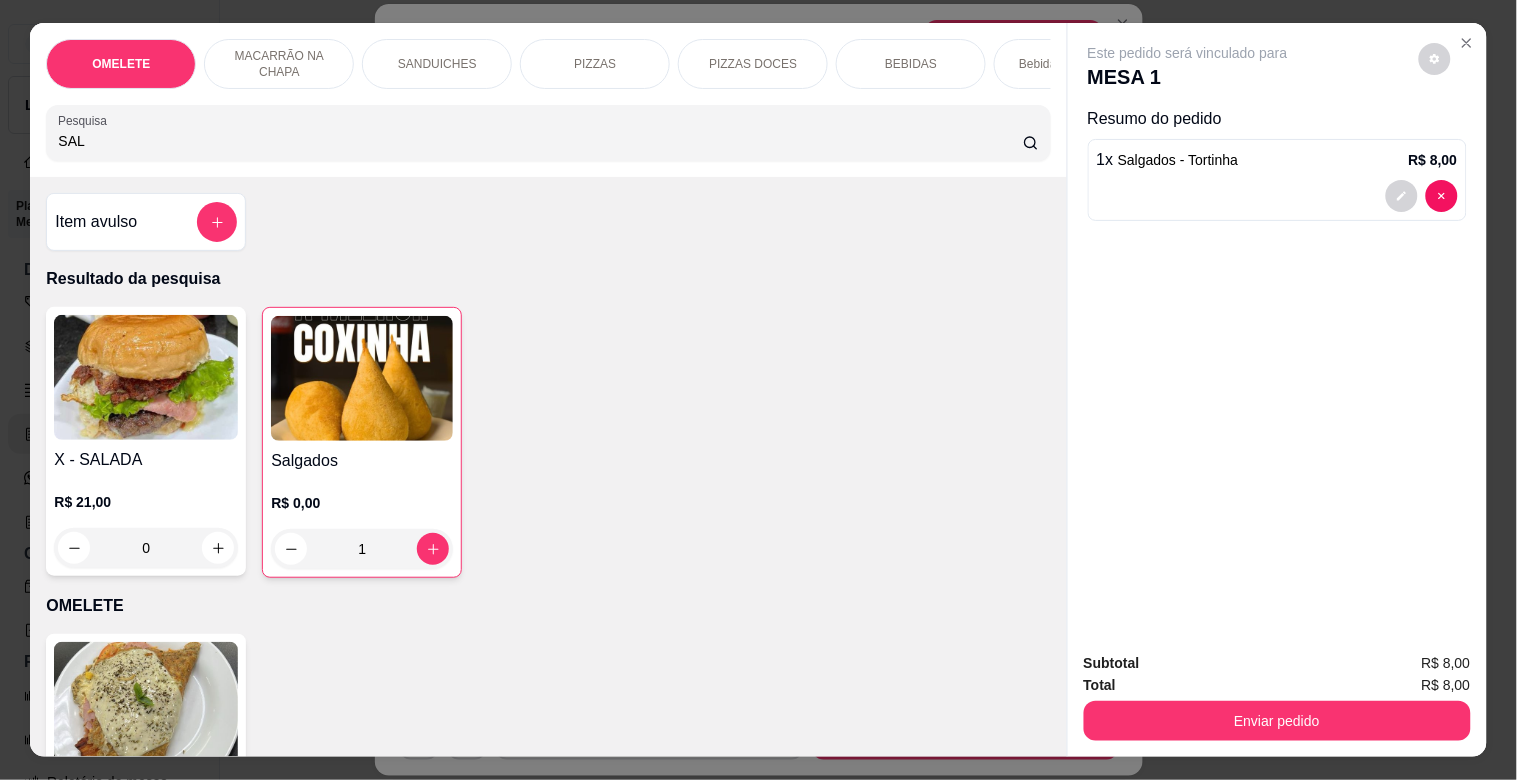 click at bounding box center [362, 378] 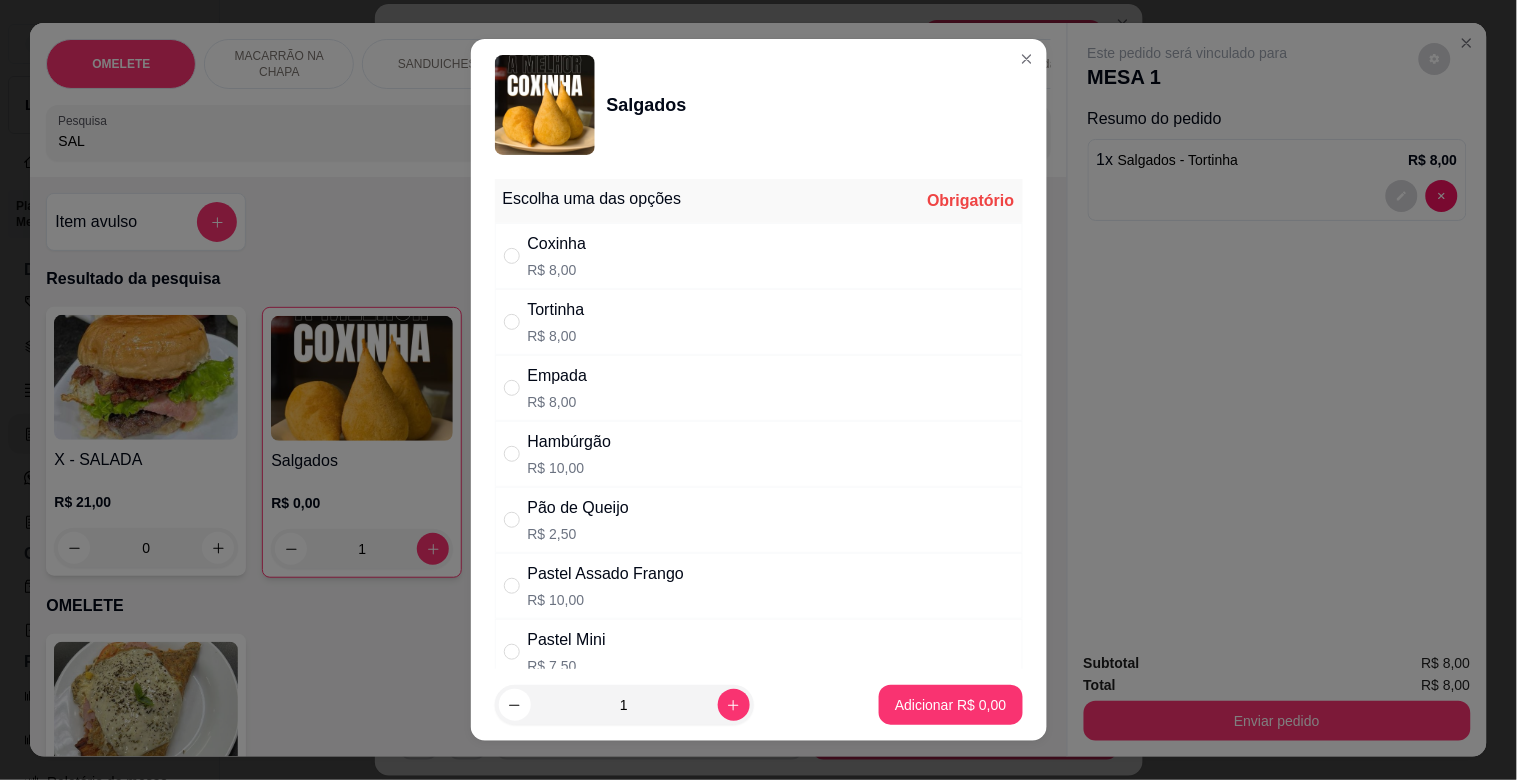 click on "Empada  R$ 8,00" at bounding box center [759, 388] 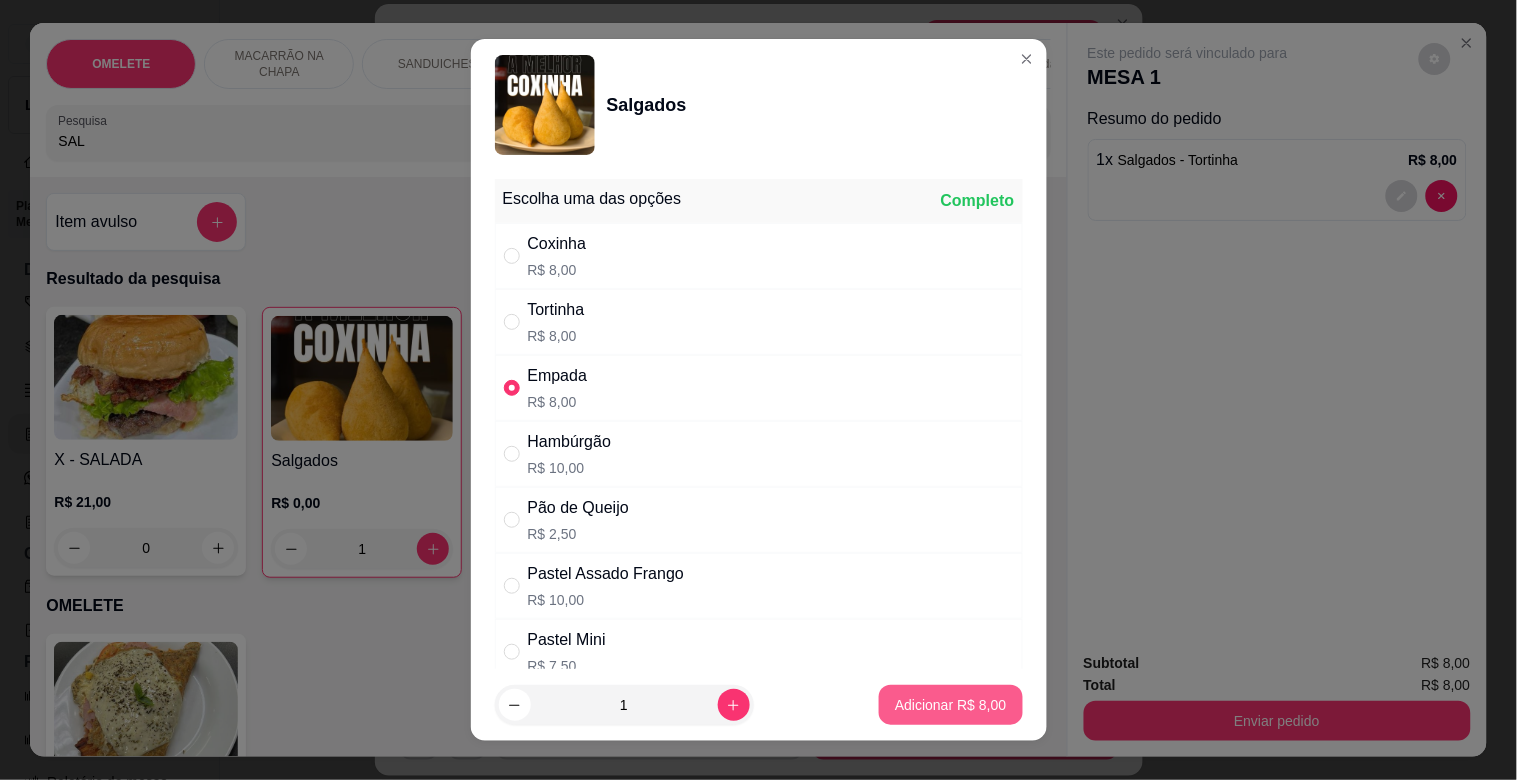 click on "Adicionar   R$ 8,00" at bounding box center [950, 705] 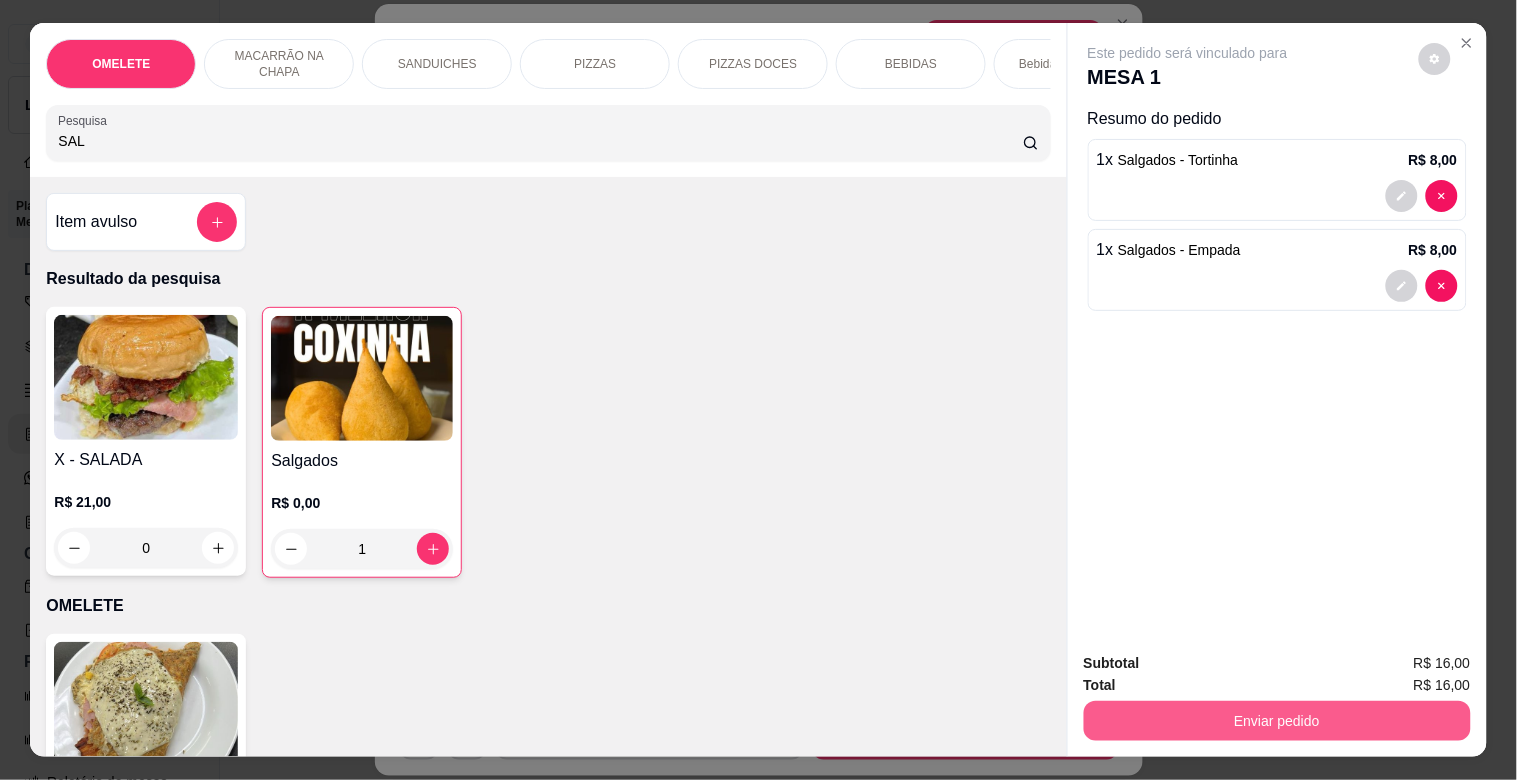 click on "Enviar pedido" at bounding box center [1277, 721] 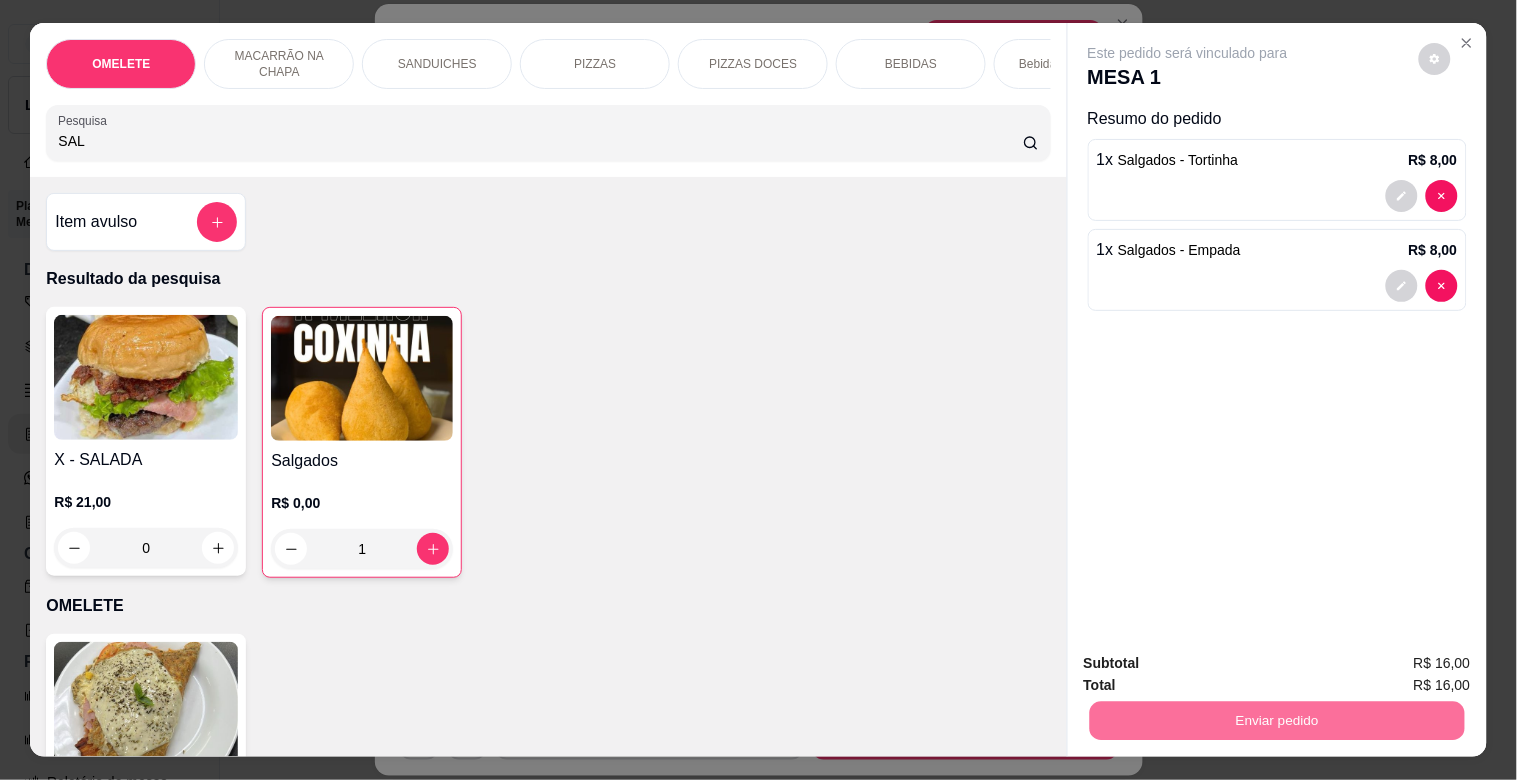 click on "Não registrar e enviar pedido" at bounding box center [1211, 663] 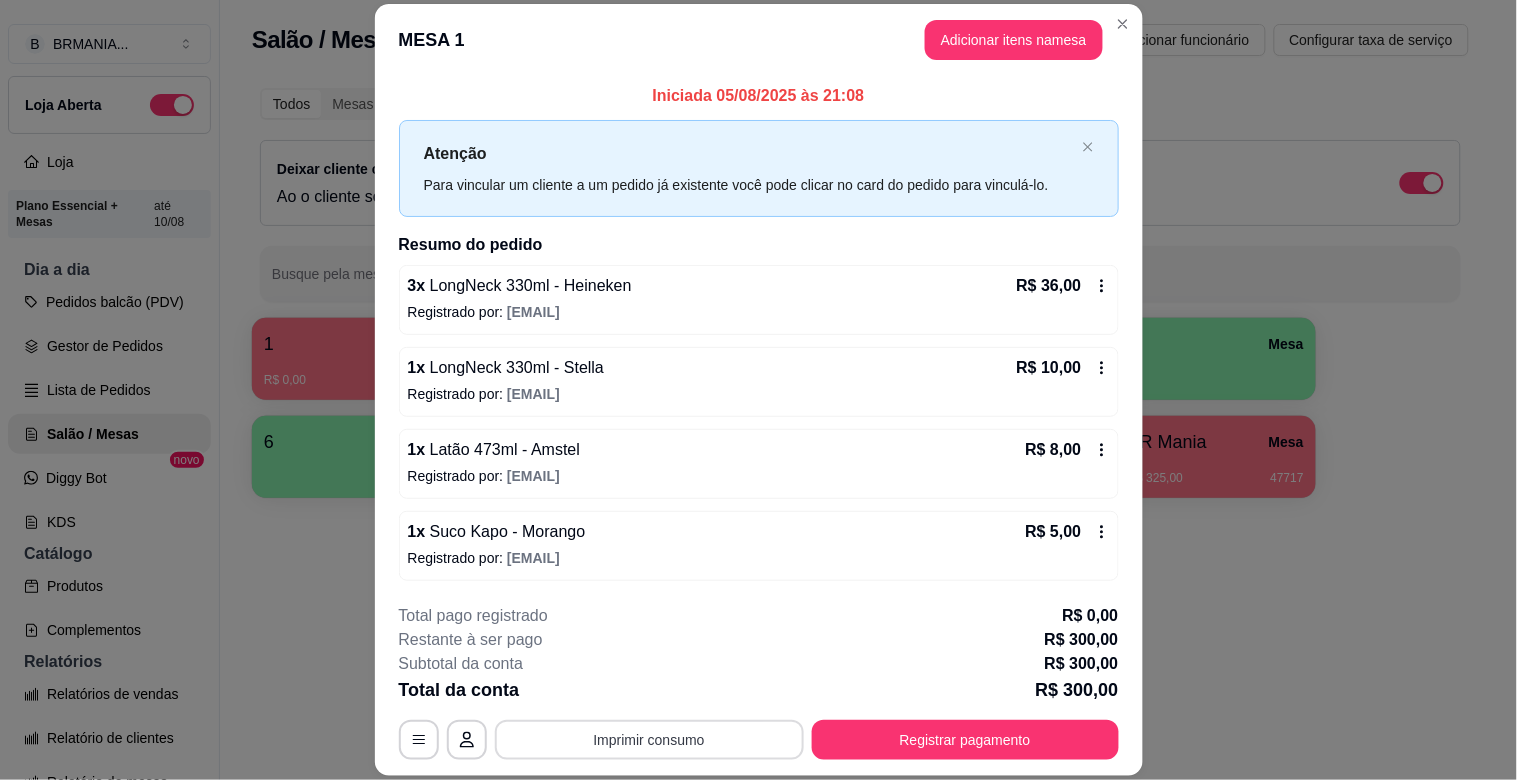 click on "Imprimir consumo" at bounding box center [649, 740] 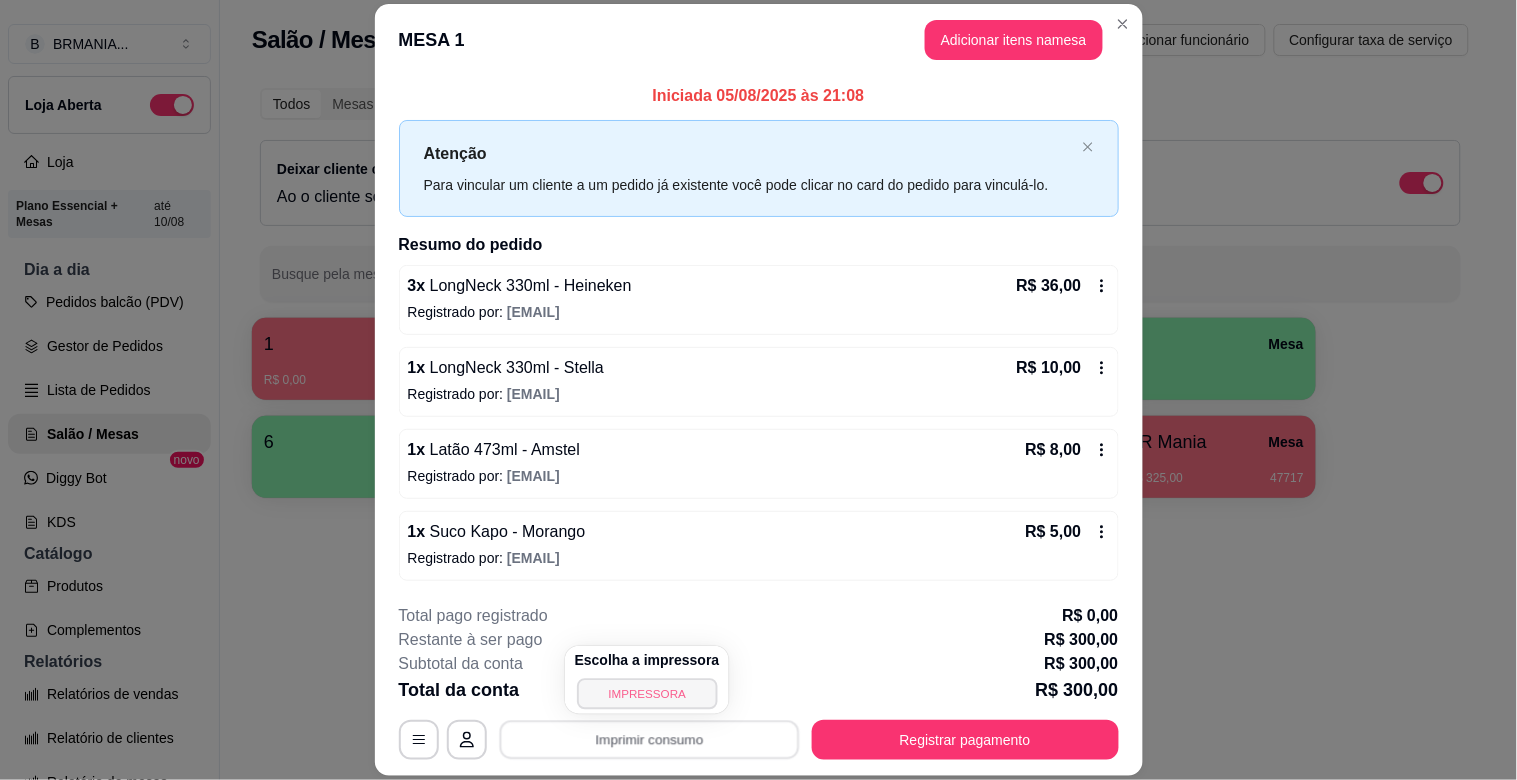 click on "IMPRESSORA" at bounding box center (647, 693) 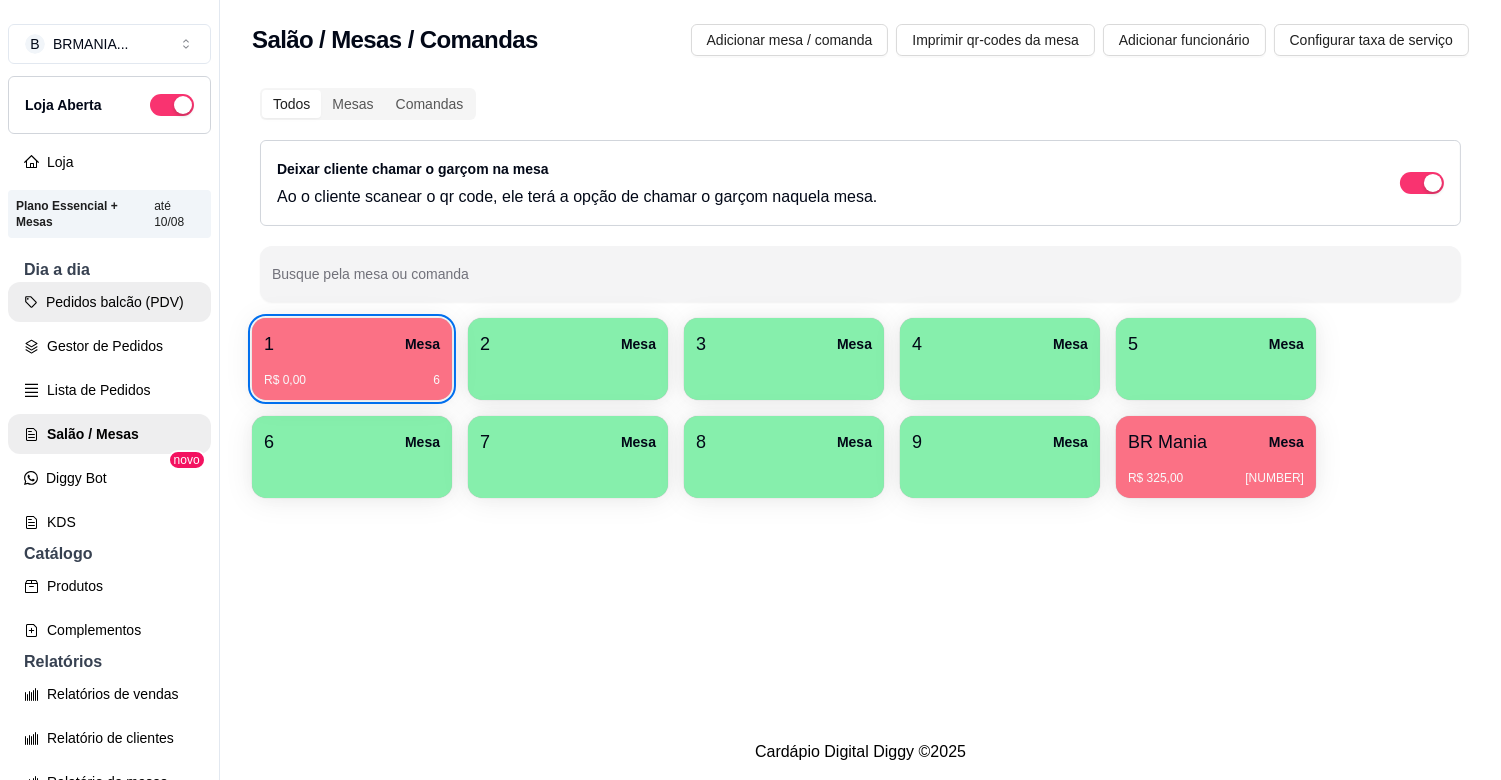 click on "Pedidos balcão (PDV)" at bounding box center (109, 302) 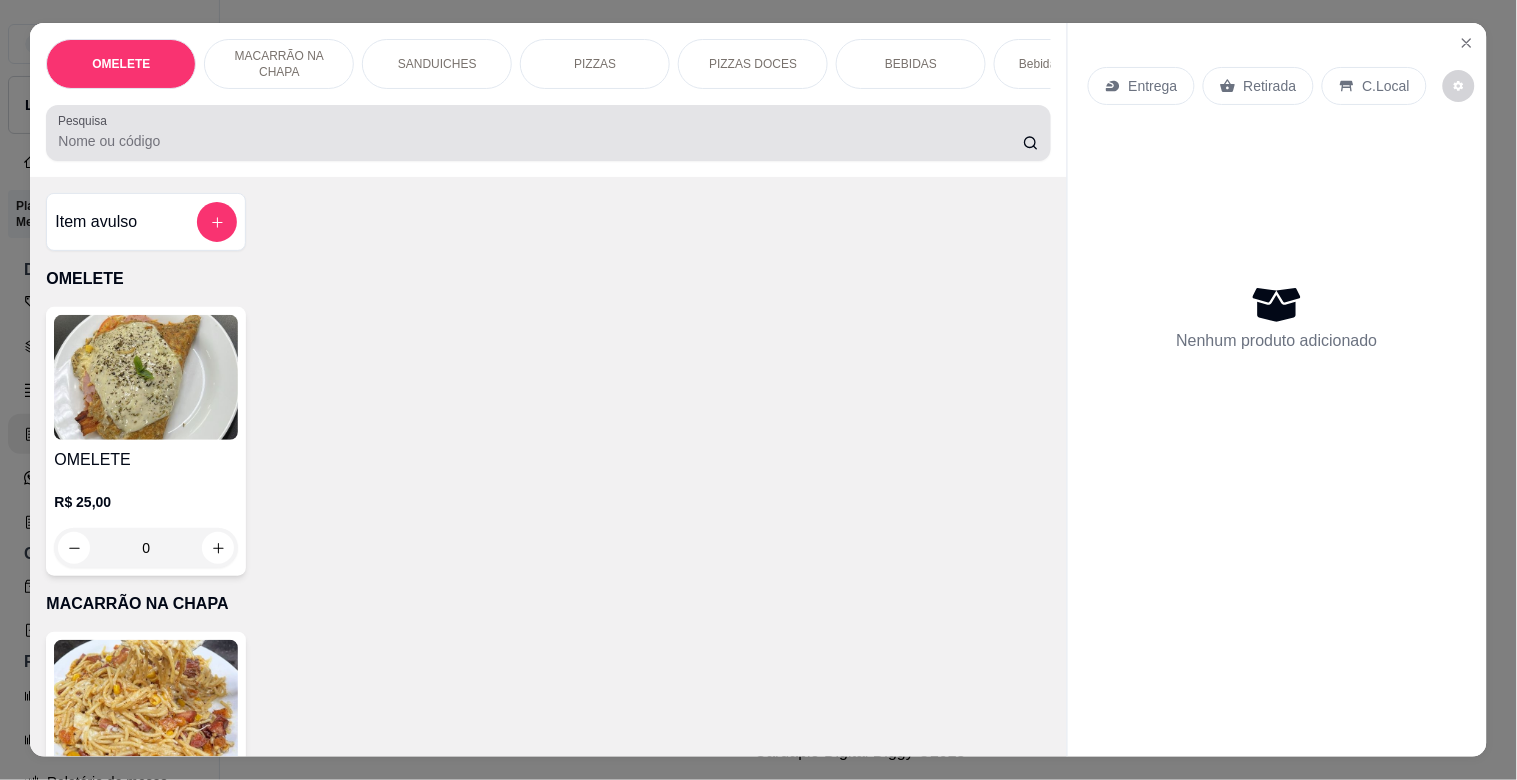 click on "PIZZAS" at bounding box center (595, 64) 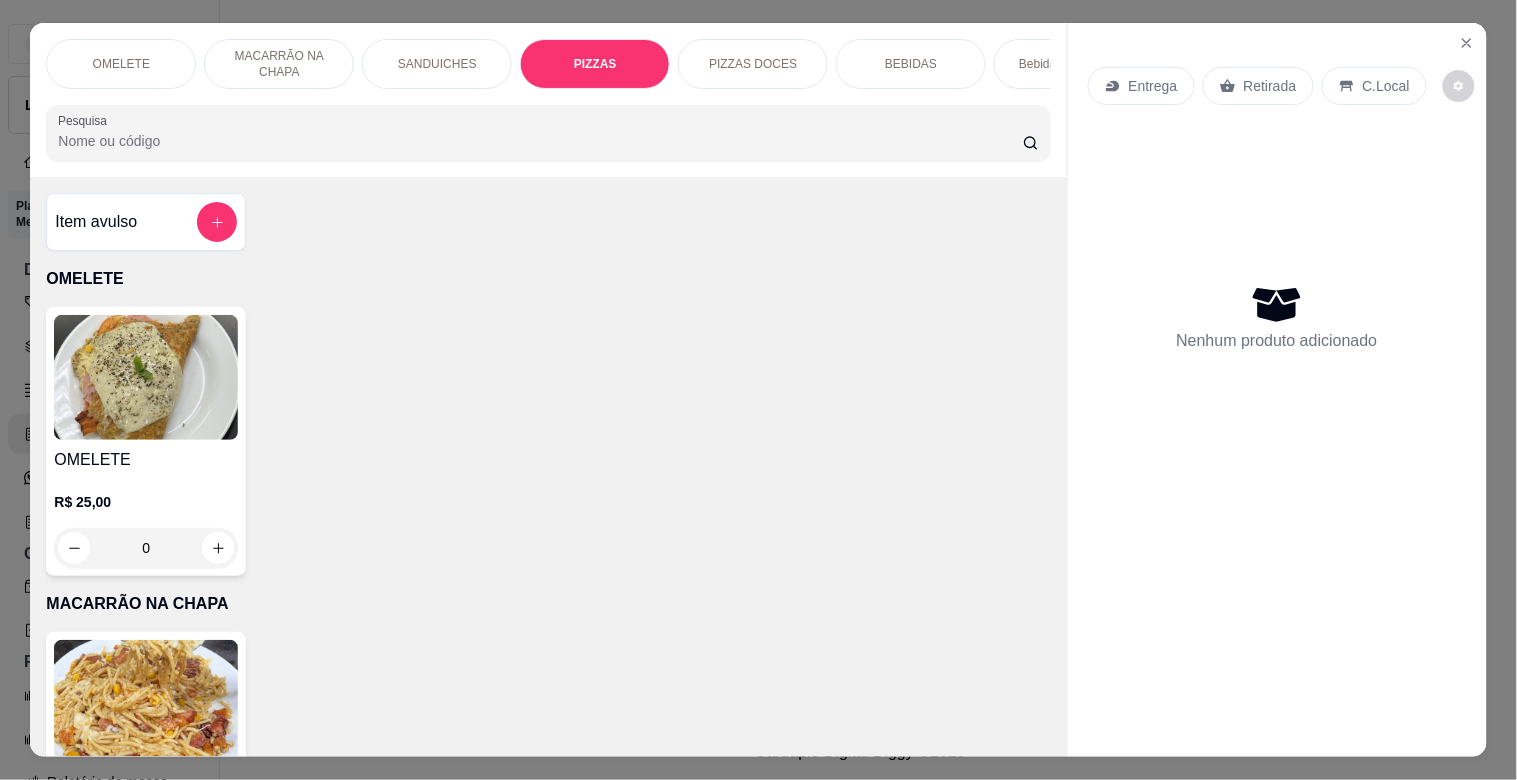scroll, scrollTop: 1634, scrollLeft: 0, axis: vertical 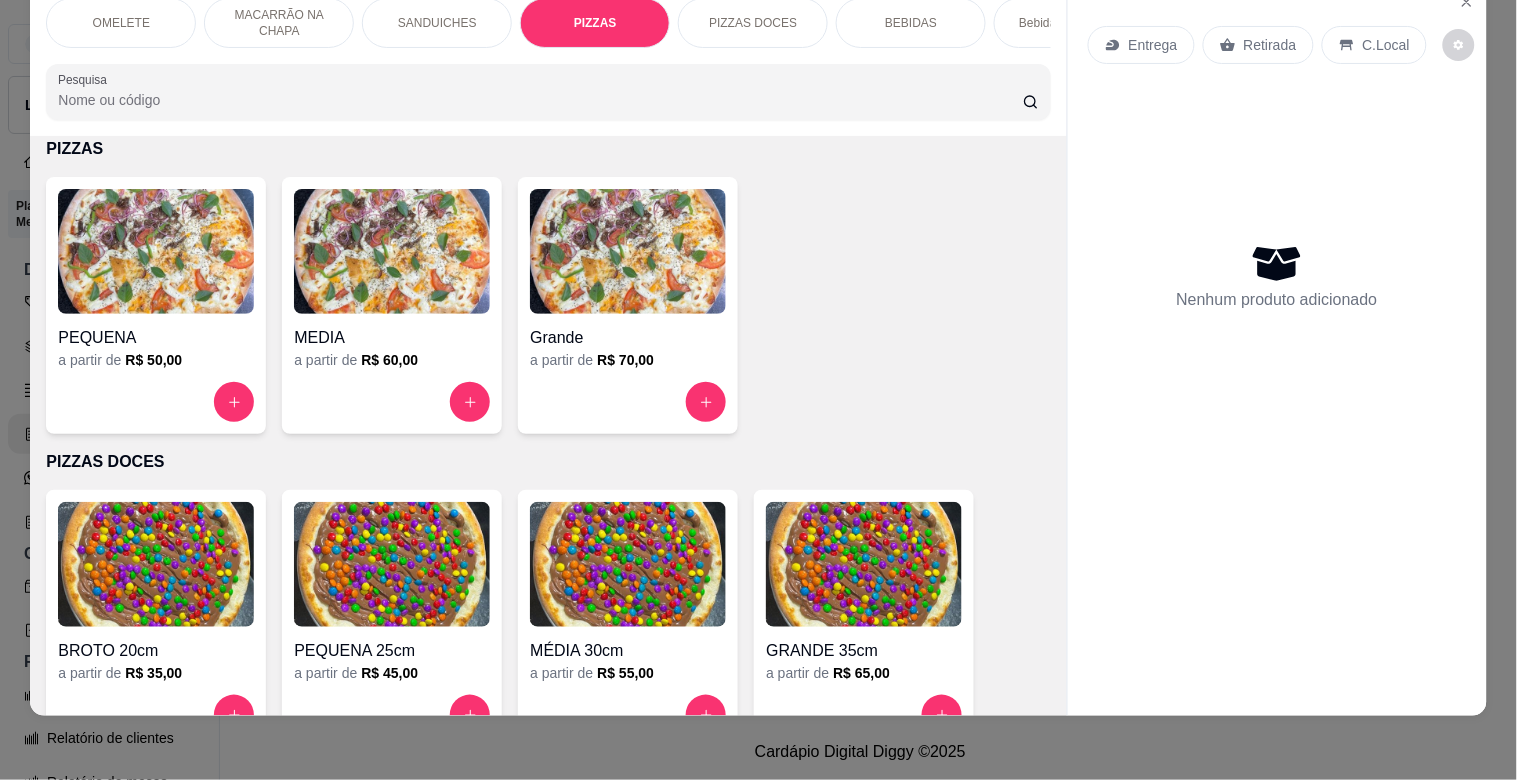 click on "OMELETE MACARRÃO NA CHAPA  SANDUICHES PIZZAS PIZZAS DOCES BEBIDAS  Bebidas Alcoólicas  Bebidas Não alcoólicas  Energético  ELMA CHIPS Salgados  BOMBONIERE  Chup chup Rose Gourmet  Chup chup Lets  KIBOM Gelo  Paieiro  Isqueiro BIC Grande  Seda ZOMO  Doceria Fernanda Teixeira  Pesquisa" at bounding box center [548, 59] 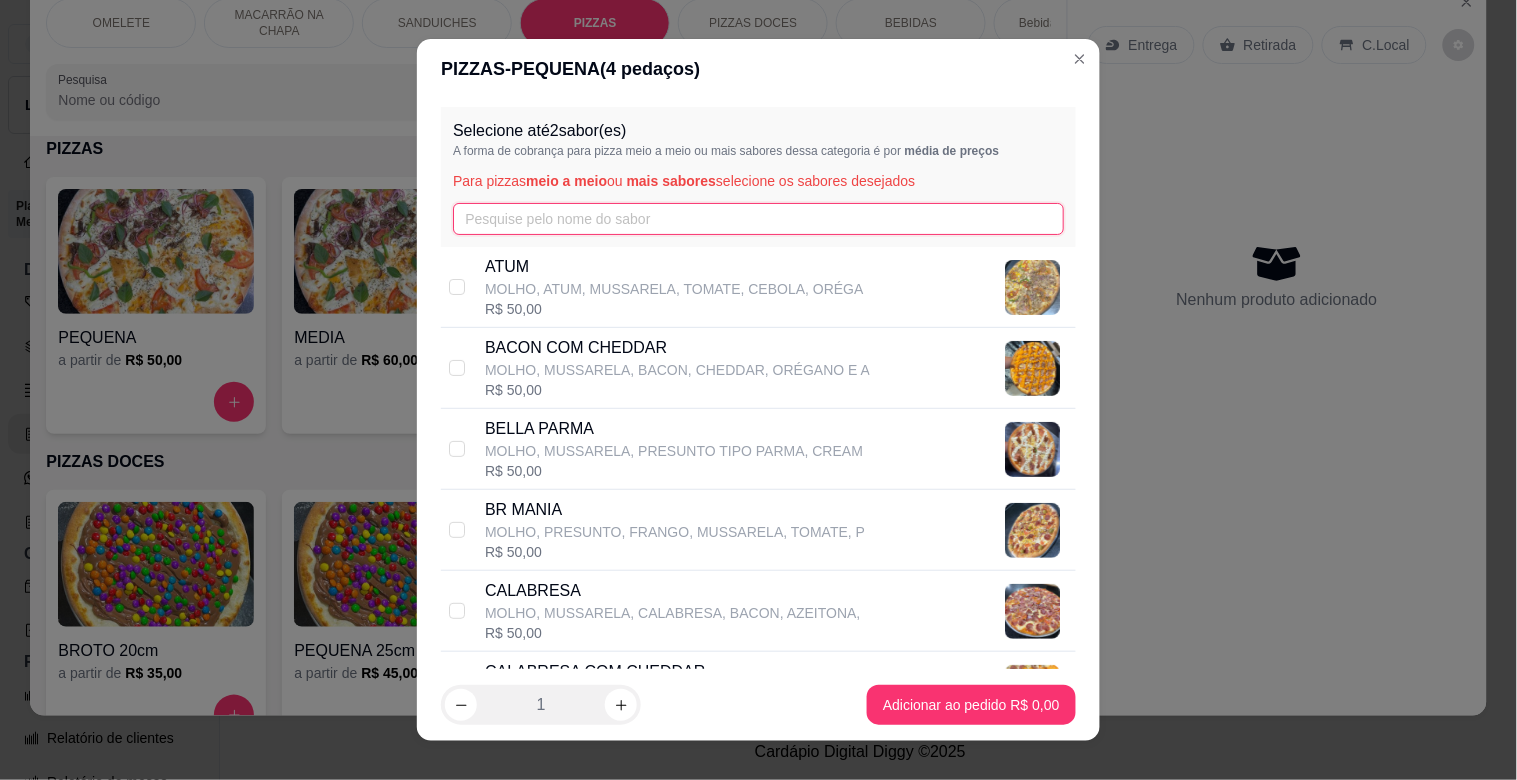 click at bounding box center [758, 219] 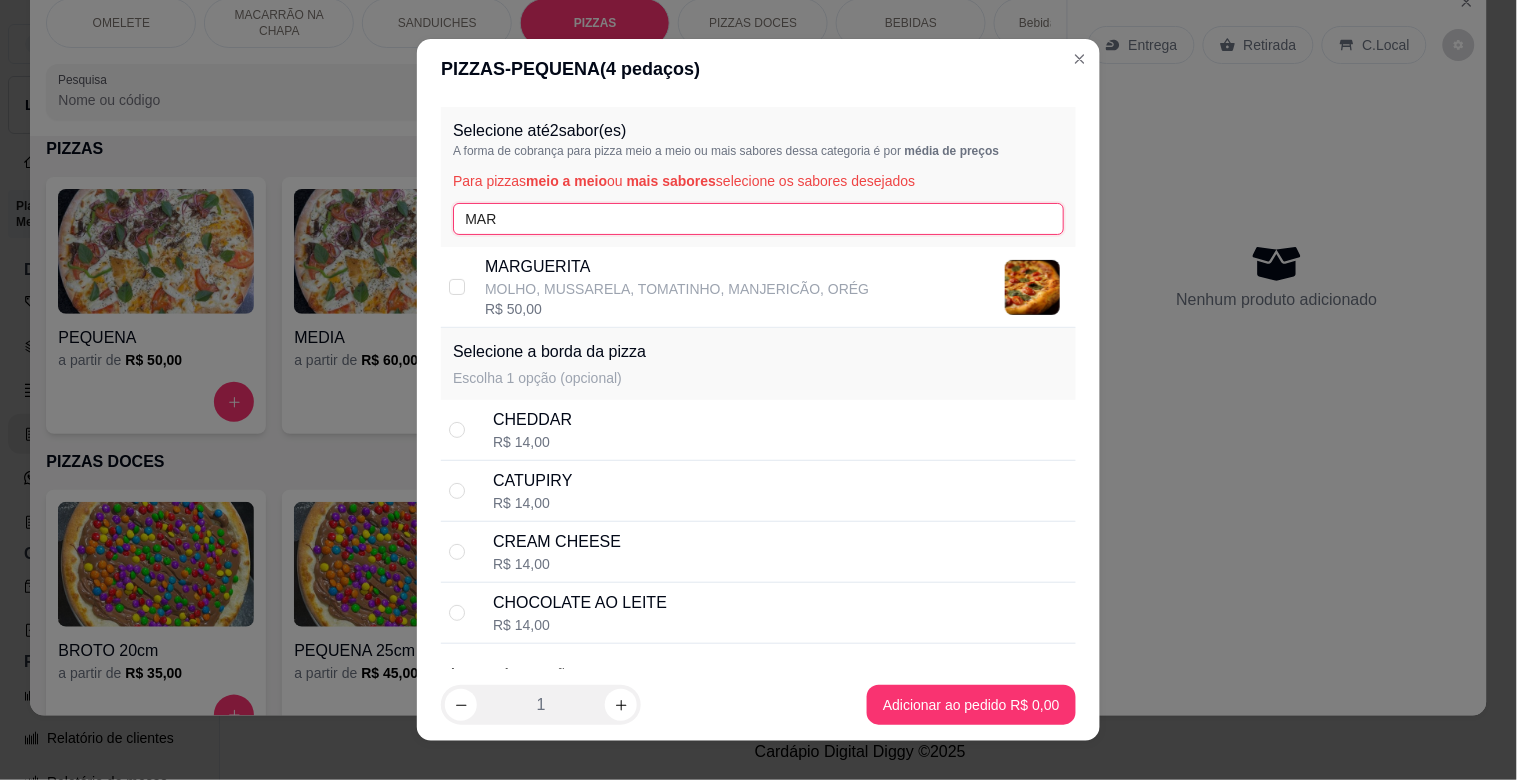 type on "MAR" 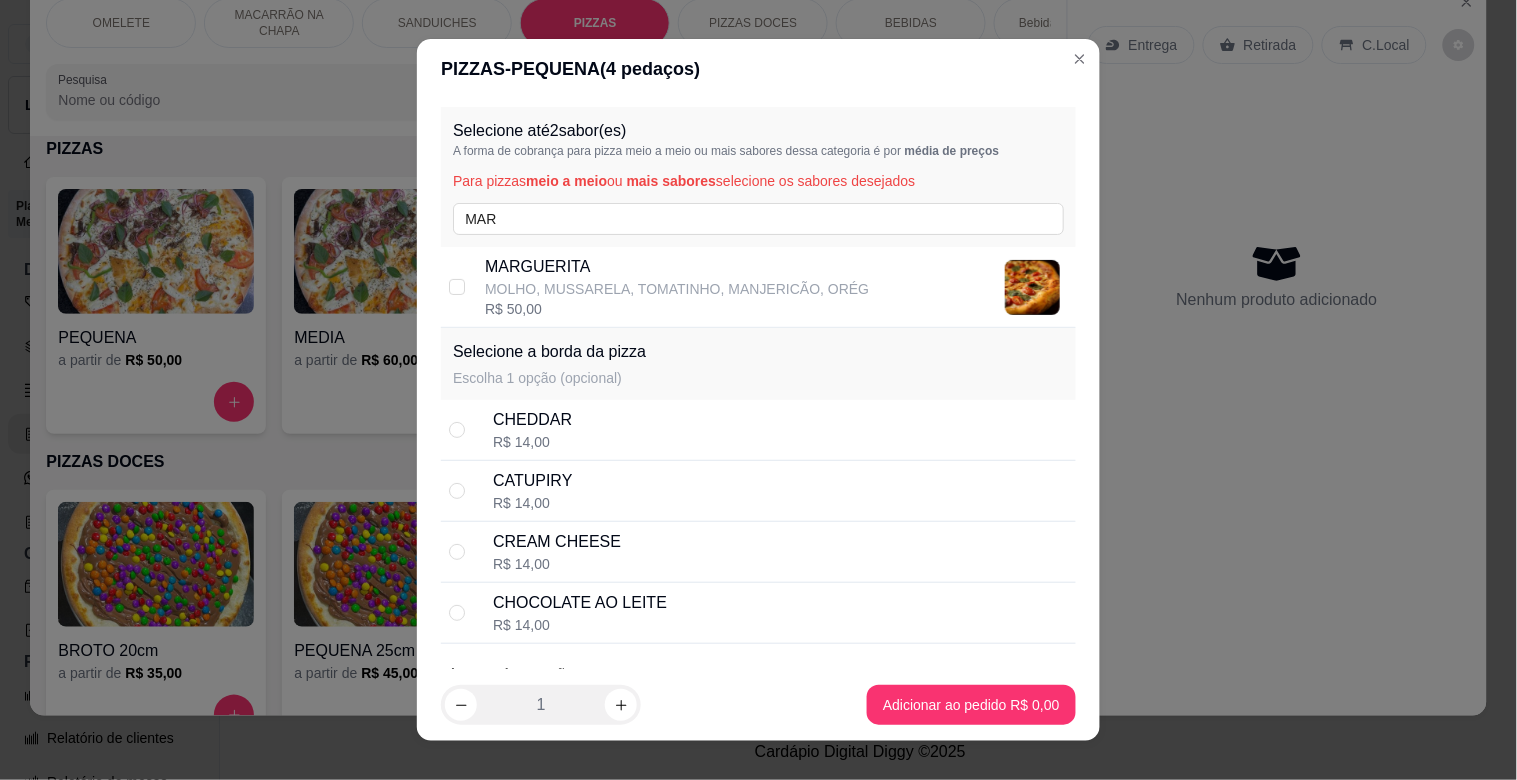 click on "R$ 50,00" at bounding box center (677, 309) 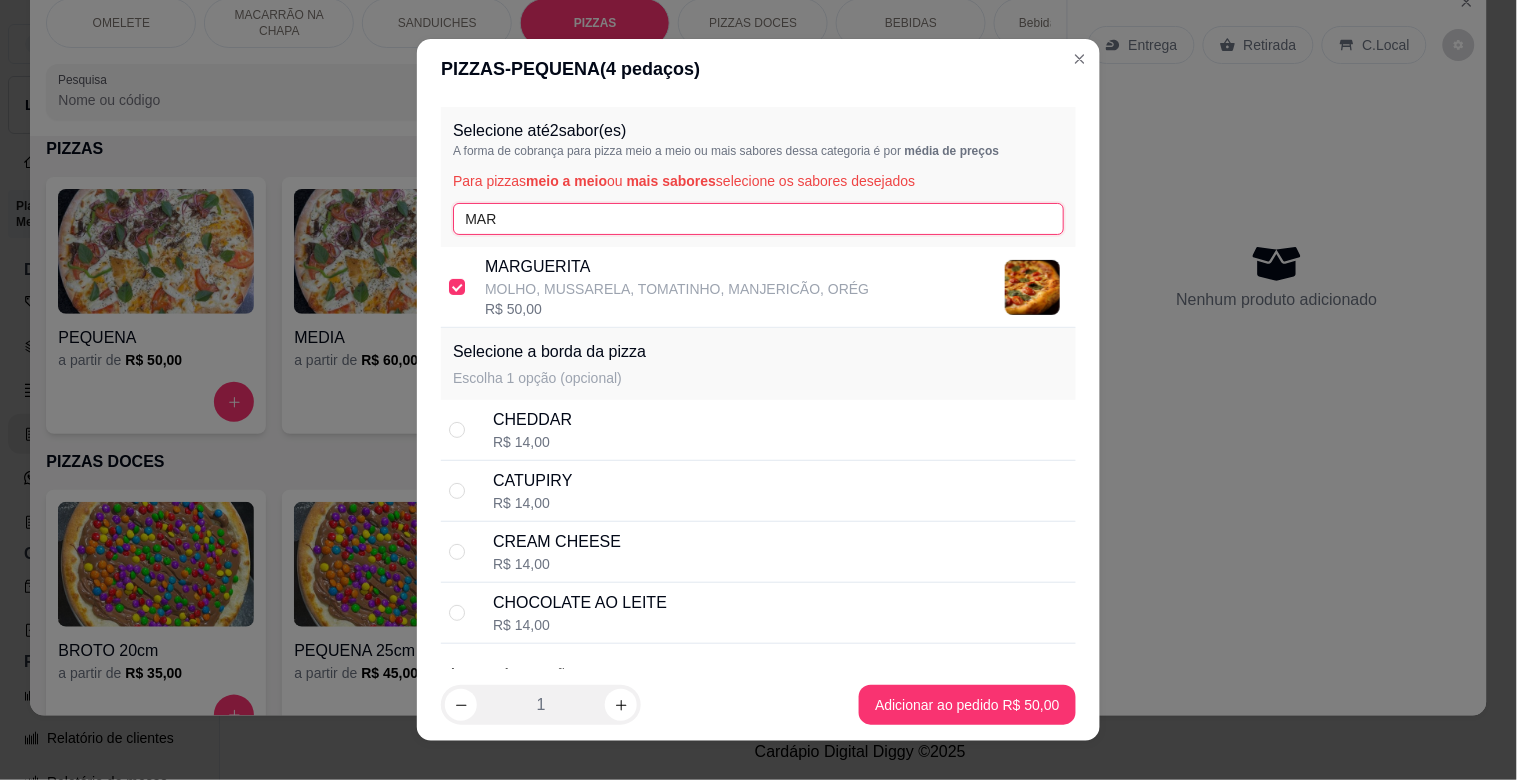 drag, startPoint x: 326, startPoint y: 230, endPoint x: 284, endPoint y: 240, distance: 43.174065 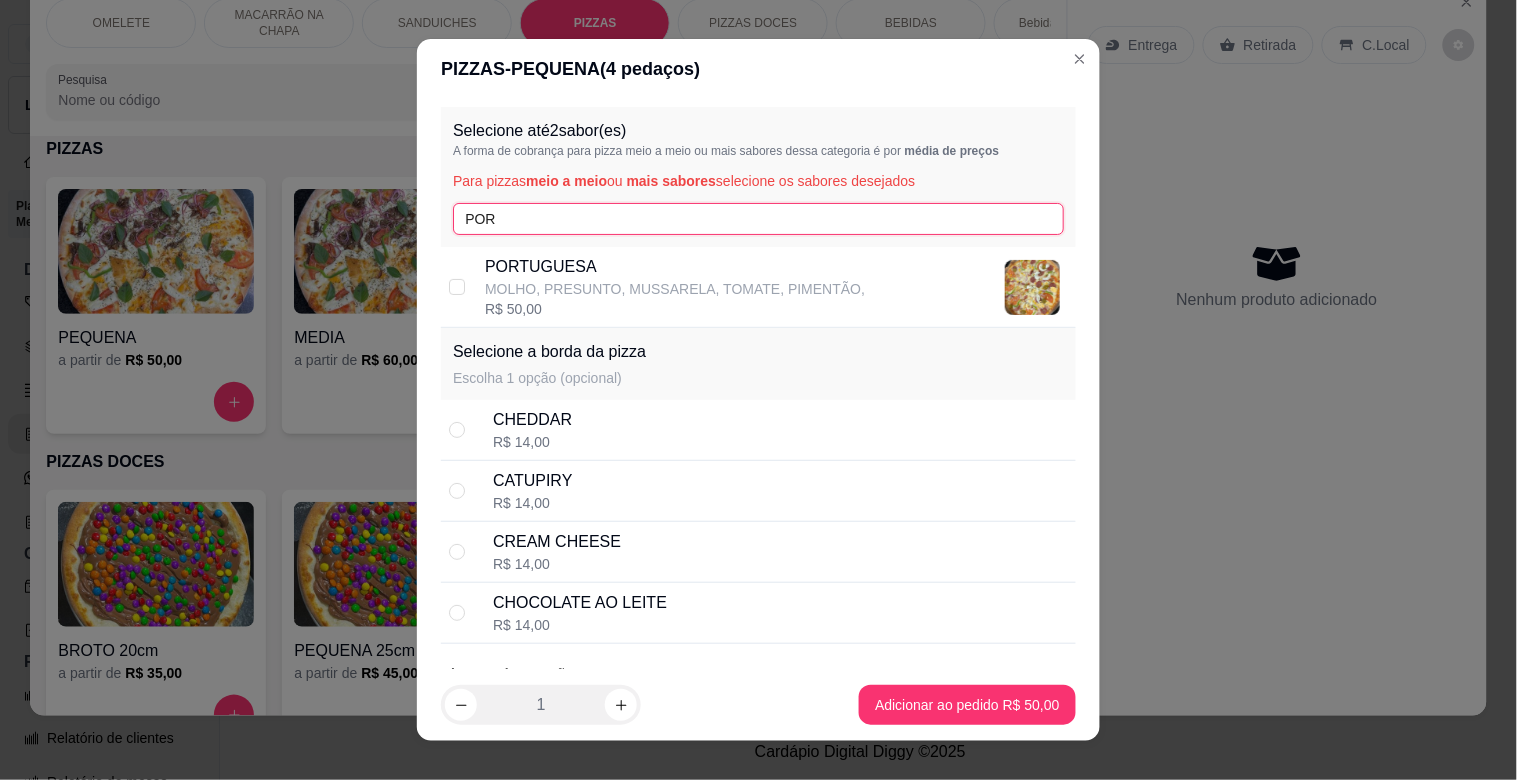 type on "POR" 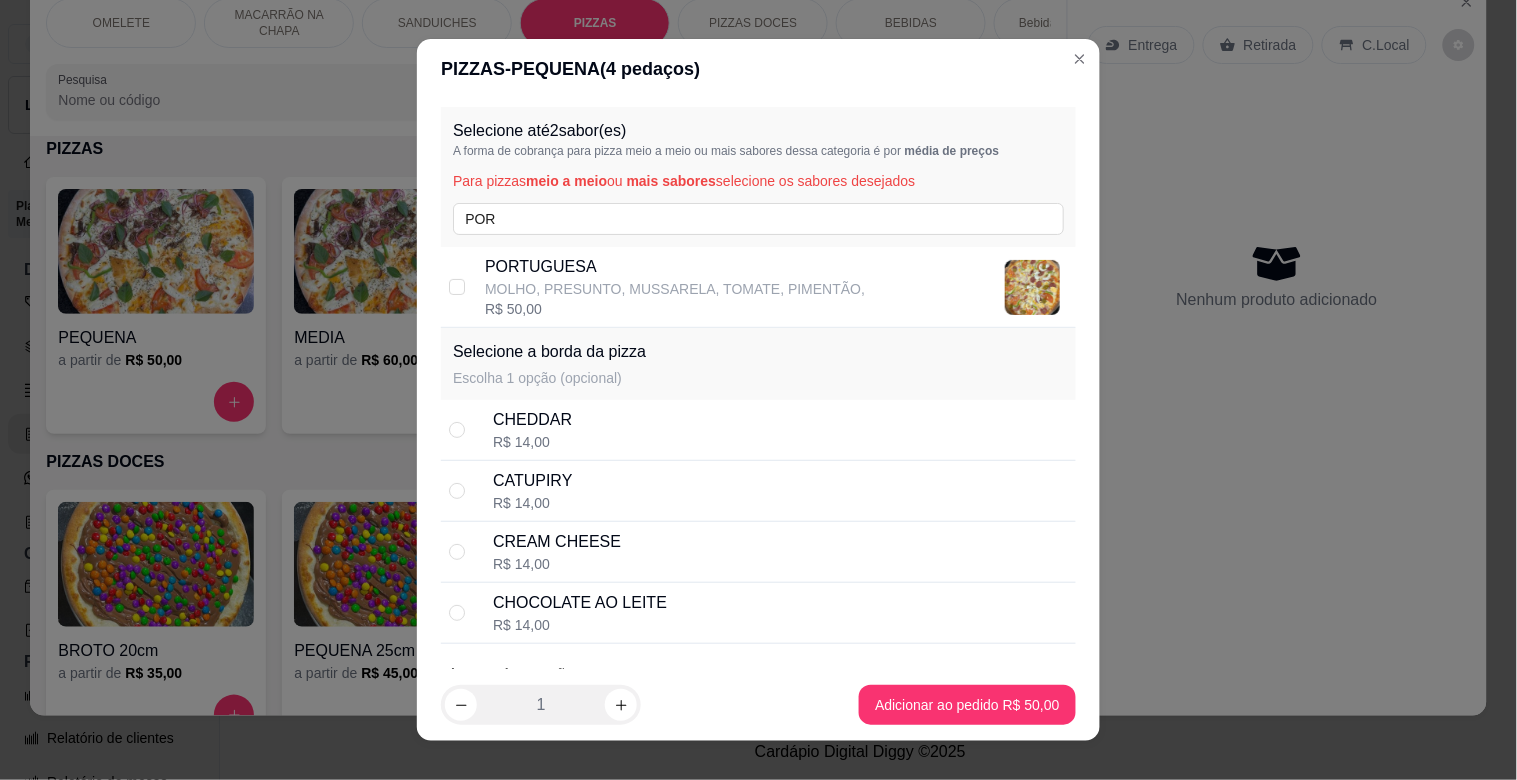 click on "PORTUGUESA MOLHO, PRESUNTO, MUSSARELA, TOMATE, PIMENTÃO, R$ 50,00" at bounding box center [758, 287] 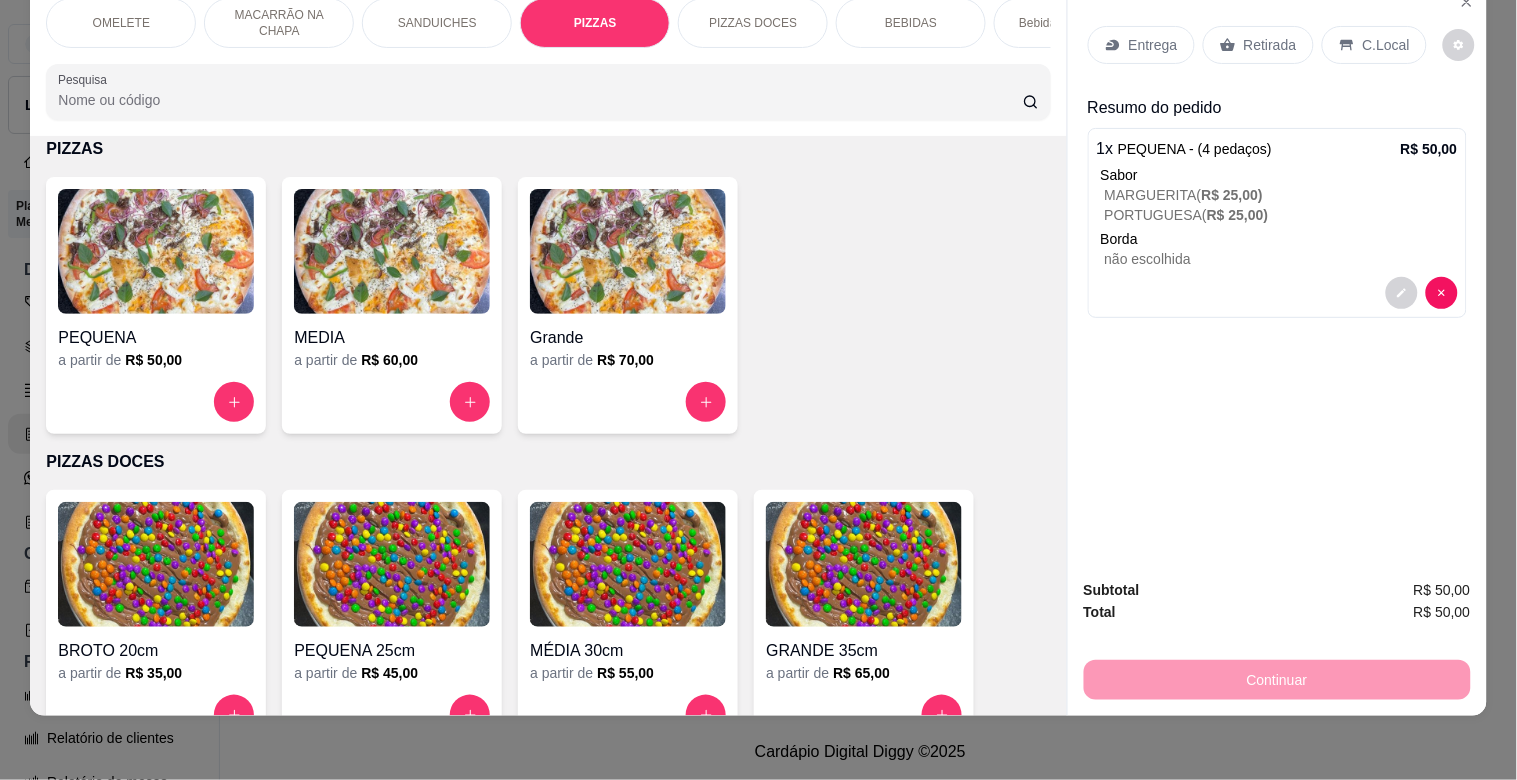 click on "Retirada" at bounding box center [1270, 45] 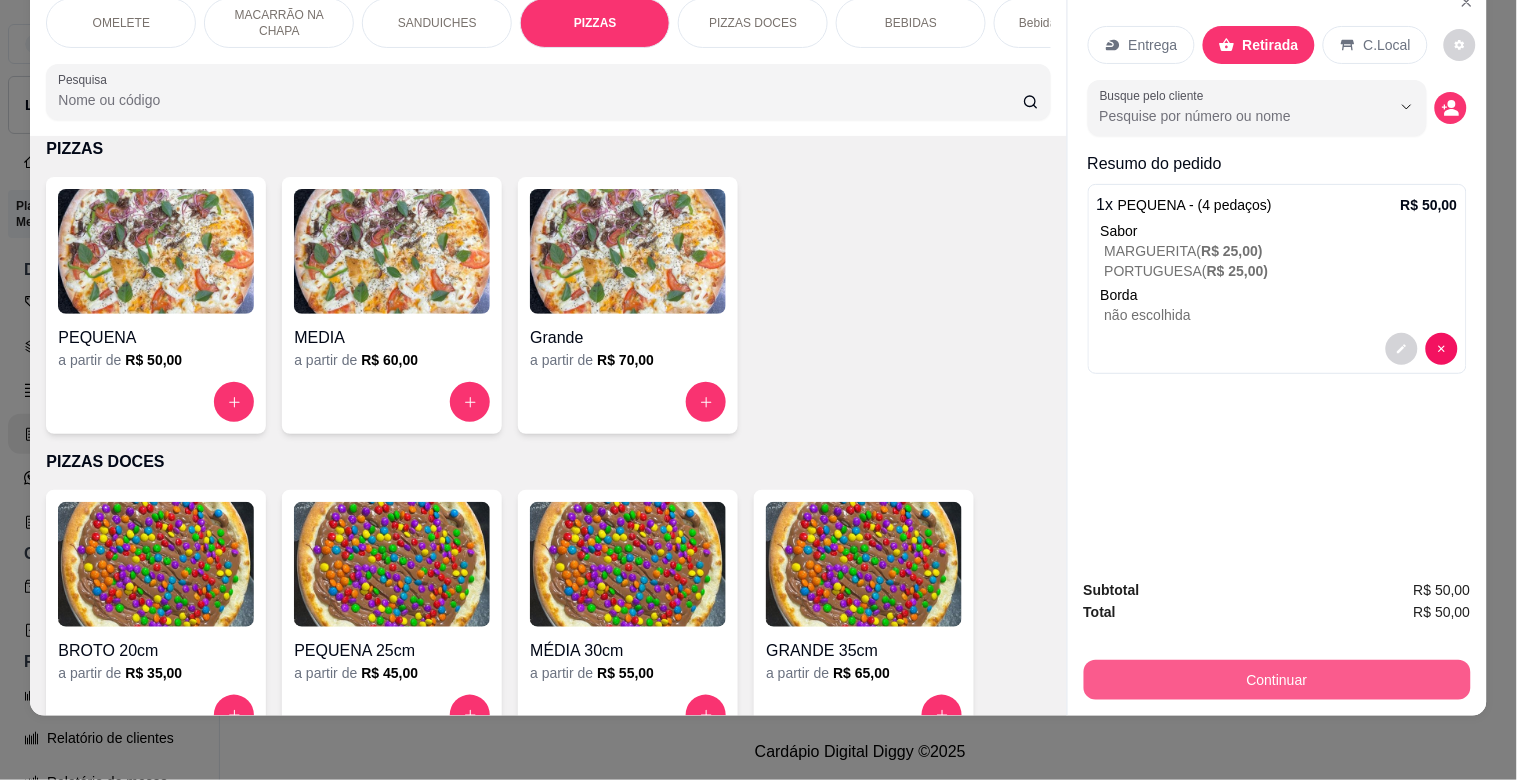 click on "Continuar" at bounding box center [1277, 680] 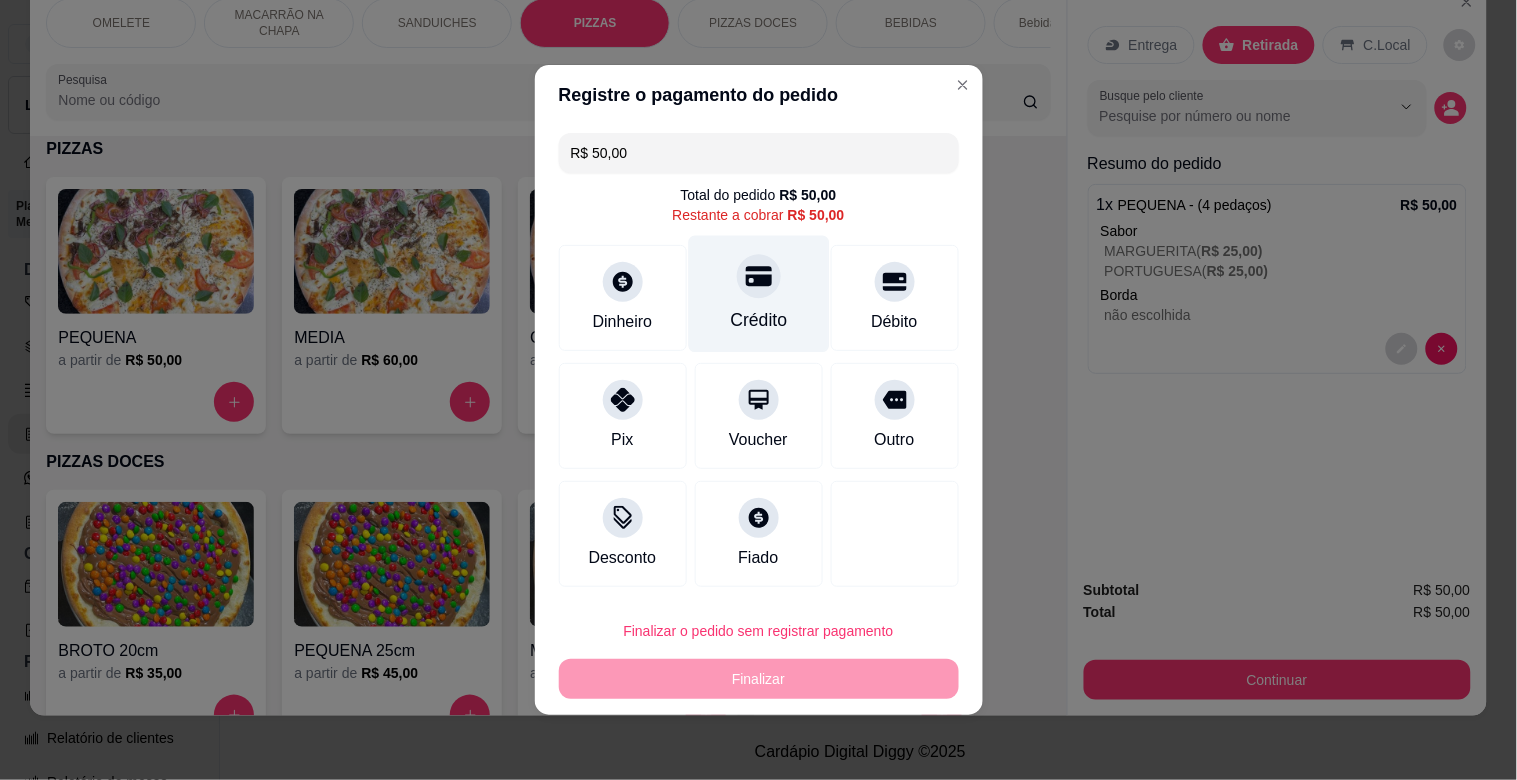 click 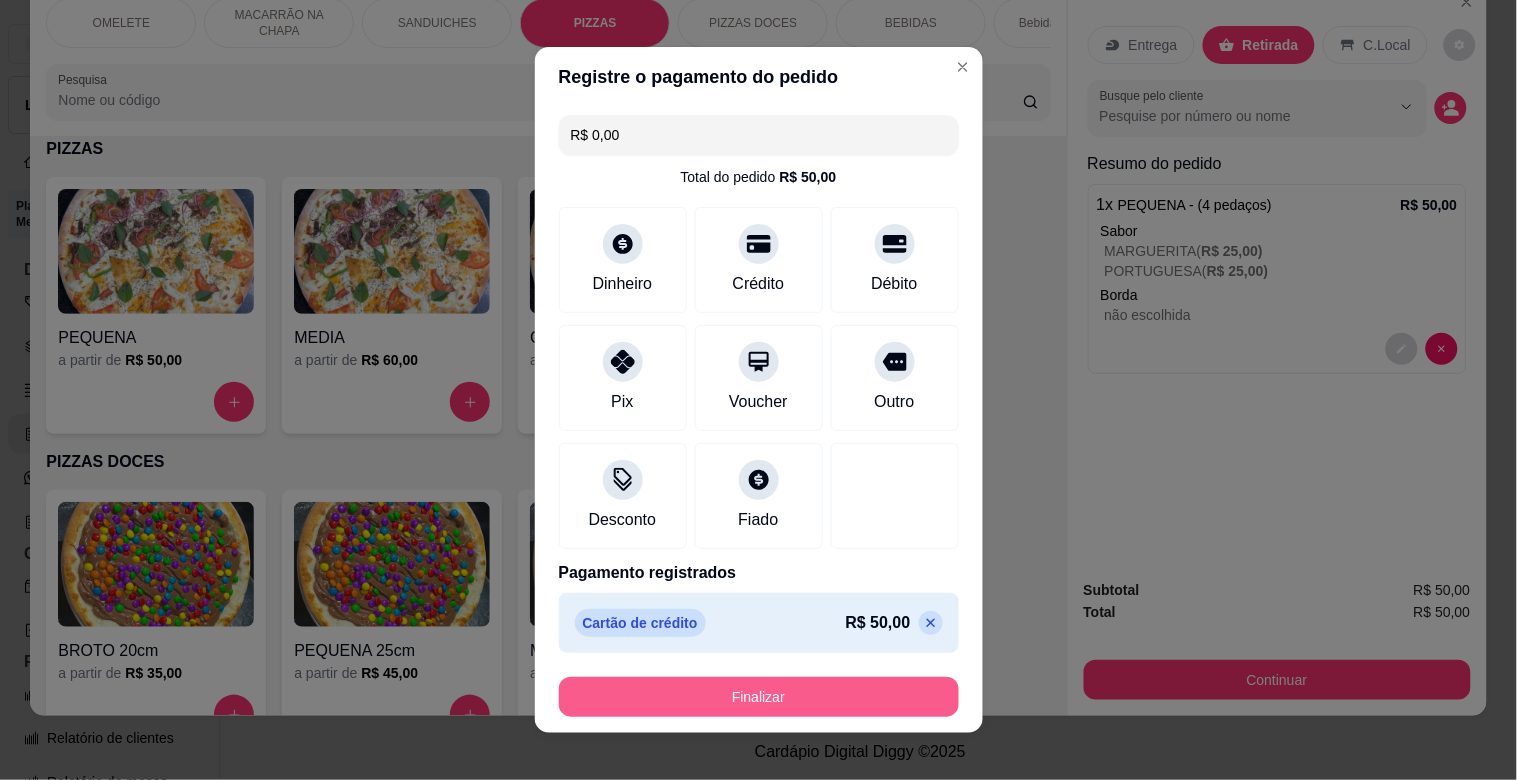 click on "Finalizar" at bounding box center [759, 697] 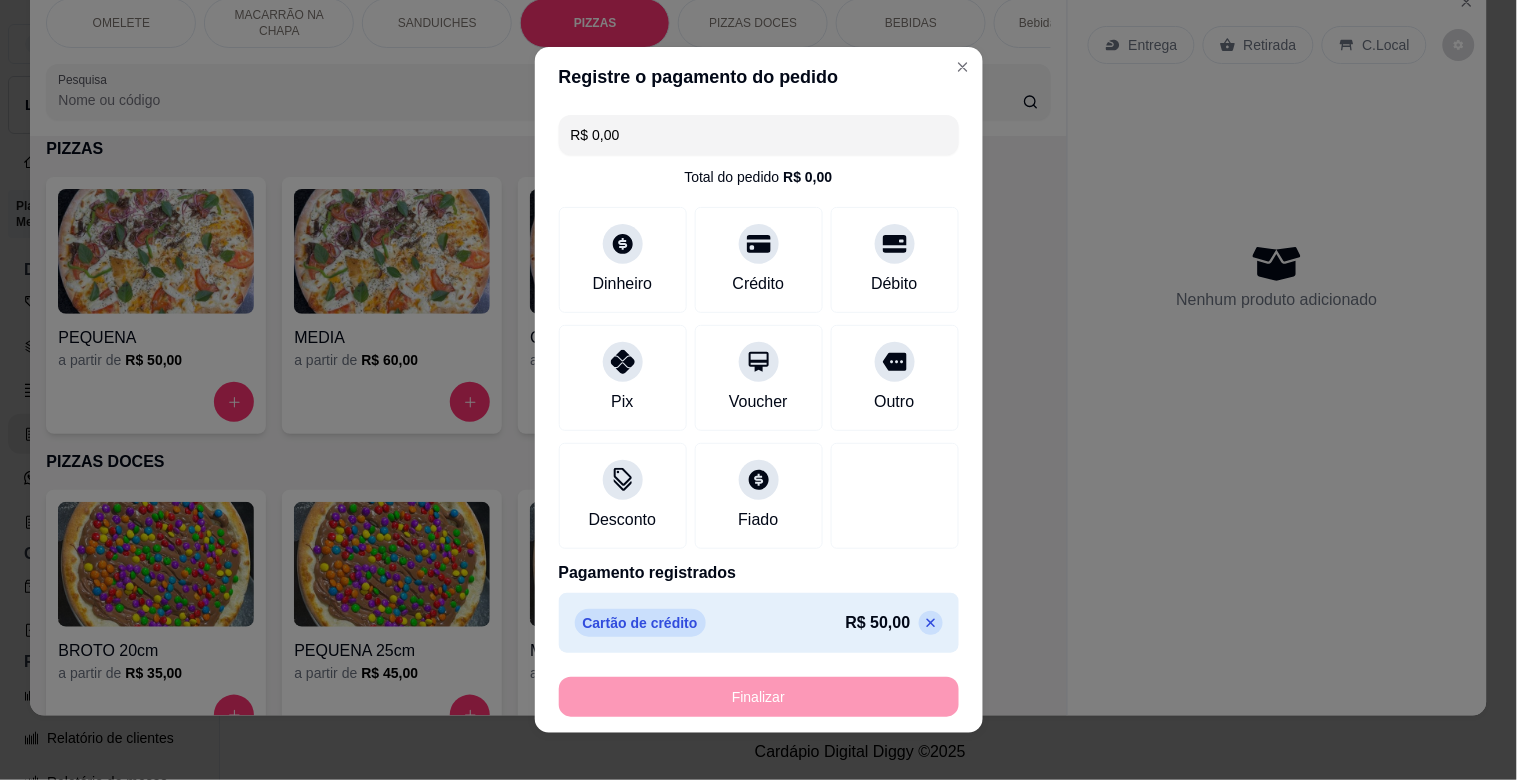 type on "-R$ 50,00" 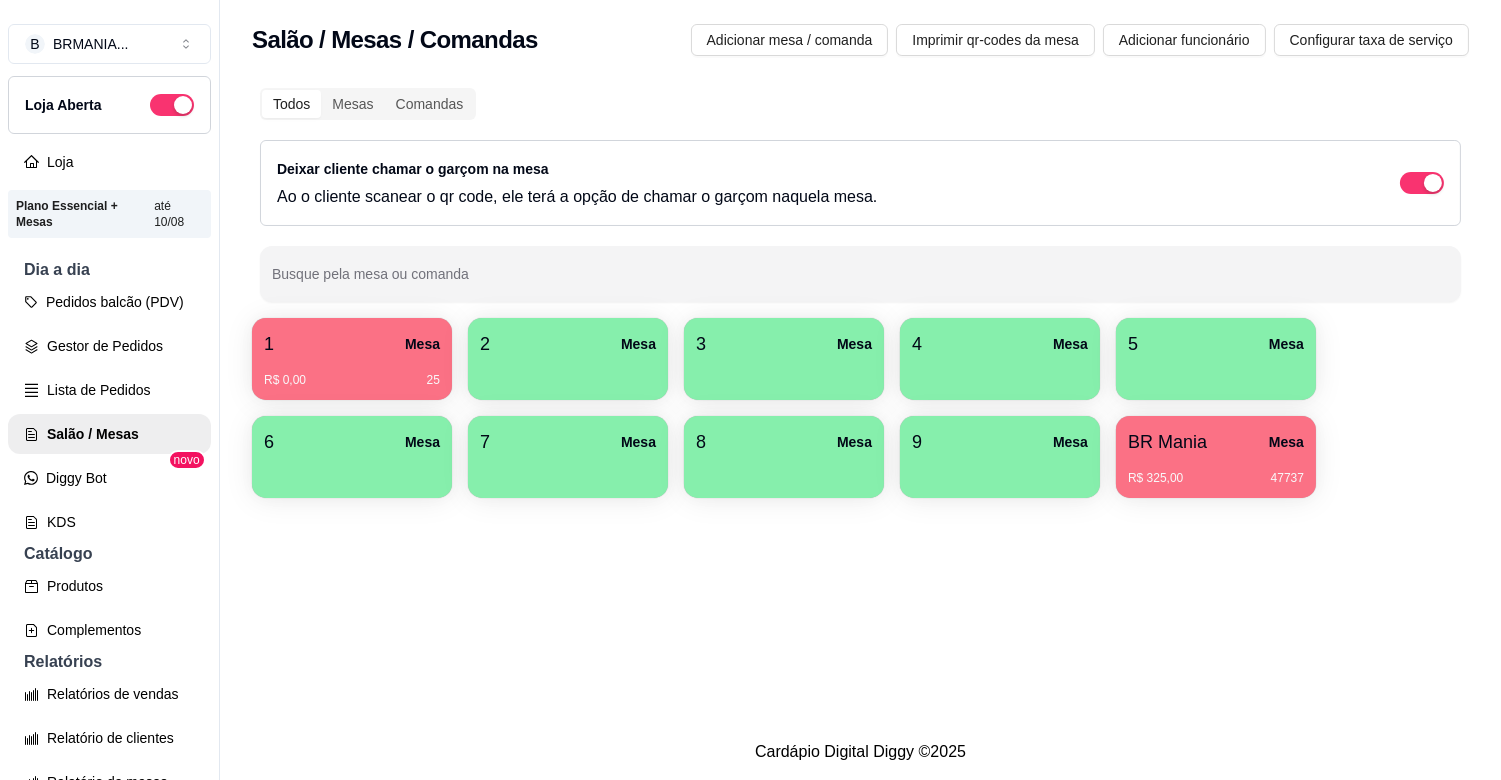 click on "R$ 0,00 25" at bounding box center (352, 380) 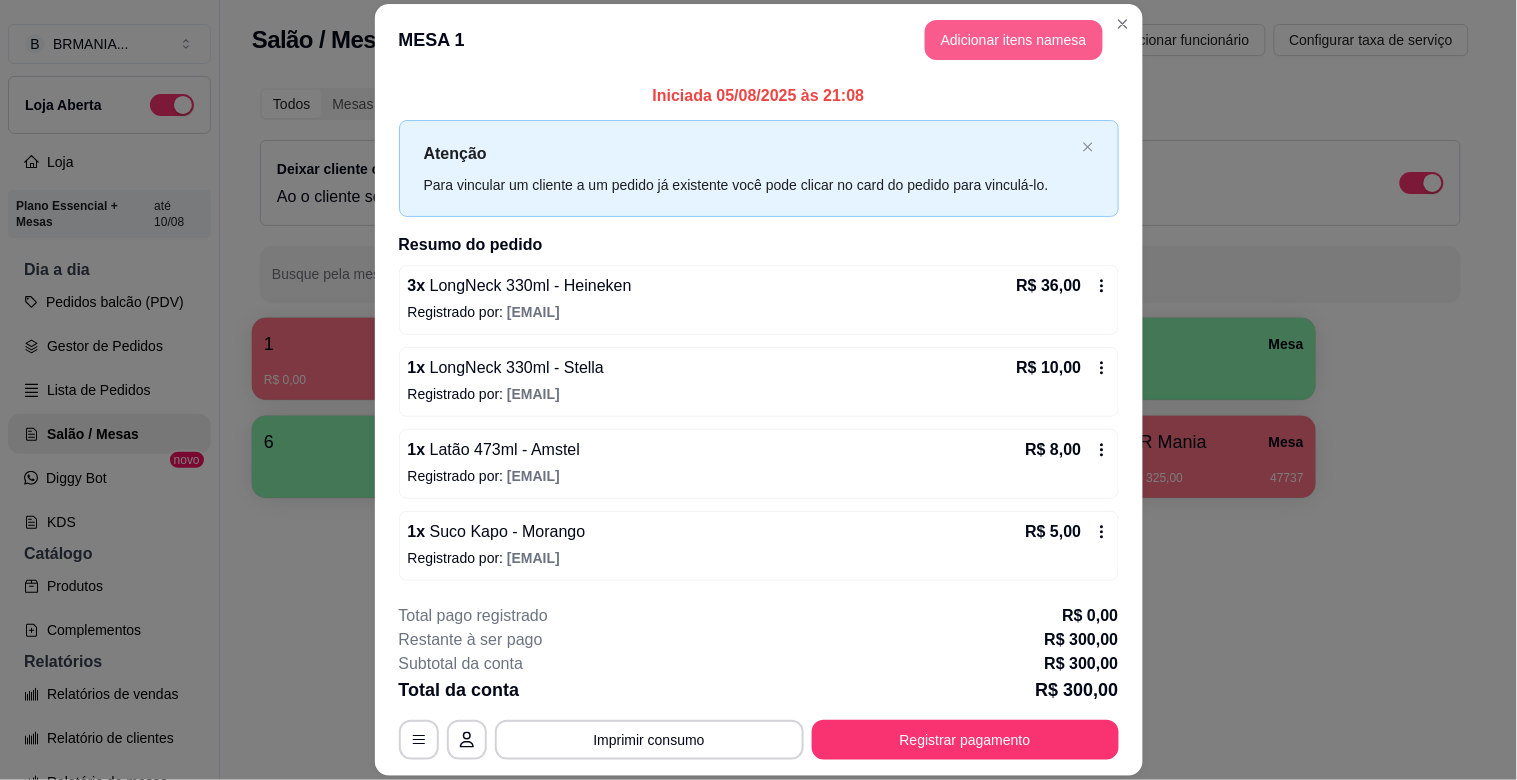 click on "Adicionar itens na  mesa" at bounding box center [1014, 40] 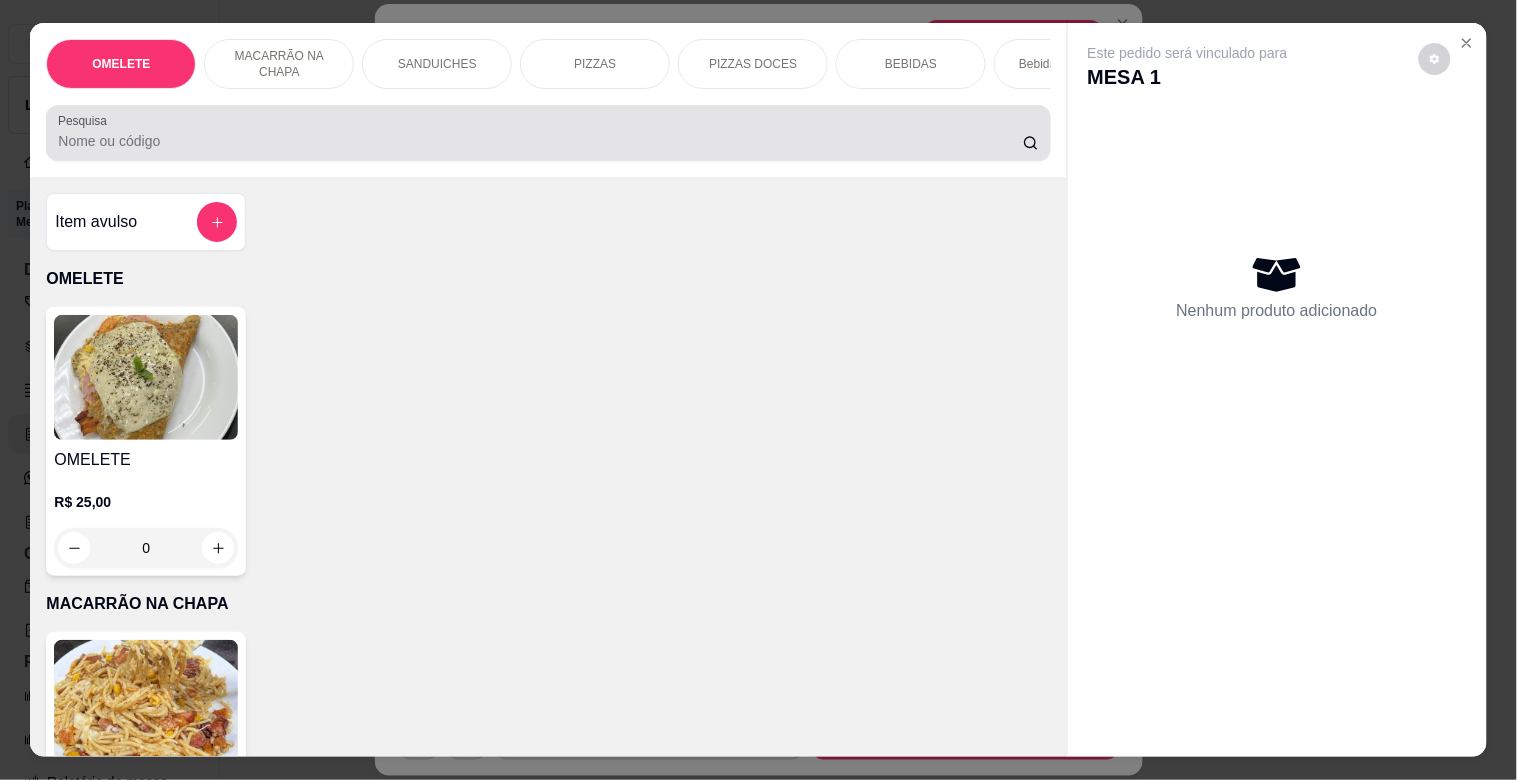 click at bounding box center (548, 133) 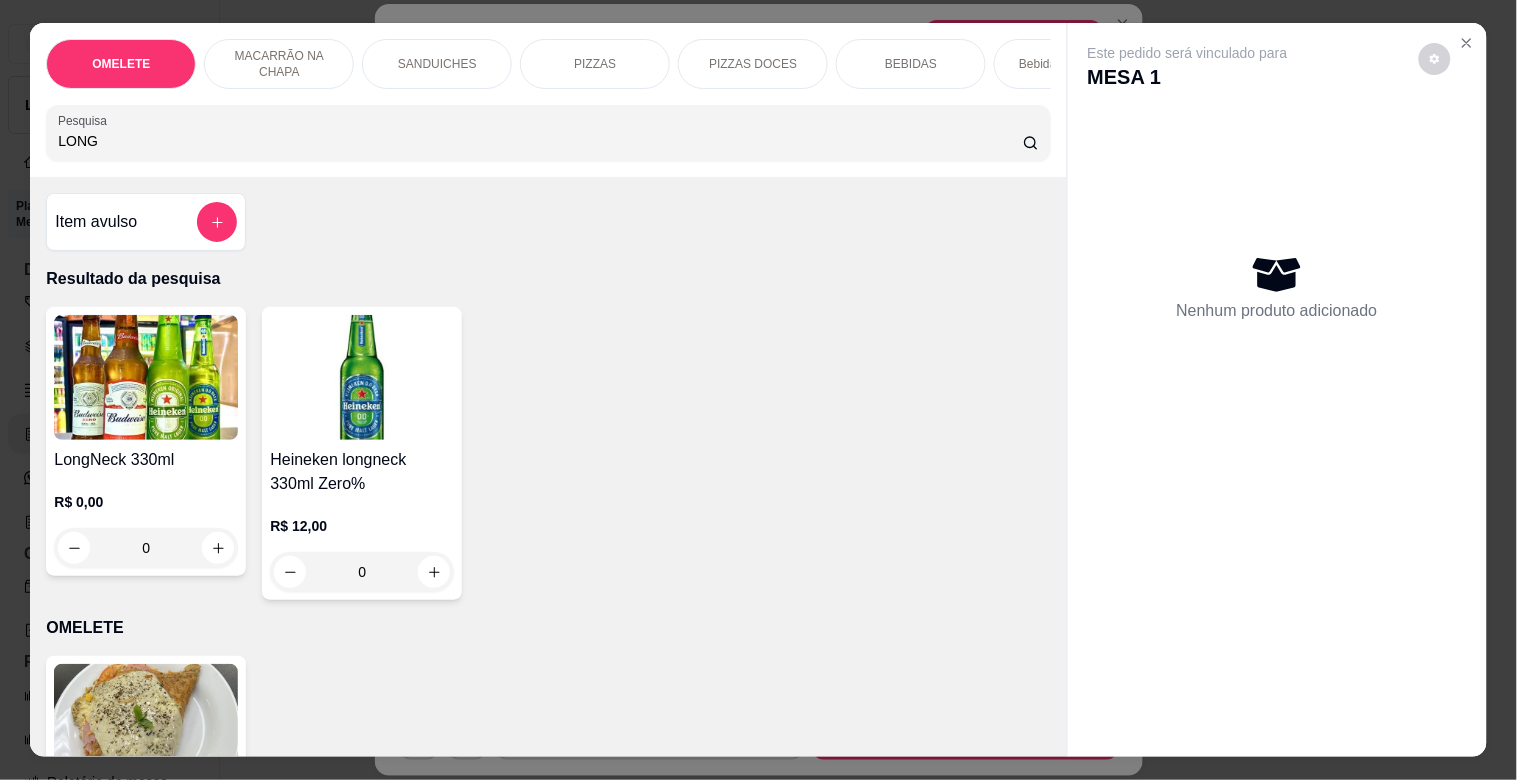 type on "LONG" 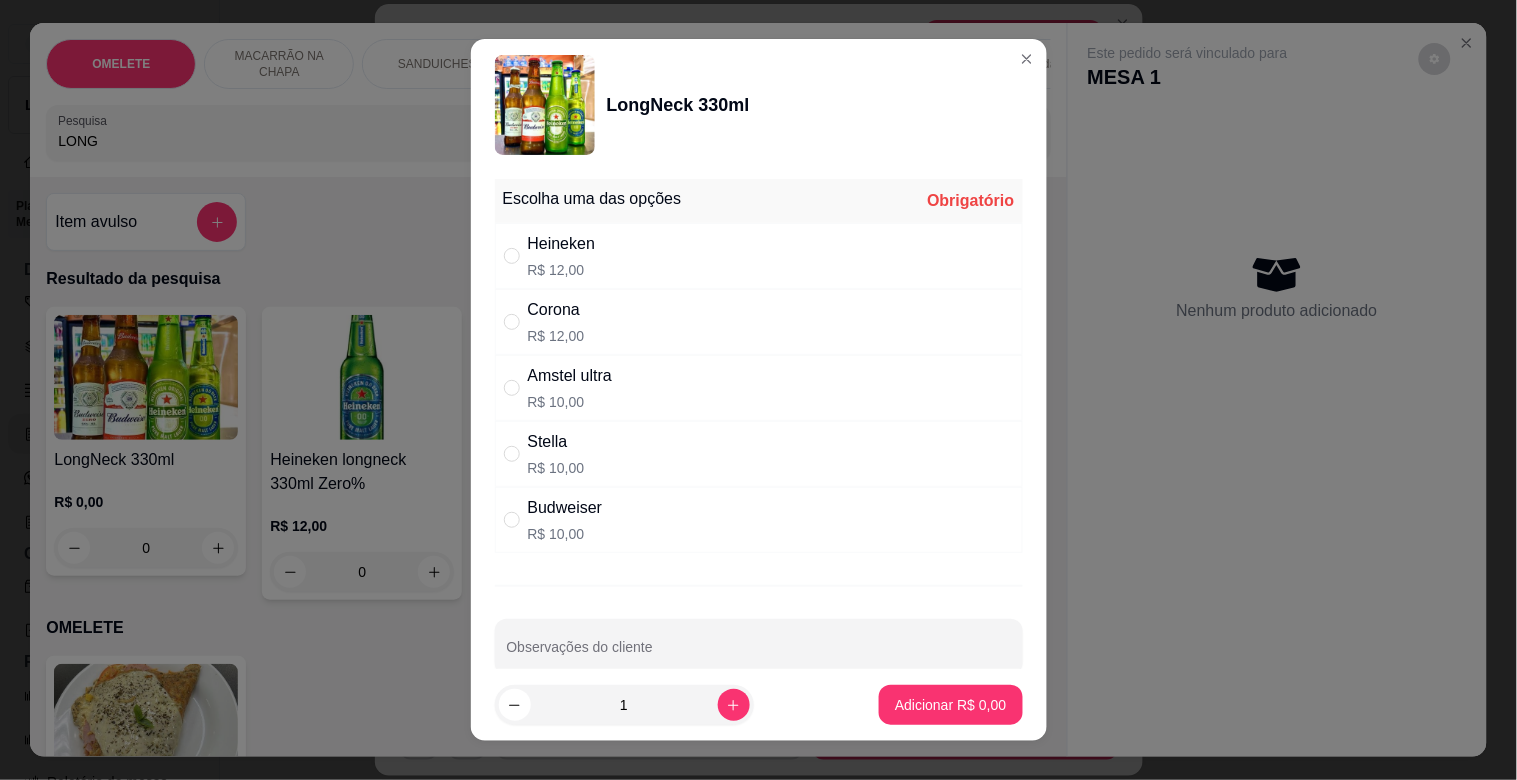 click on "Heineken  R$ 12,00" at bounding box center (759, 256) 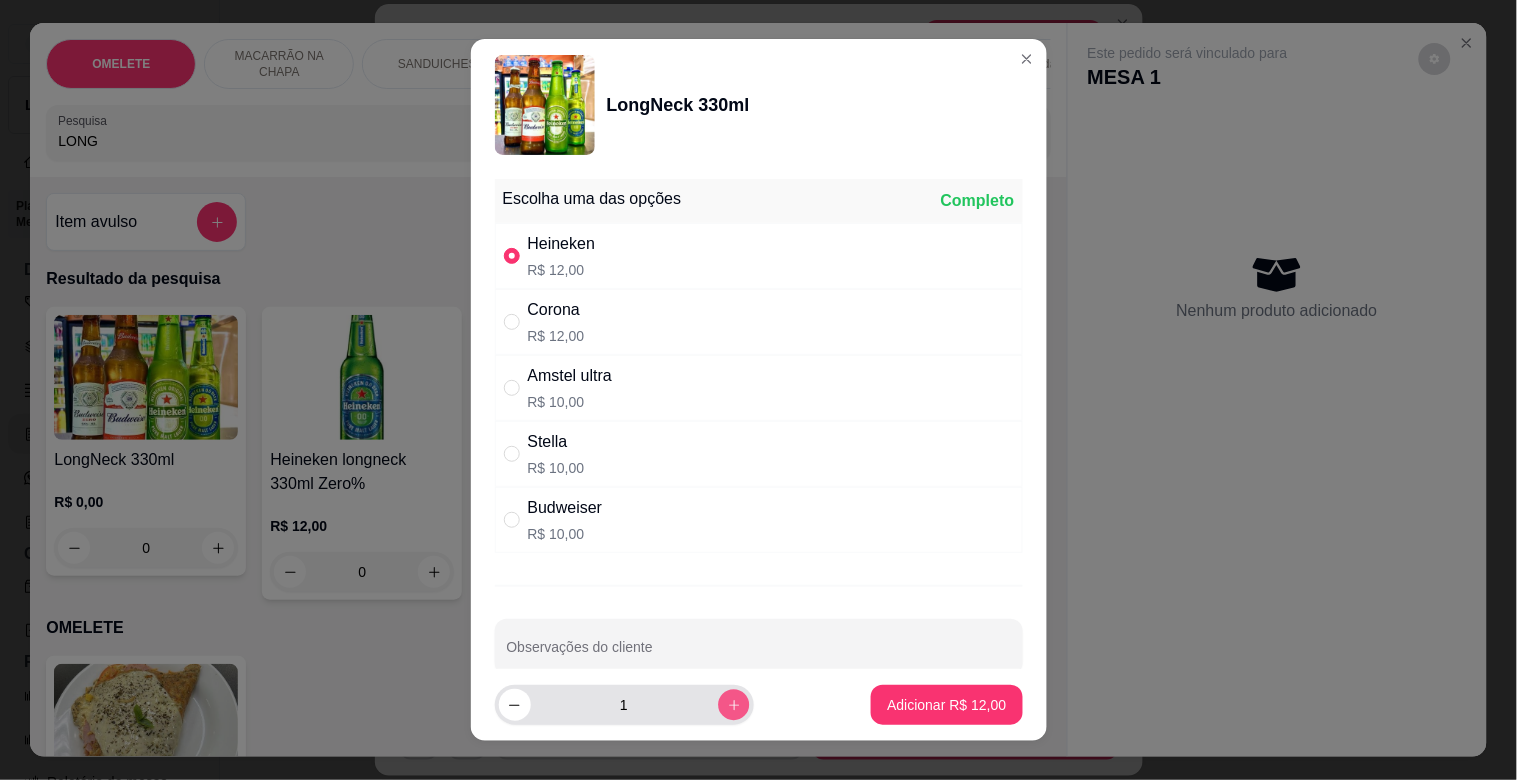 click 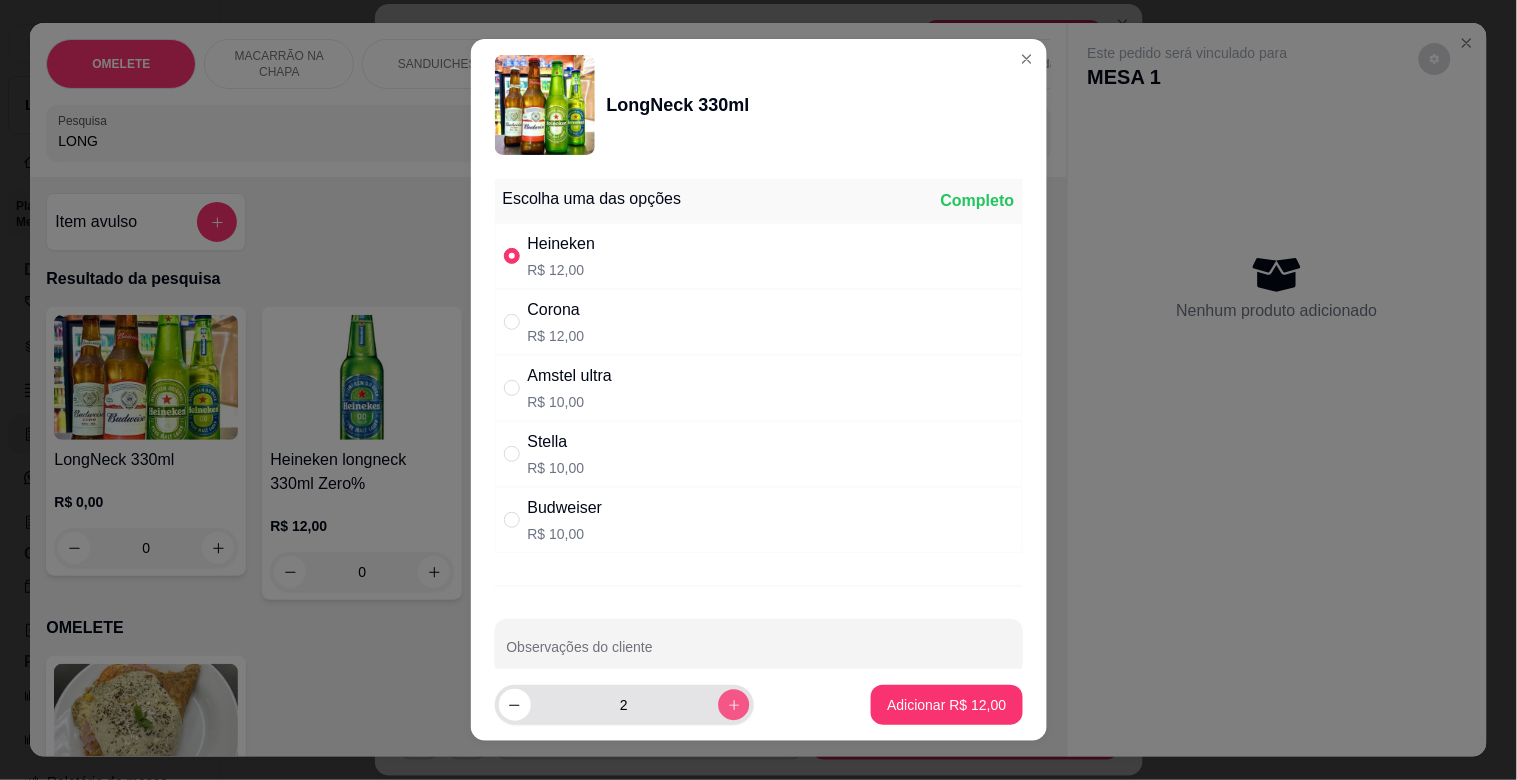 click 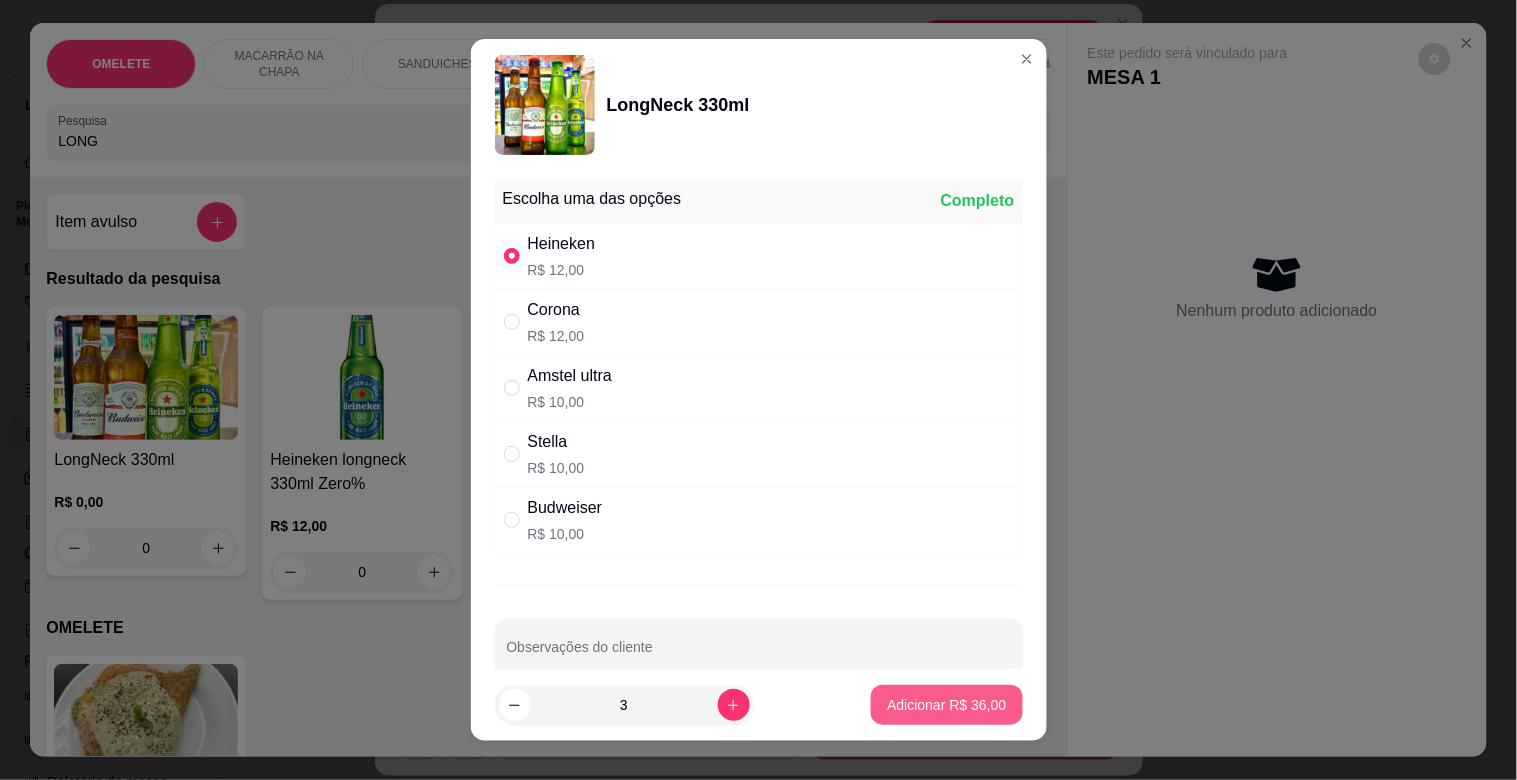 click on "Adicionar   R$ 36,00" at bounding box center [946, 705] 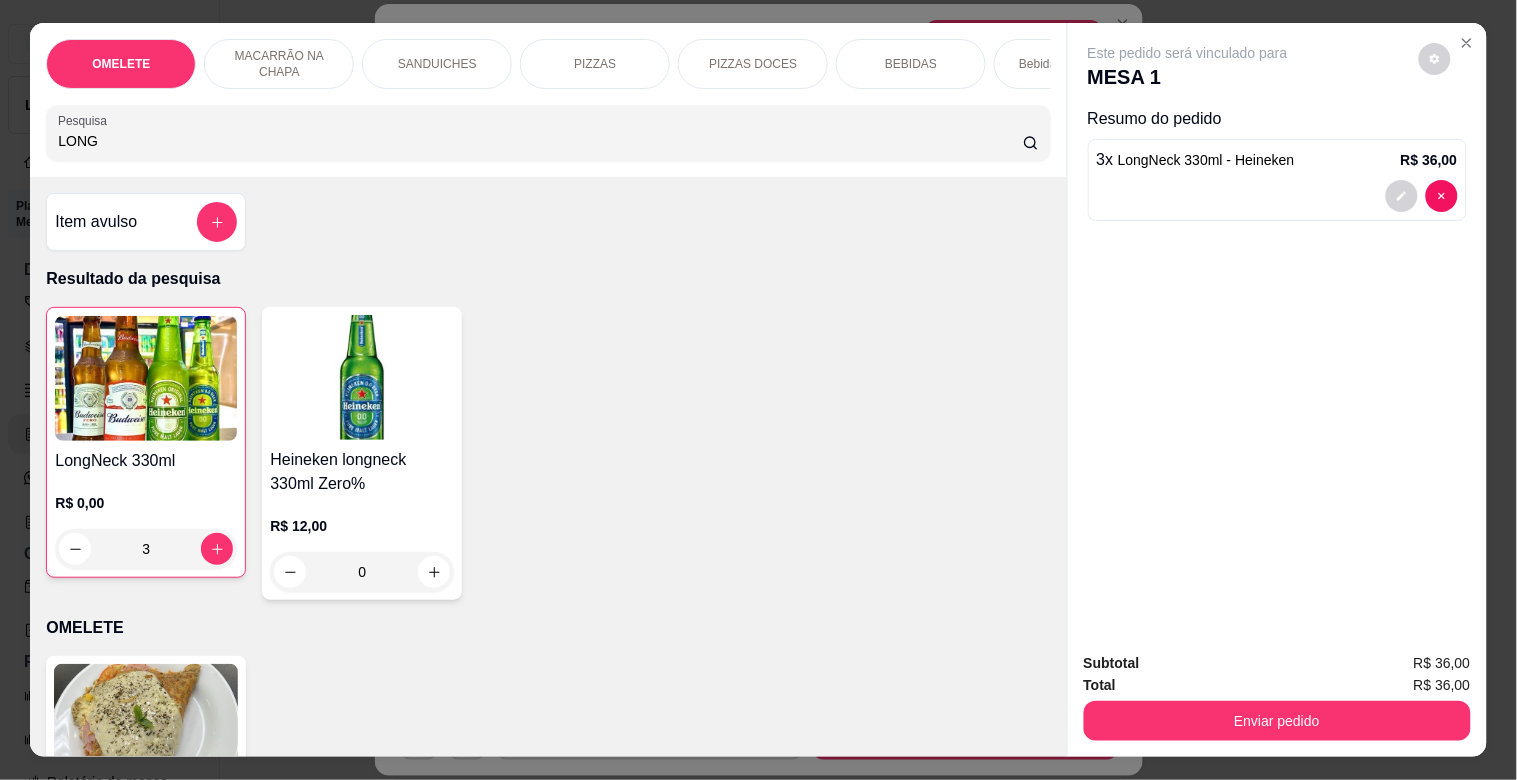 drag, startPoint x: 116, startPoint y: 147, endPoint x: 0, endPoint y: 95, distance: 127.12199 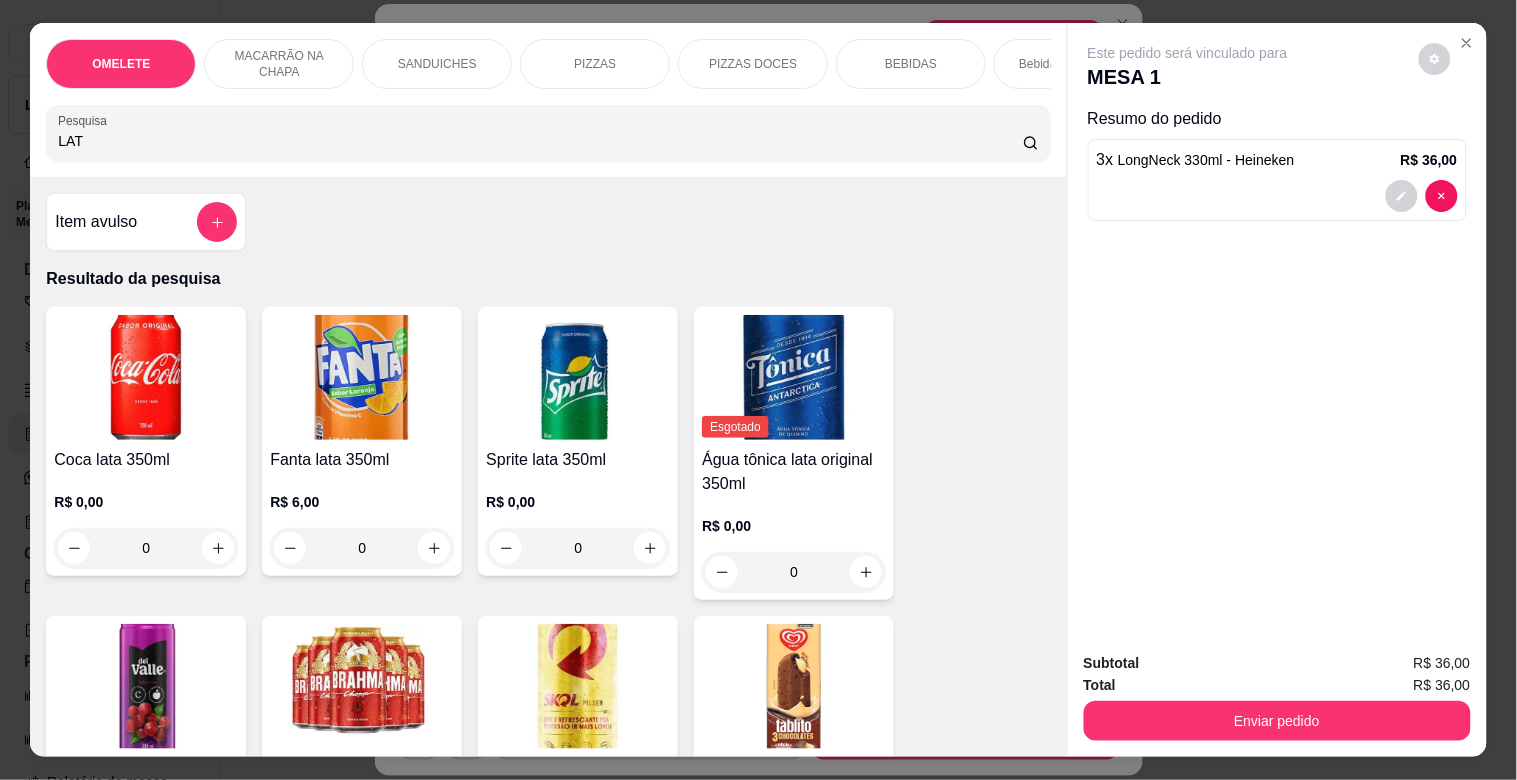 type on "LAT" 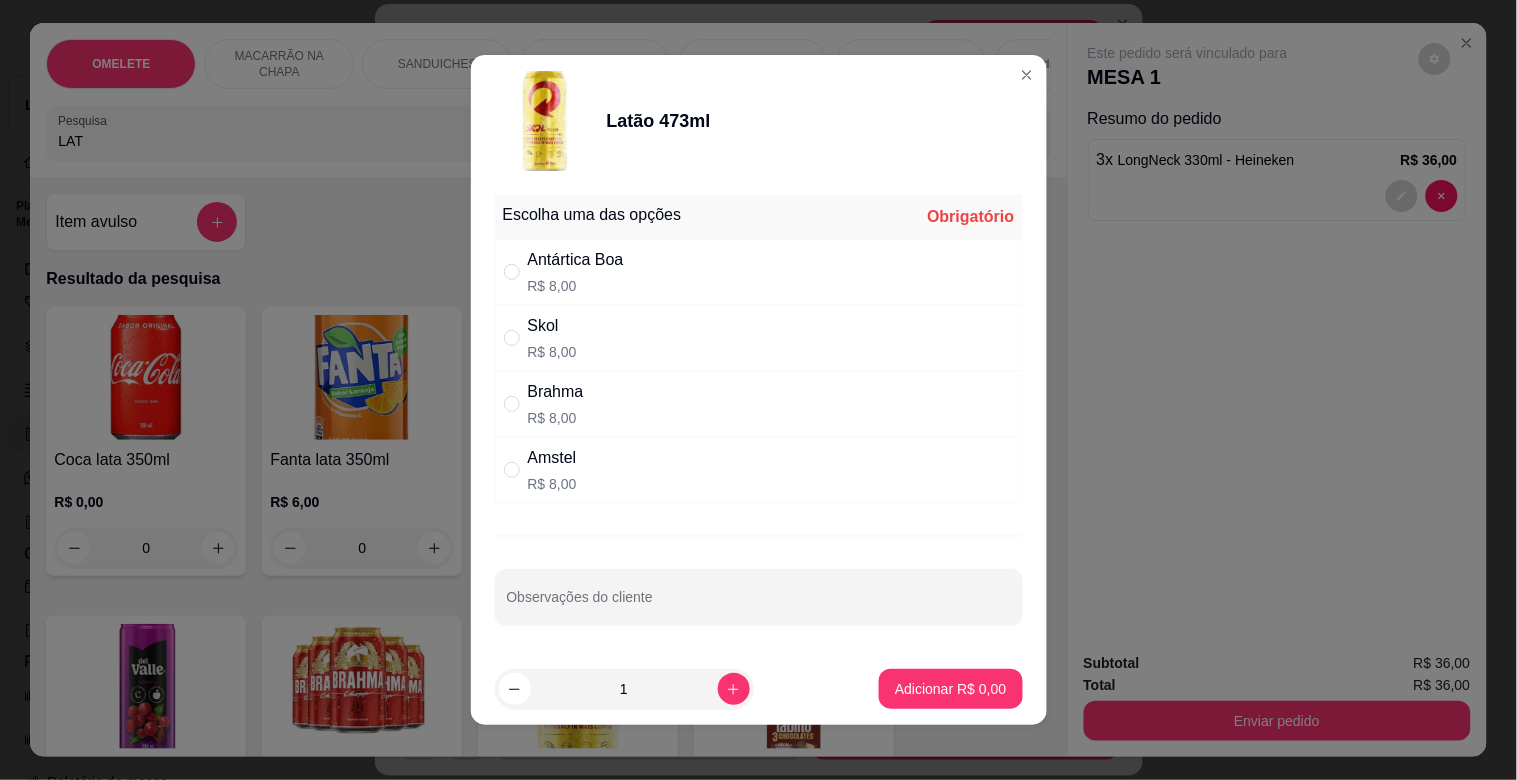 drag, startPoint x: 546, startPoint y: 463, endPoint x: 774, endPoint y: 543, distance: 241.6278 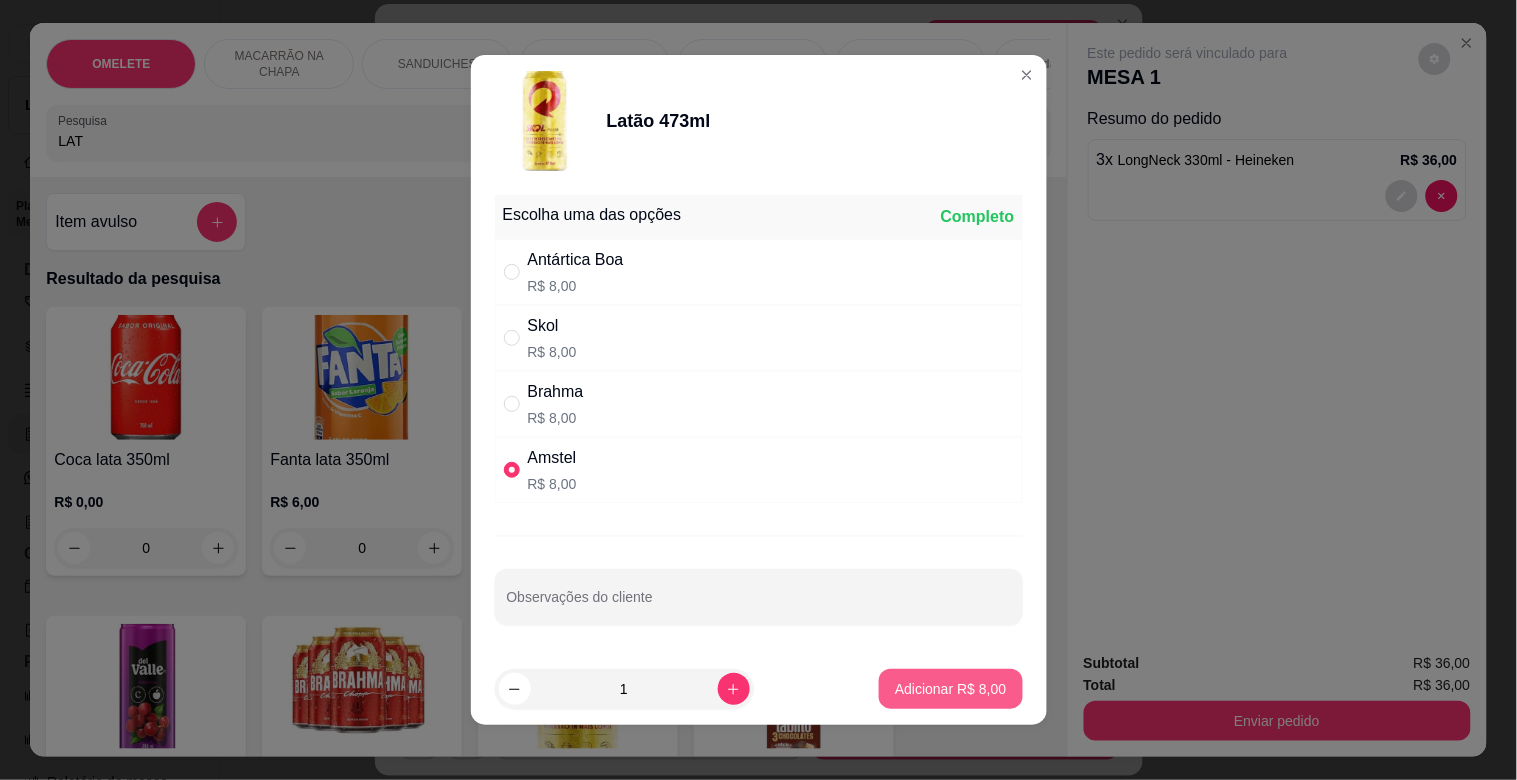 click on "Adicionar   R$ 8,00" at bounding box center (950, 689) 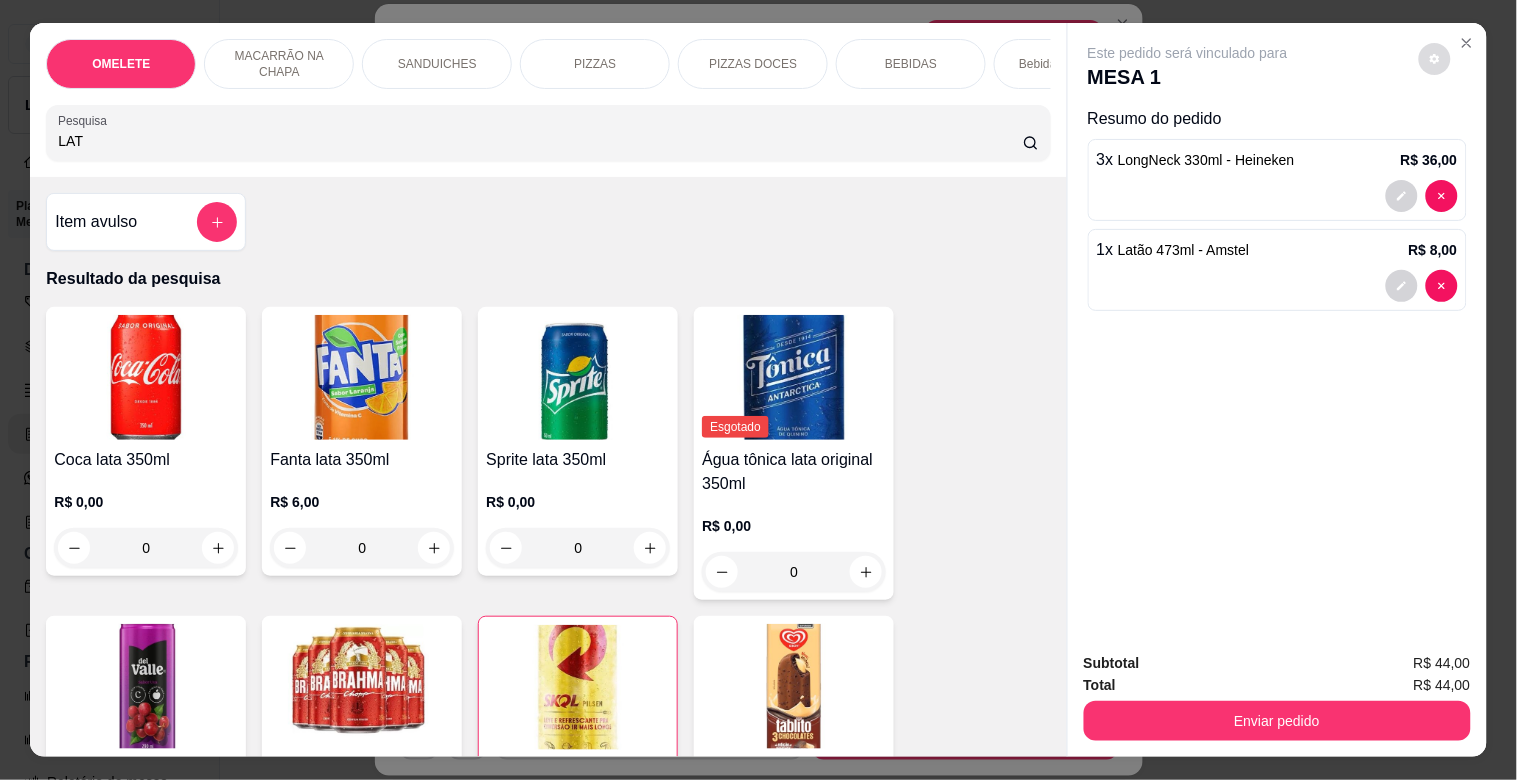 click at bounding box center [1435, 59] 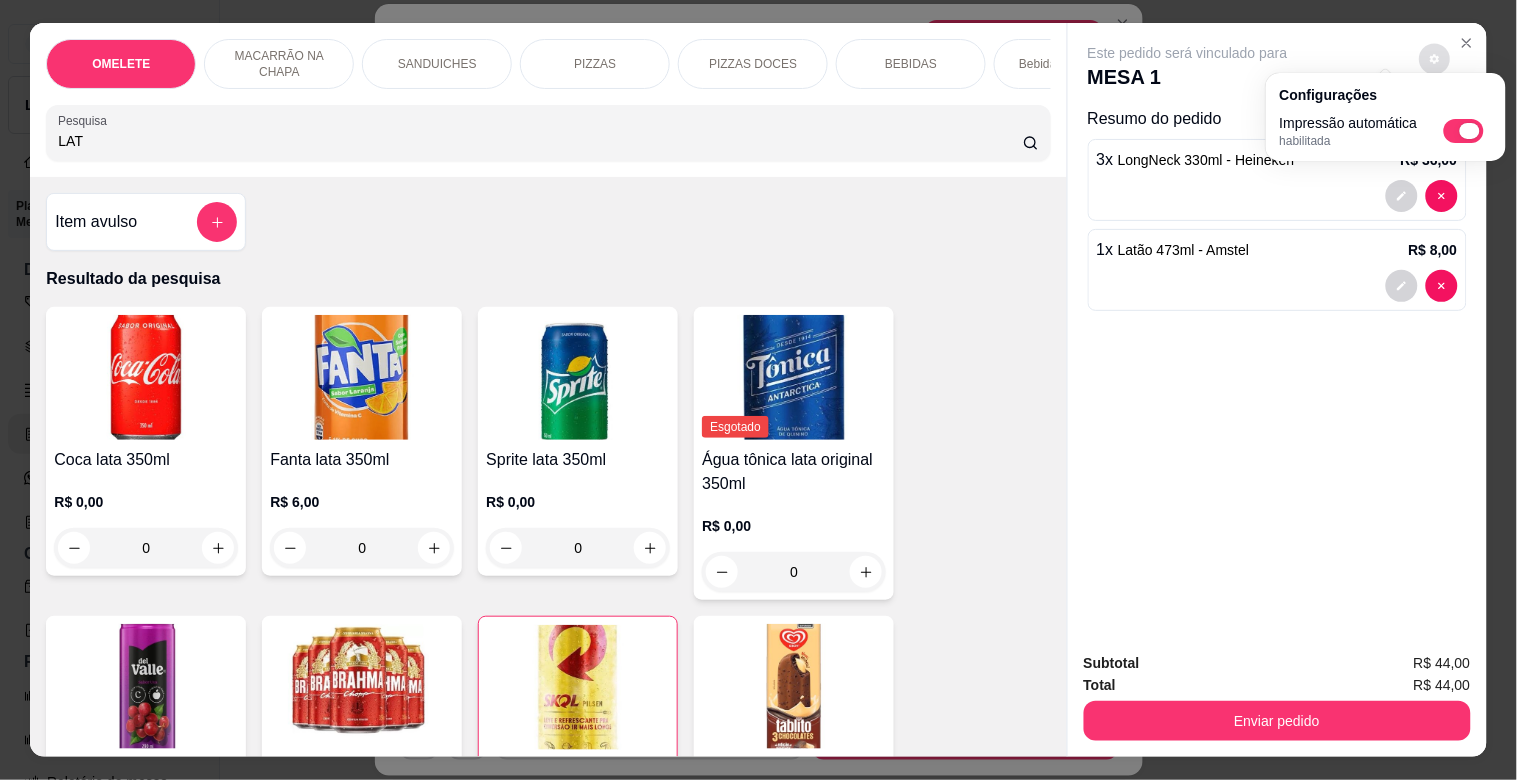 click at bounding box center [1464, 131] 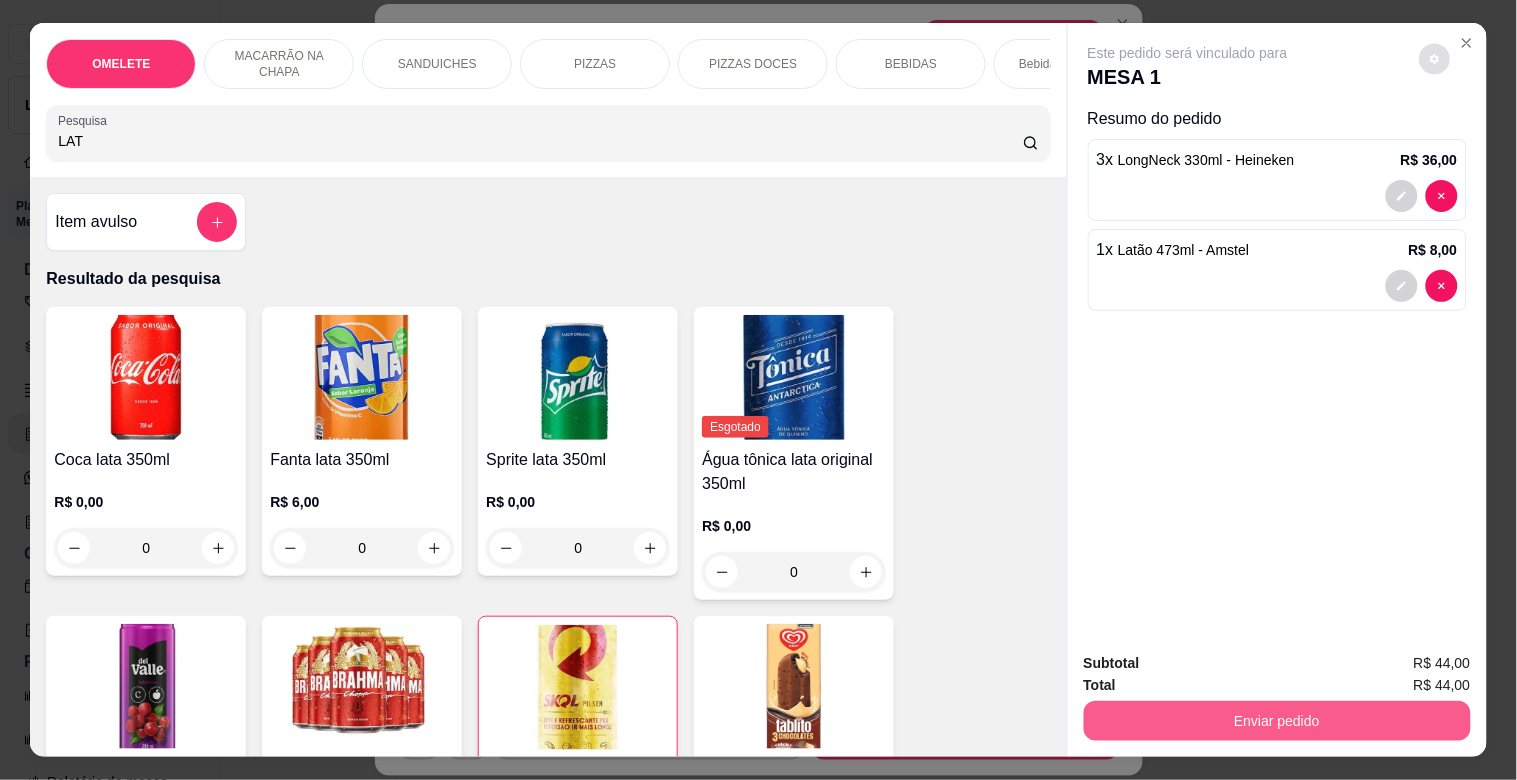 click on "Enviar pedido" at bounding box center [1277, 721] 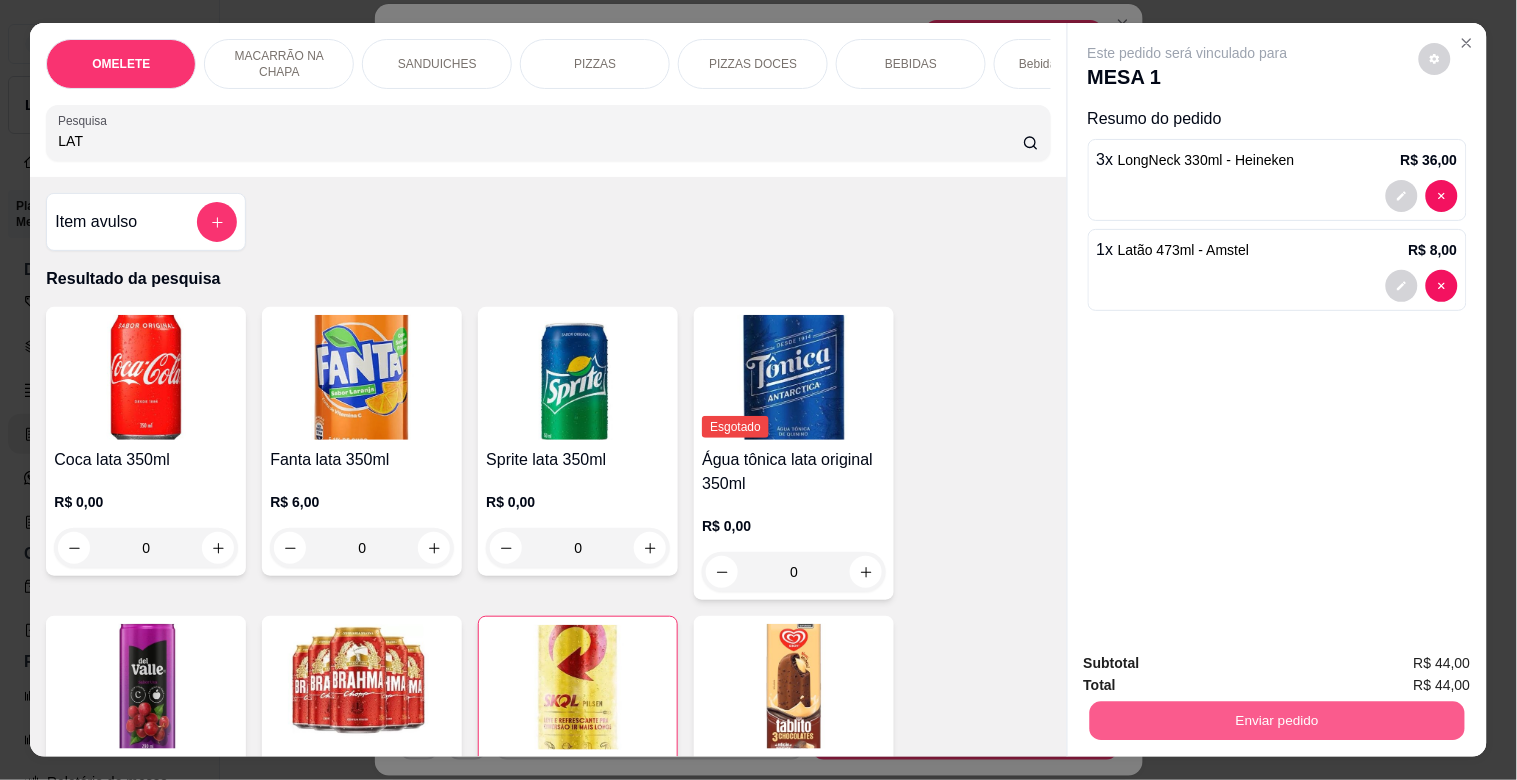 click on "Enviar pedido" at bounding box center (1276, 720) 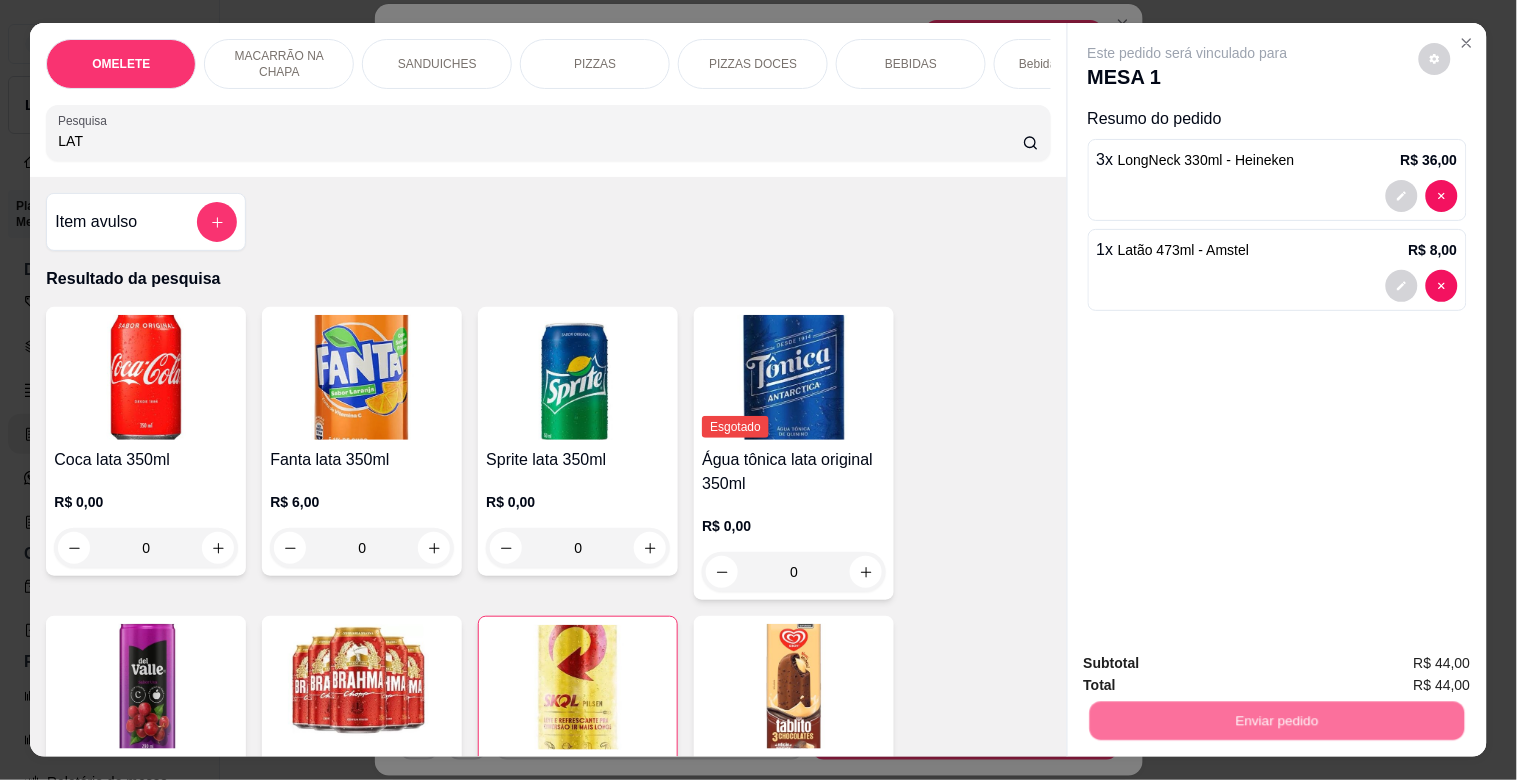 click on "Não registrar e enviar pedido" at bounding box center (1211, 663) 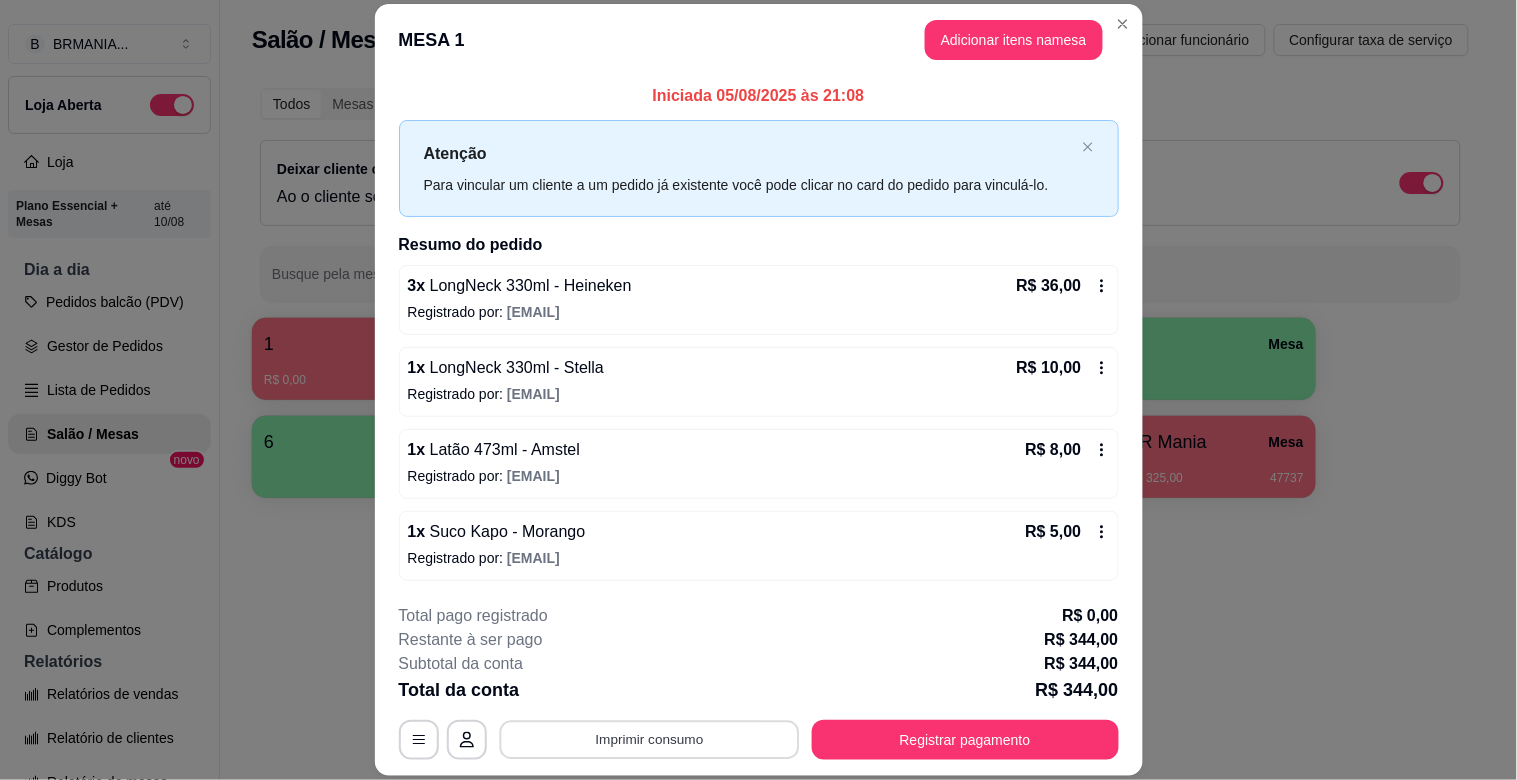 click on "Imprimir consumo" at bounding box center (649, 740) 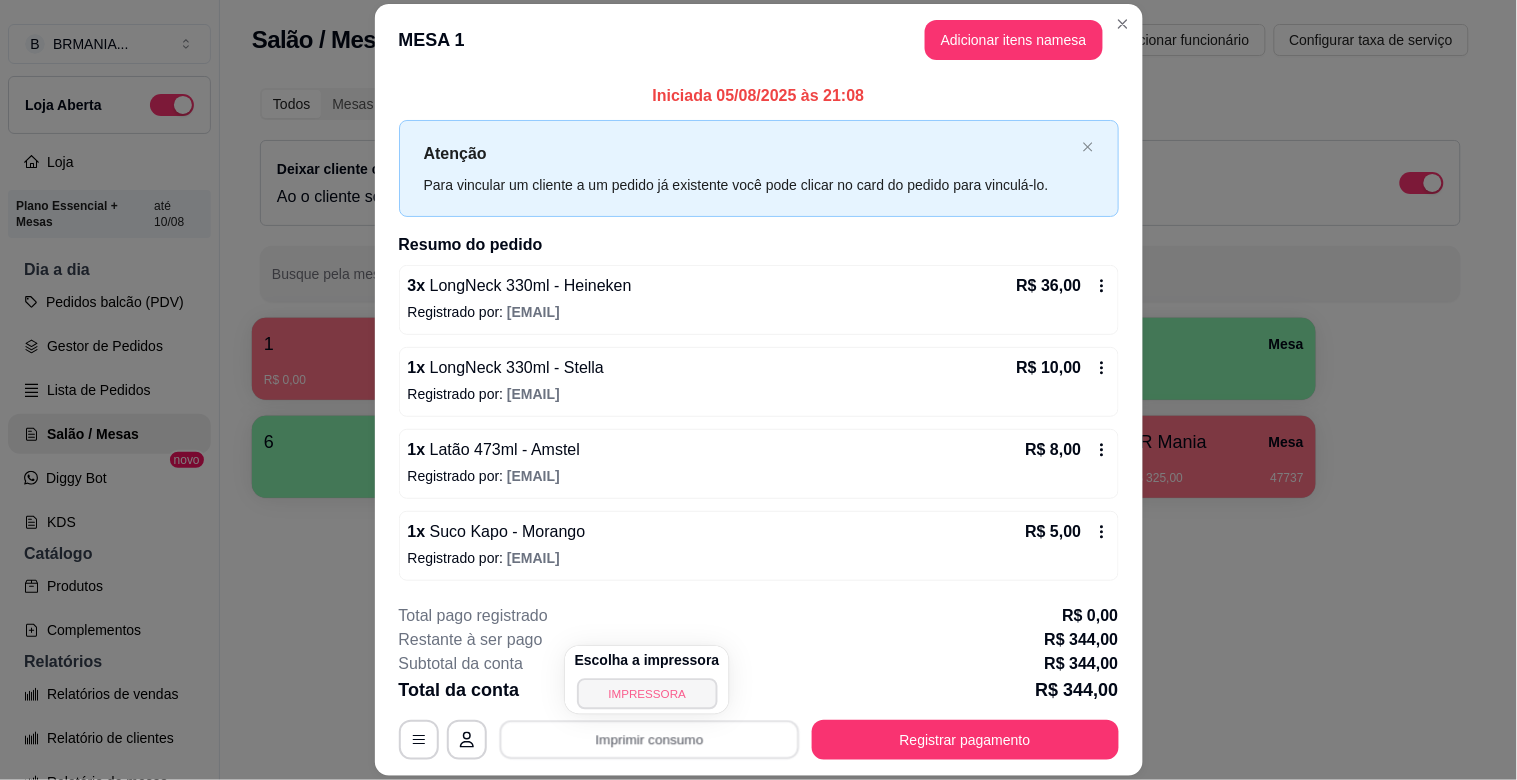 click on "IMPRESSORA" at bounding box center [647, 693] 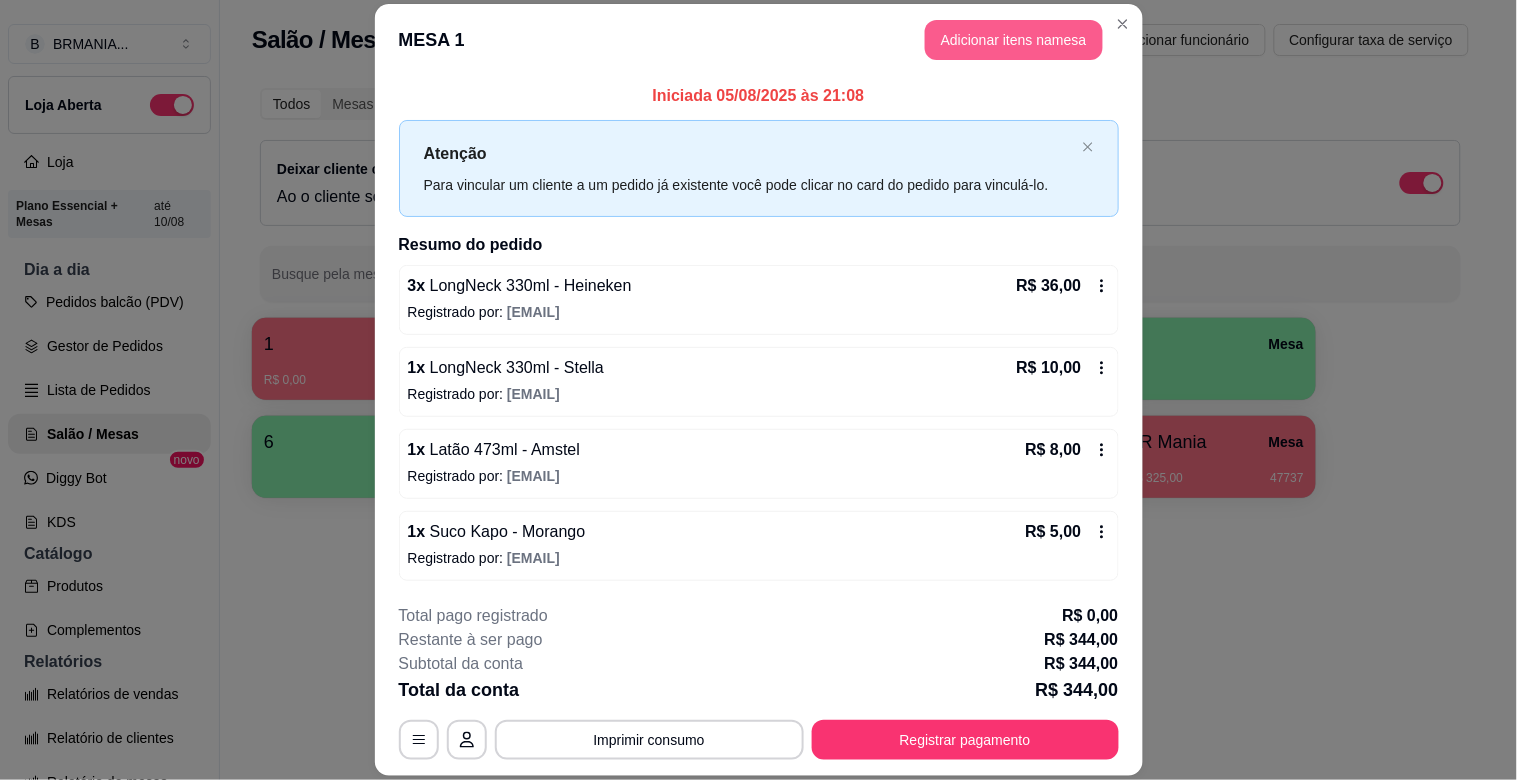 click on "Adicionar itens na  mesa" at bounding box center (1014, 40) 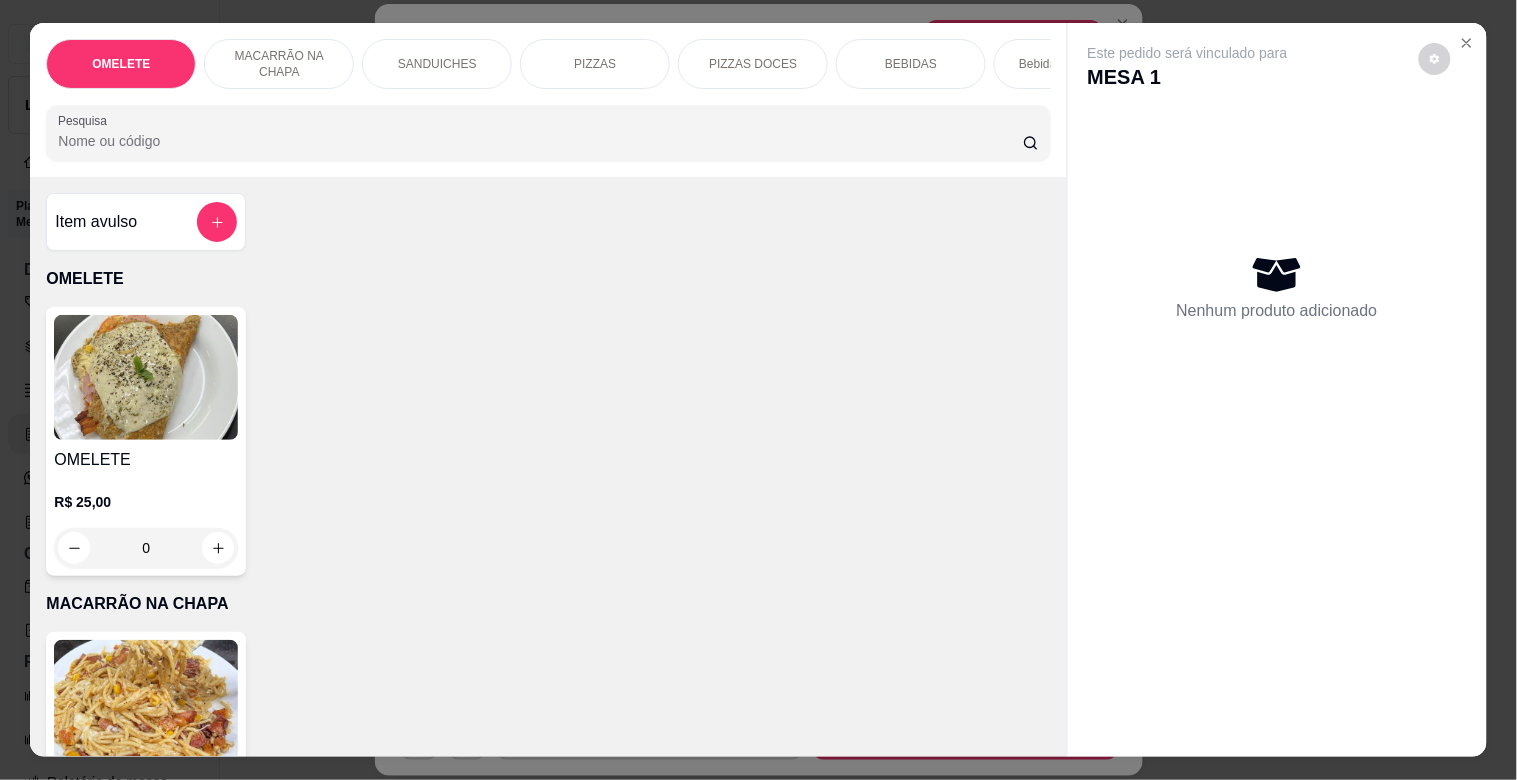 click on "PIZZAS" at bounding box center (595, 64) 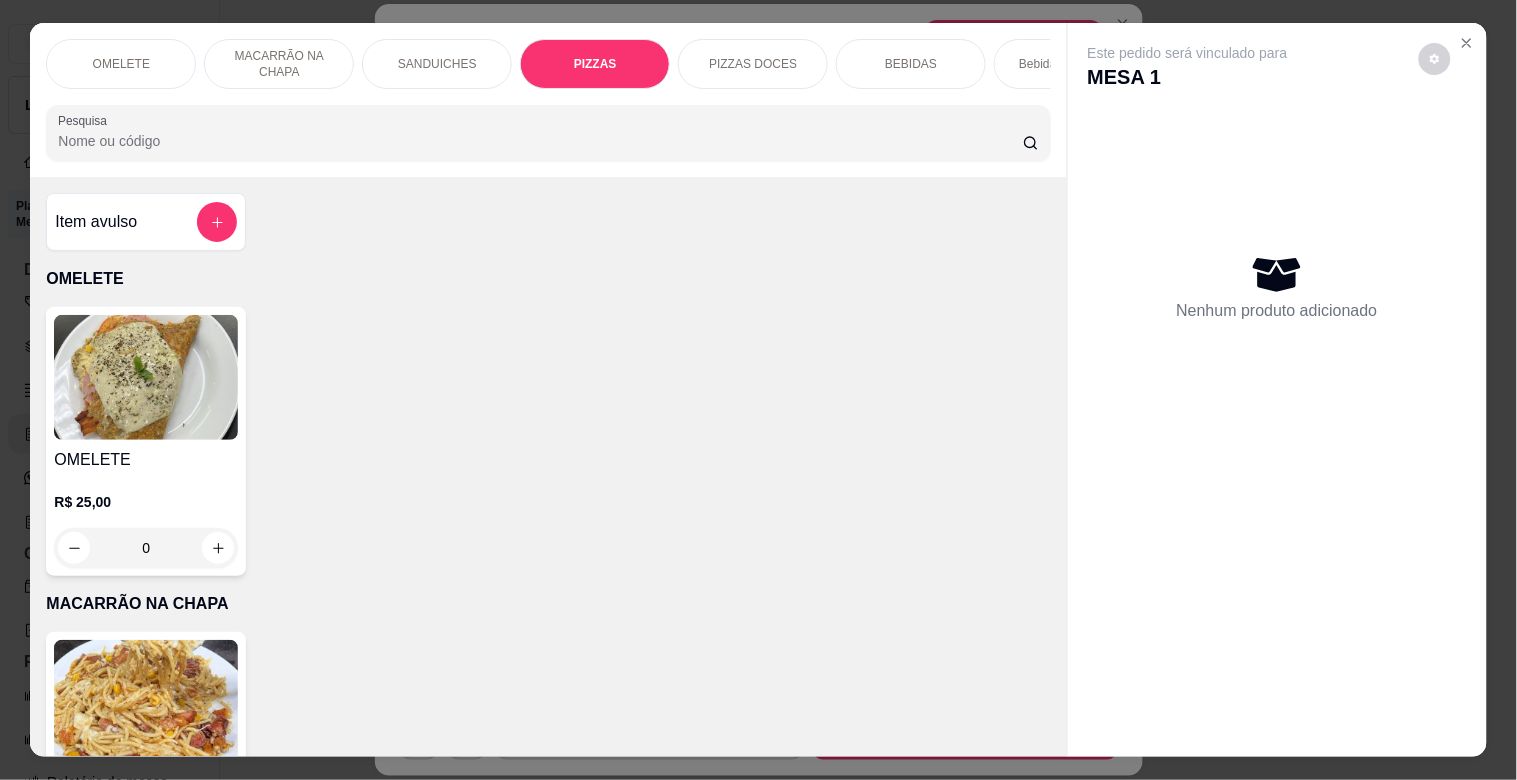 scroll, scrollTop: 1634, scrollLeft: 0, axis: vertical 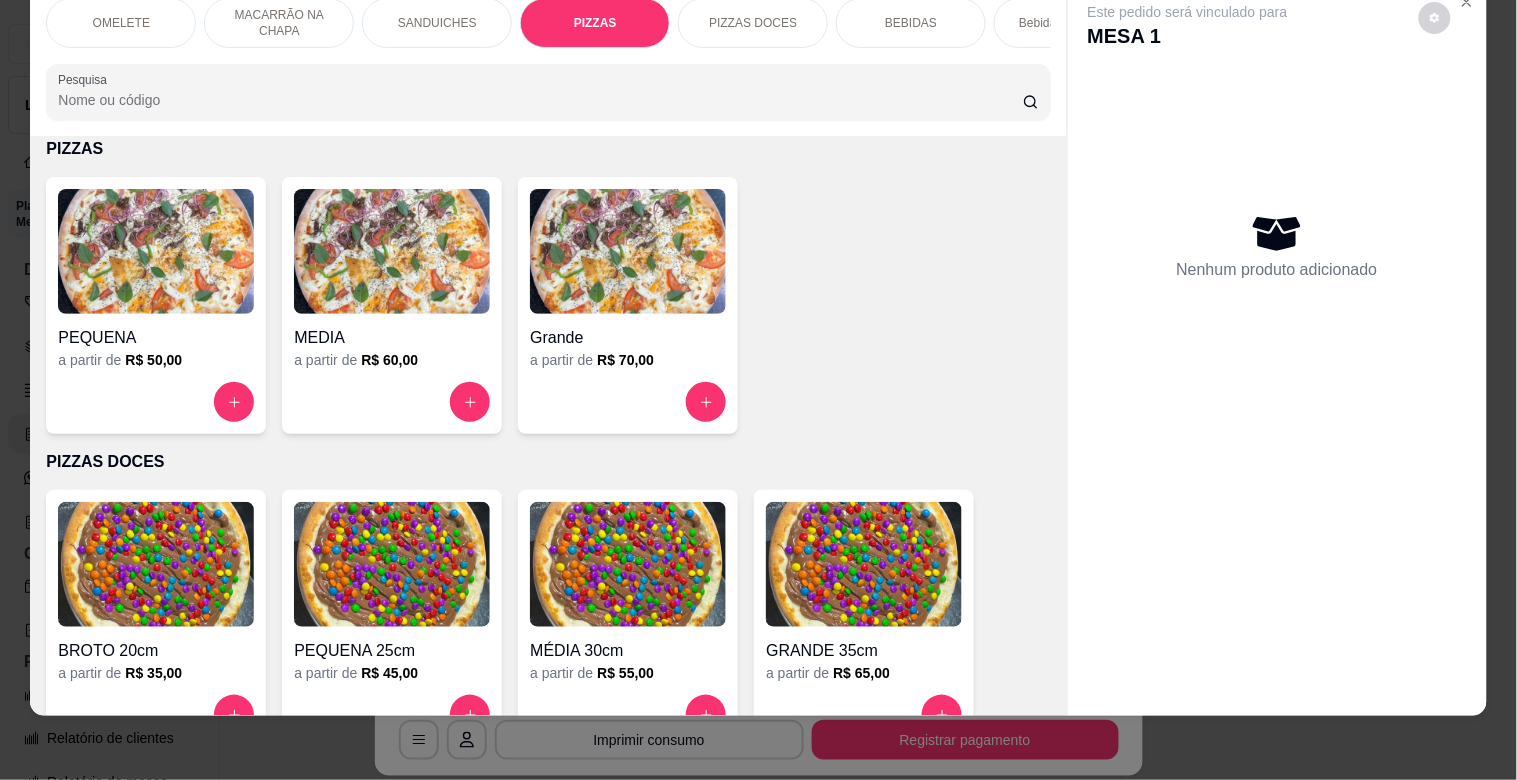 click at bounding box center [392, 251] 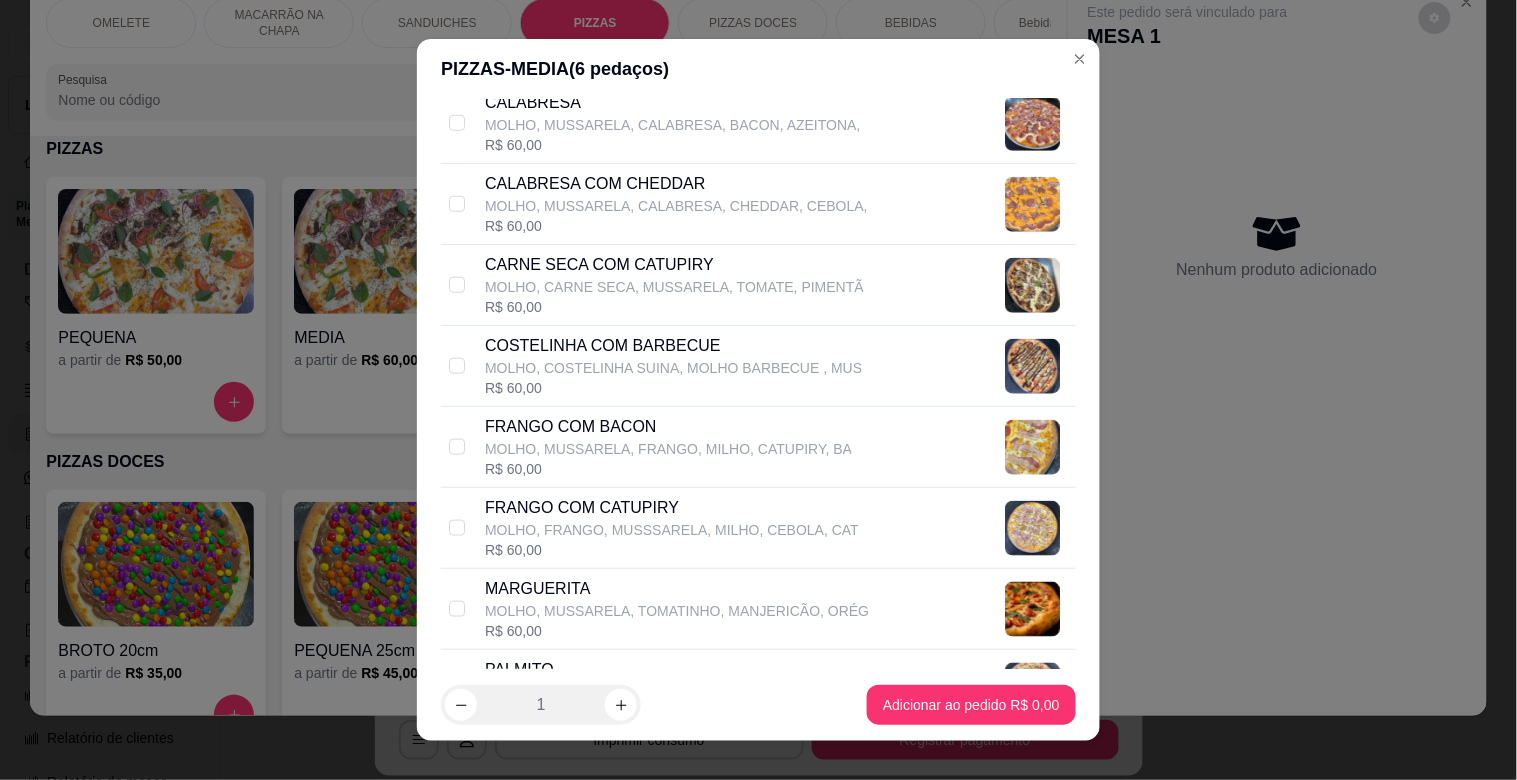 scroll, scrollTop: 0, scrollLeft: 0, axis: both 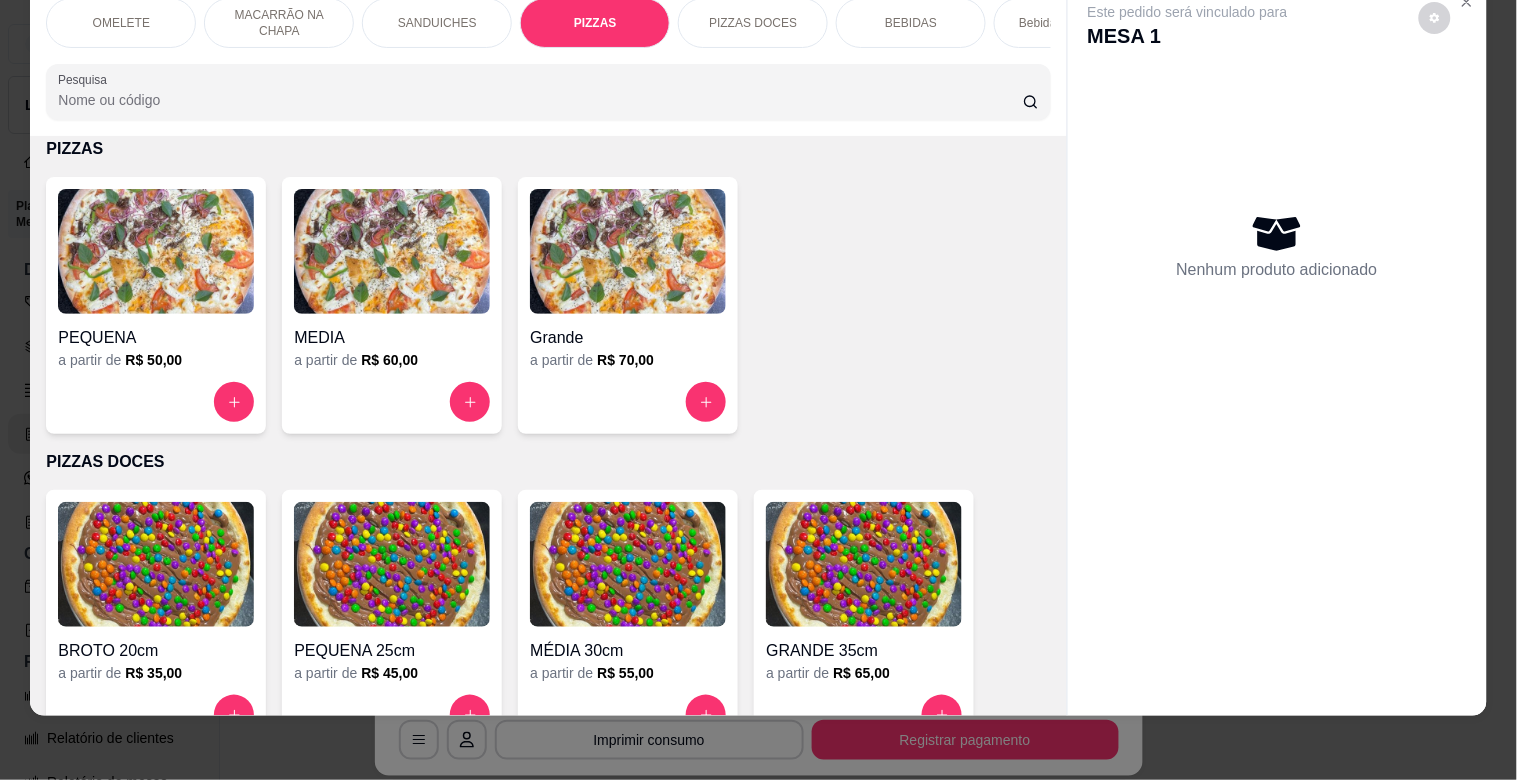 click at bounding box center (392, 564) 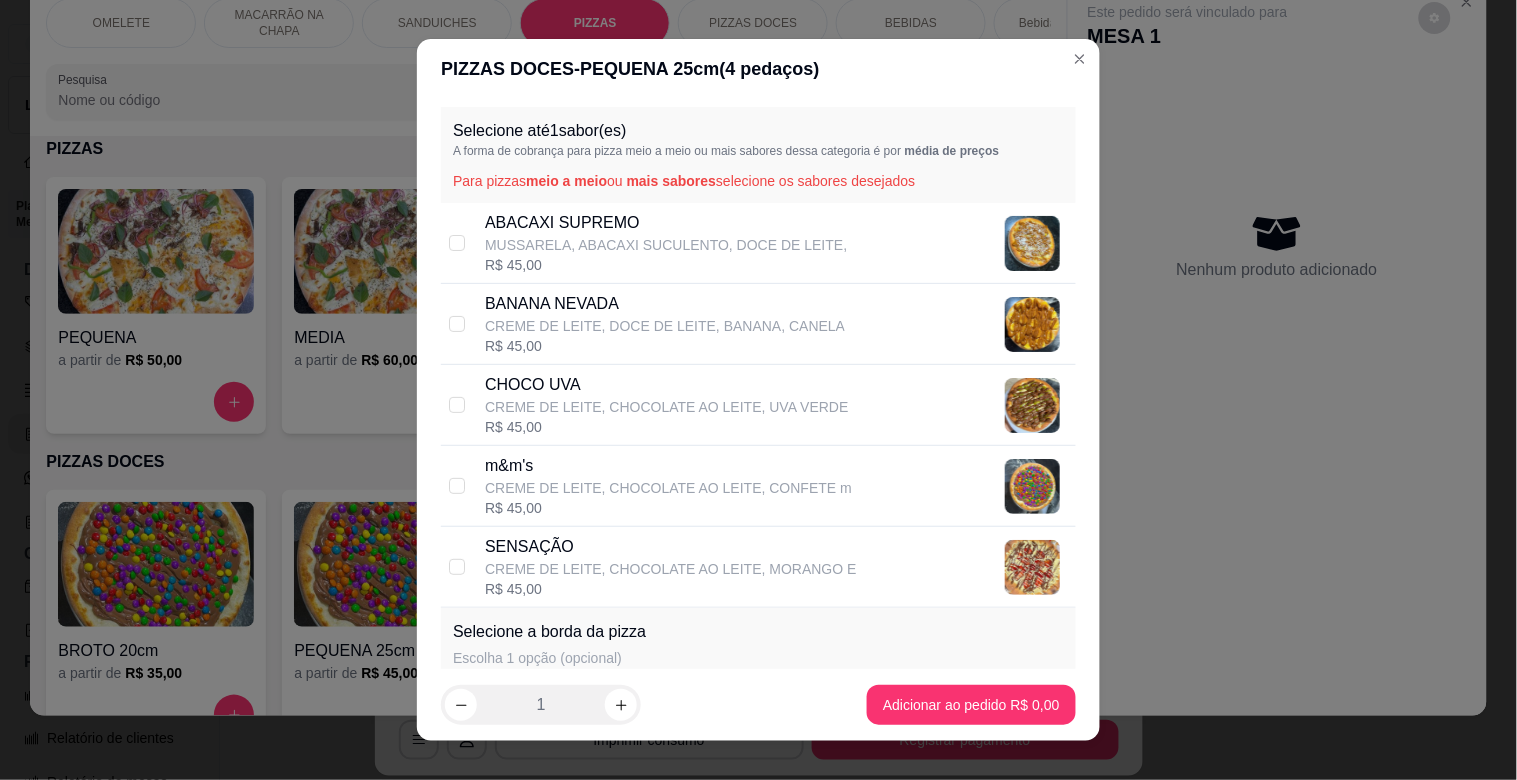 click on "SENSAÇÃO" at bounding box center (671, 547) 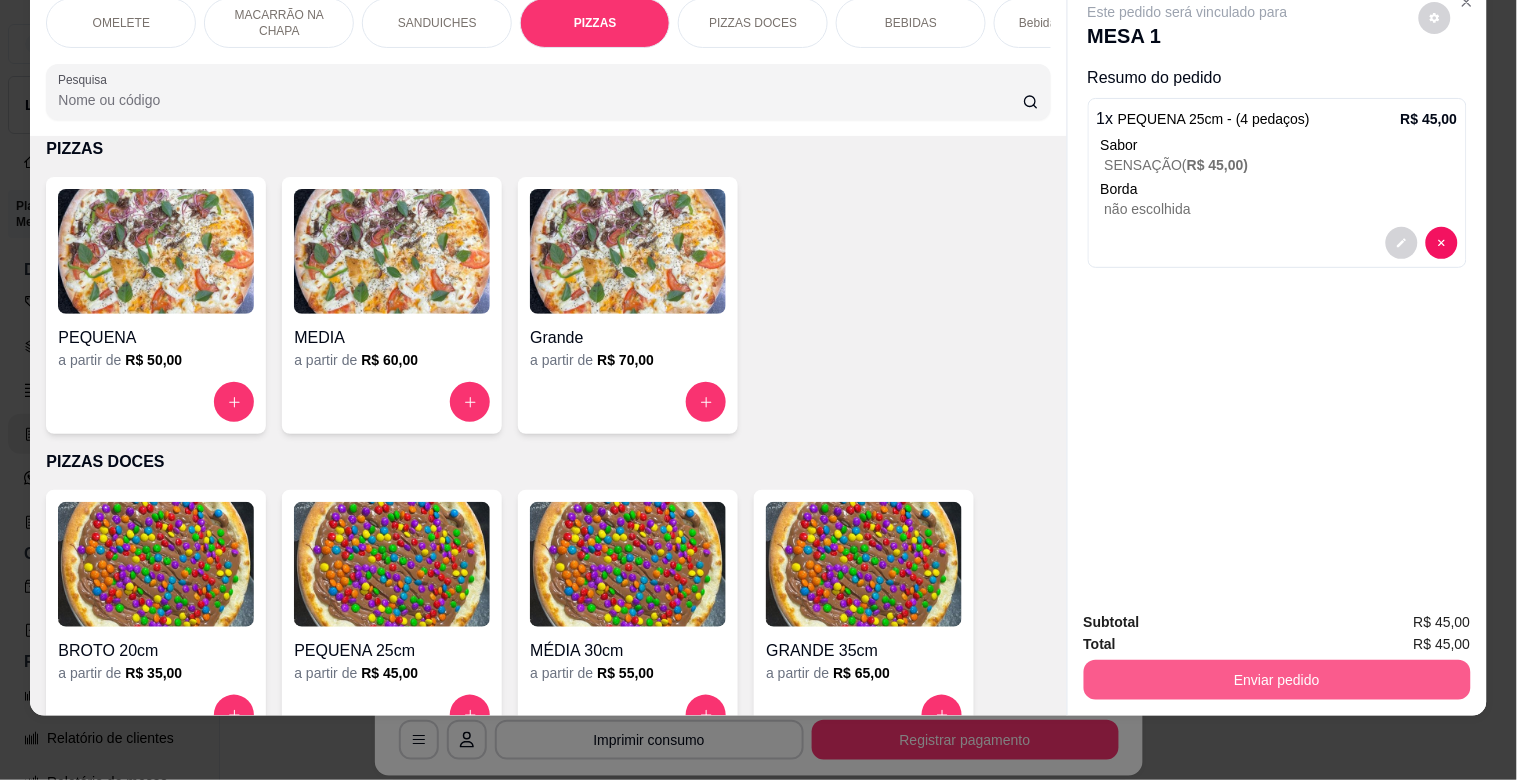click on "Enviar pedido" at bounding box center (1277, 680) 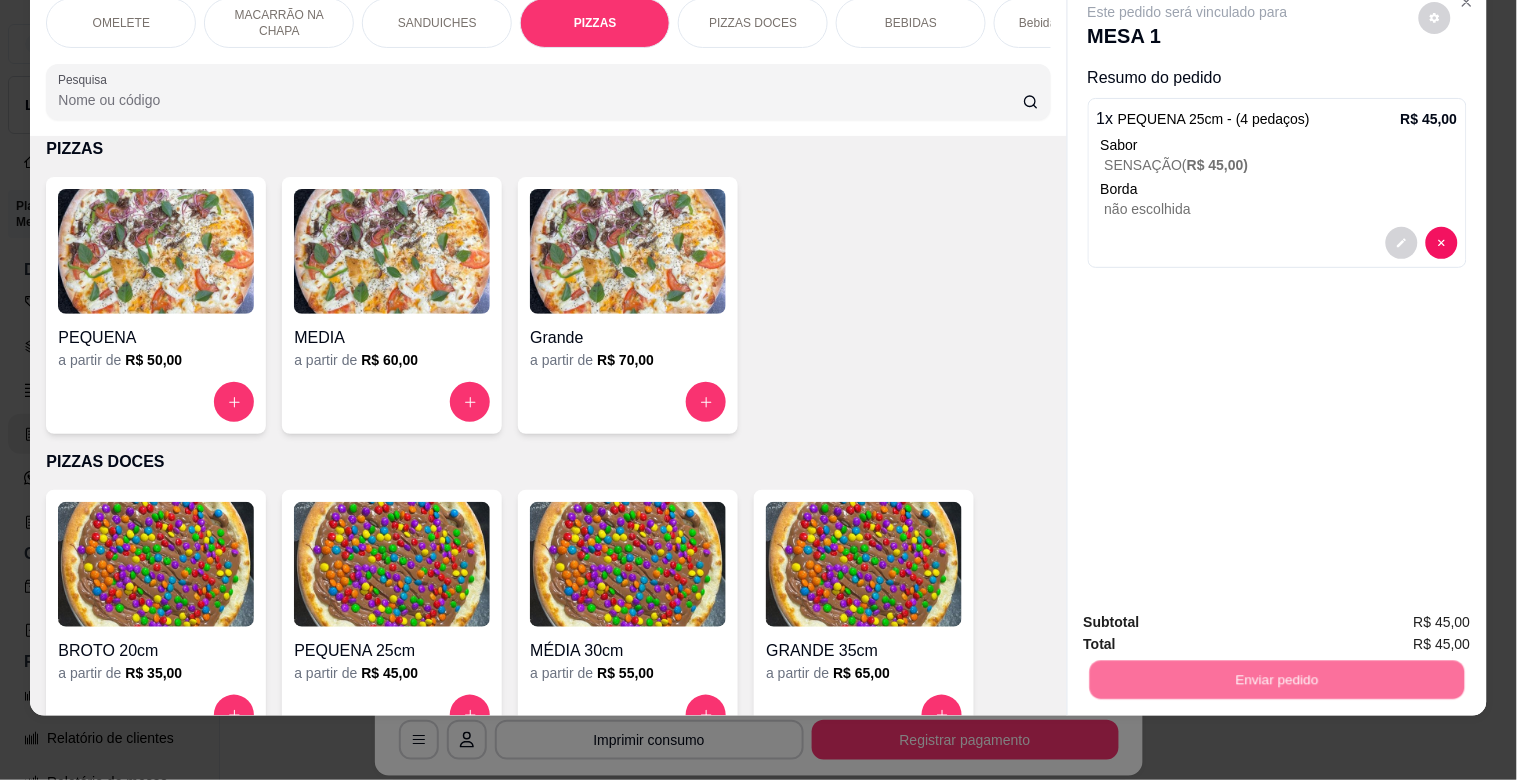 click on "Não registrar e enviar pedido" at bounding box center [1211, 614] 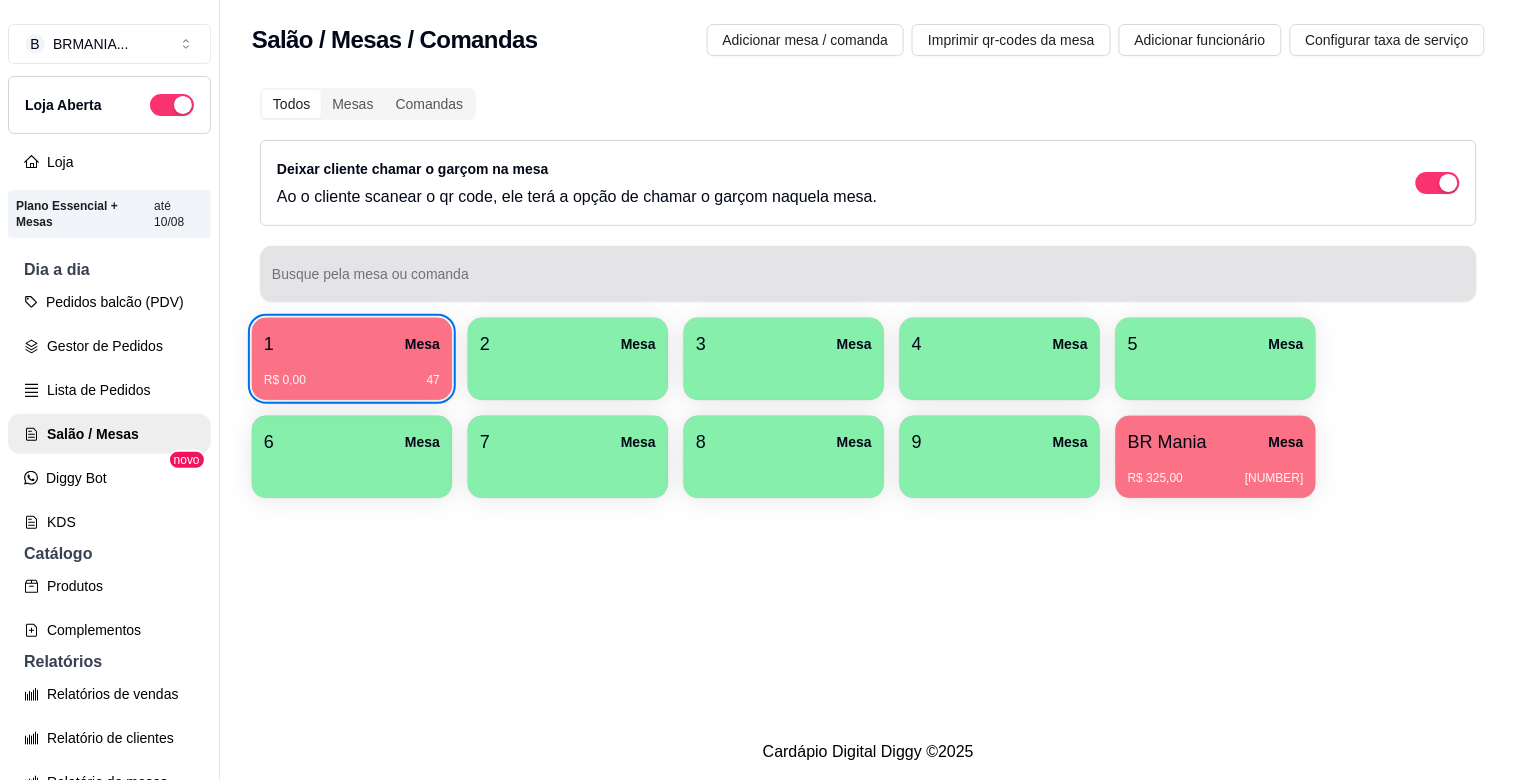 type 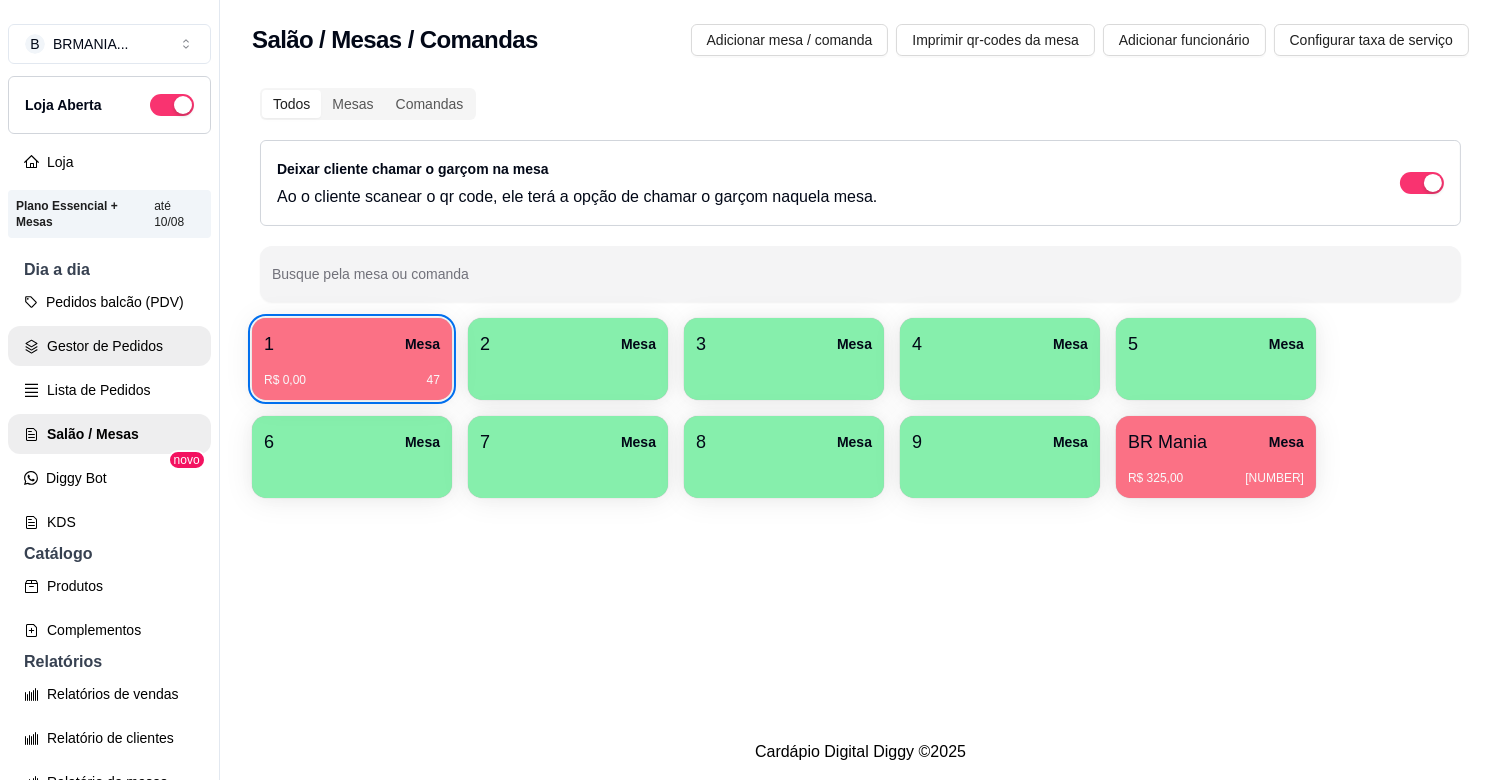 click on "Gestor de Pedidos" at bounding box center (109, 346) 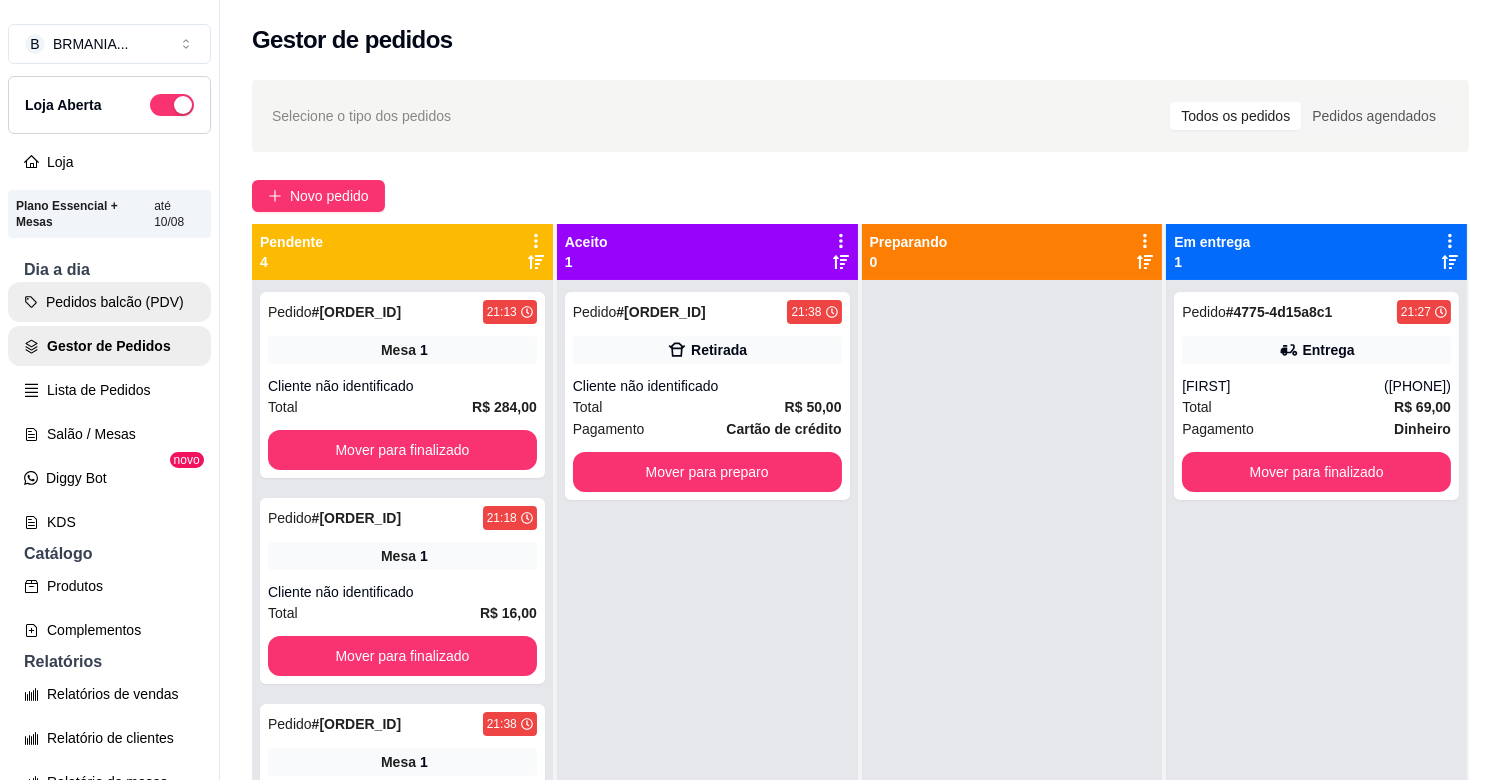 click on "Pedidos balcão (PDV)" at bounding box center (109, 302) 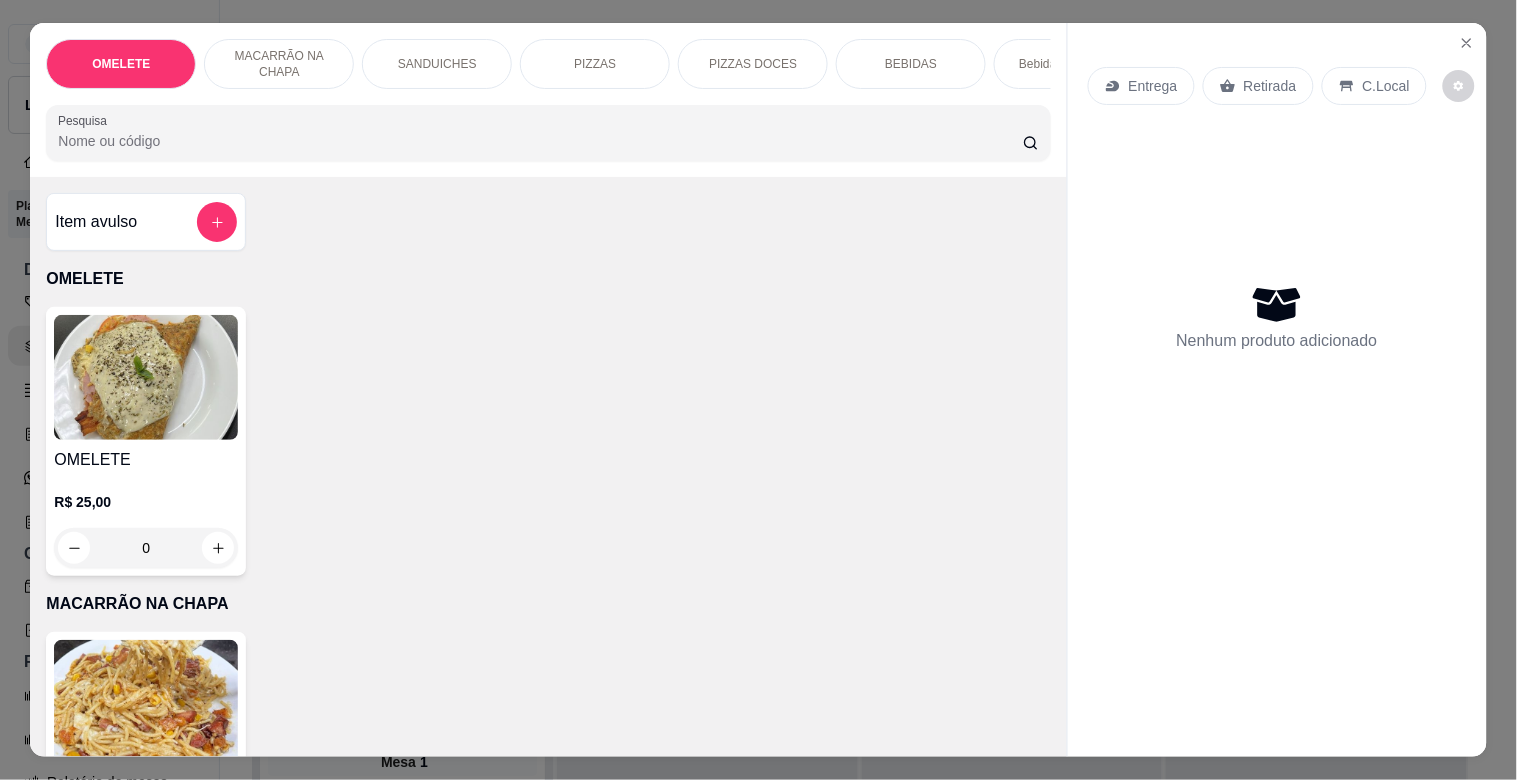 click on "Pesquisa" at bounding box center (540, 141) 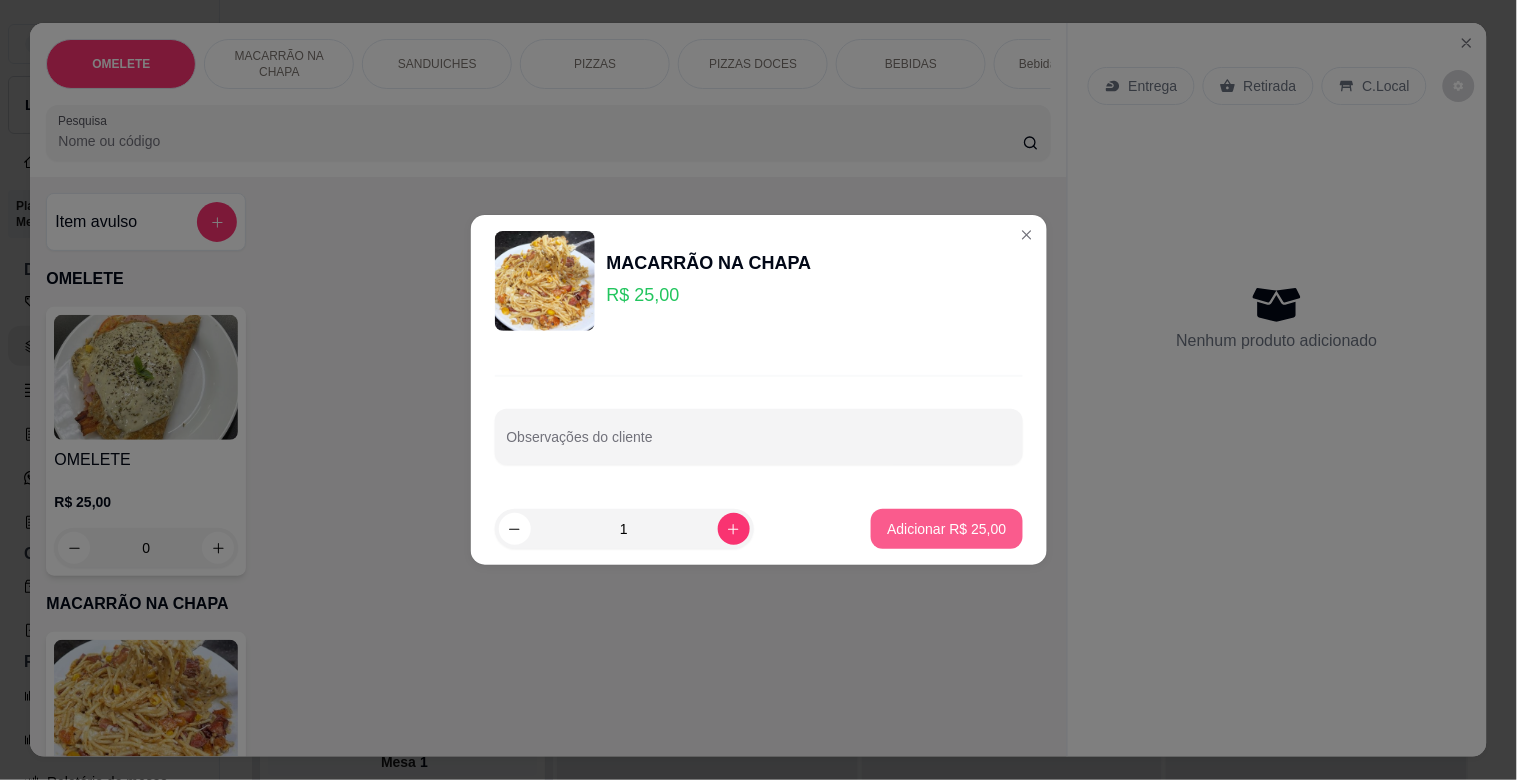 click on "Adicionar   R$ 25,00" at bounding box center (946, 529) 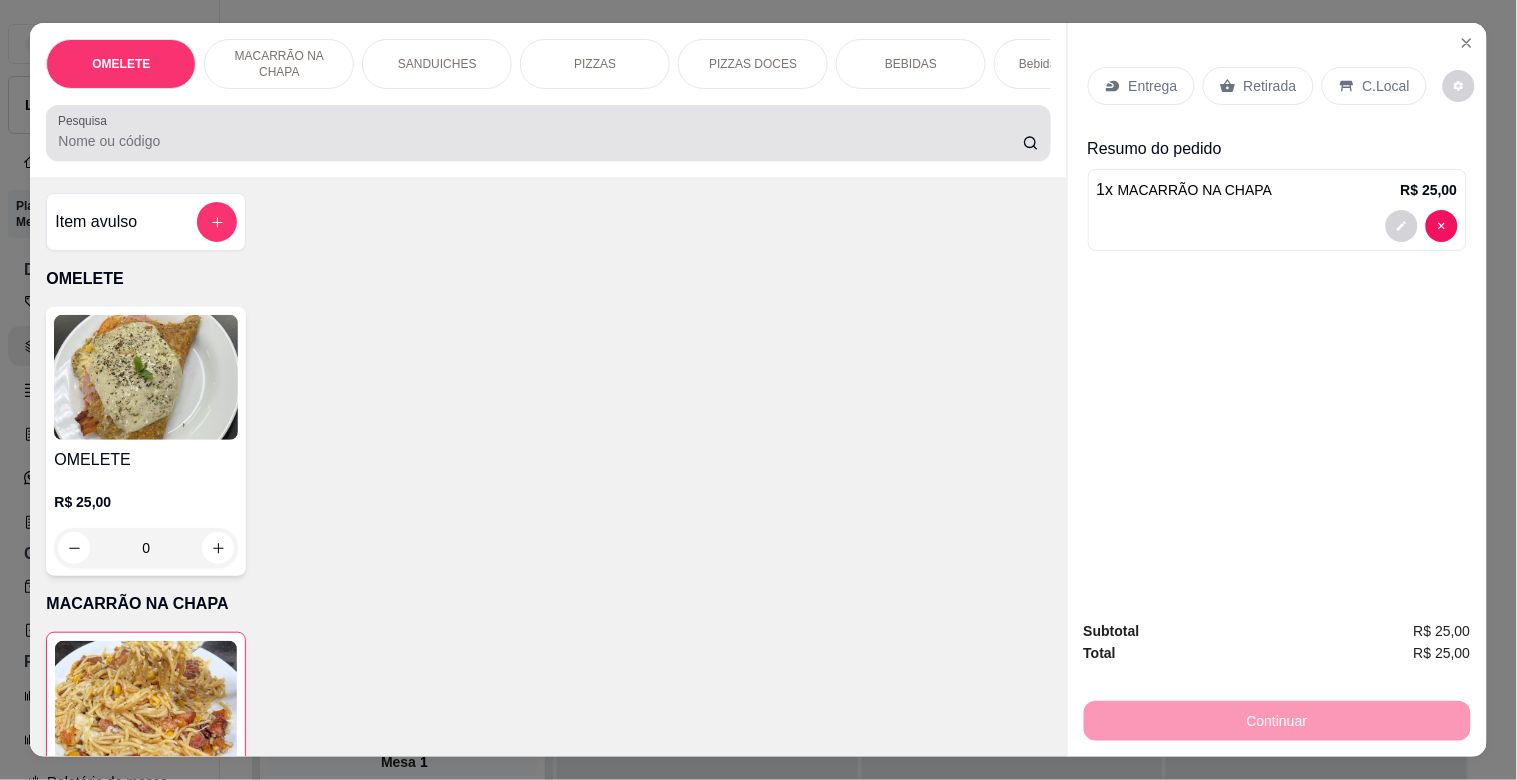 click on "Pesquisa" at bounding box center [540, 141] 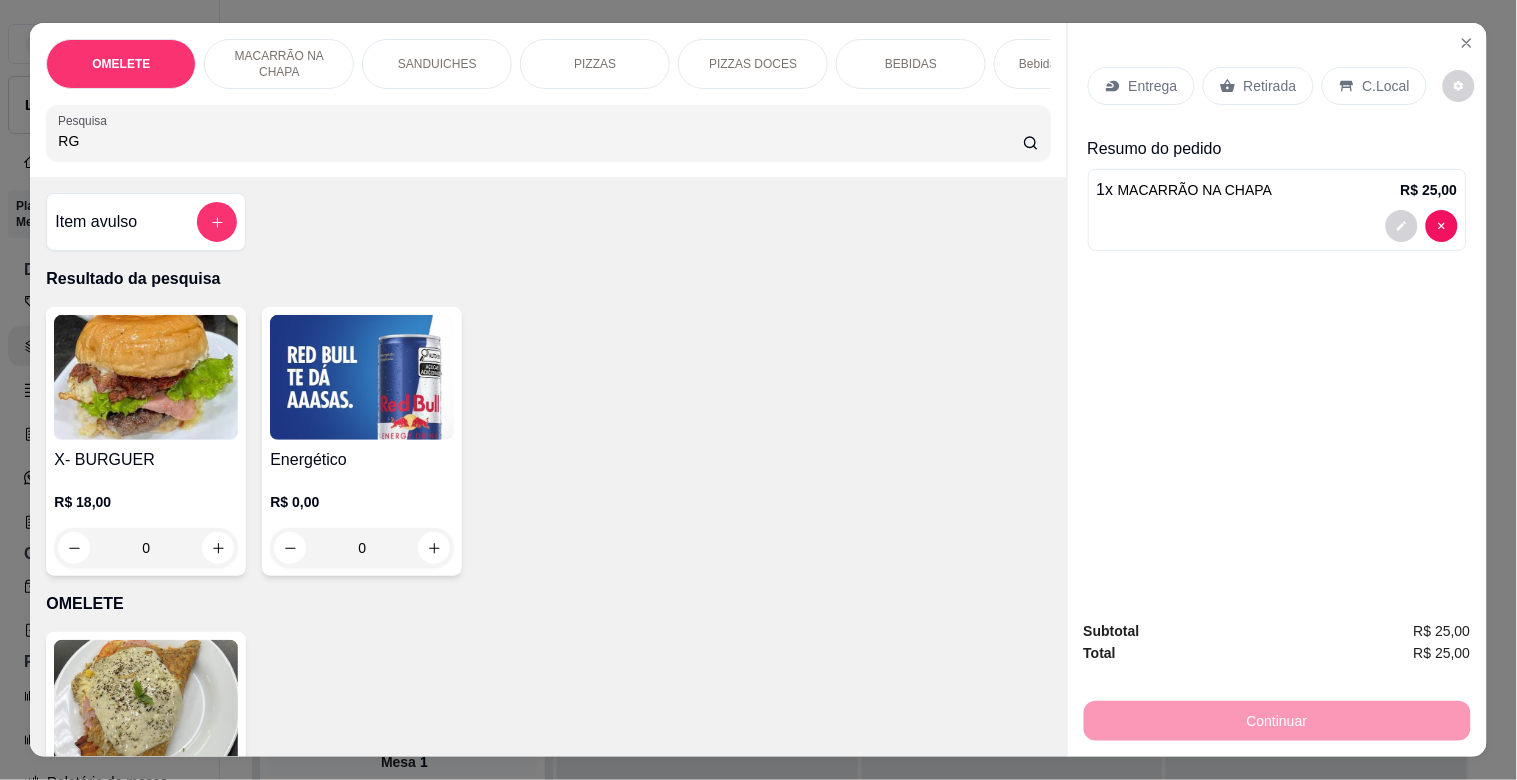 type on "R" 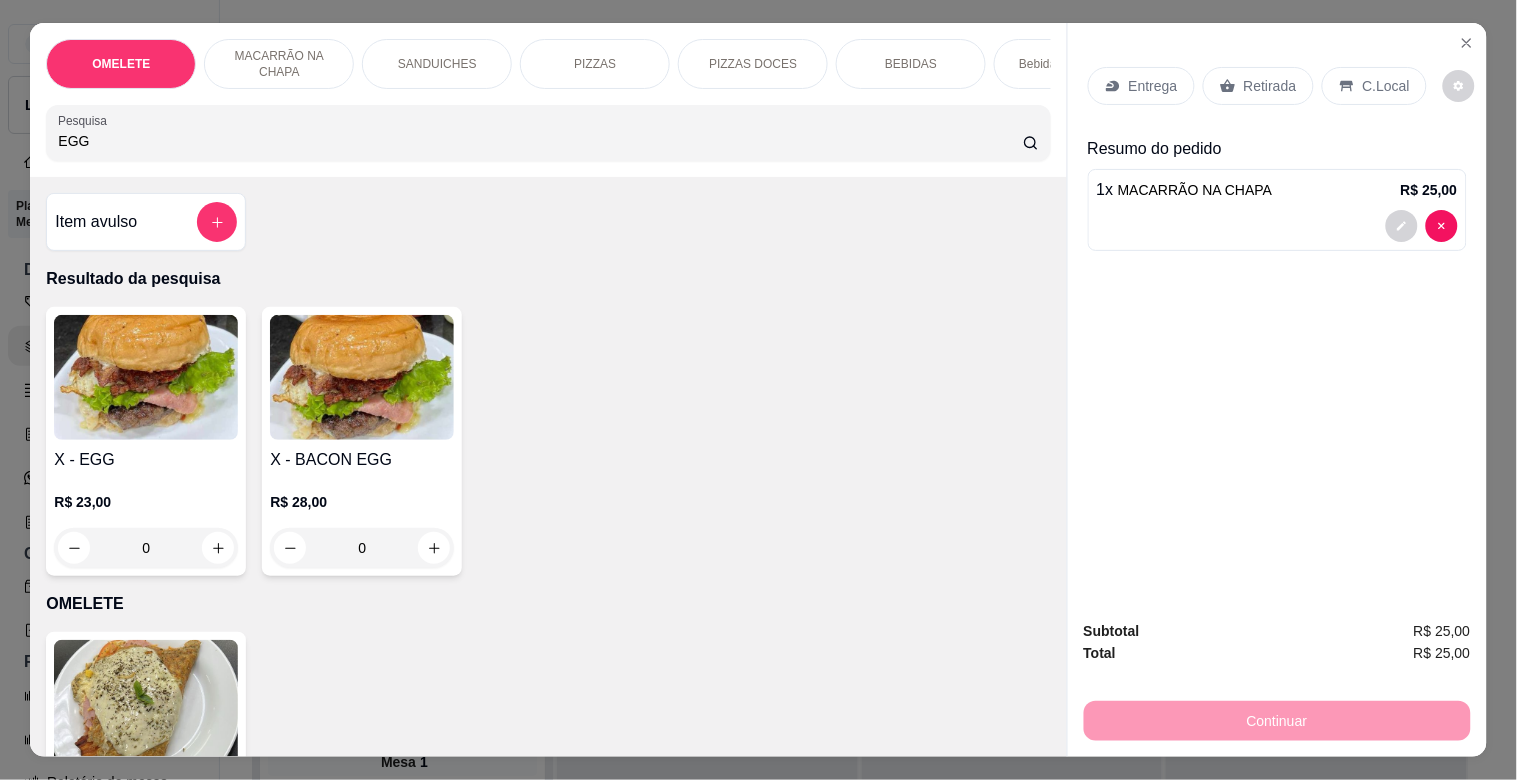 type on "EGG" 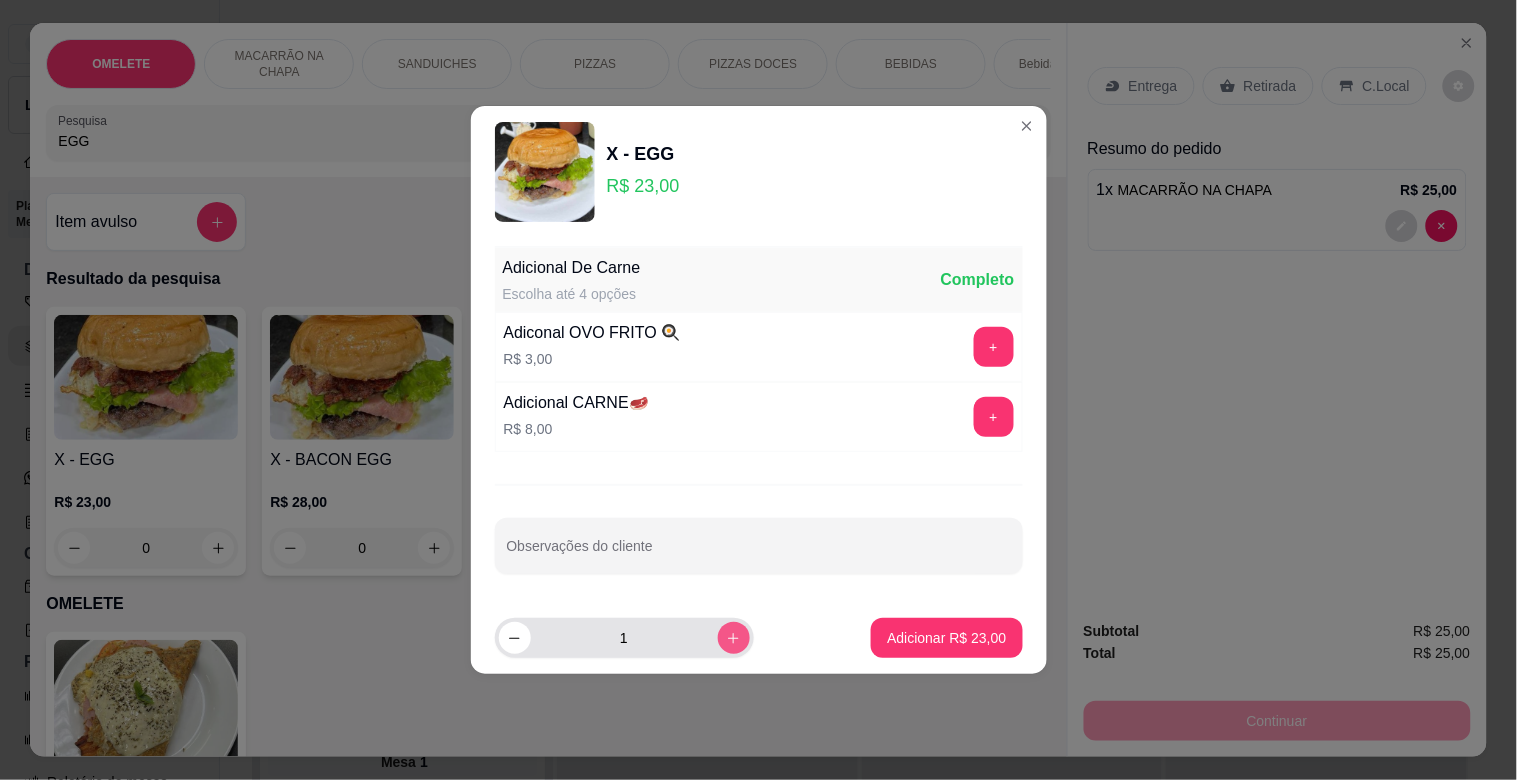 click 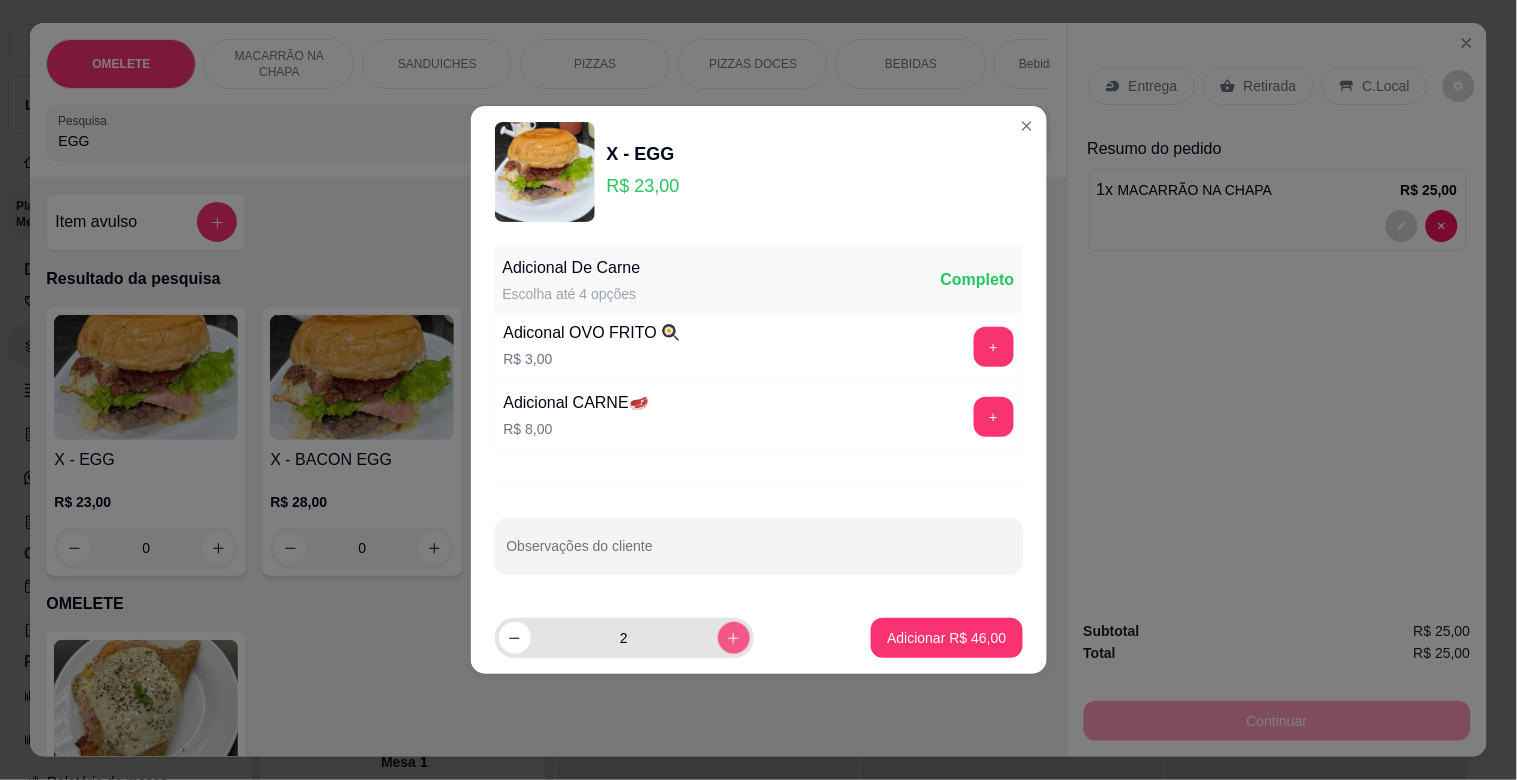 click 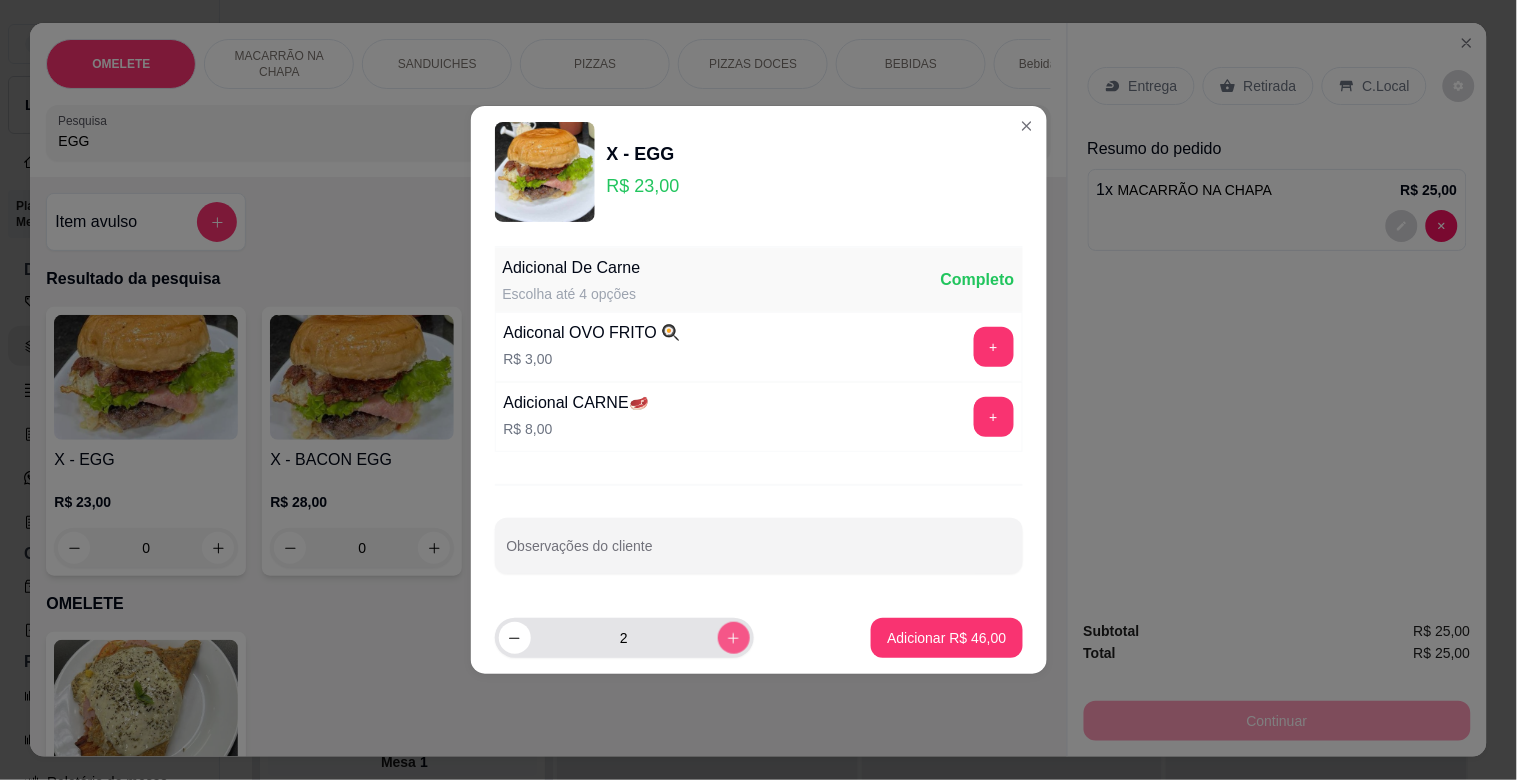 type on "3" 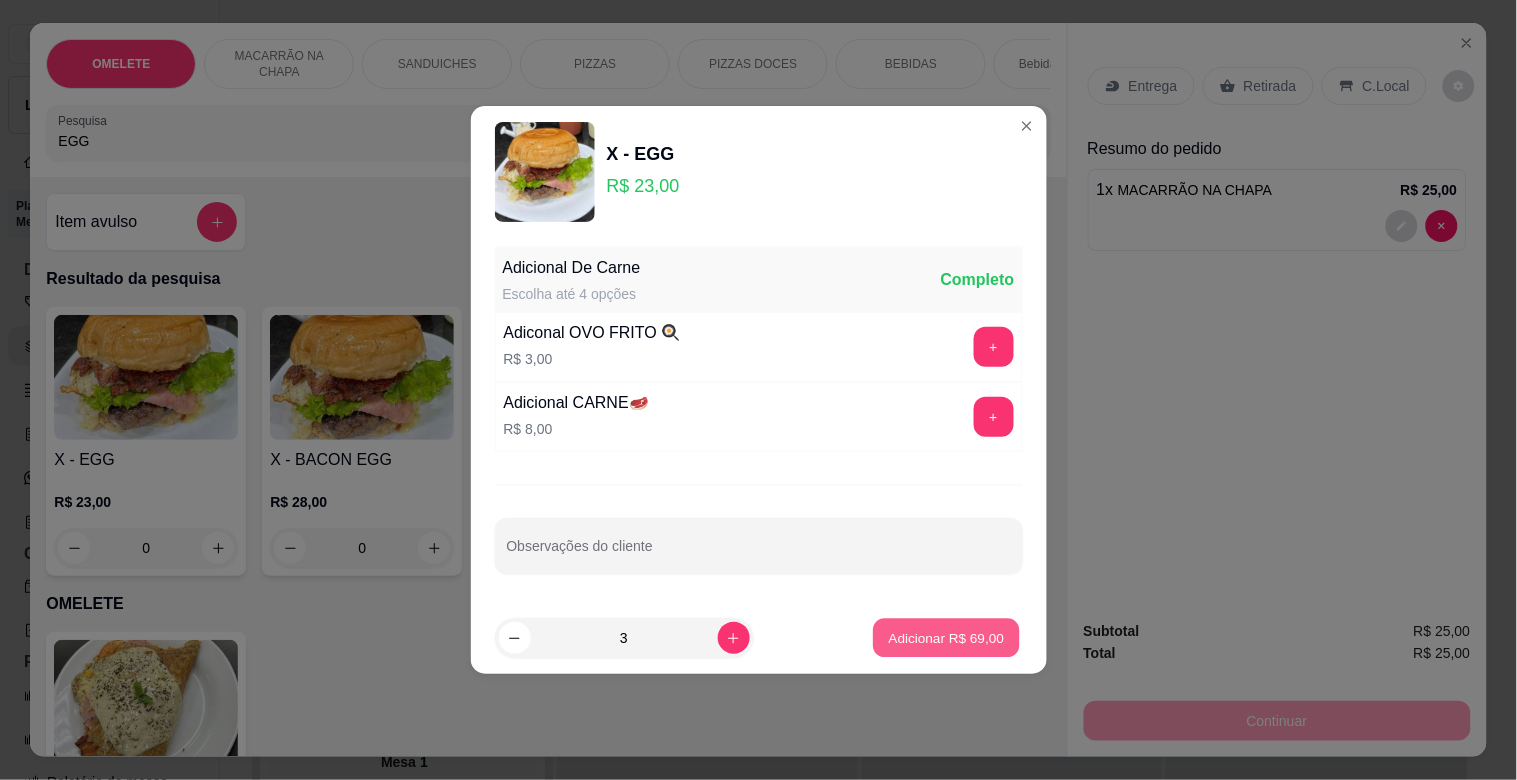click on "Adicionar   R$ 69,00" at bounding box center [947, 637] 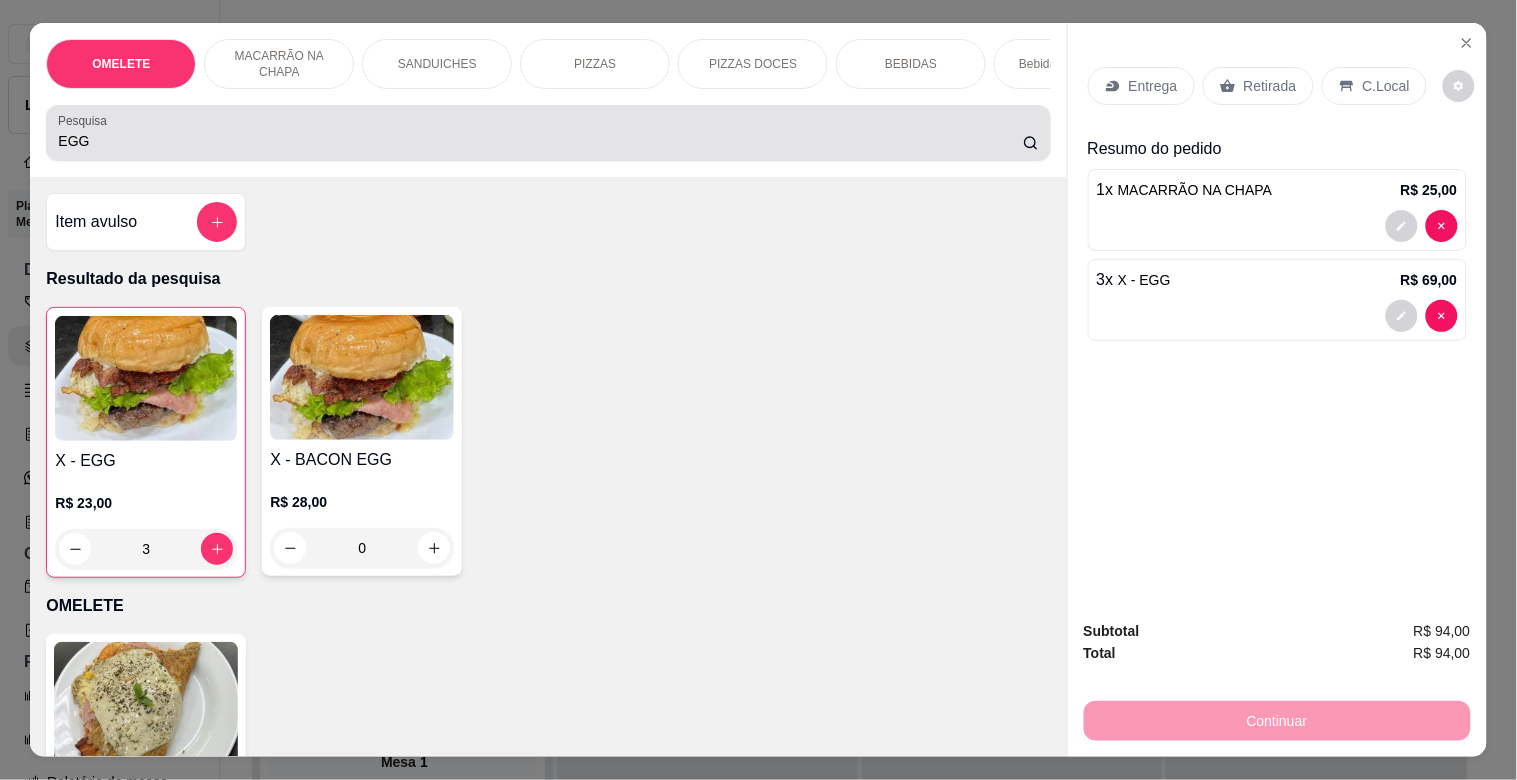 drag, startPoint x: 132, startPoint y: 141, endPoint x: 2, endPoint y: 95, distance: 137.89851 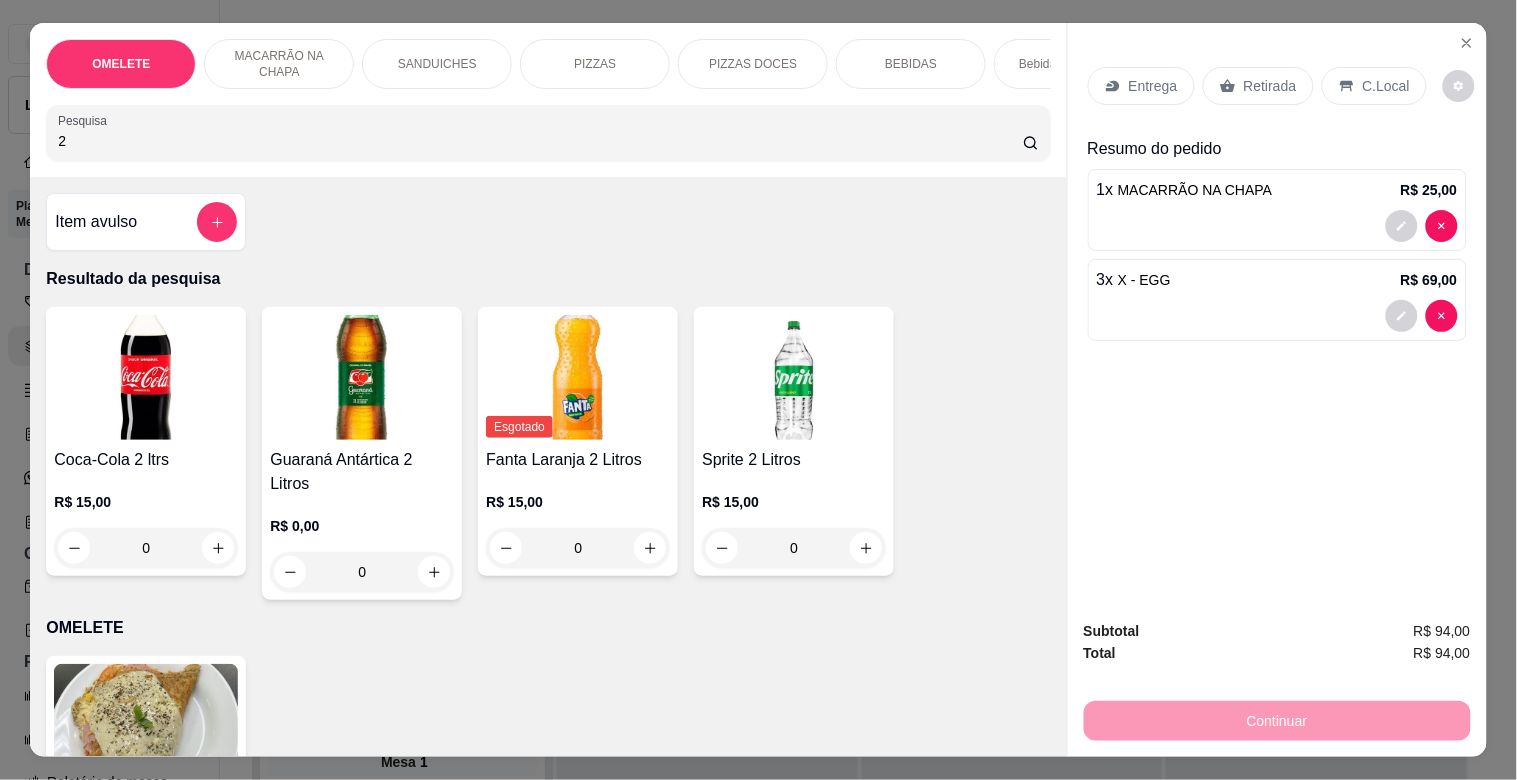 type on "2" 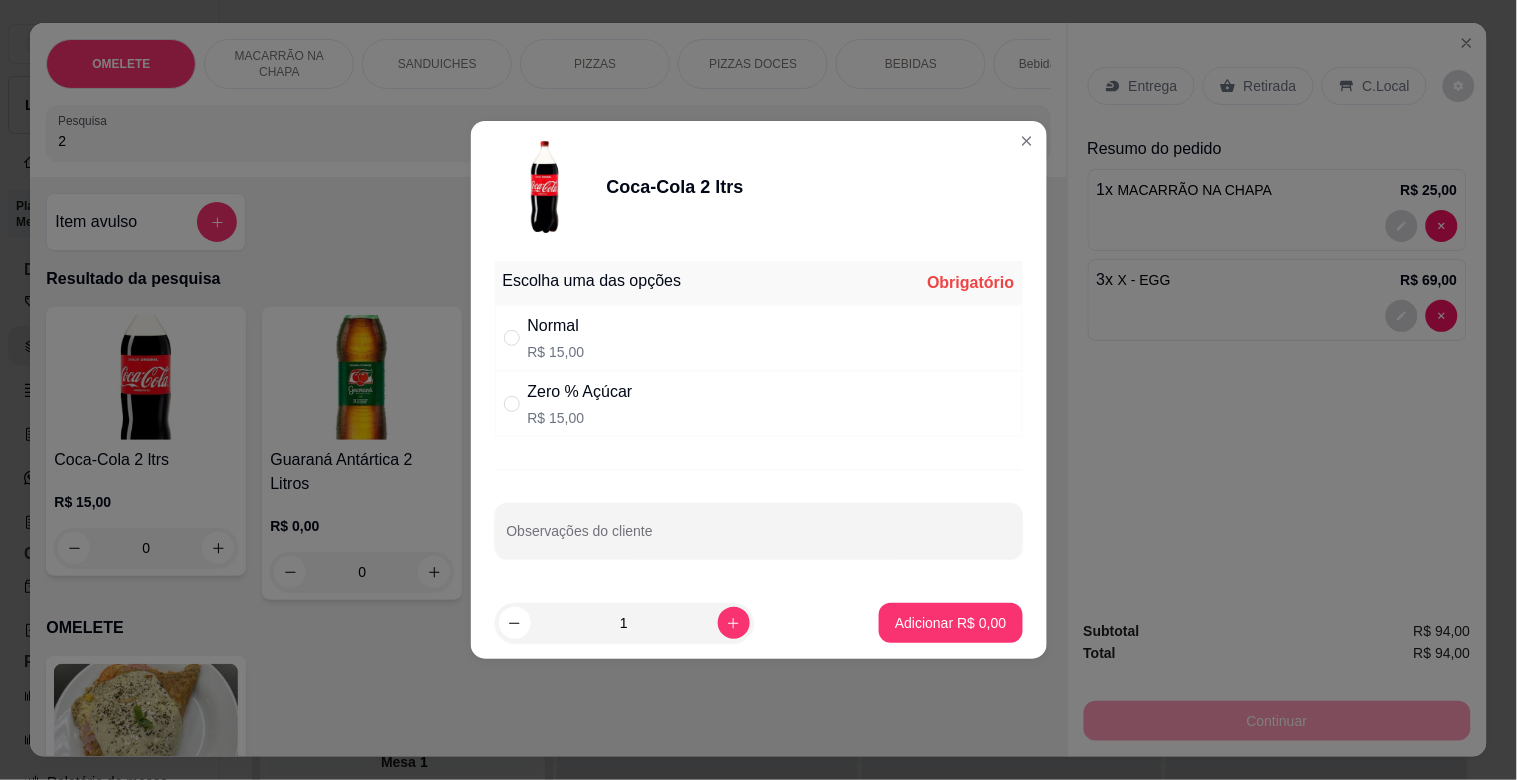 drag, startPoint x: 551, startPoint y: 327, endPoint x: 724, endPoint y: 390, distance: 184.11409 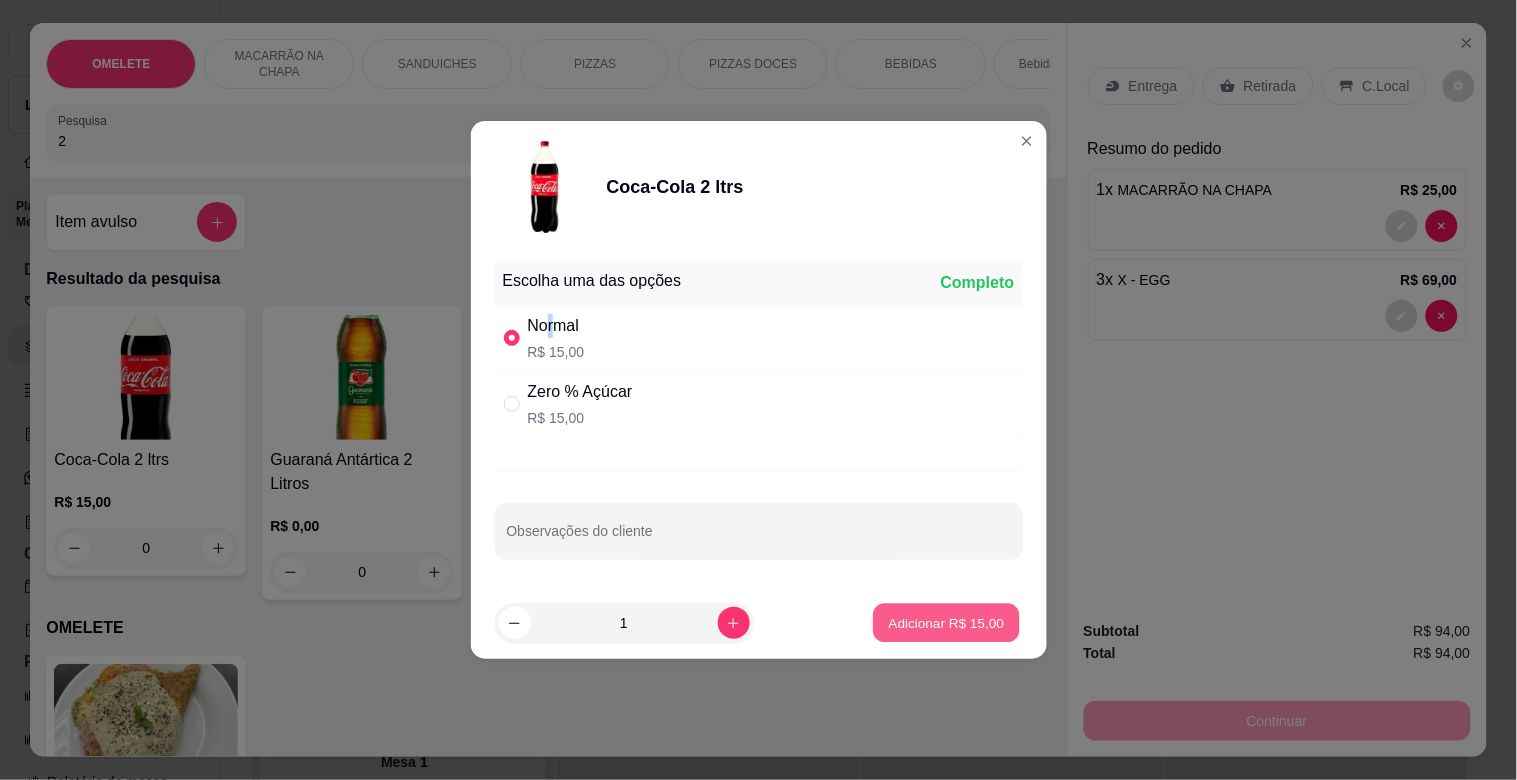 click on "Adicionar   R$ 15,00" at bounding box center (947, 622) 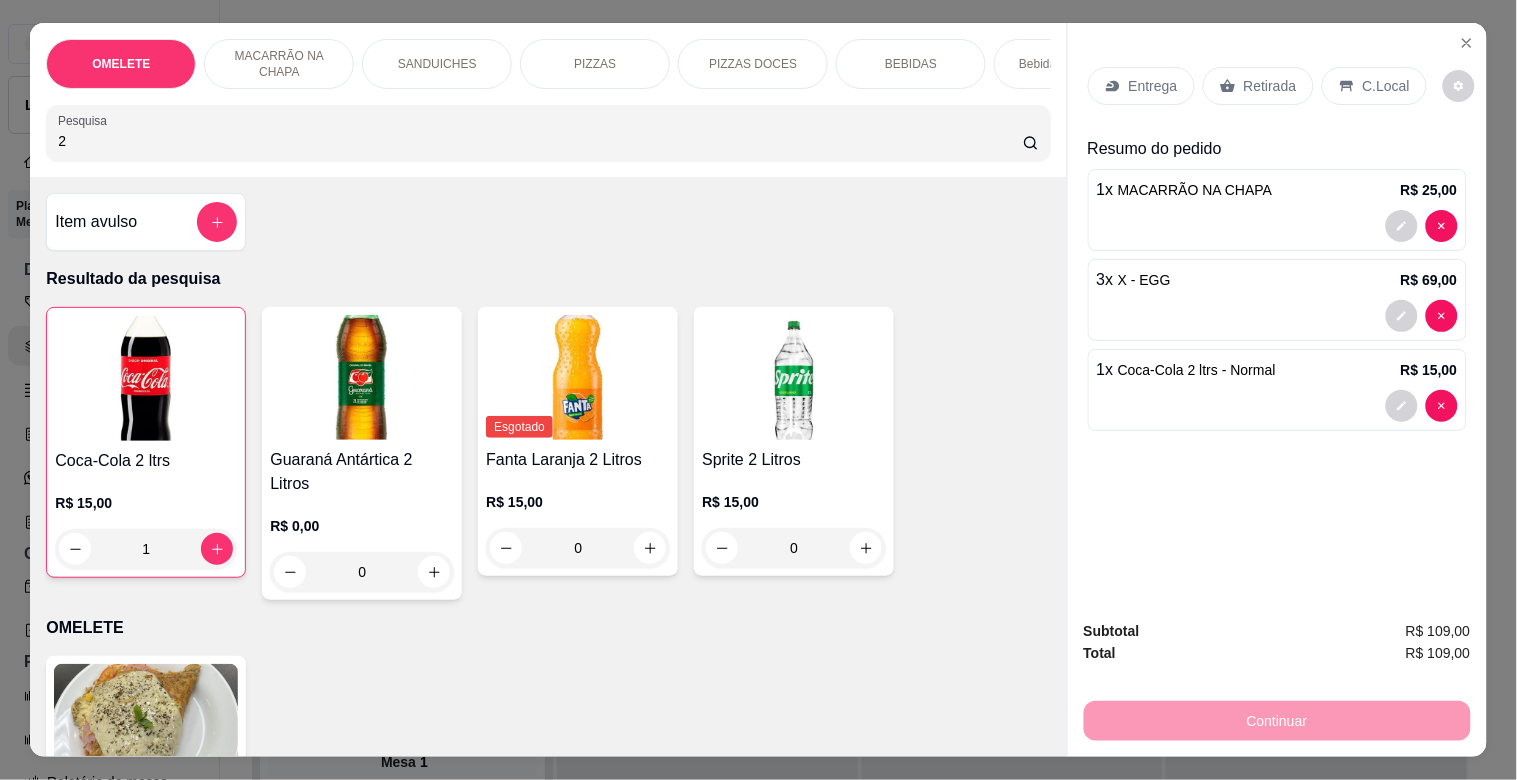drag, startPoint x: 86, startPoint y: 161, endPoint x: 0, endPoint y: 163, distance: 86.023254 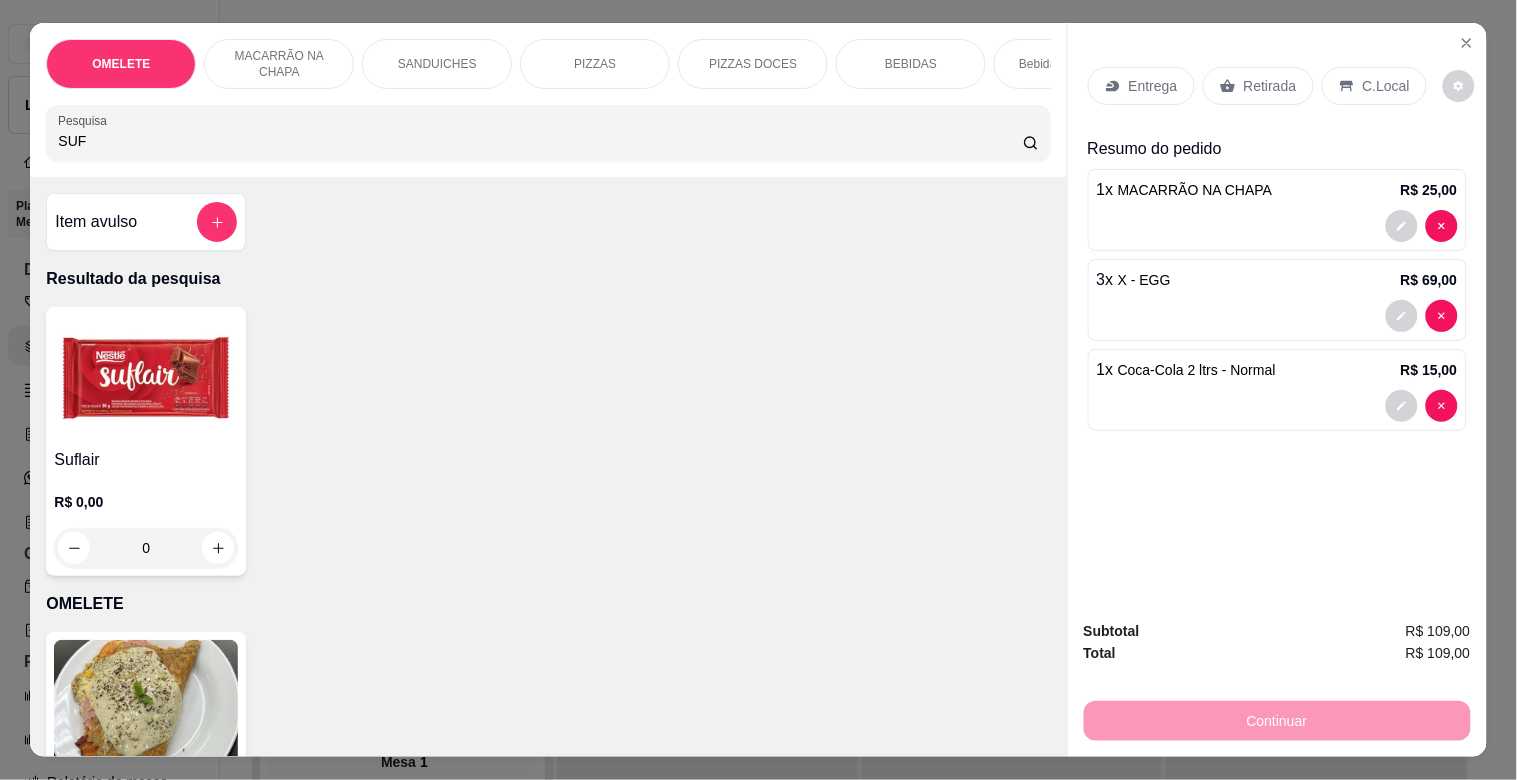 type on "SUF" 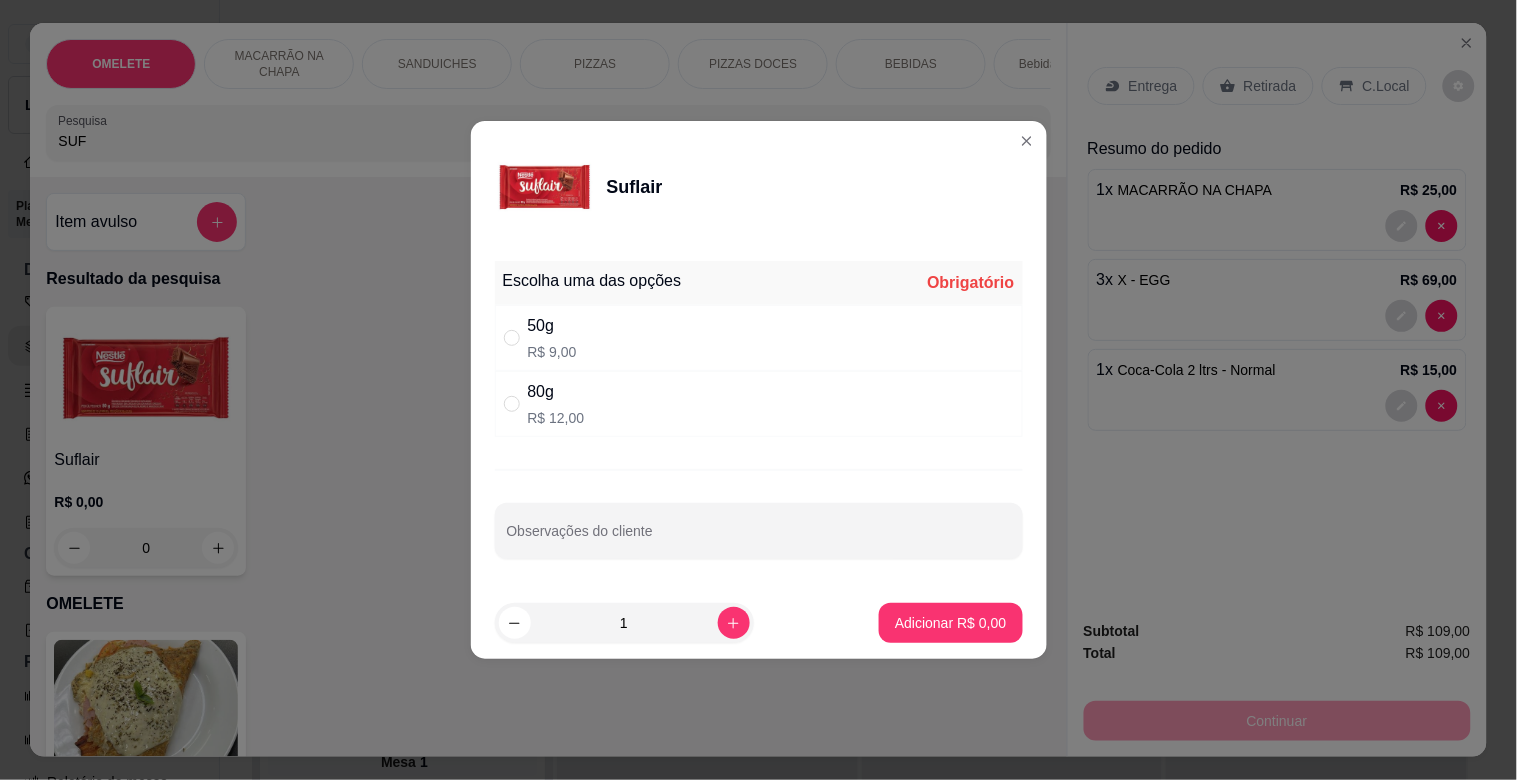 click on "80g  R$ 12,00" at bounding box center (759, 404) 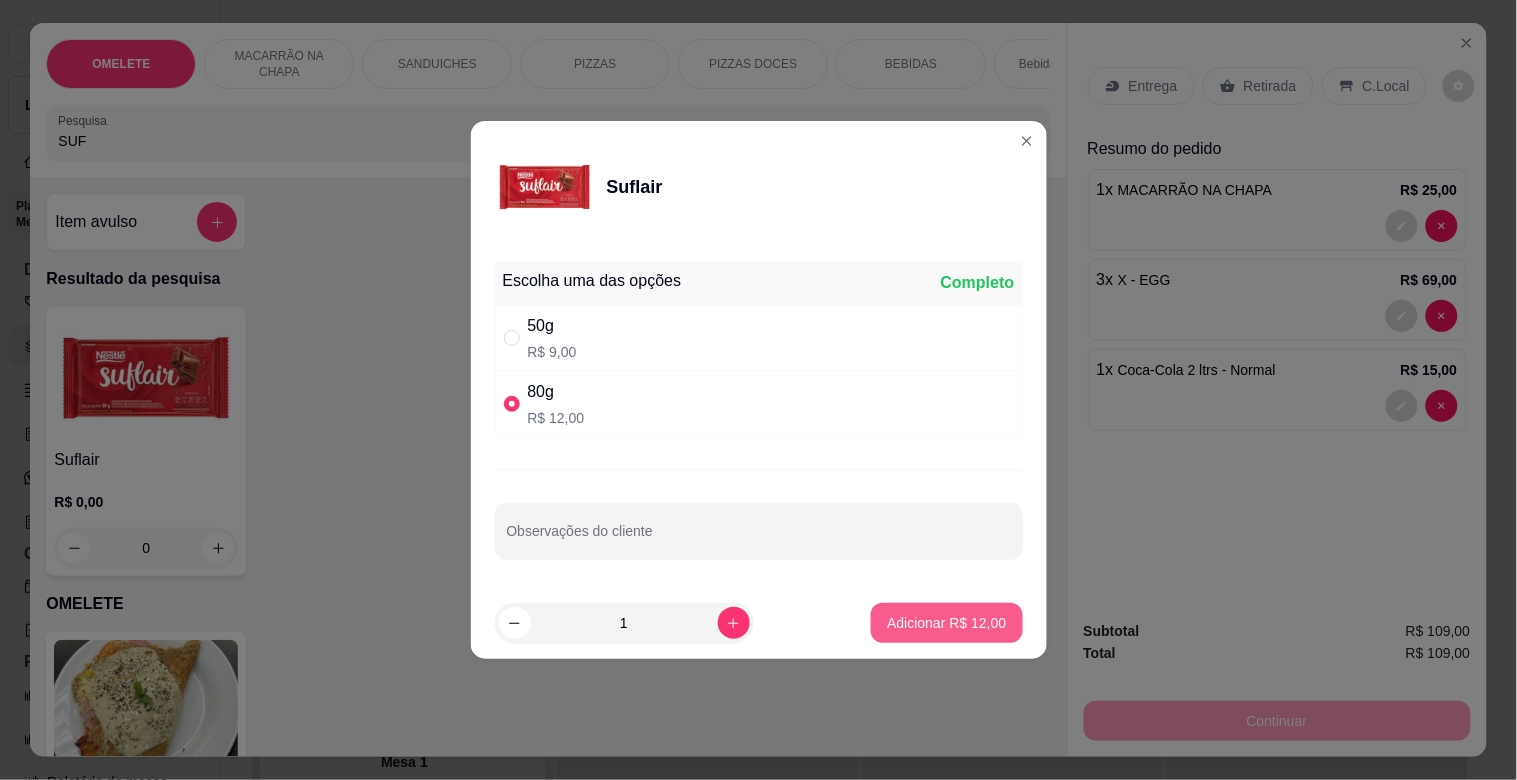 click on "Adicionar   R$ 12,00" at bounding box center [946, 623] 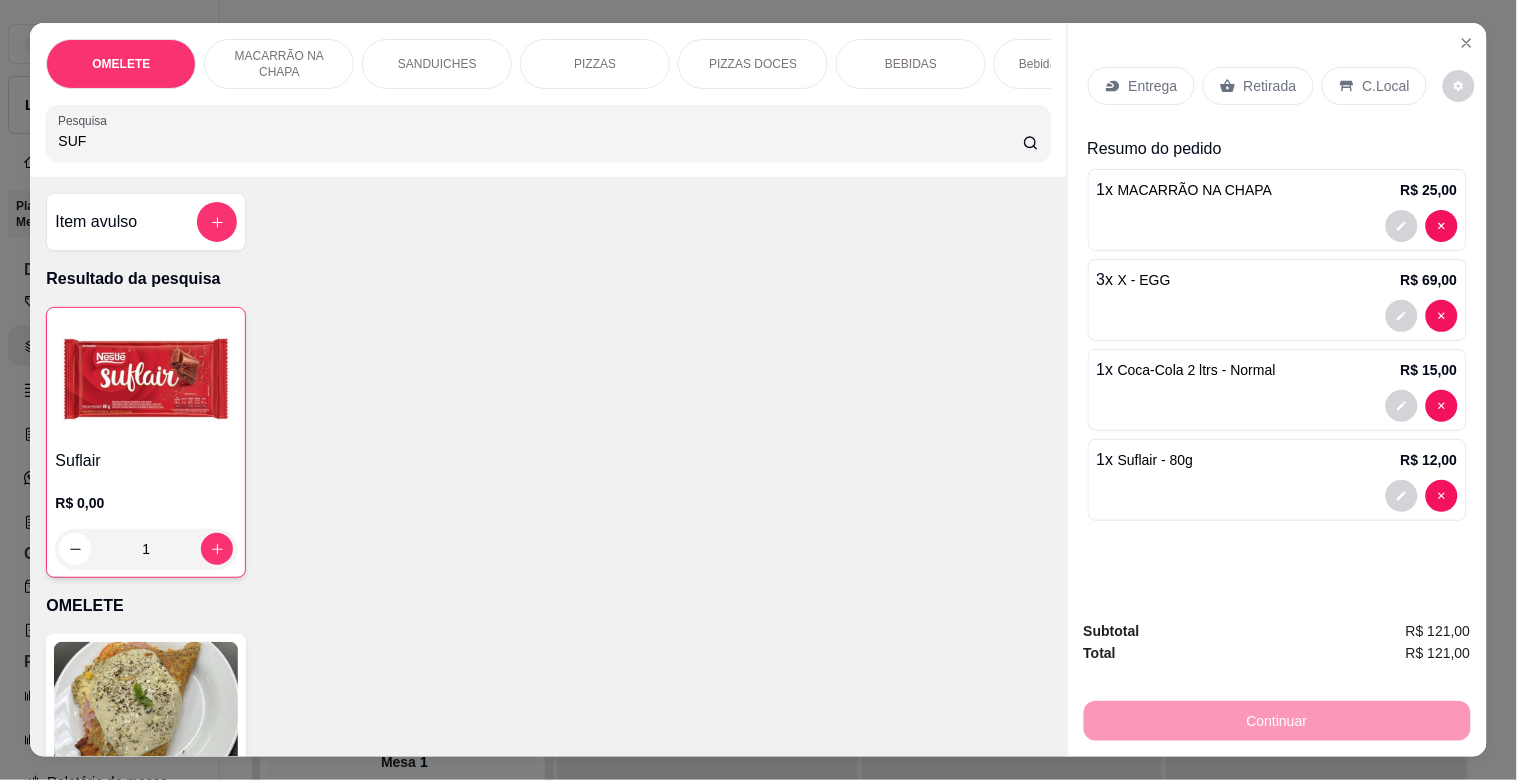 click on "C.Local" at bounding box center [1374, 86] 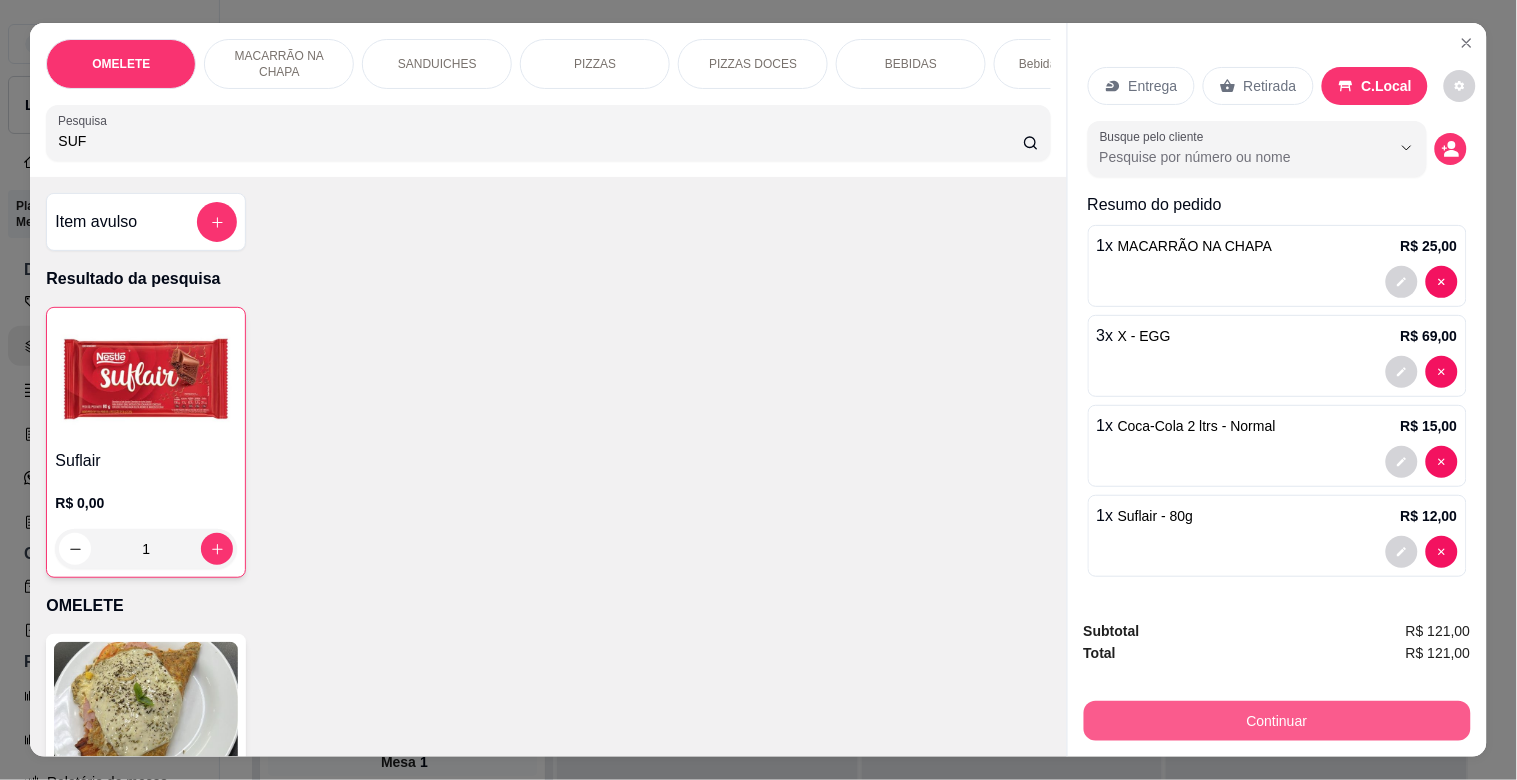 click on "Continuar" at bounding box center (1277, 721) 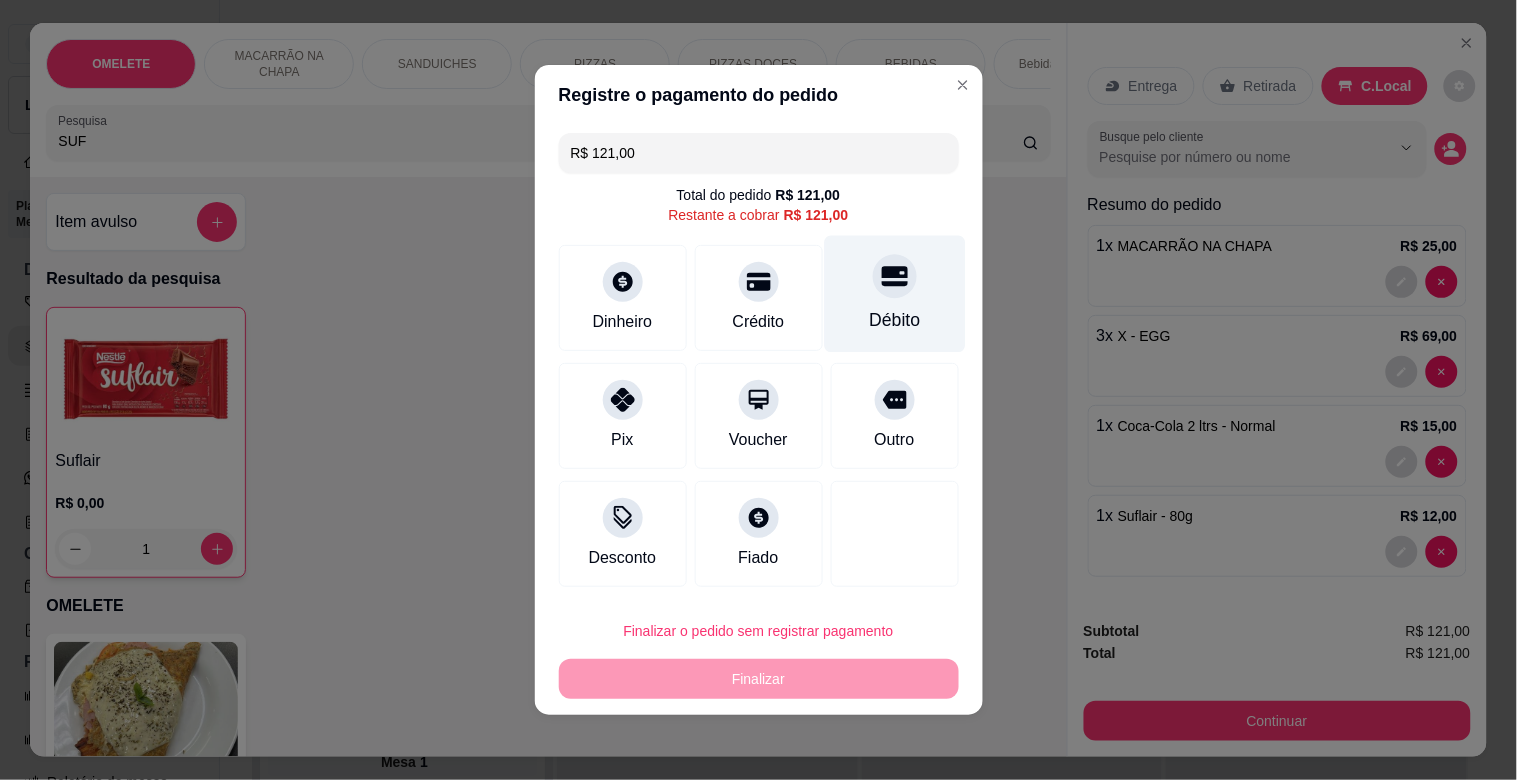 click on "Débito" at bounding box center (894, 320) 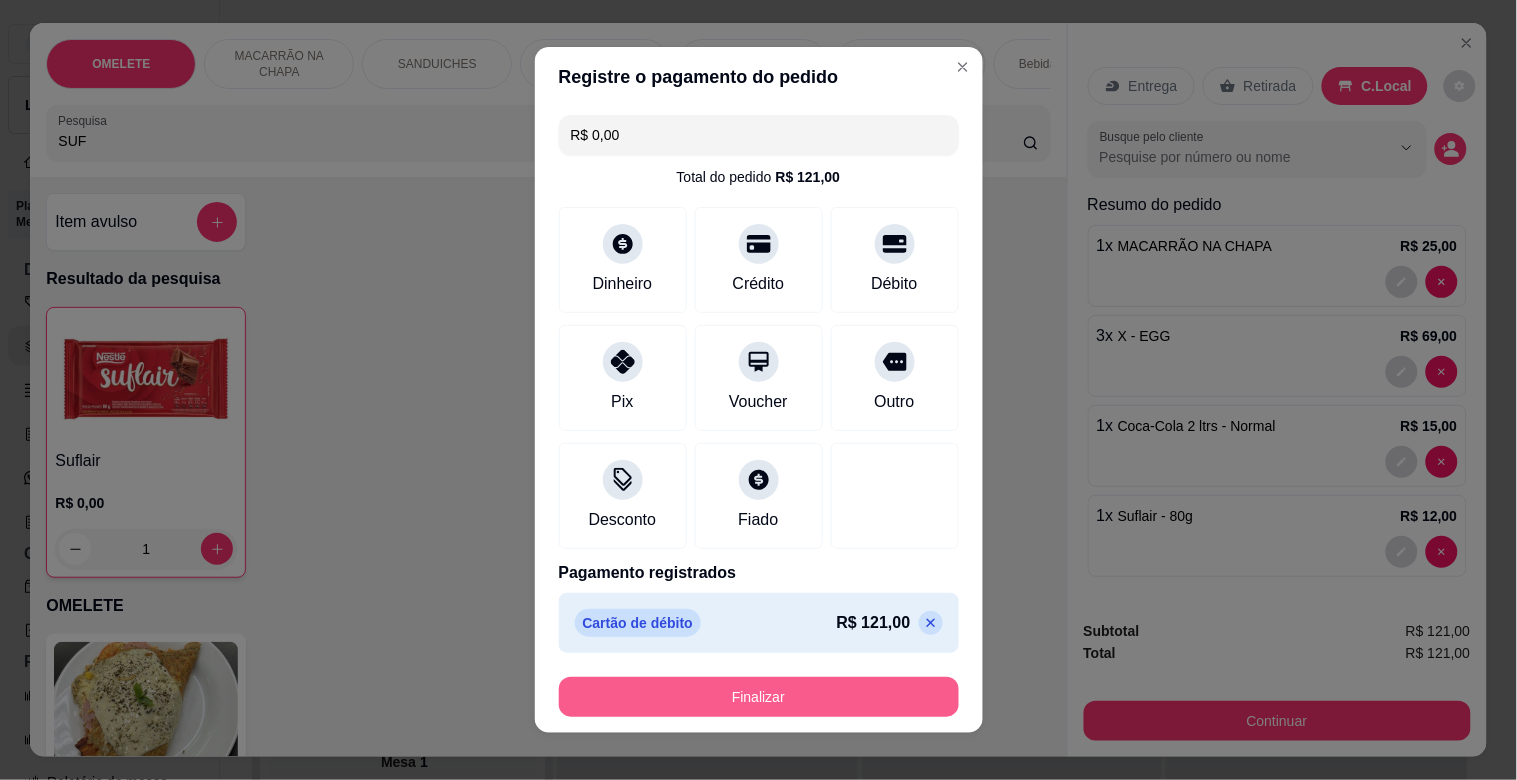 click on "Finalizar" at bounding box center (759, 697) 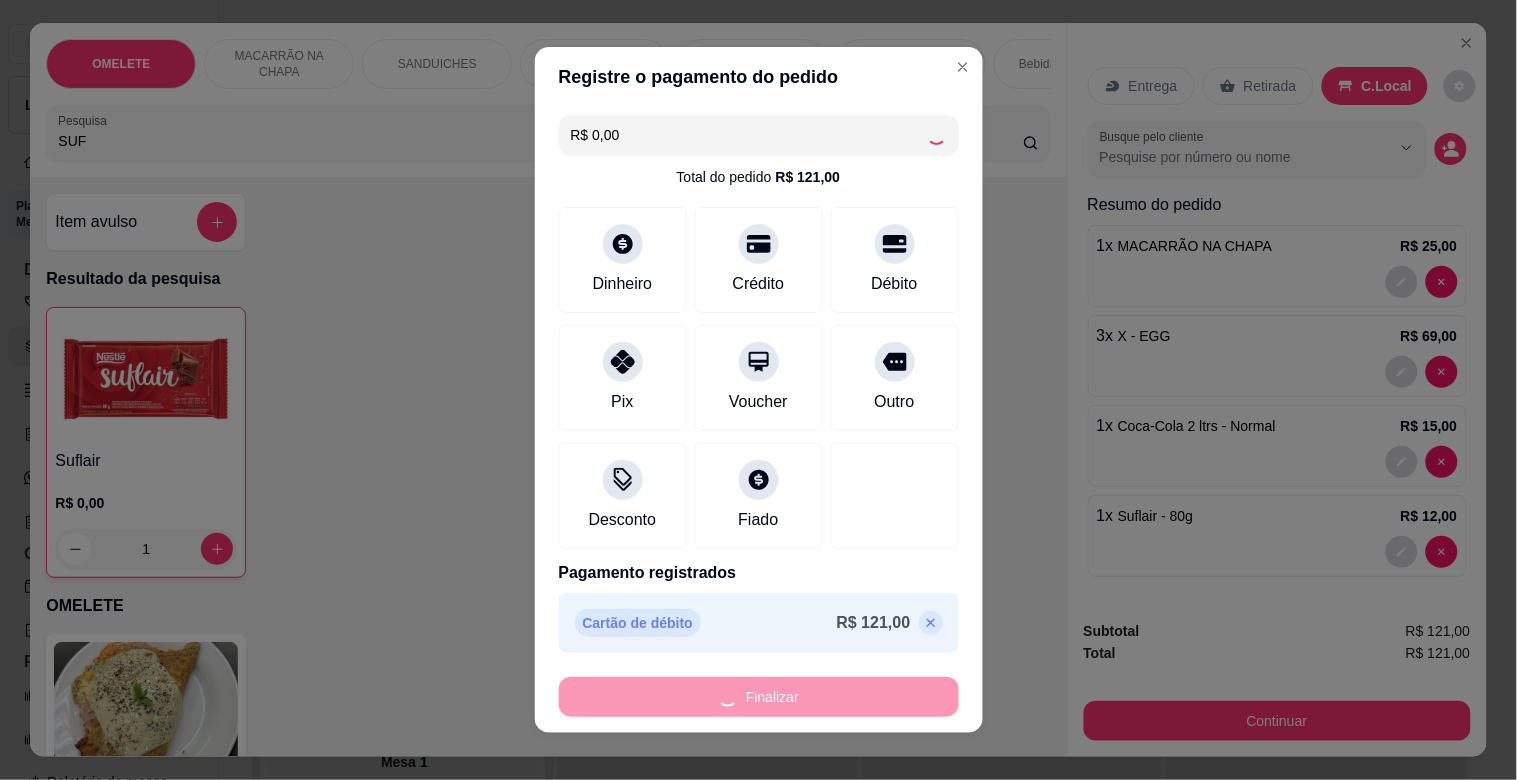 type on "0" 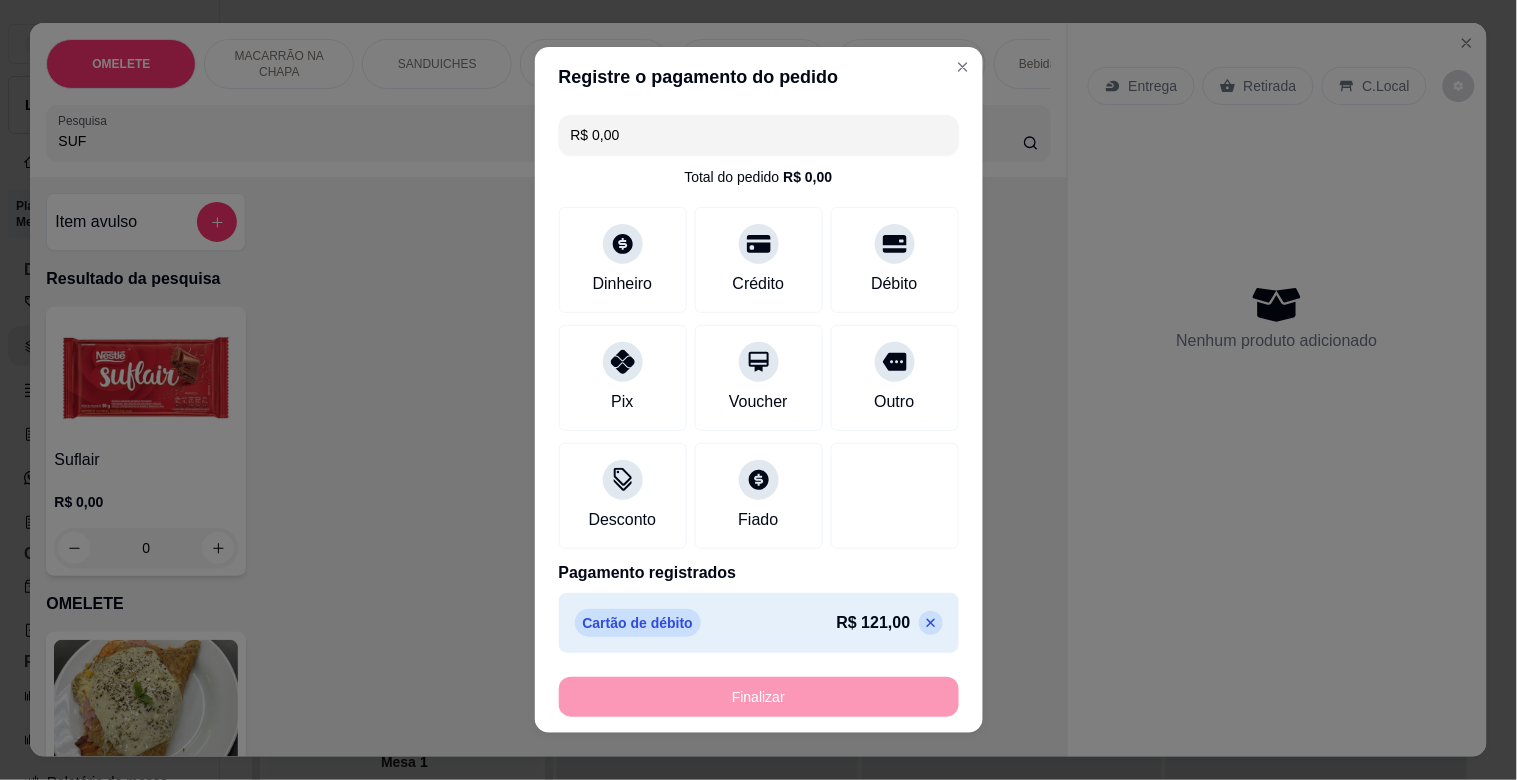 type on "-R$ 121,00" 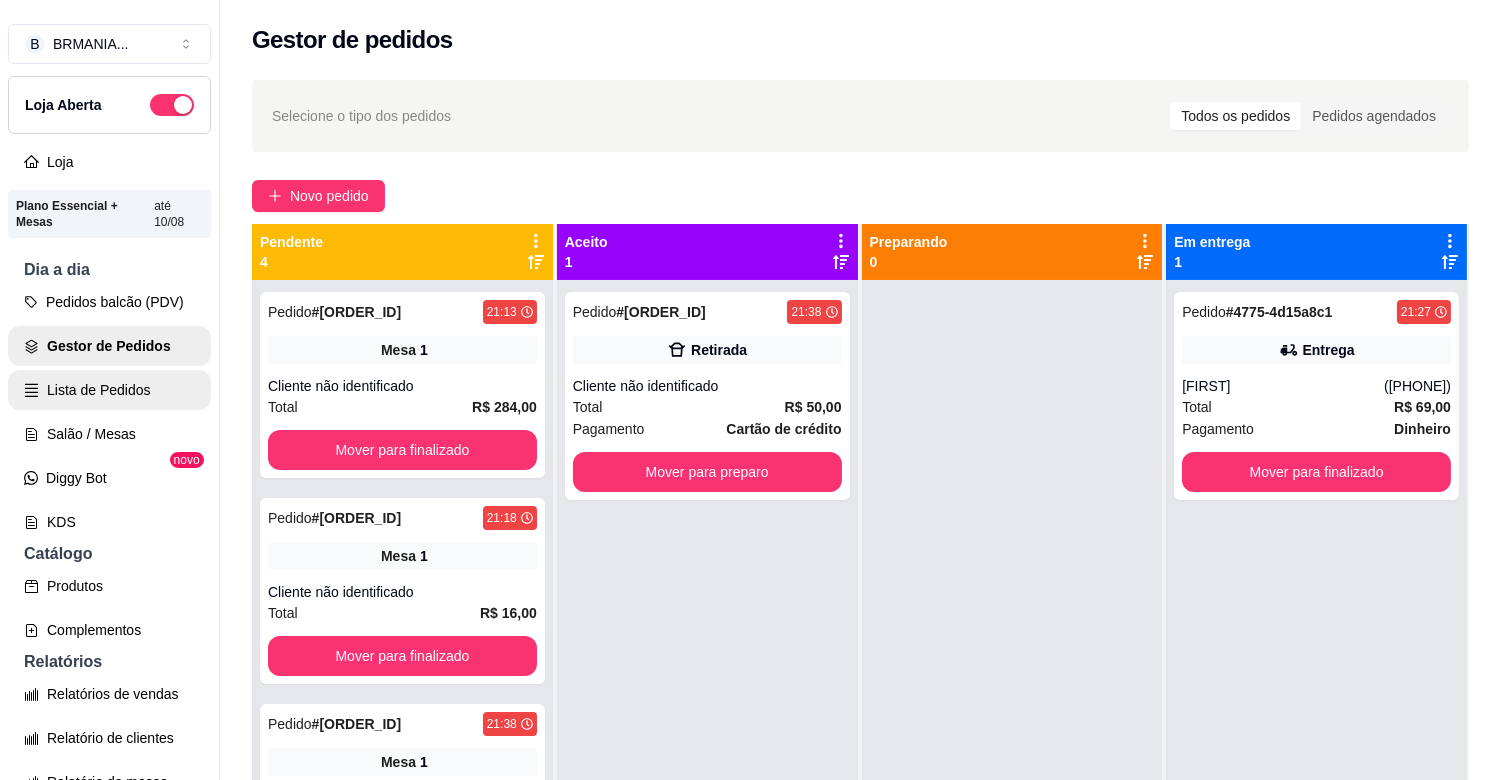 click on "Lista de Pedidos" at bounding box center (109, 390) 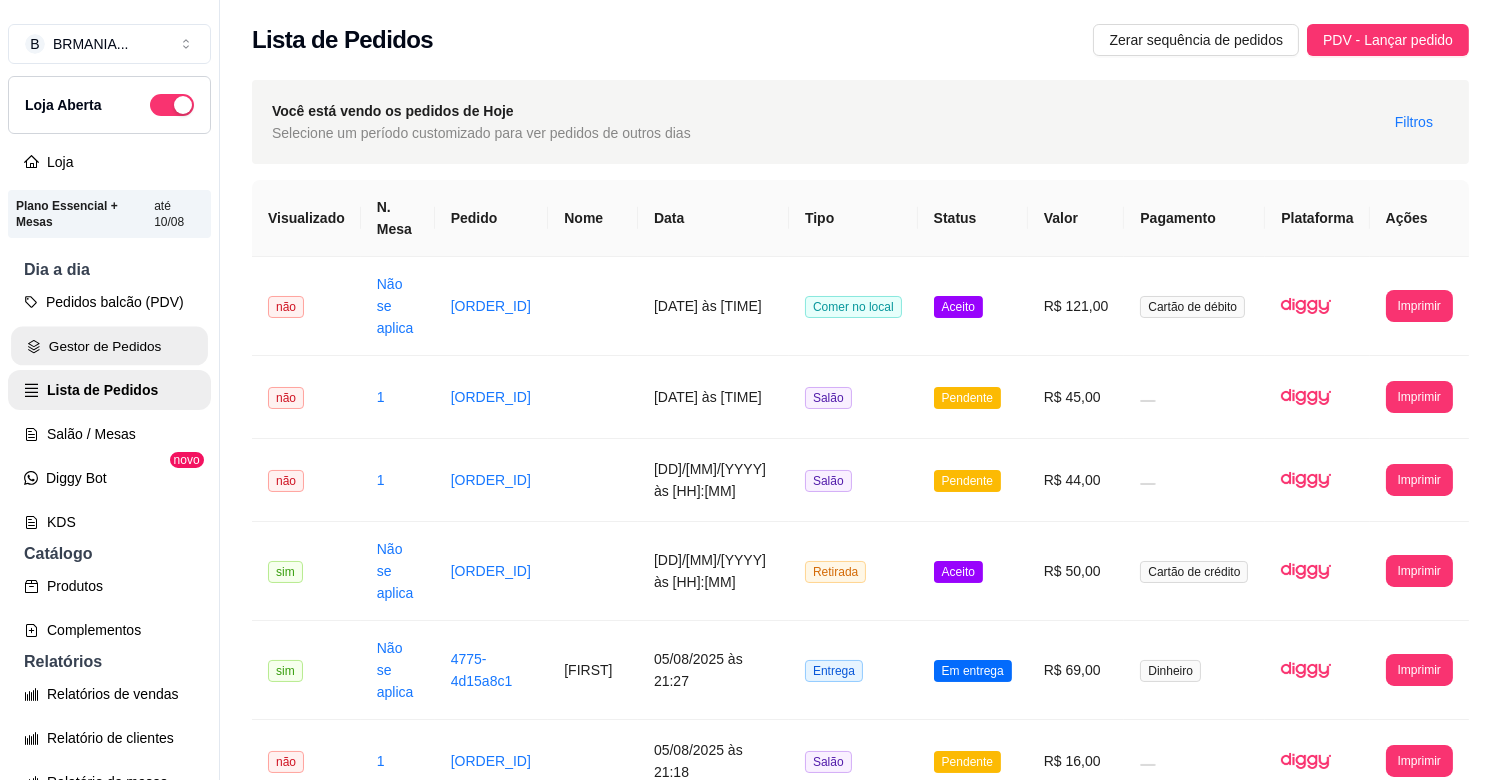click 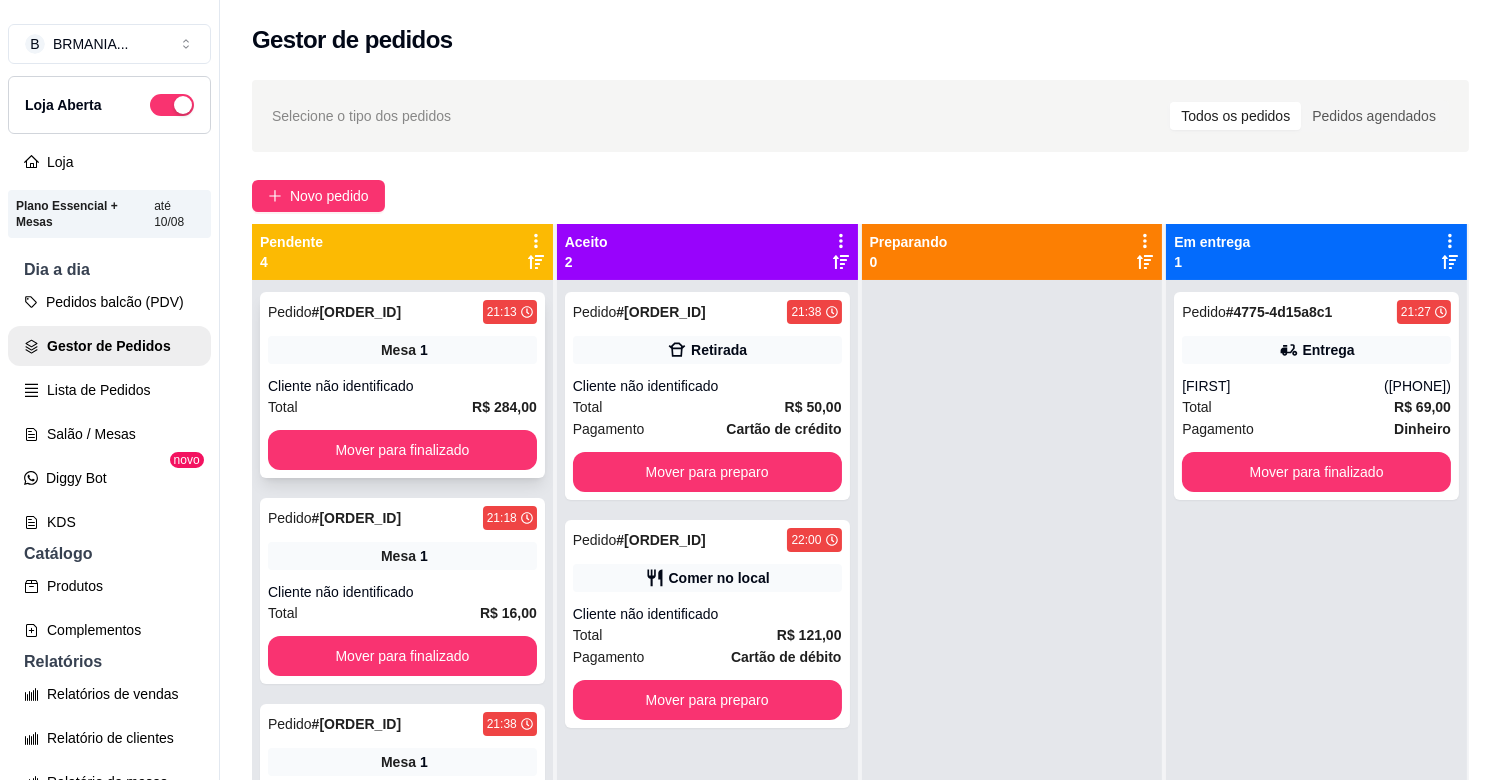 click on "Pedido  # [ORDER_ID] [TIME] Mesa 1 Cliente não identificado Total R$ 284,00 Mover para finalizado" at bounding box center [402, 385] 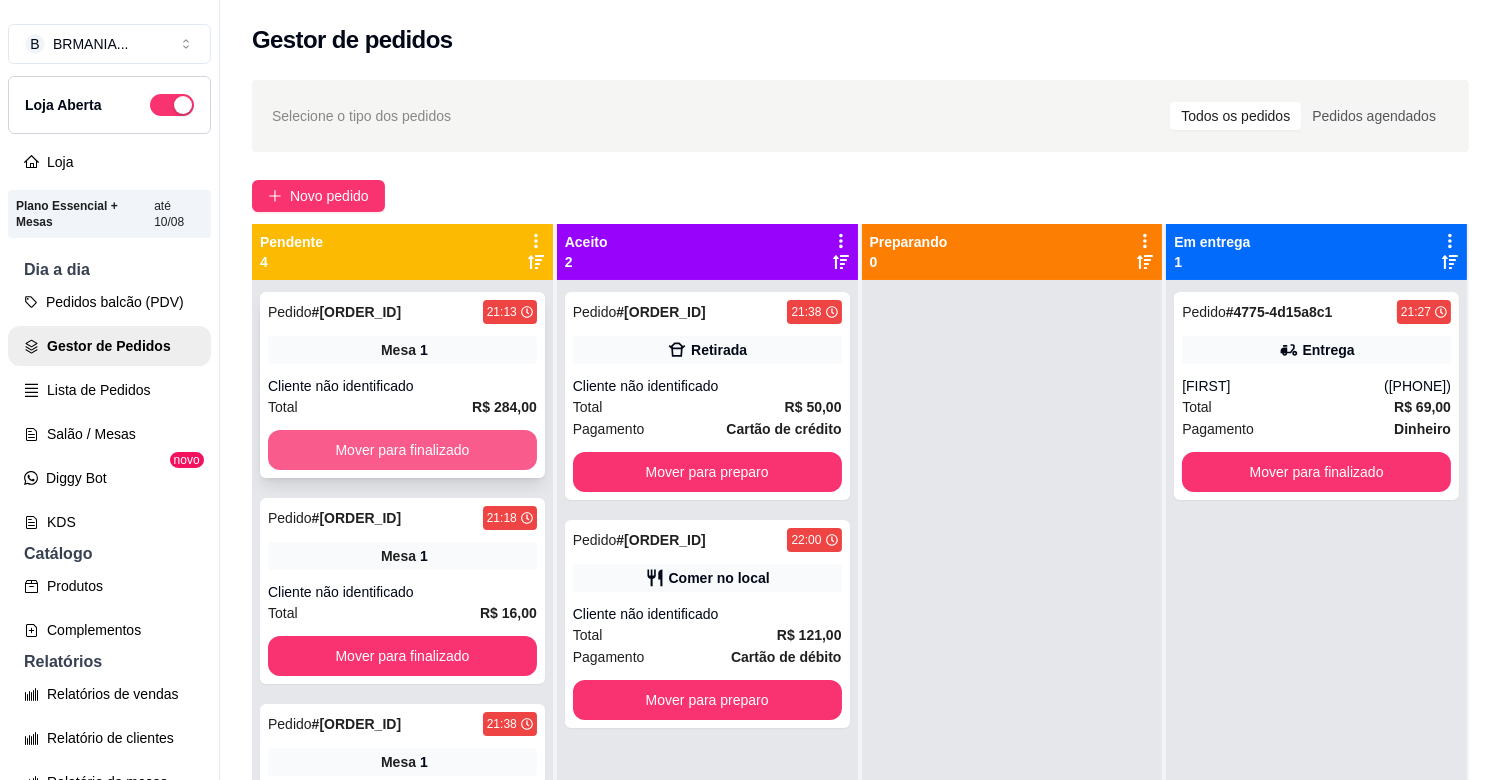 click on "Mover para finalizado" at bounding box center [402, 450] 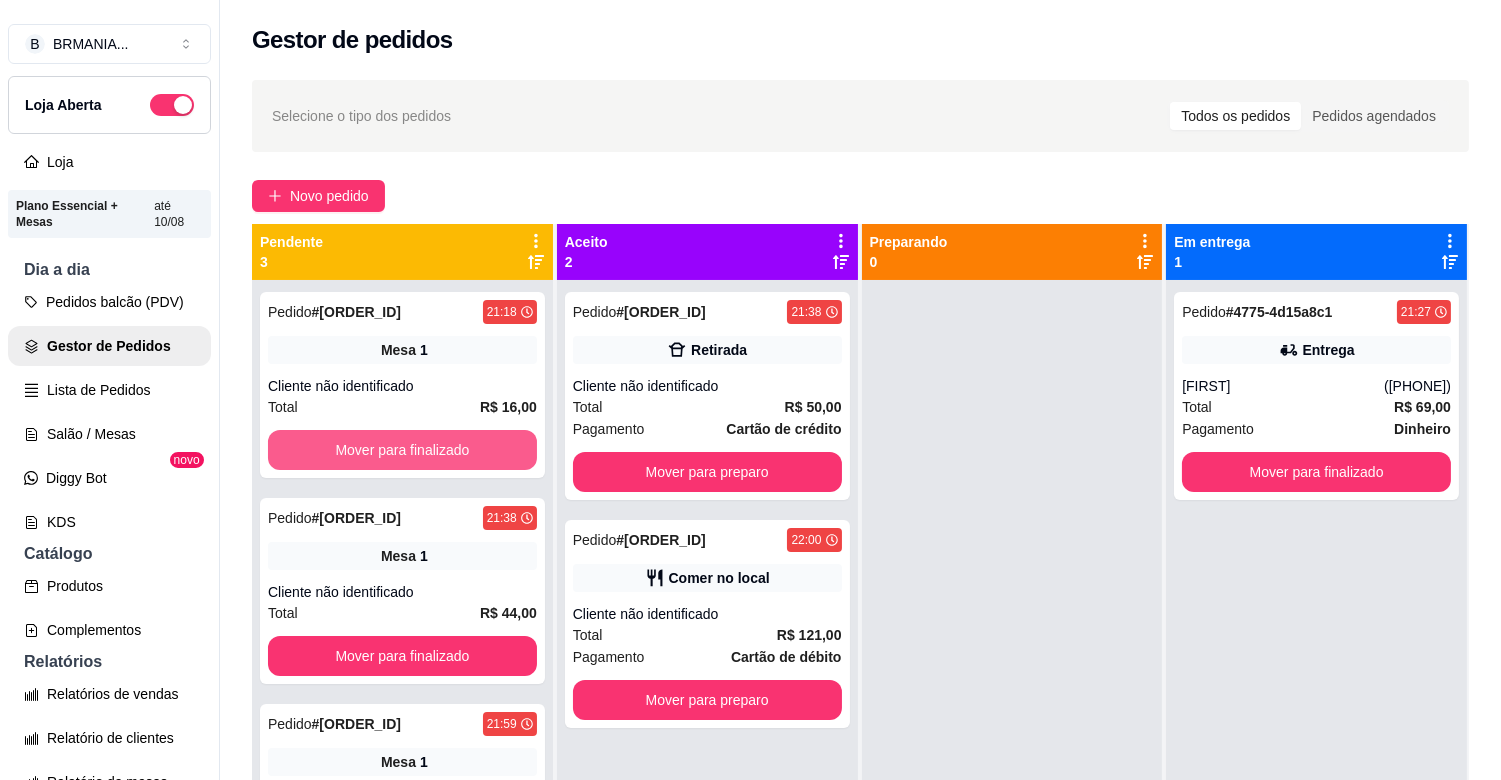 click on "Mover para finalizado" at bounding box center [402, 450] 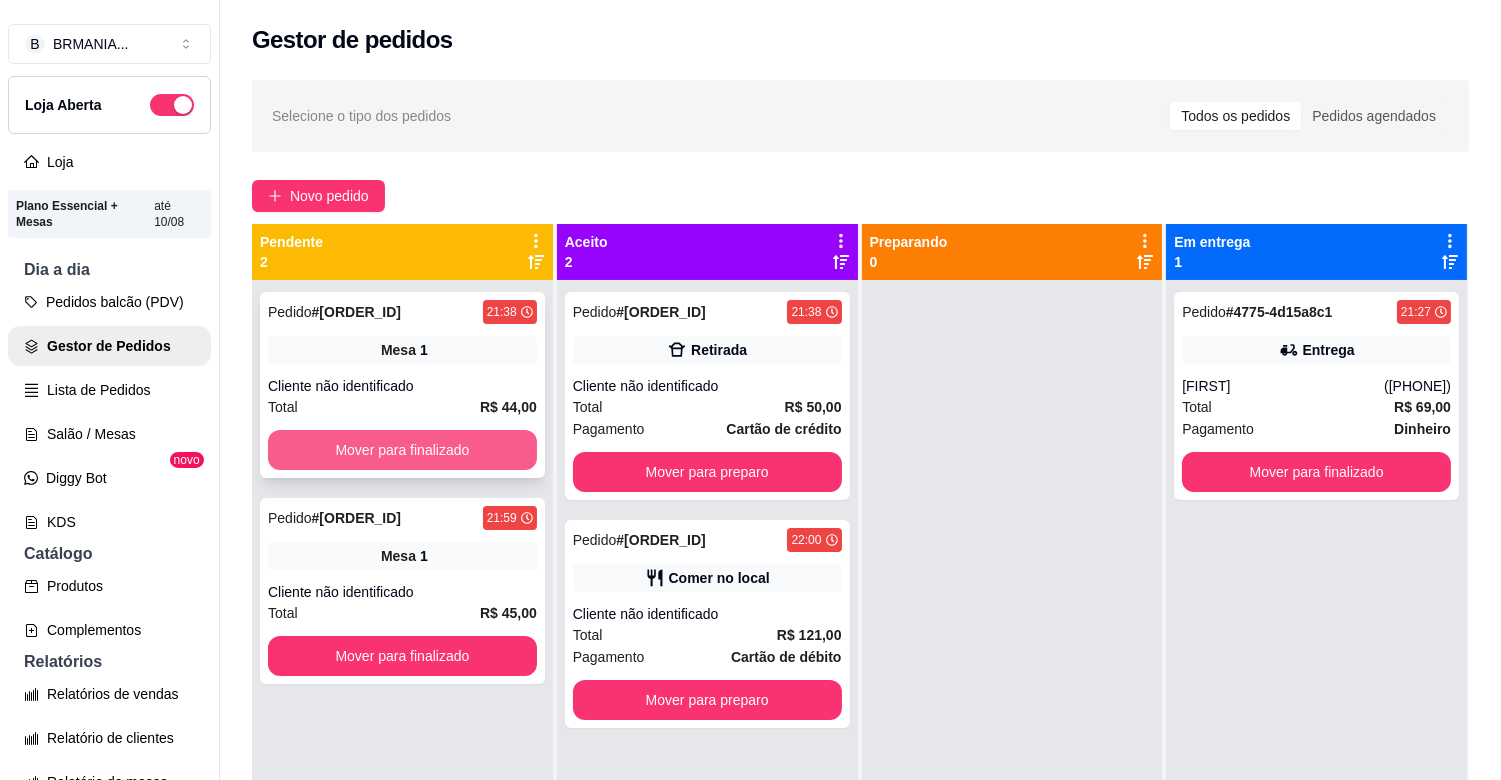 click on "Mover para finalizado" at bounding box center [402, 450] 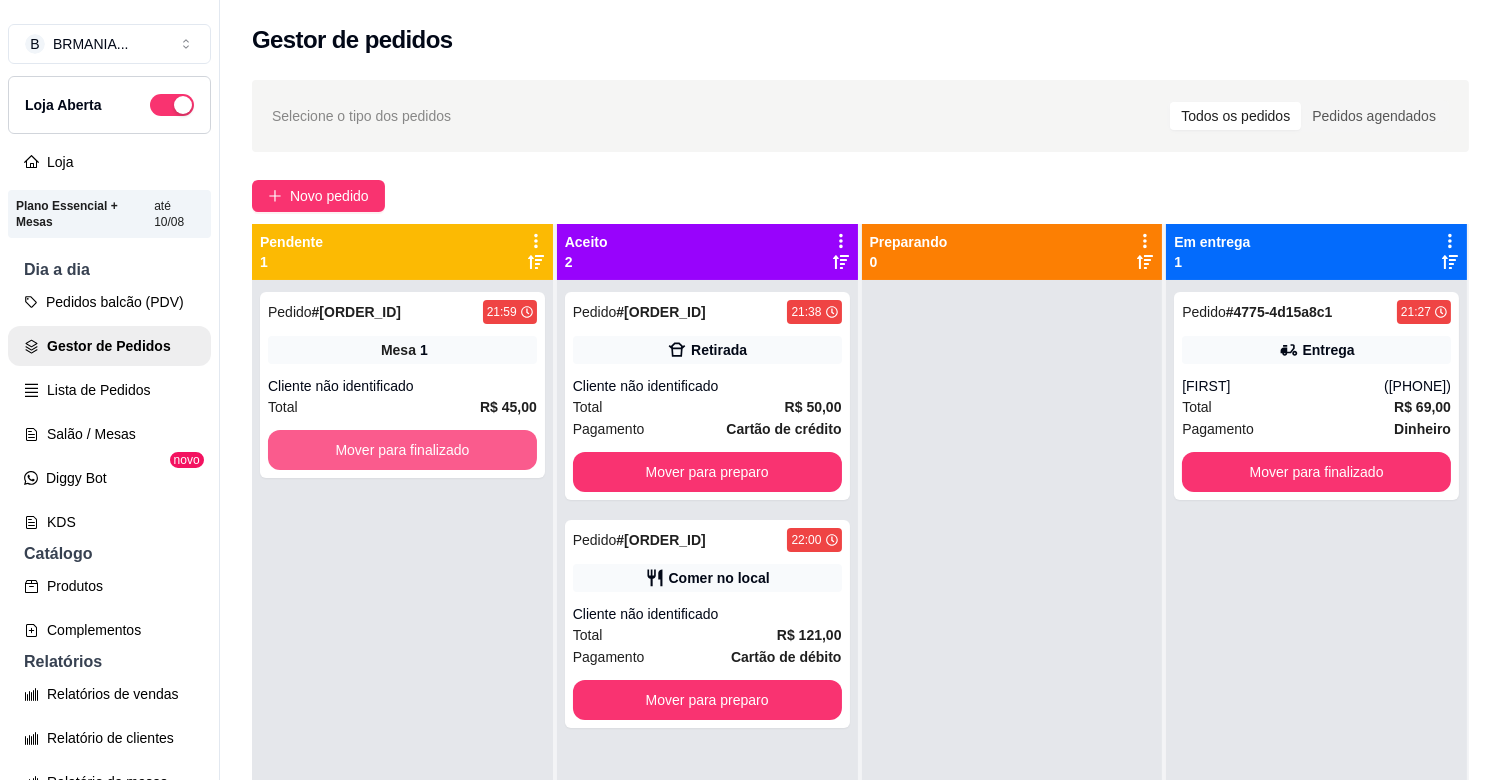 click on "Mover para finalizado" at bounding box center (402, 450) 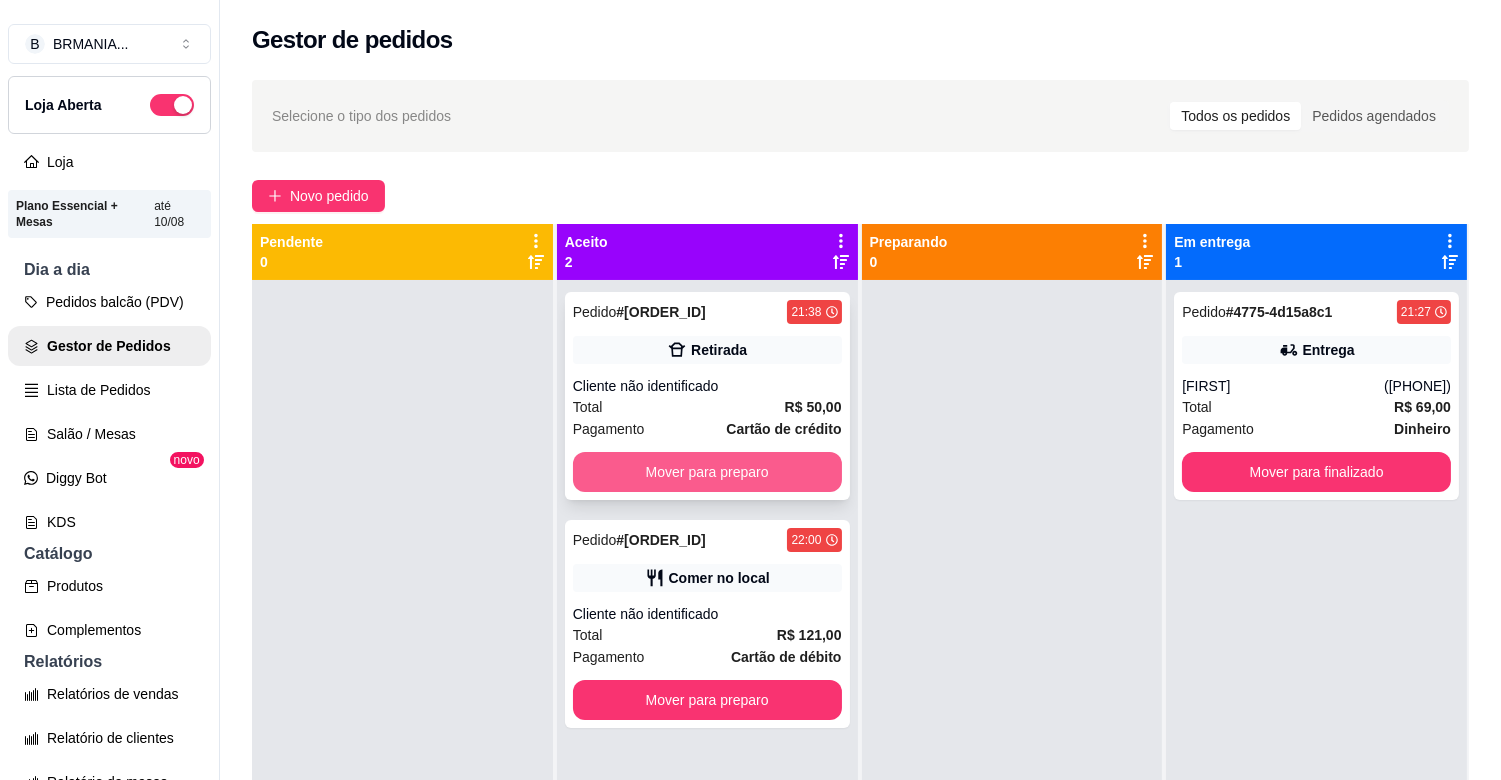 click on "Mover para preparo" at bounding box center [707, 472] 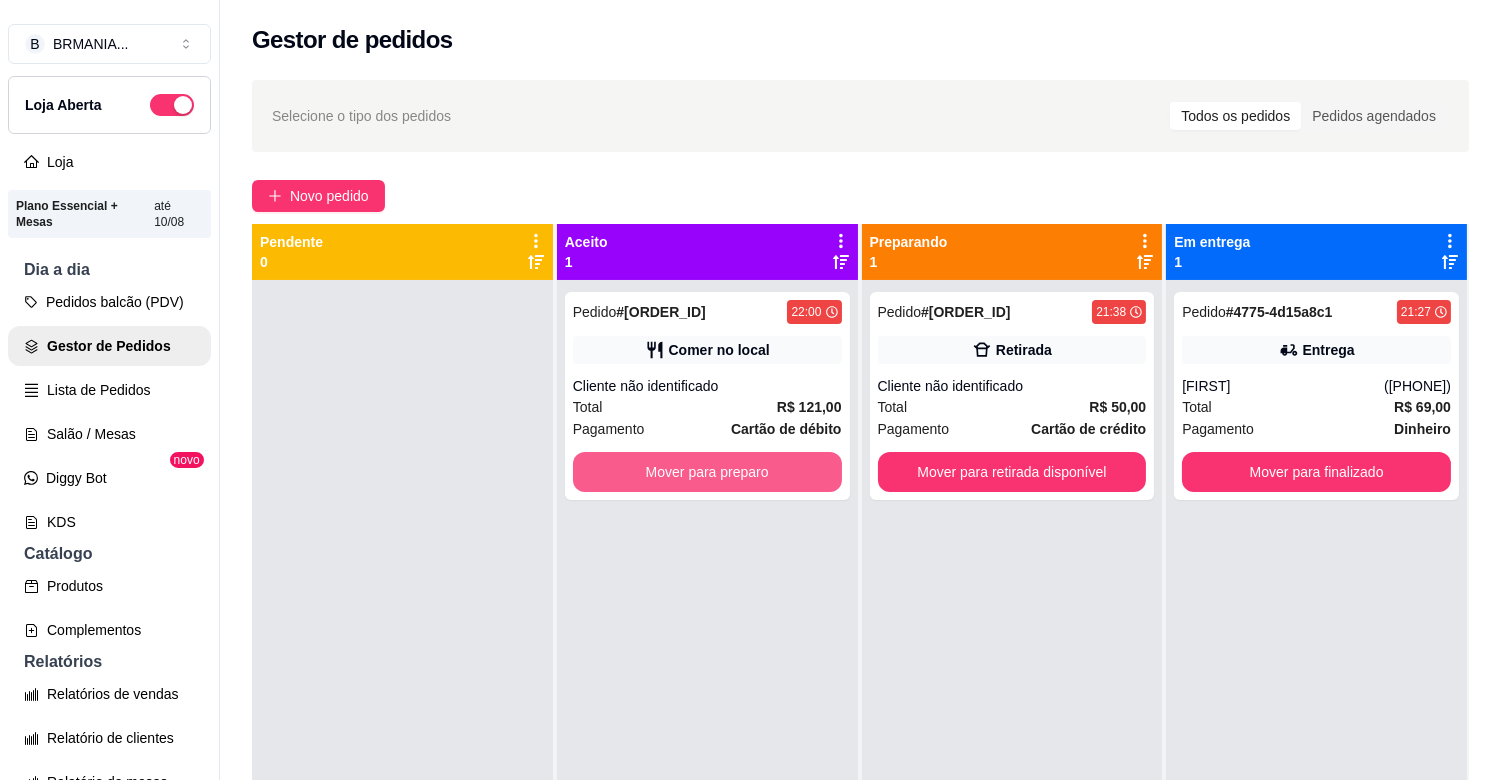 click on "Mover para preparo" at bounding box center [707, 472] 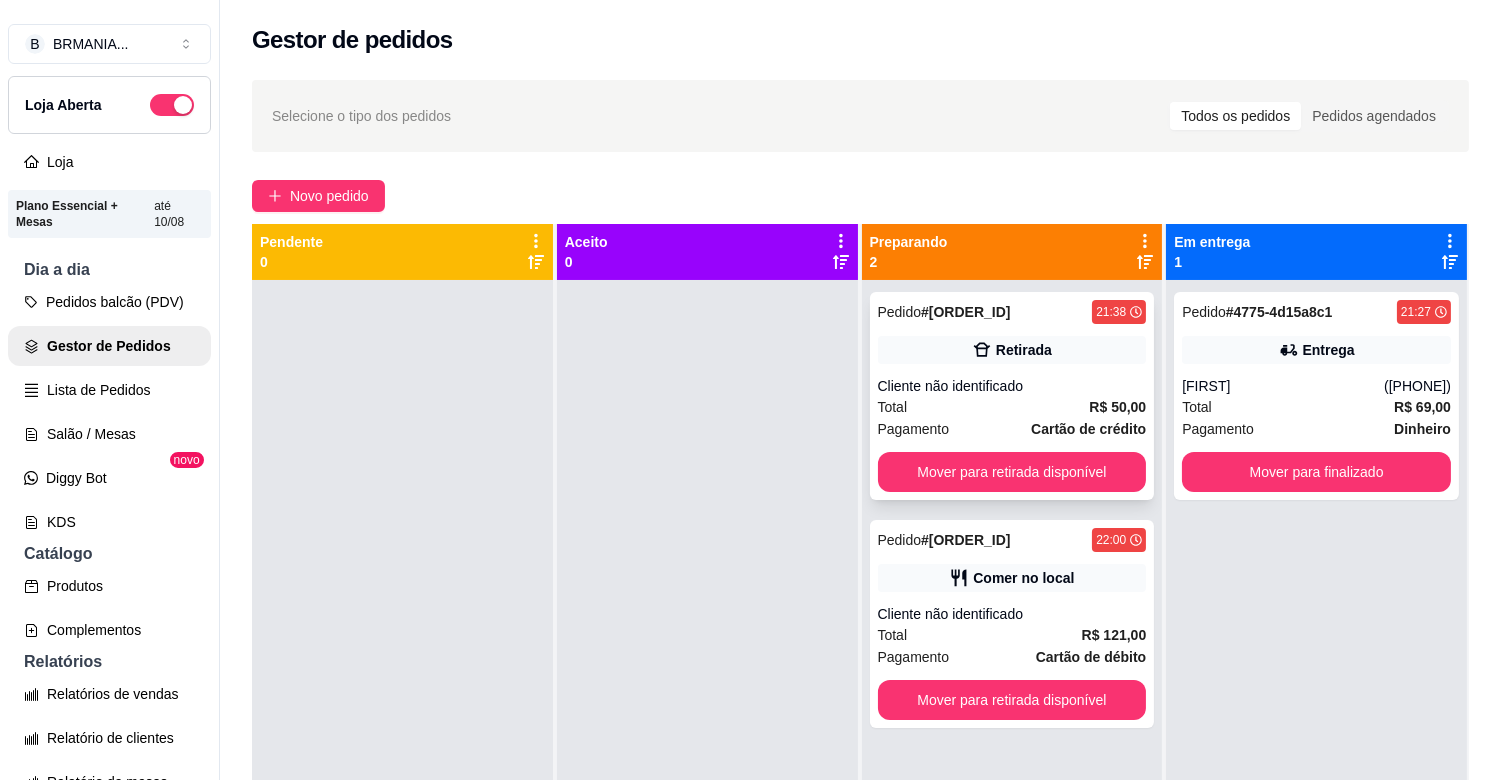 click on "Pedido  # [ORDER_ID] [TIME] Retirada Cliente não identificado Total R$ 50,00 Pagamento Cartão de crédito Mover para retirada disponível" at bounding box center [1012, 396] 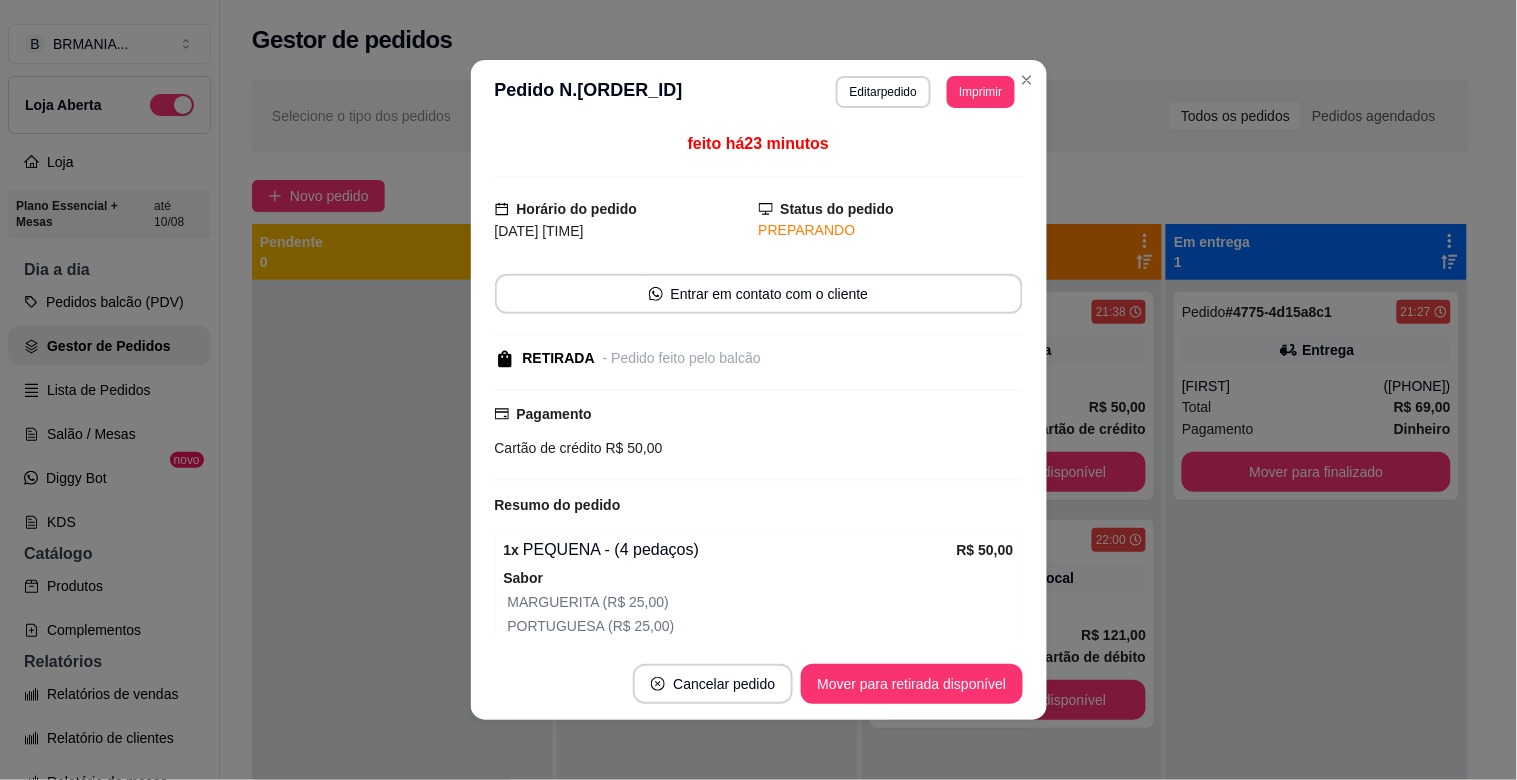 click on "Pagamento Cartão de crédito   R$ 50,00" at bounding box center [759, 435] 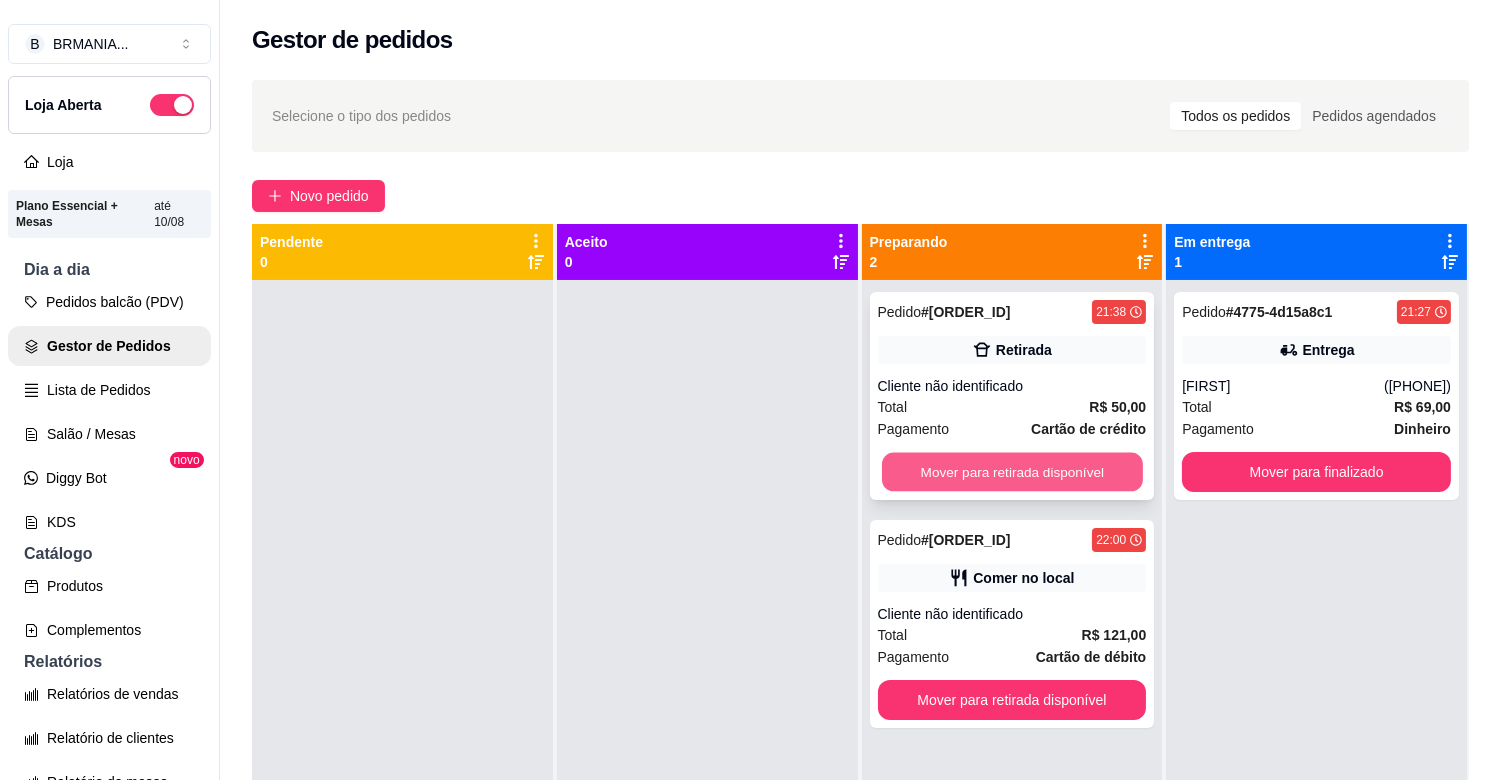 click on "Mover para retirada disponível" at bounding box center [1012, 472] 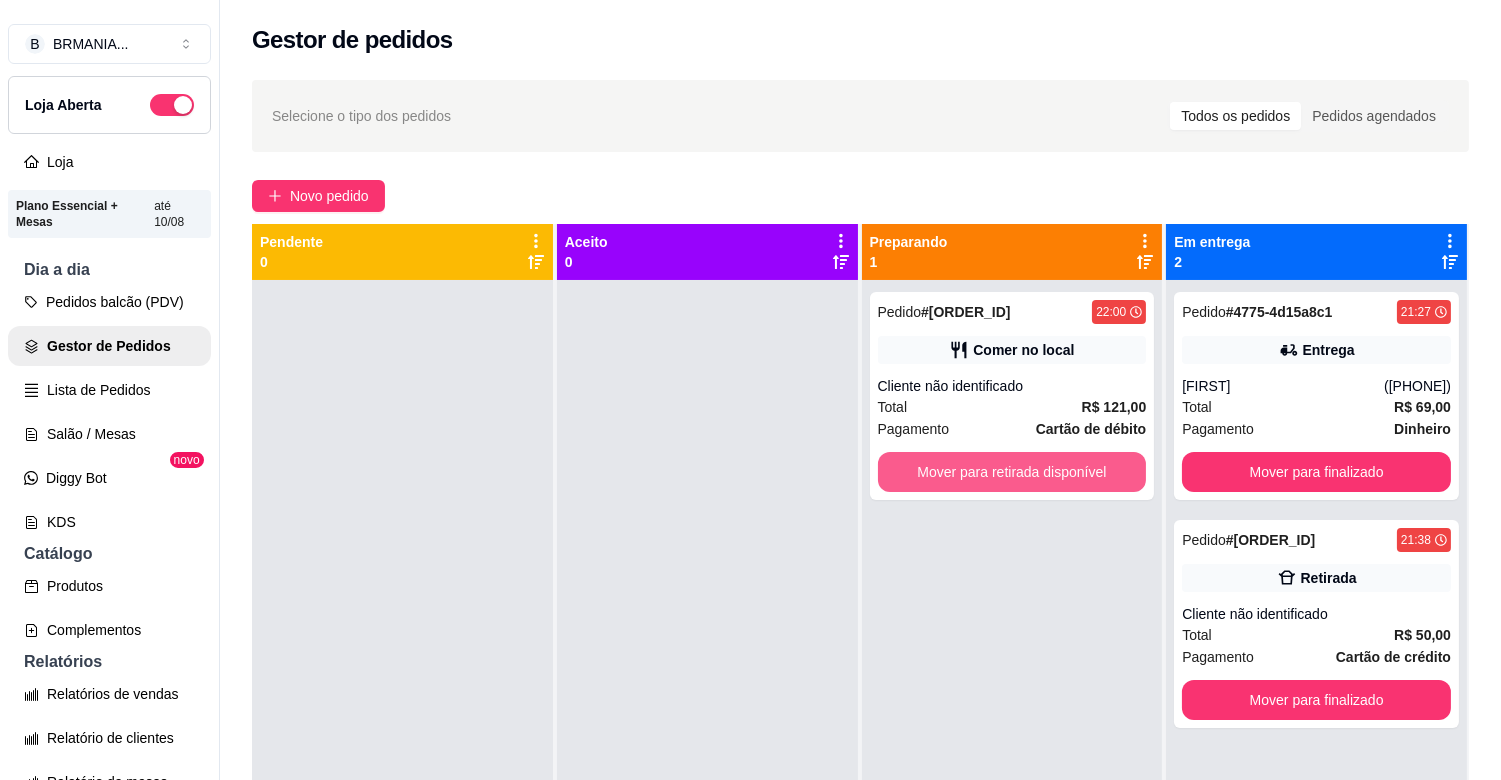 click on "Mover para retirada disponível" at bounding box center (1012, 472) 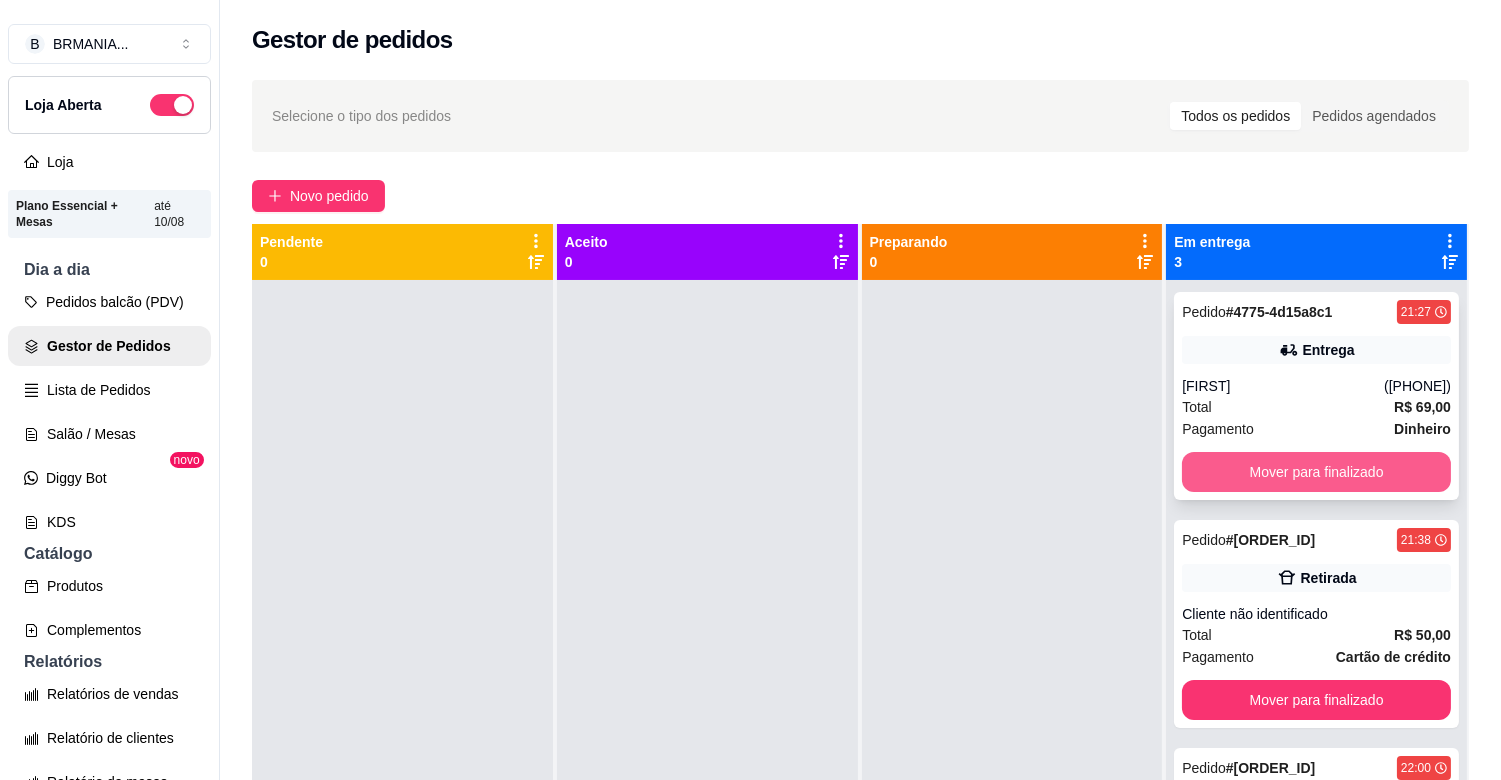 click on "Mover para finalizado" at bounding box center (1316, 472) 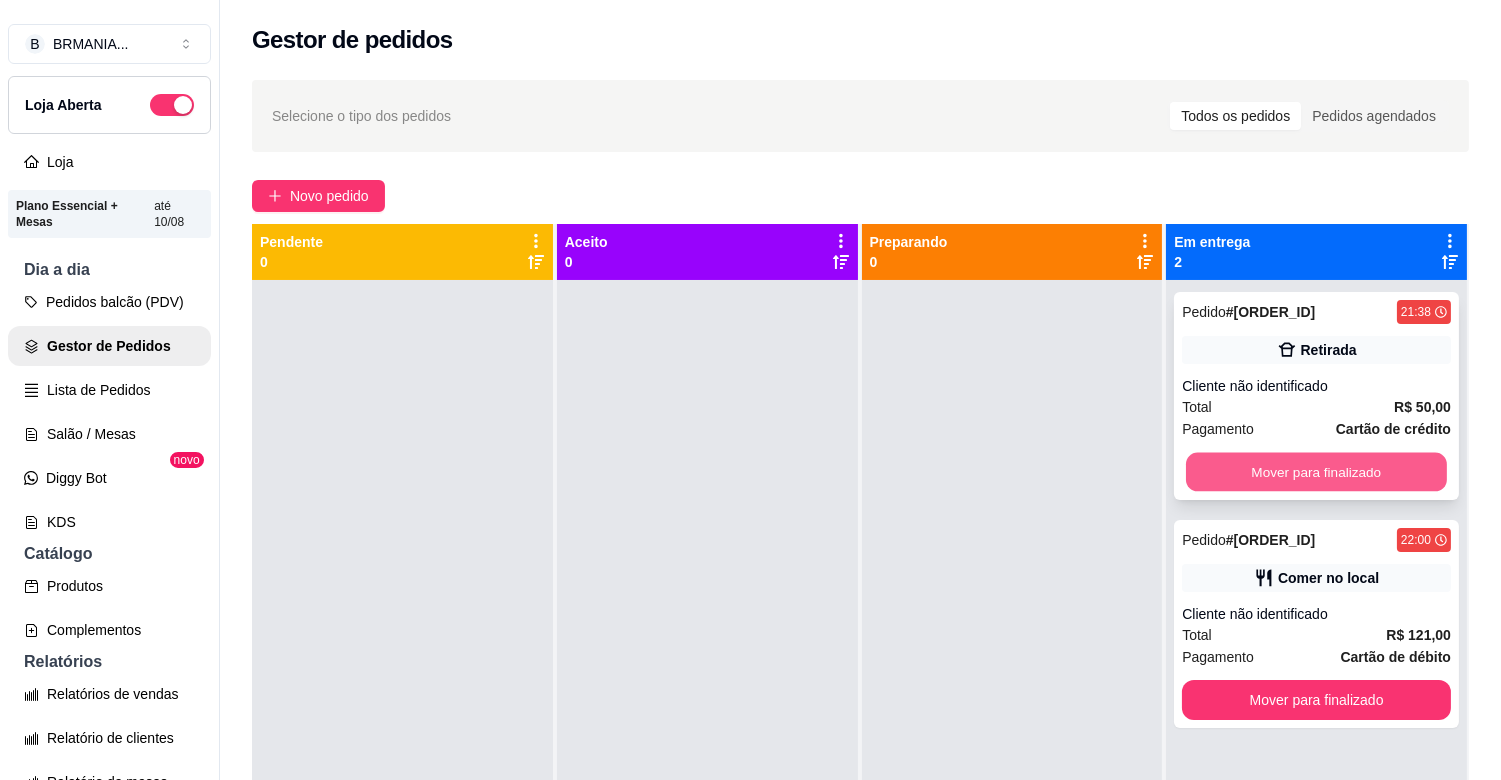 click on "Mover para finalizado" at bounding box center (1316, 472) 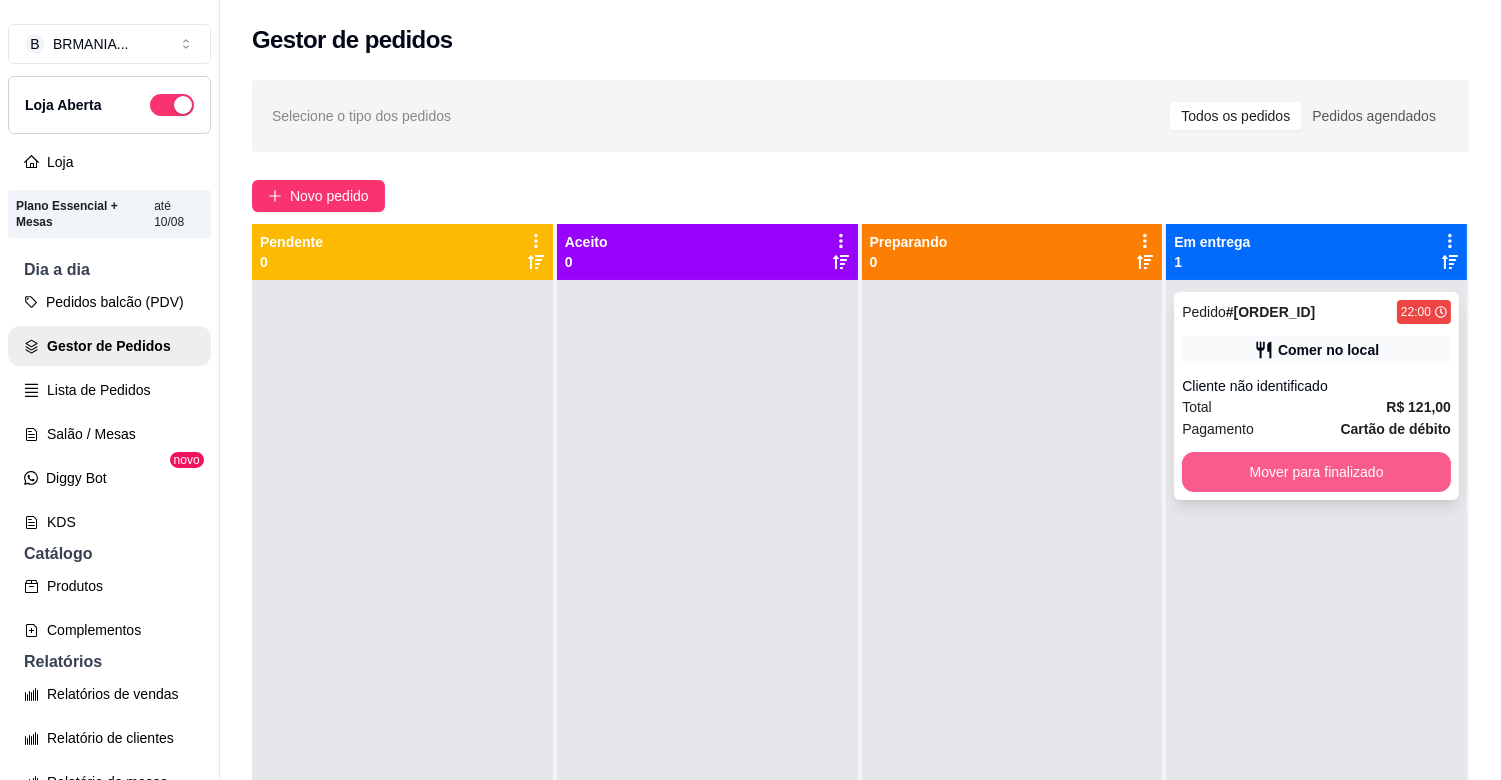 click on "Mover para finalizado" at bounding box center [1316, 472] 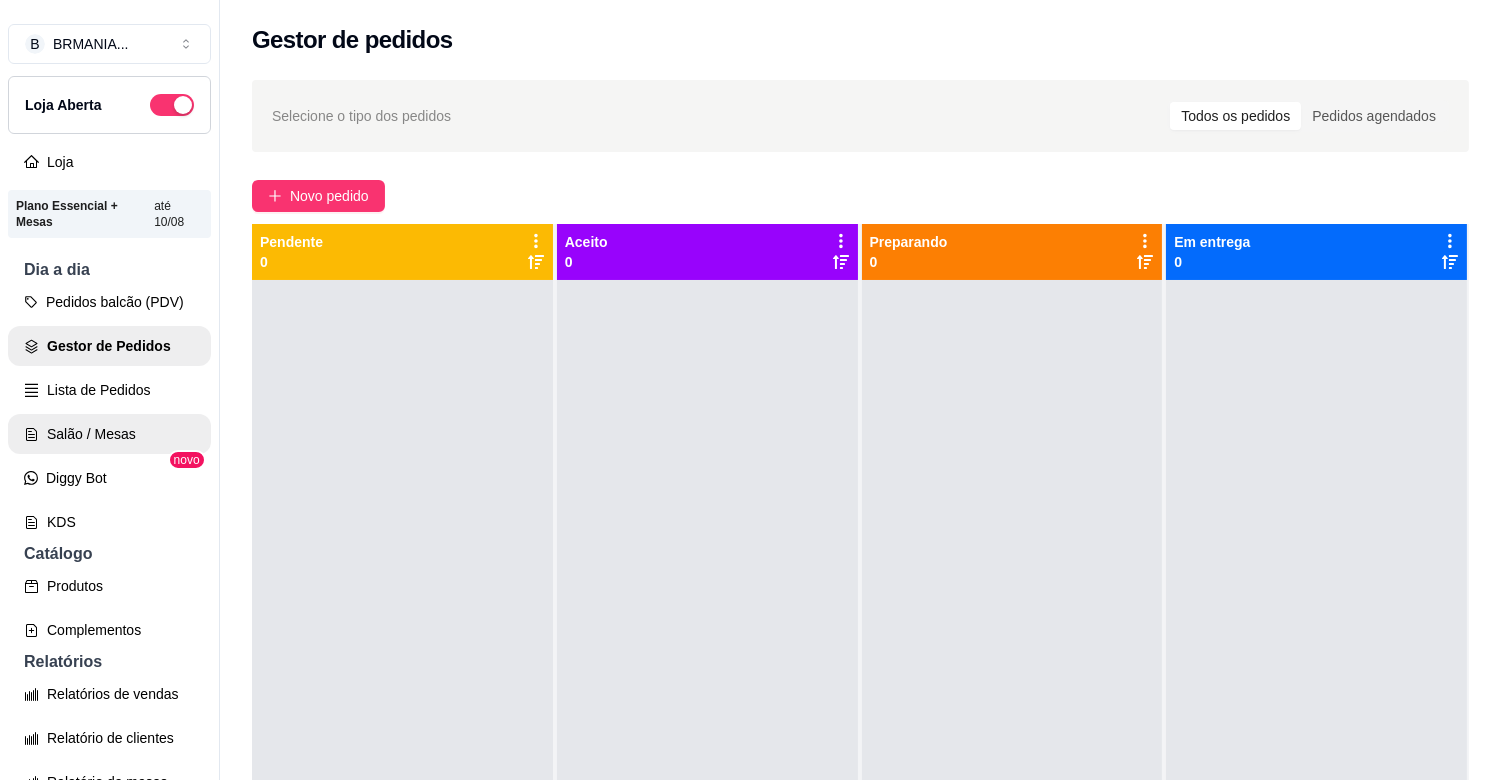 click on "Salão / Mesas" at bounding box center [109, 434] 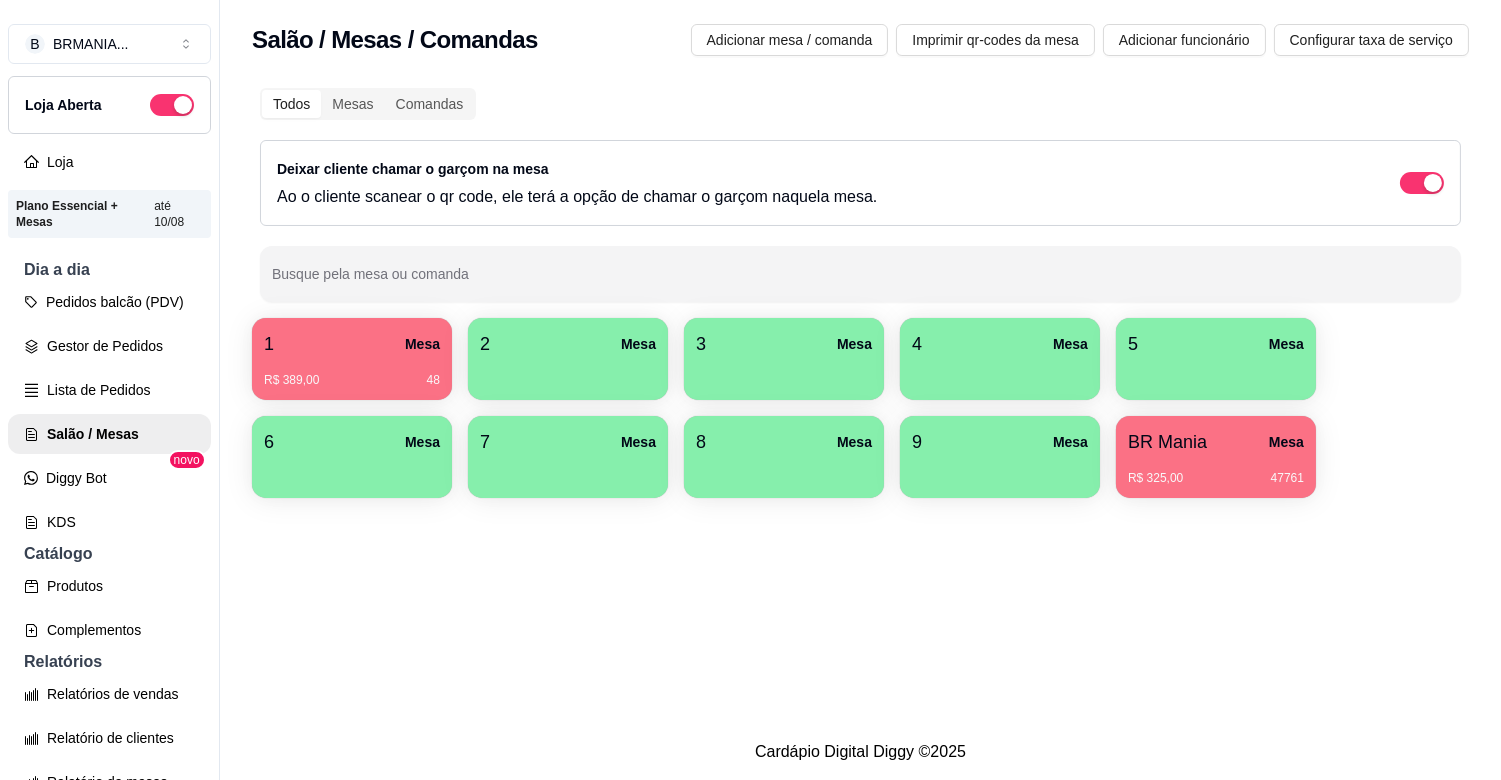 click on "48" at bounding box center (433, 380) 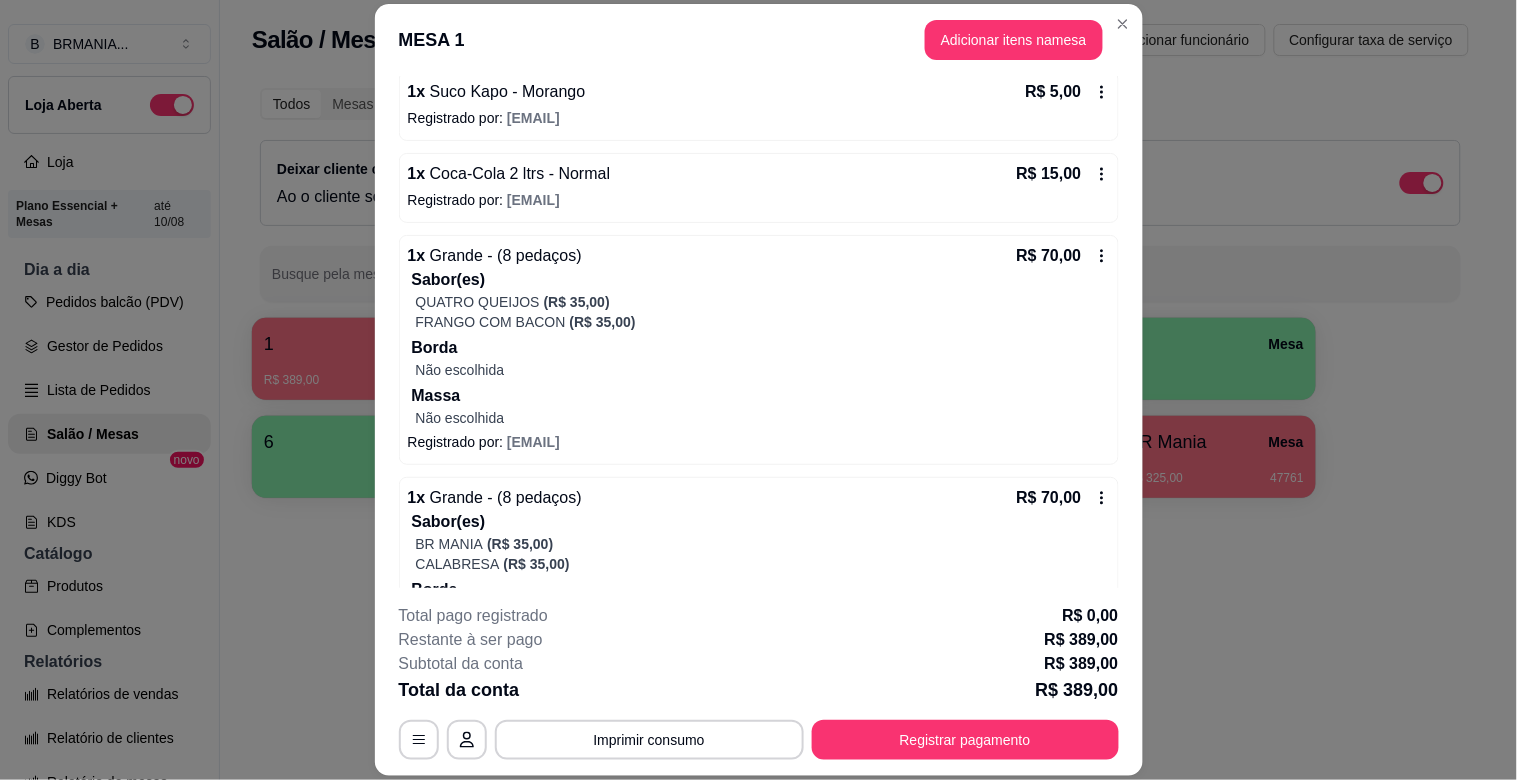 scroll, scrollTop: 0, scrollLeft: 0, axis: both 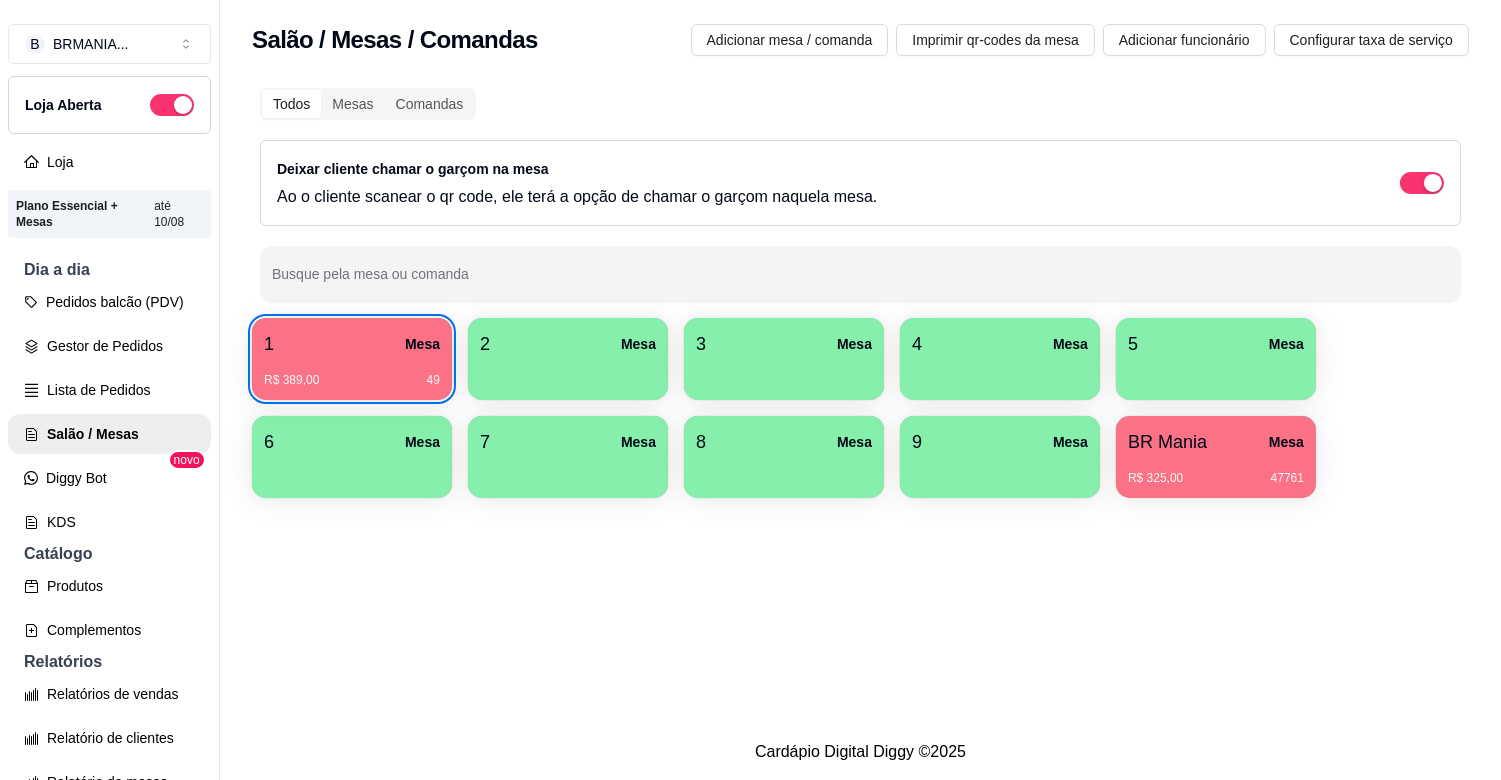 type 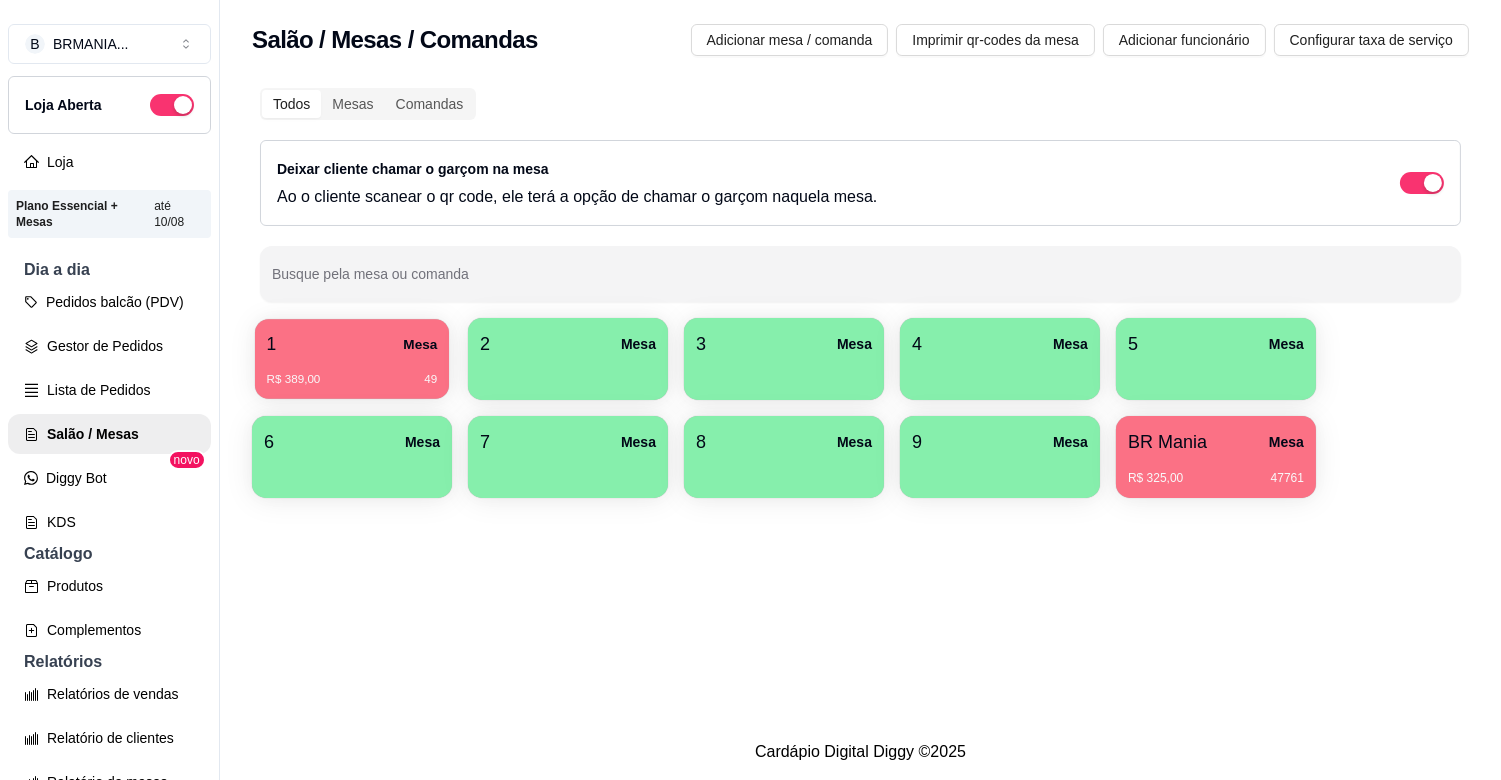 click on "1 Mesa" at bounding box center (352, 344) 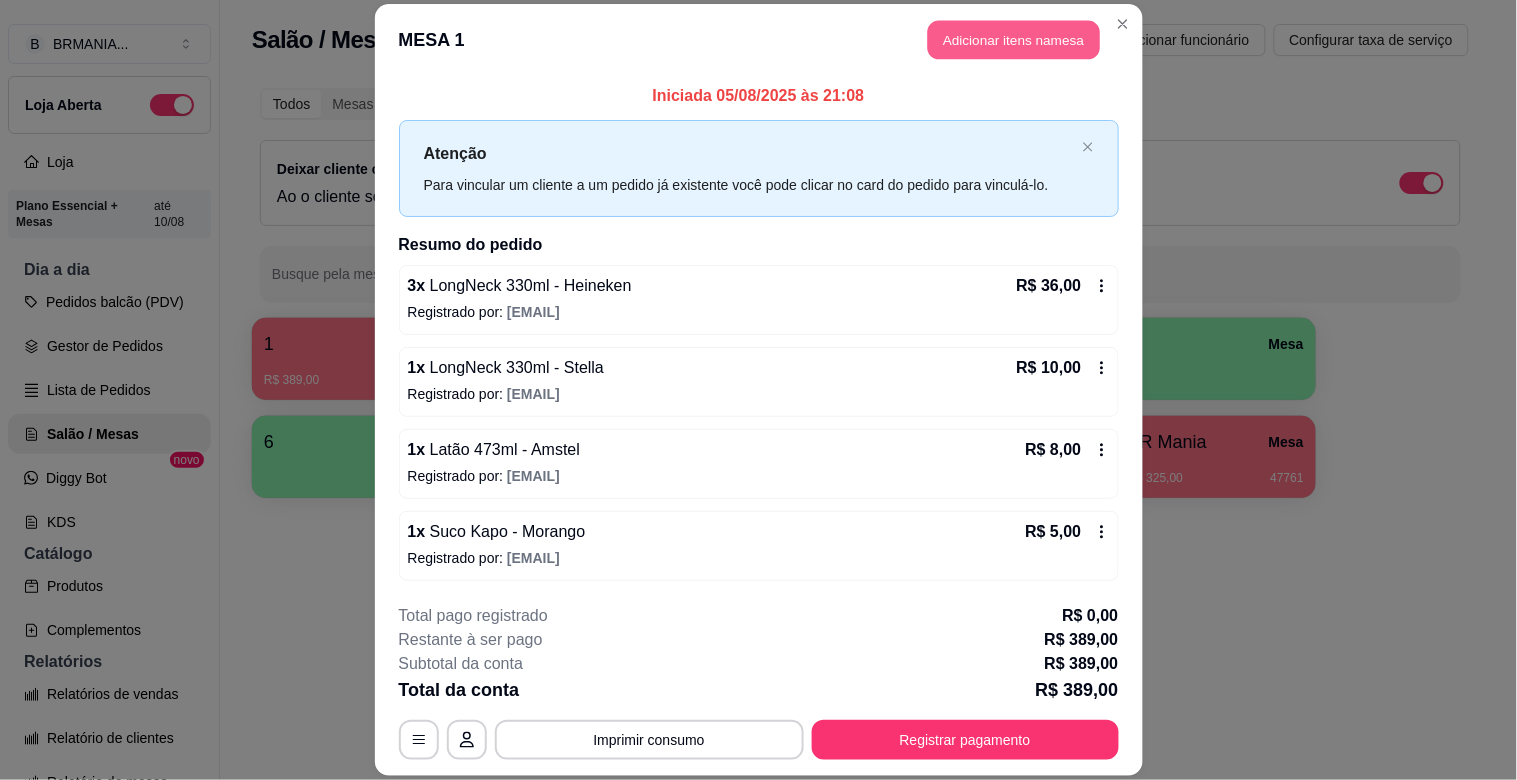 click on "Adicionar itens na  mesa" at bounding box center (1014, 40) 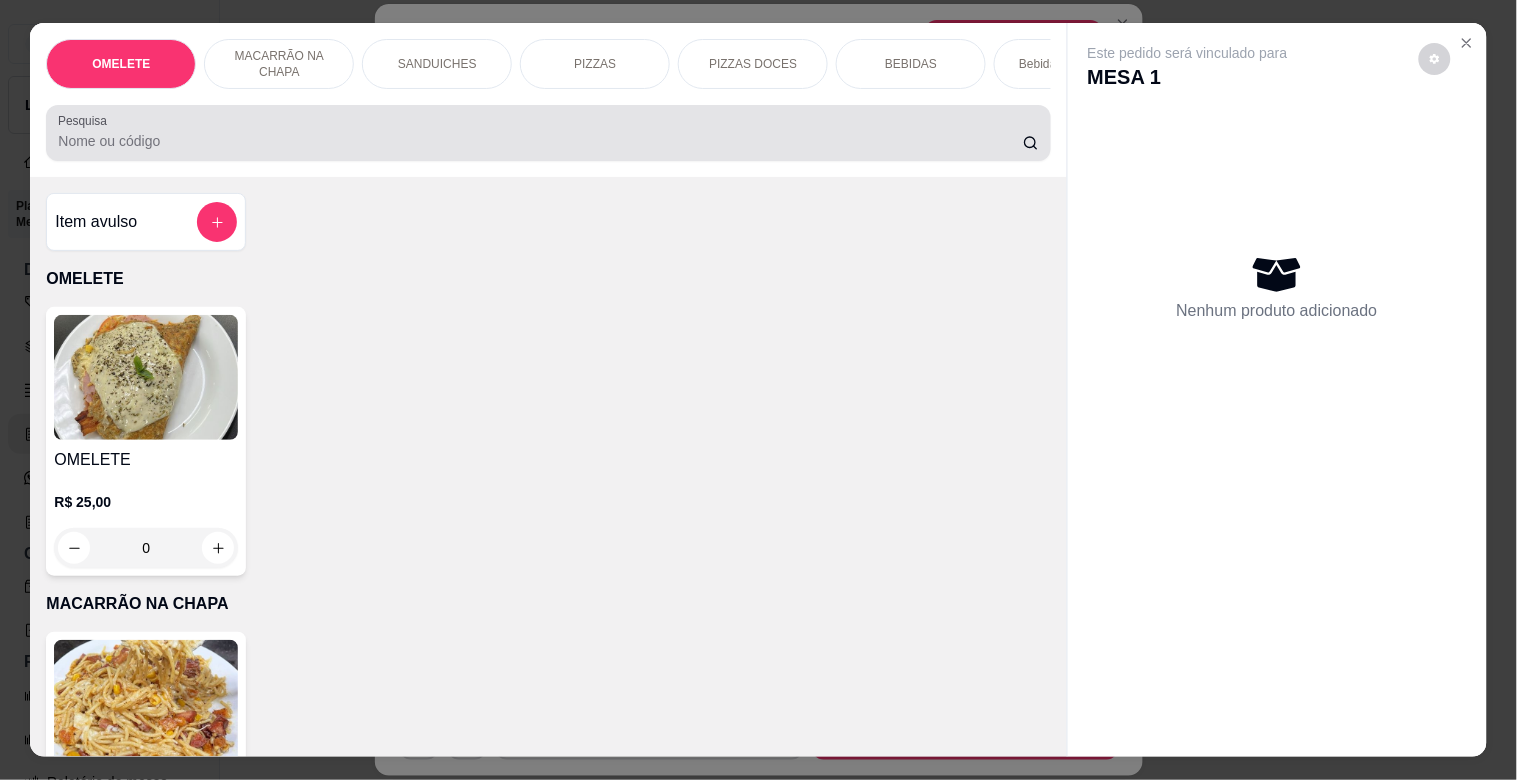 click at bounding box center [548, 133] 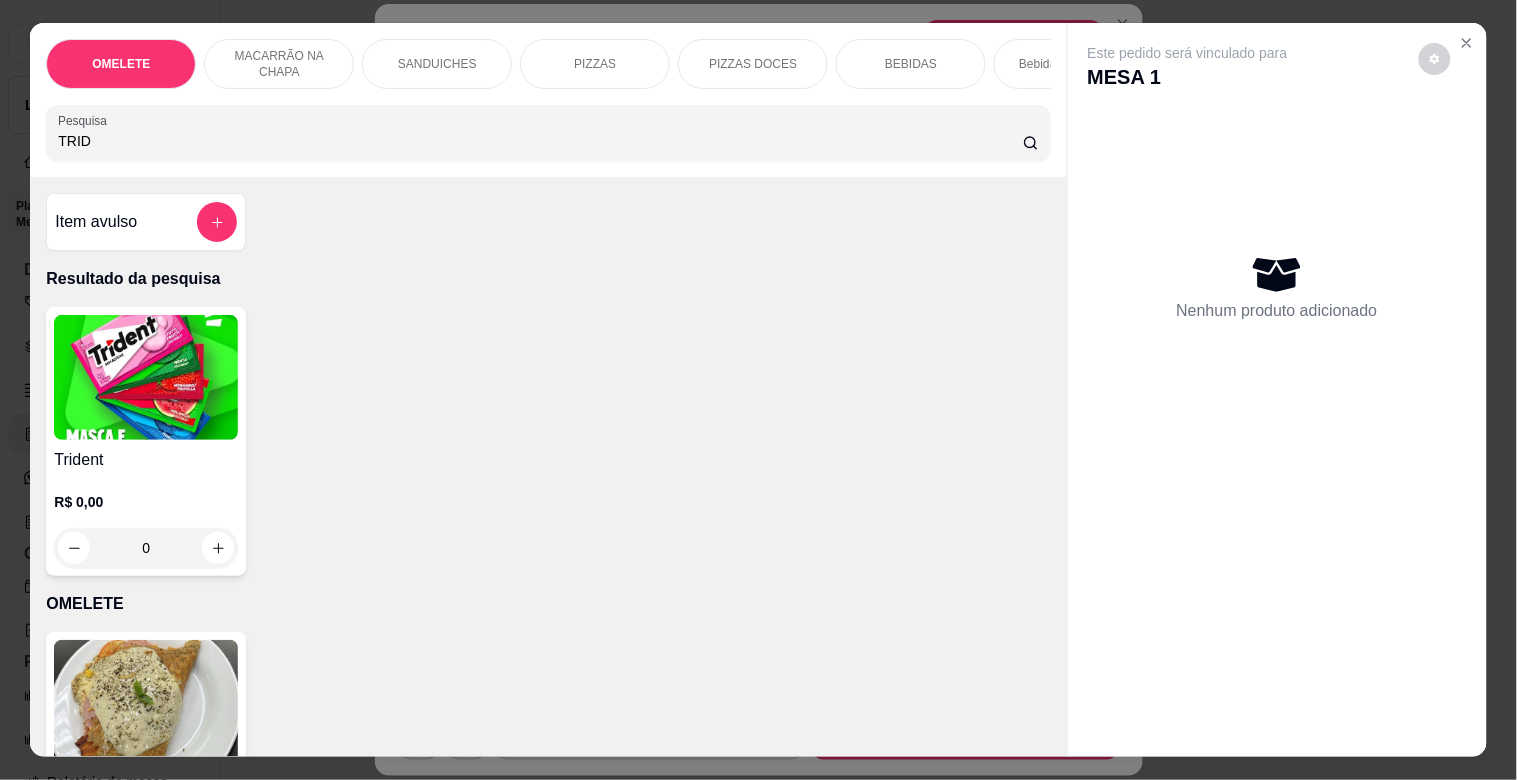 type on "TRID" 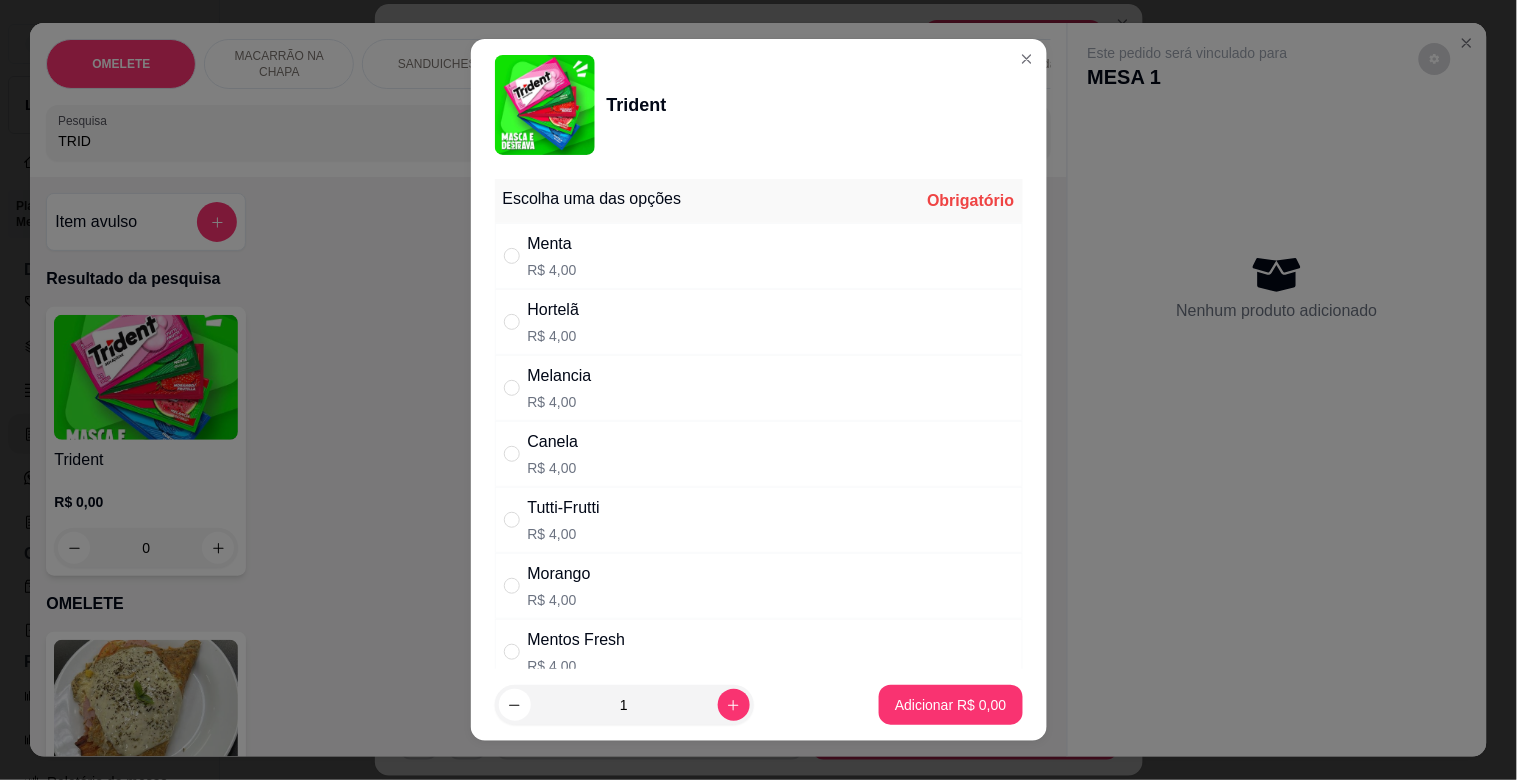 drag, startPoint x: 580, startPoint y: 334, endPoint x: 923, endPoint y: 478, distance: 372.00134 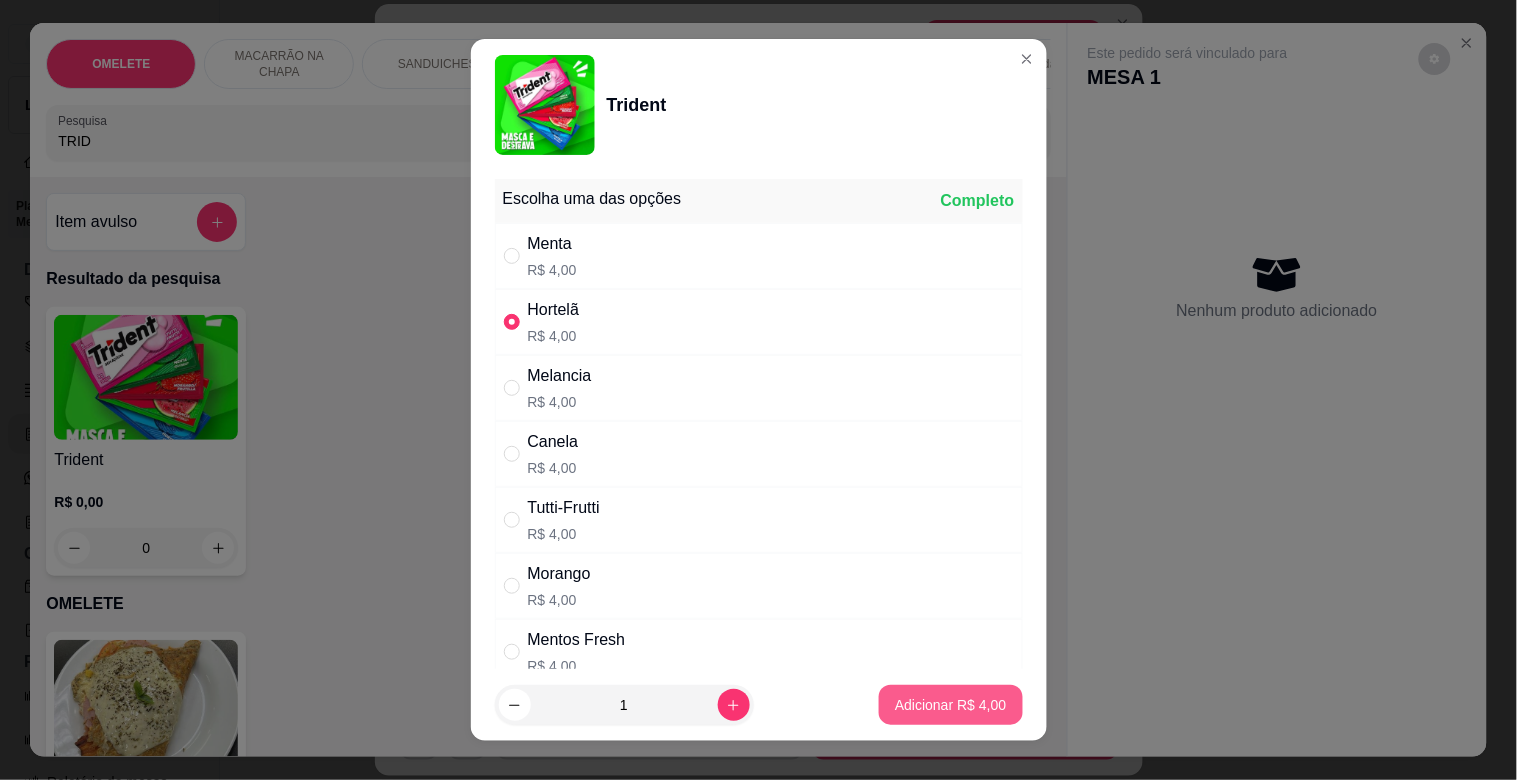 click on "Adicionar   R$ 4,00" at bounding box center [950, 705] 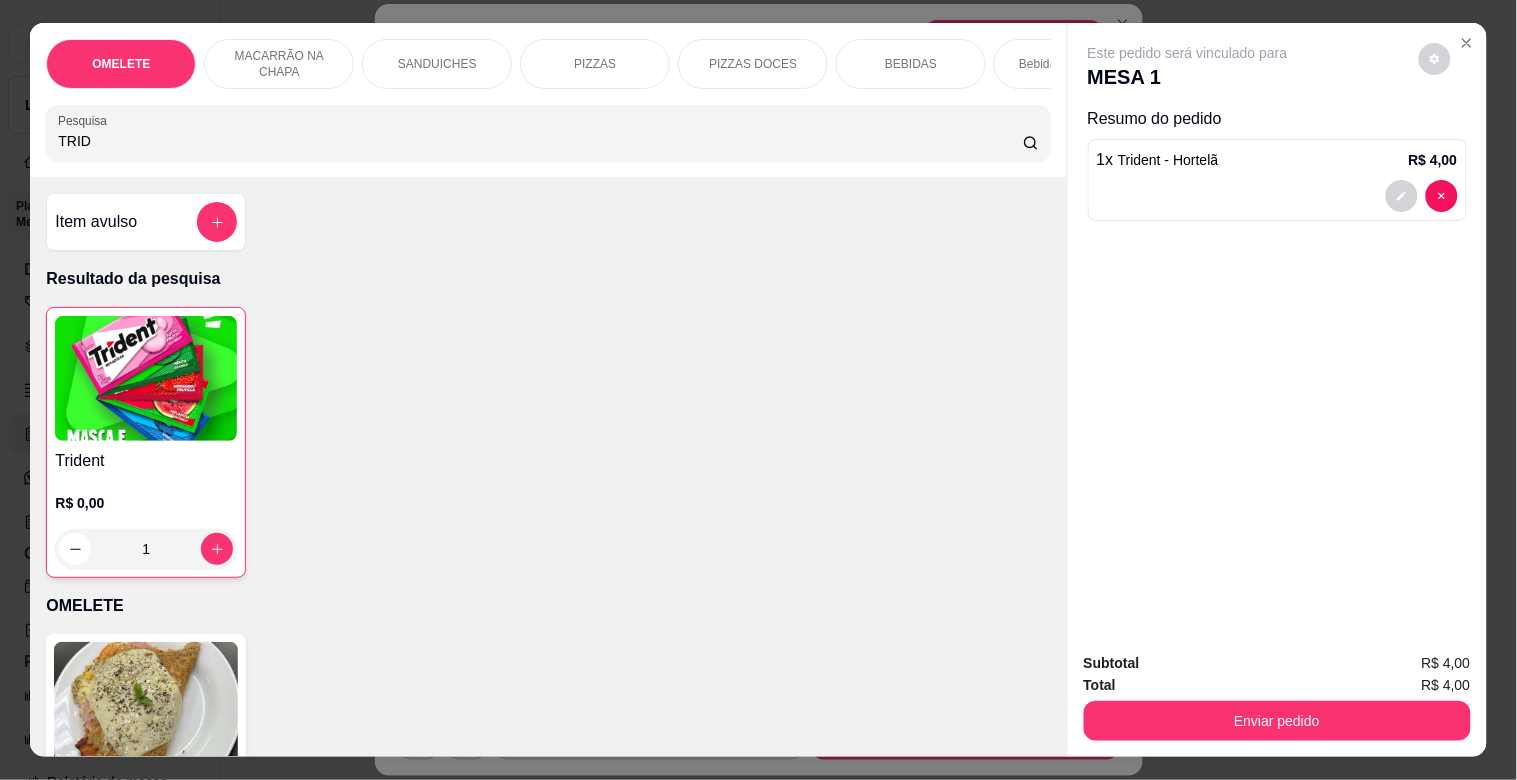 click on "Enviar pedido" at bounding box center (1277, 721) 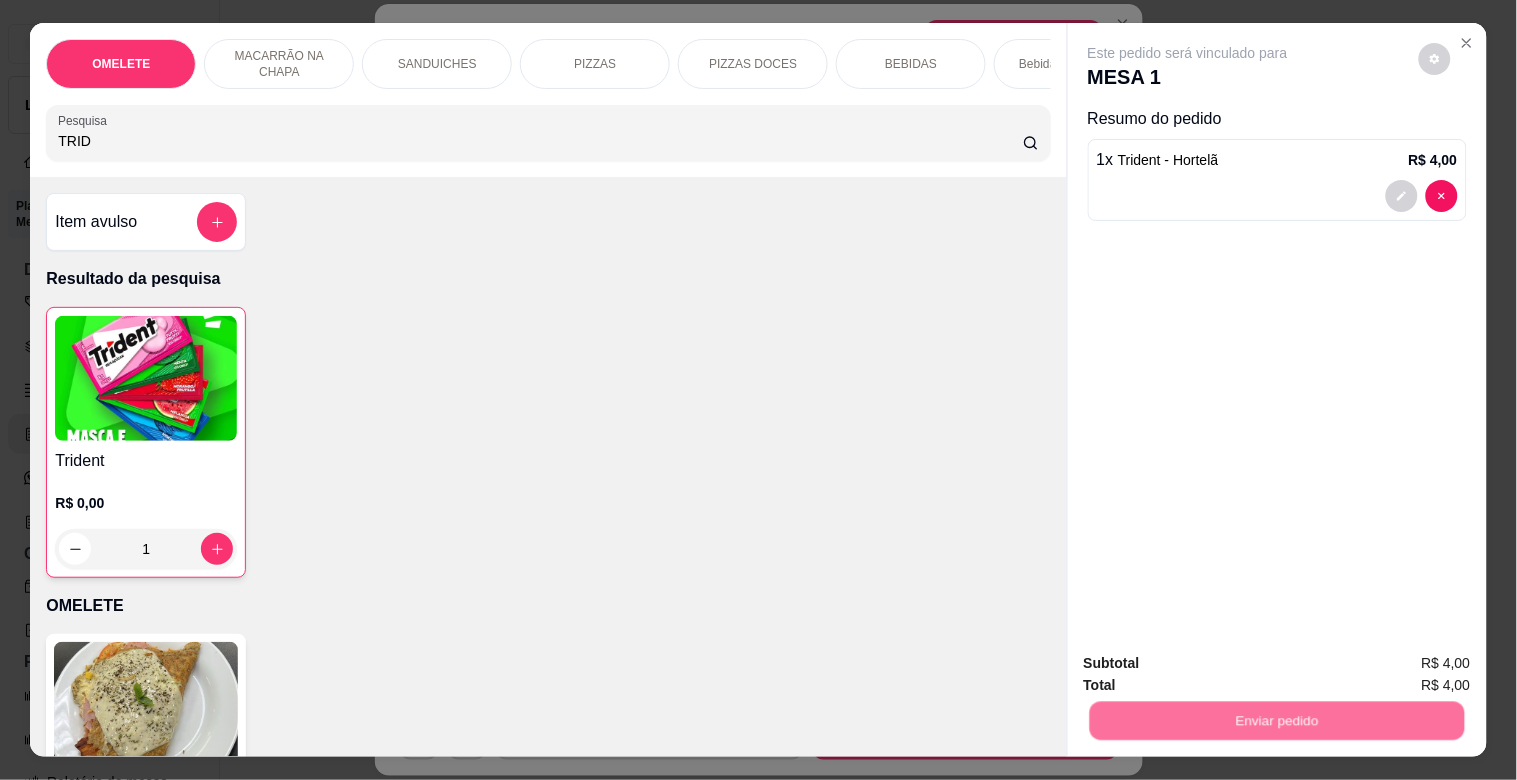 click on "Não registrar e enviar pedido" at bounding box center [1211, 662] 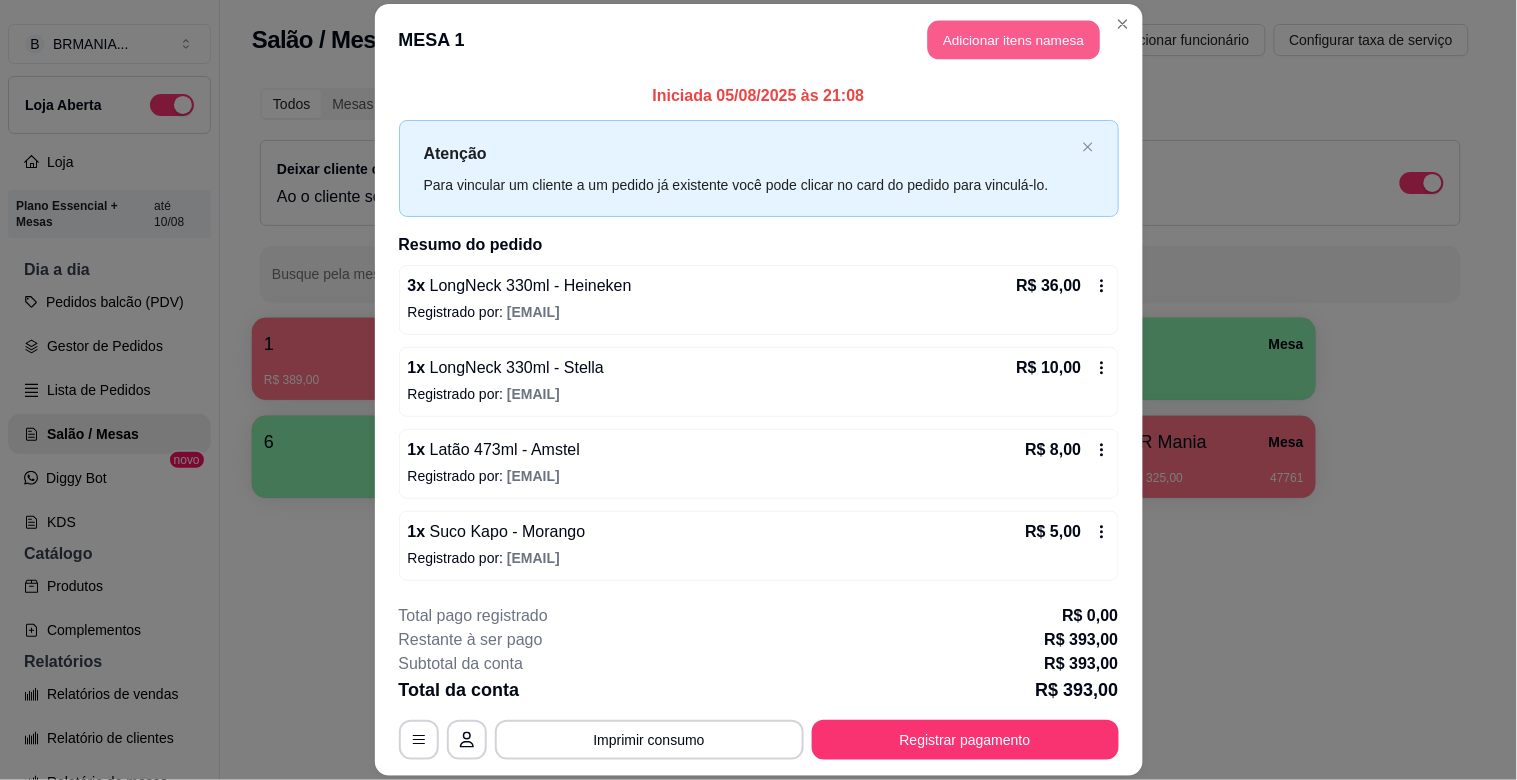 click on "Adicionar itens na  mesa" at bounding box center (1014, 40) 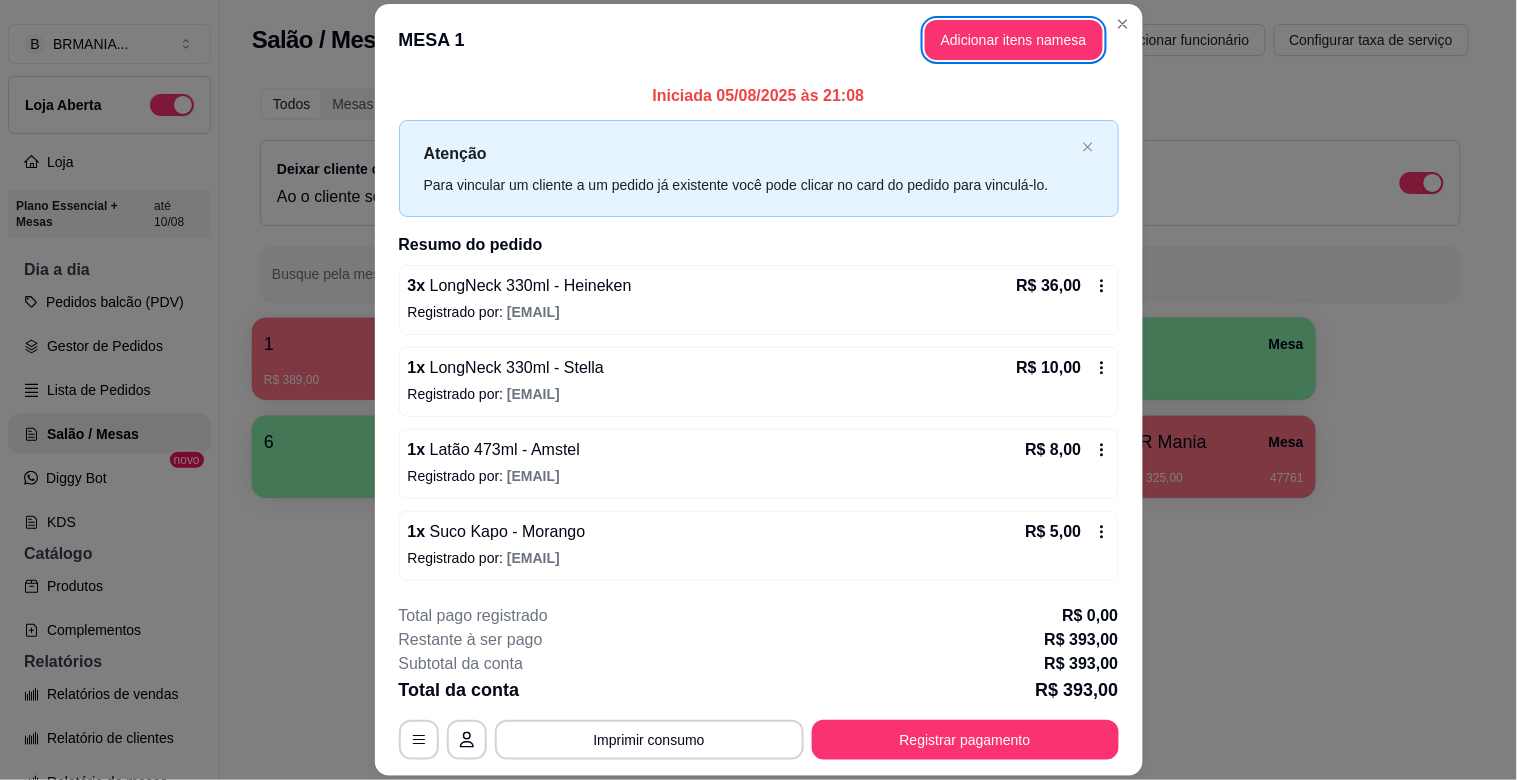 click on "Registrar pagamento" at bounding box center [965, 740] 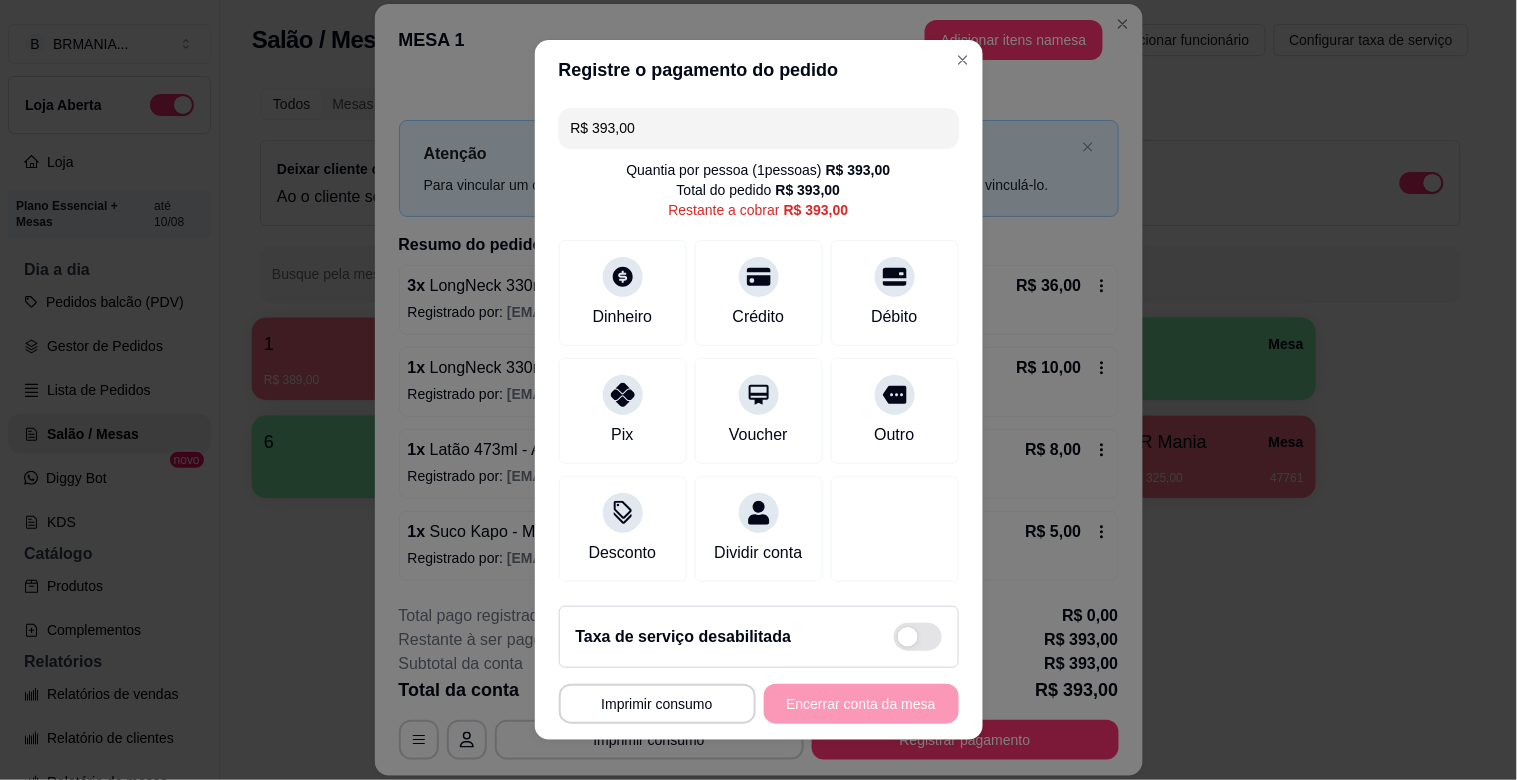drag, startPoint x: 627, startPoint y: 127, endPoint x: 460, endPoint y: 155, distance: 169.33104 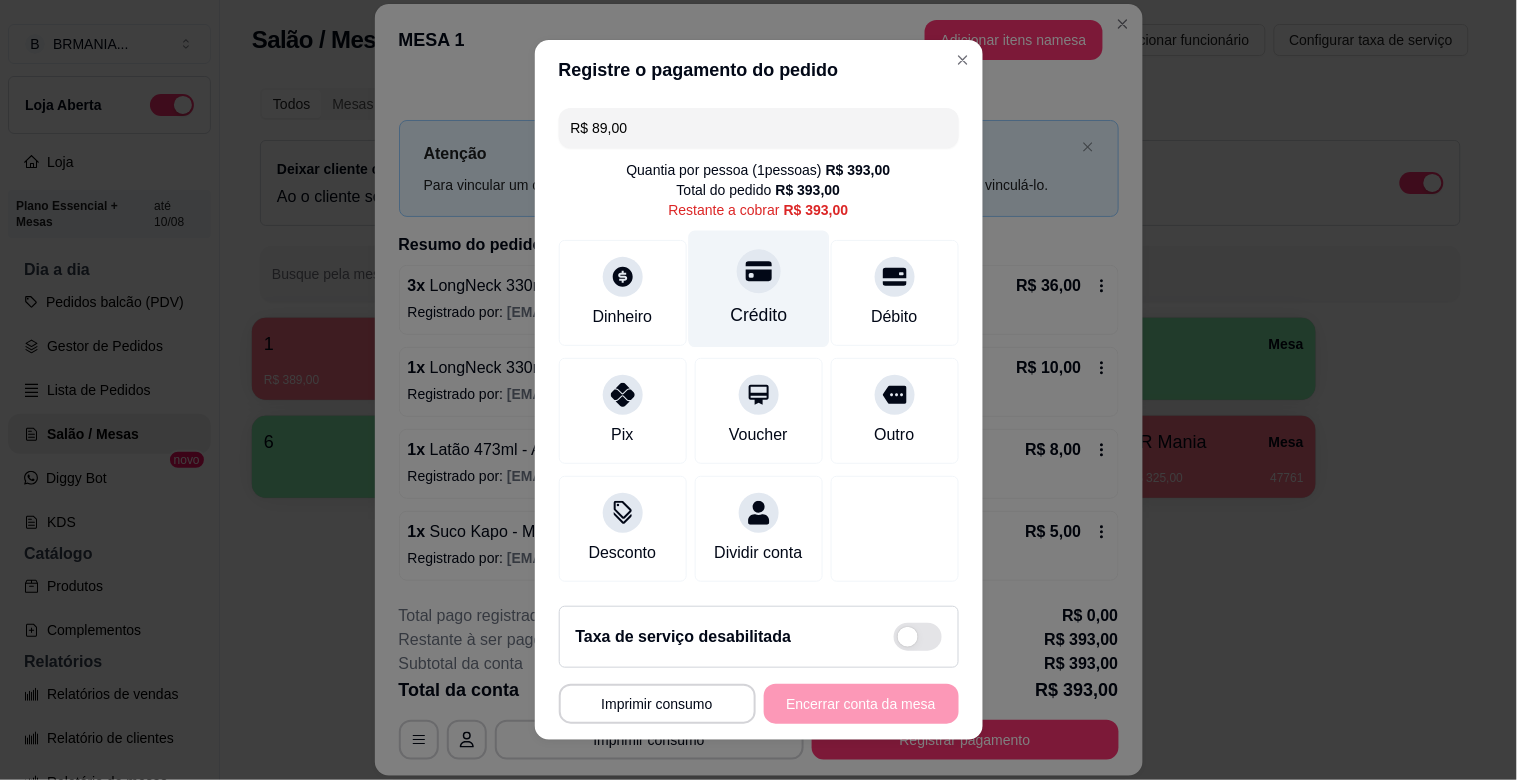 click on "Crédito" at bounding box center (758, 289) 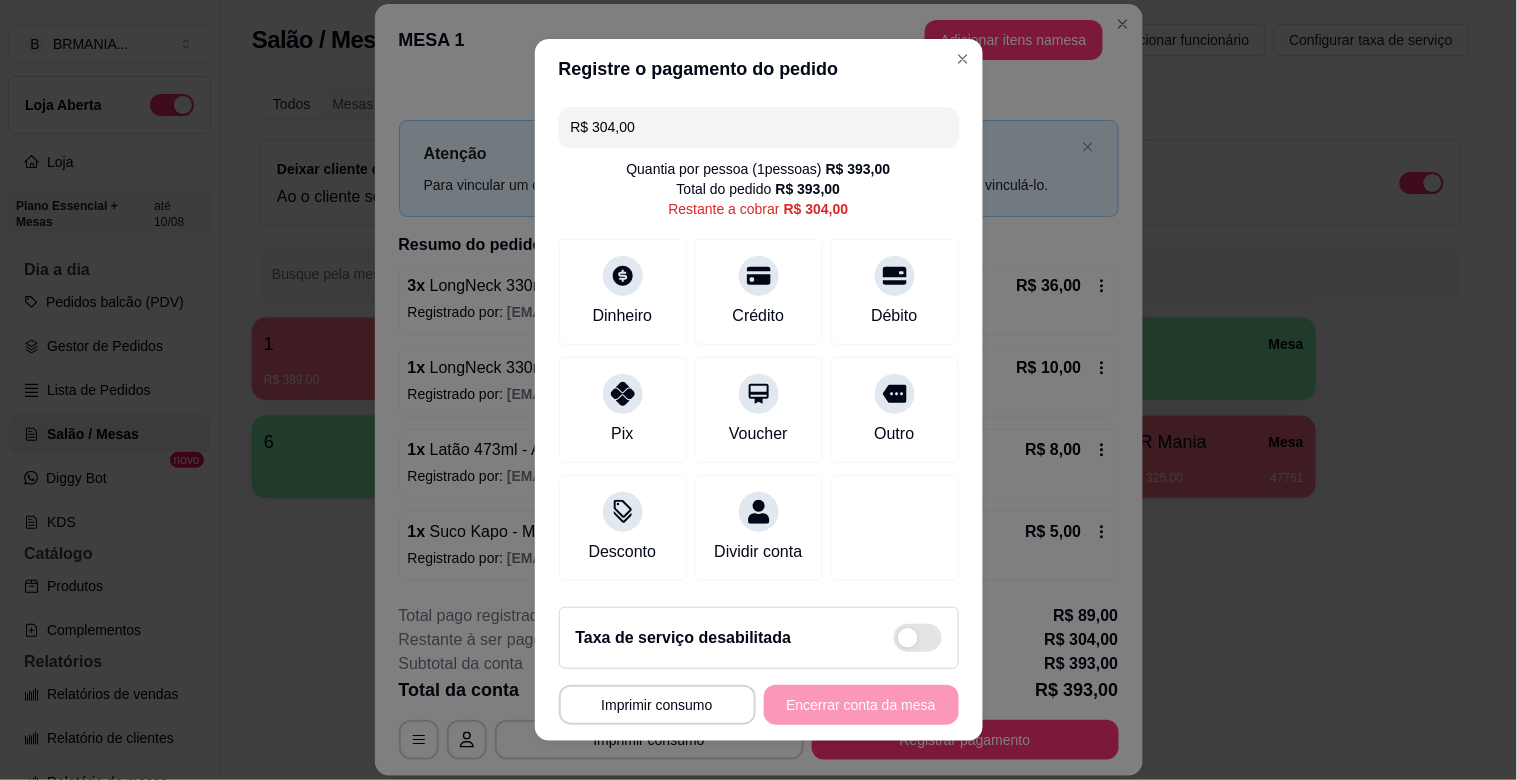 drag, startPoint x: 631, startPoint y: 132, endPoint x: 503, endPoint y: 140, distance: 128.24976 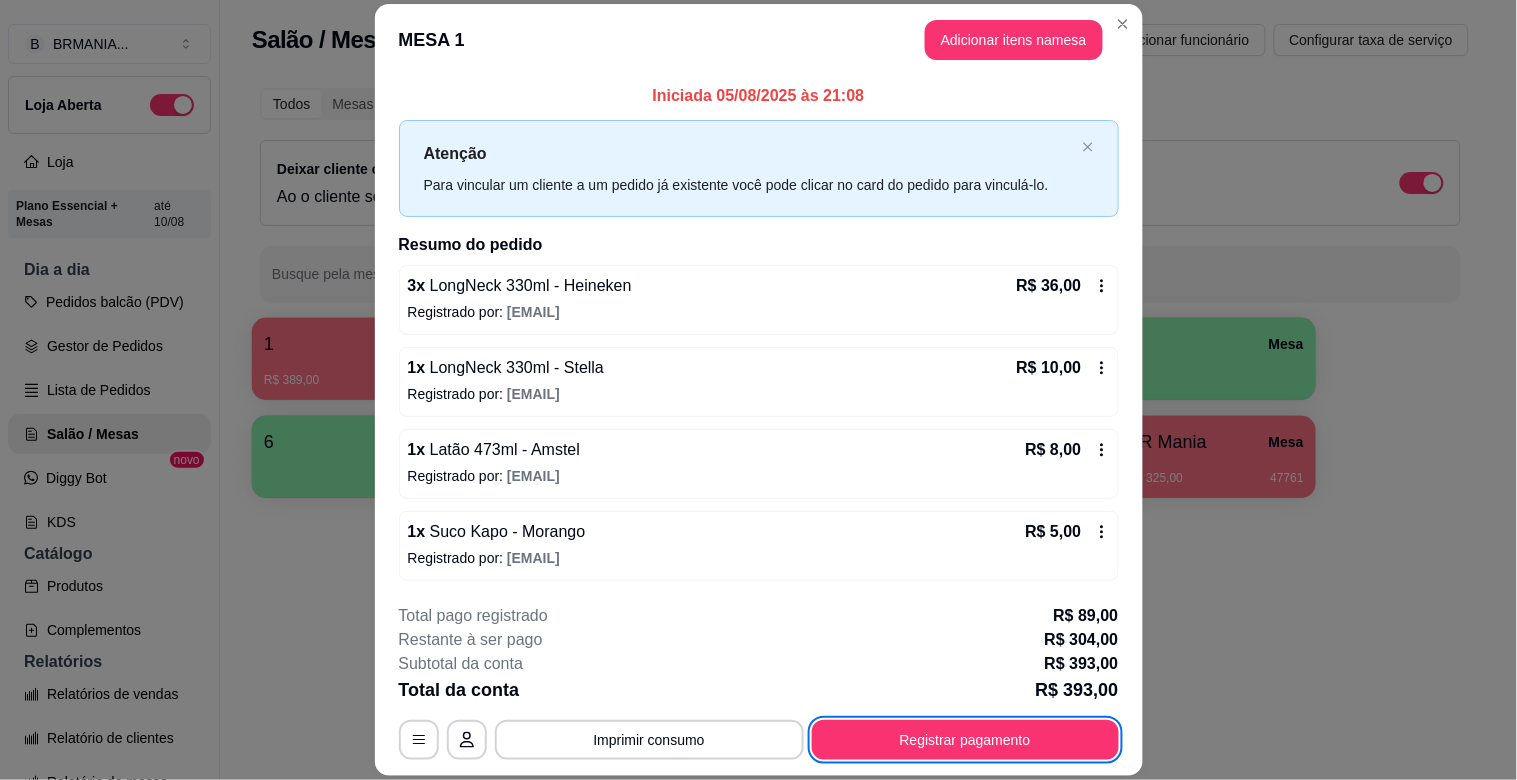 type 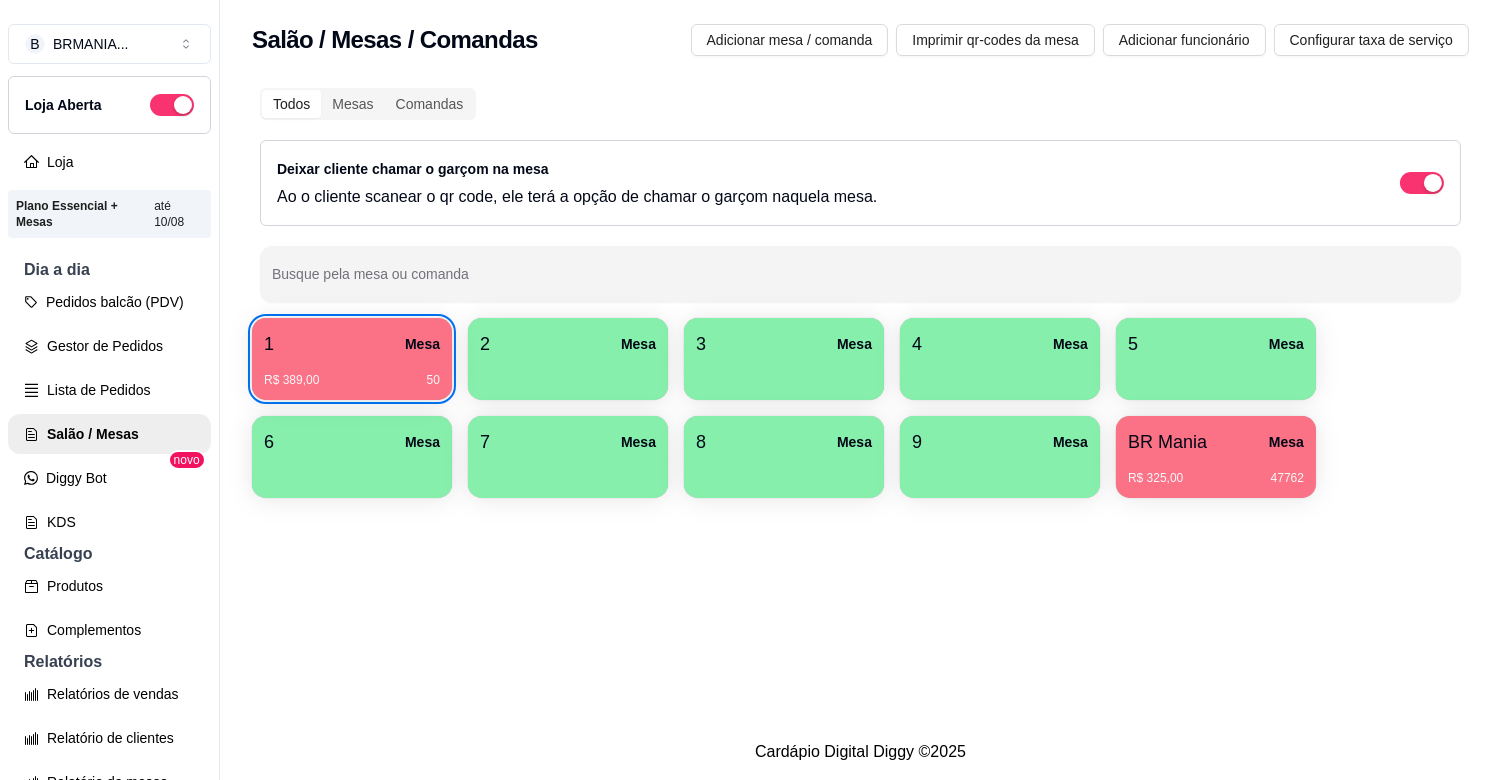 click on "R$ 389,00 50" at bounding box center [352, 373] 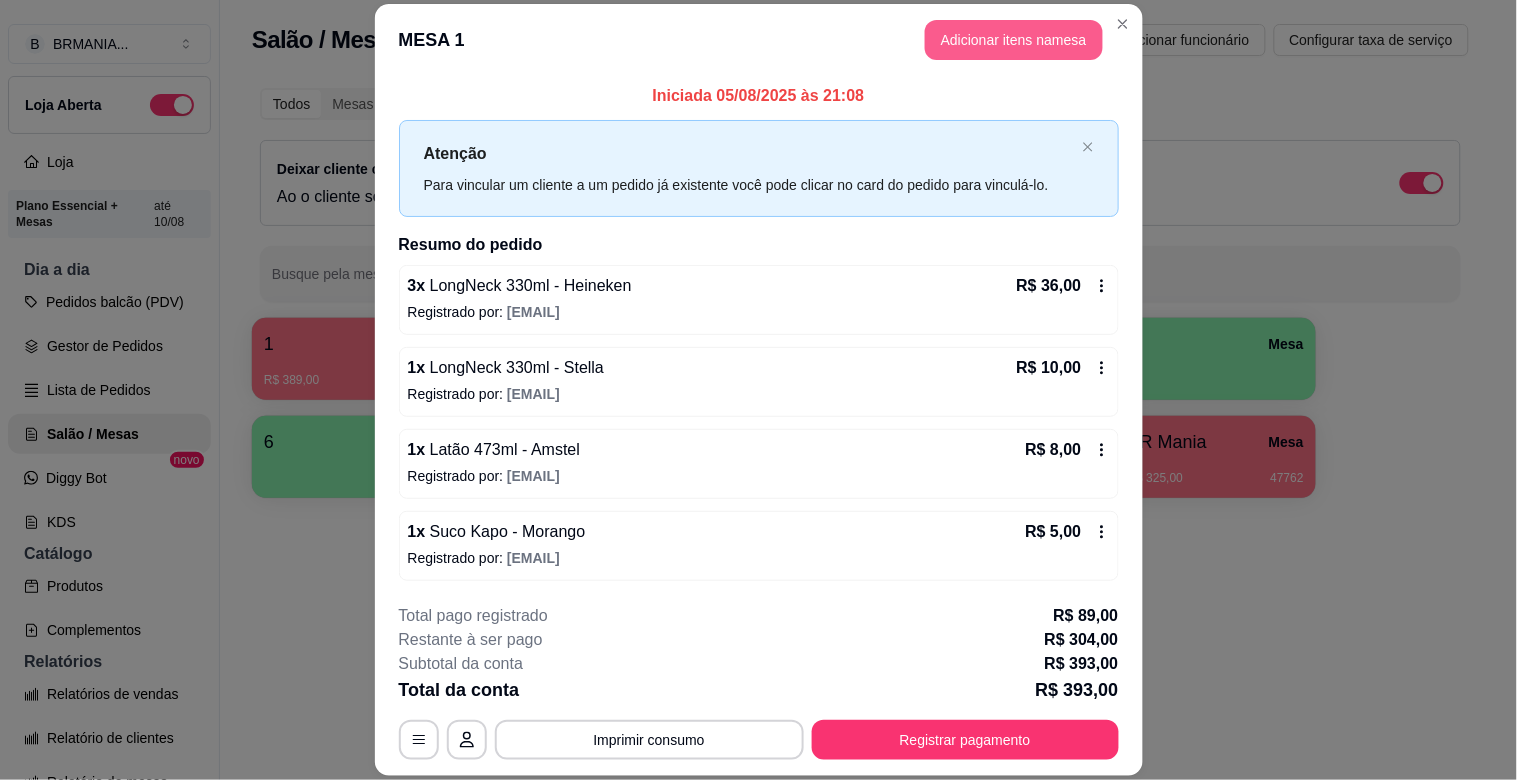 click on "Adicionar itens na  mesa" at bounding box center (1014, 40) 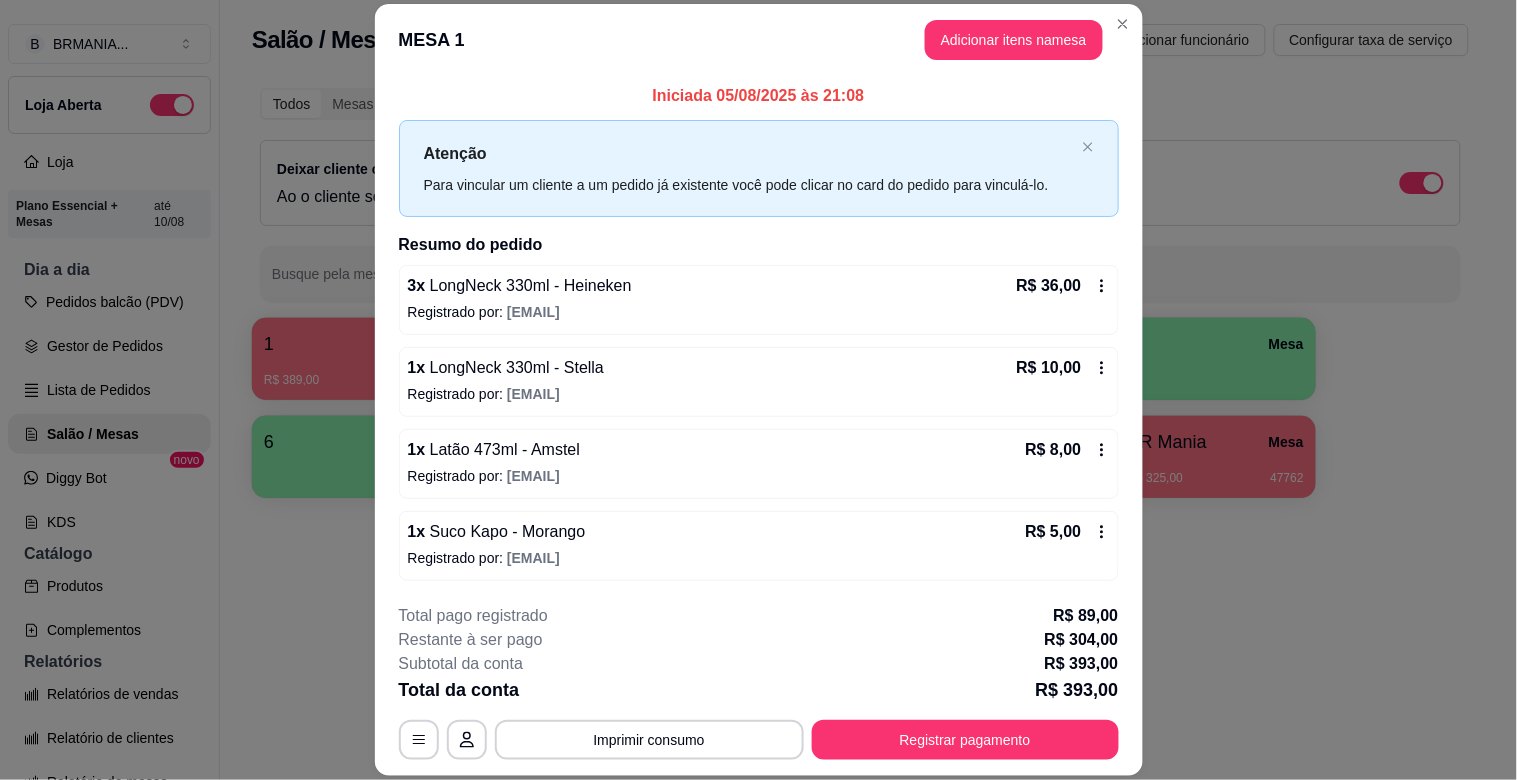 click on "Pesquisa" at bounding box center (540, 141) 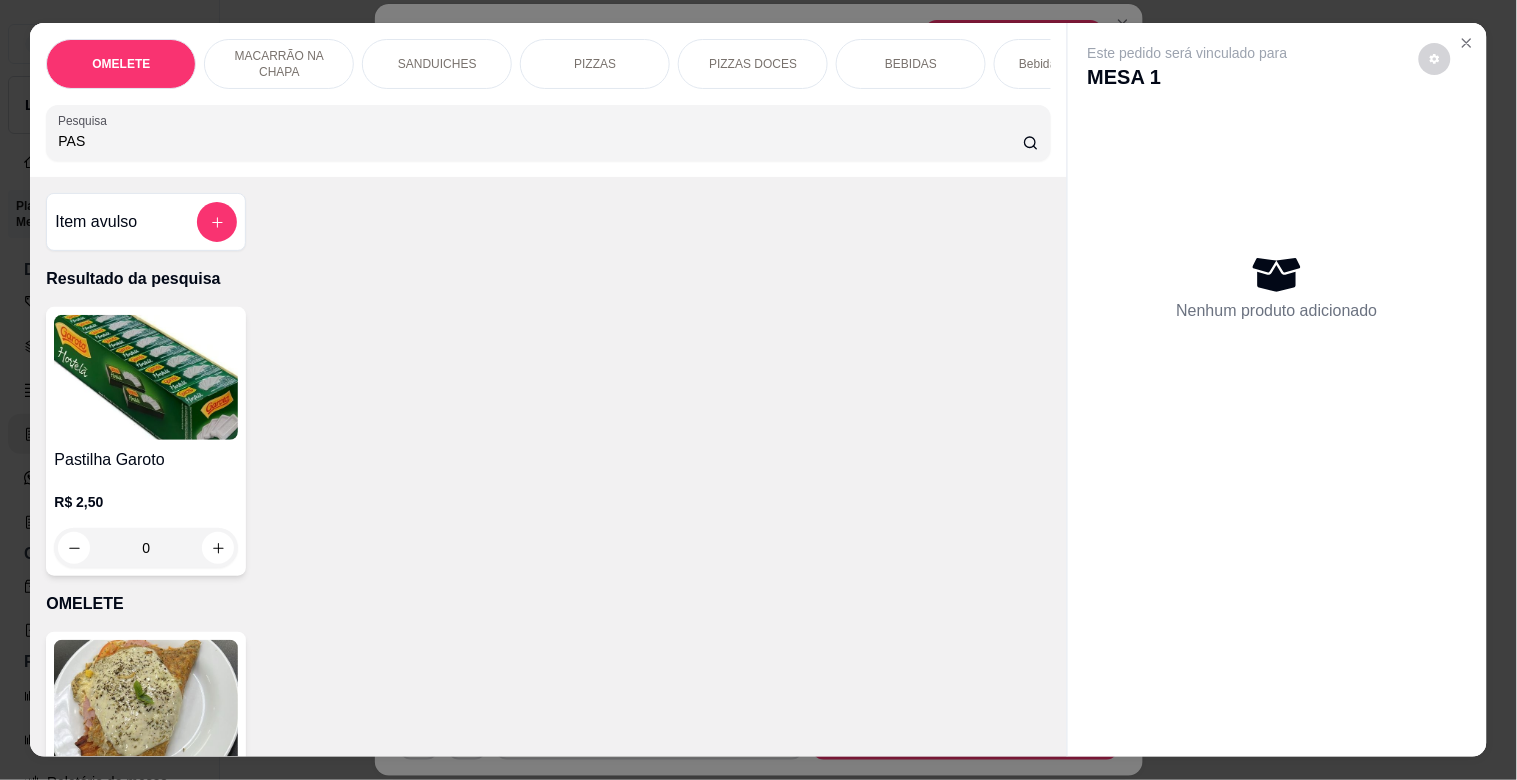 type on "PAS" 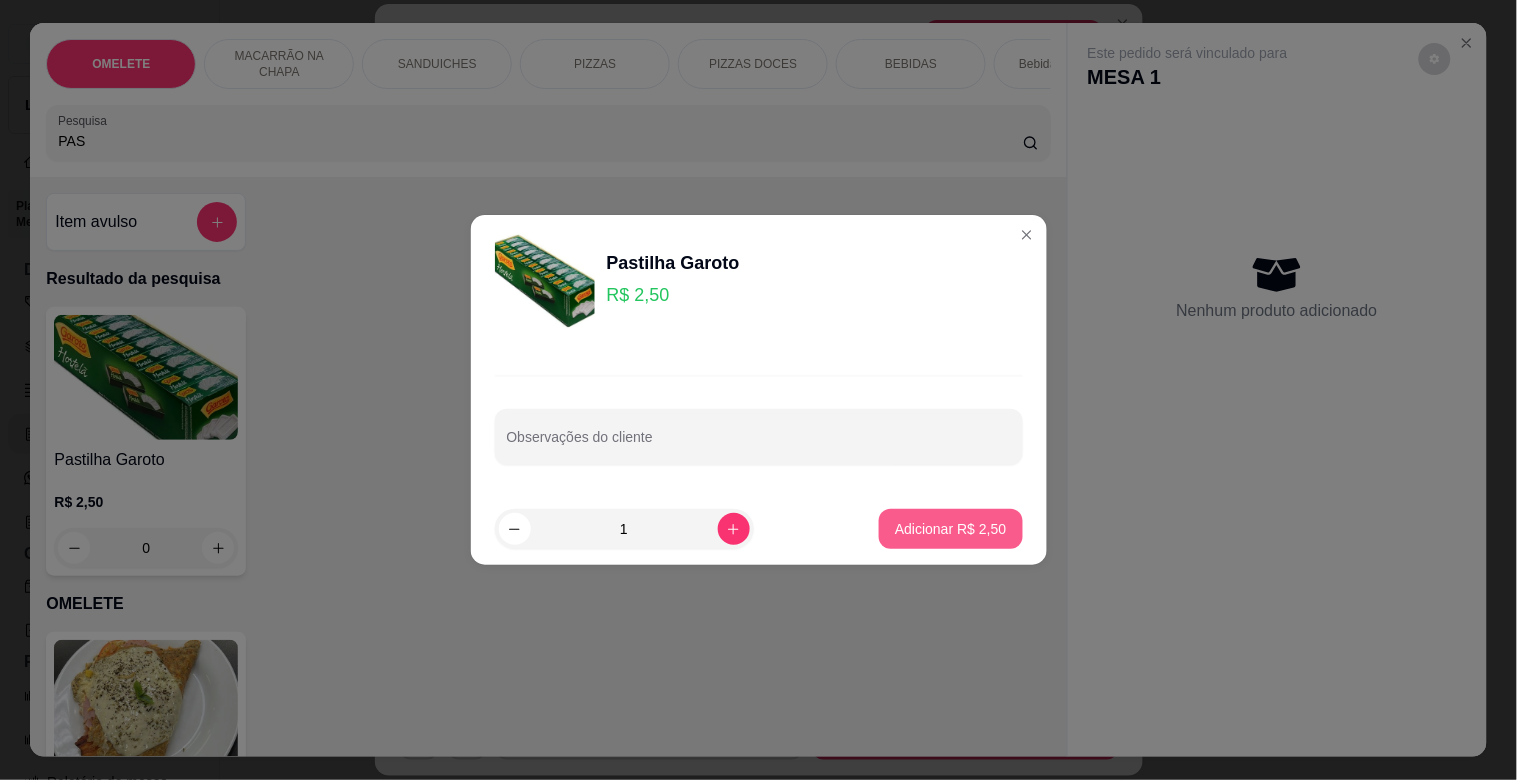 click on "Adicionar   R$ 2,50" at bounding box center [950, 529] 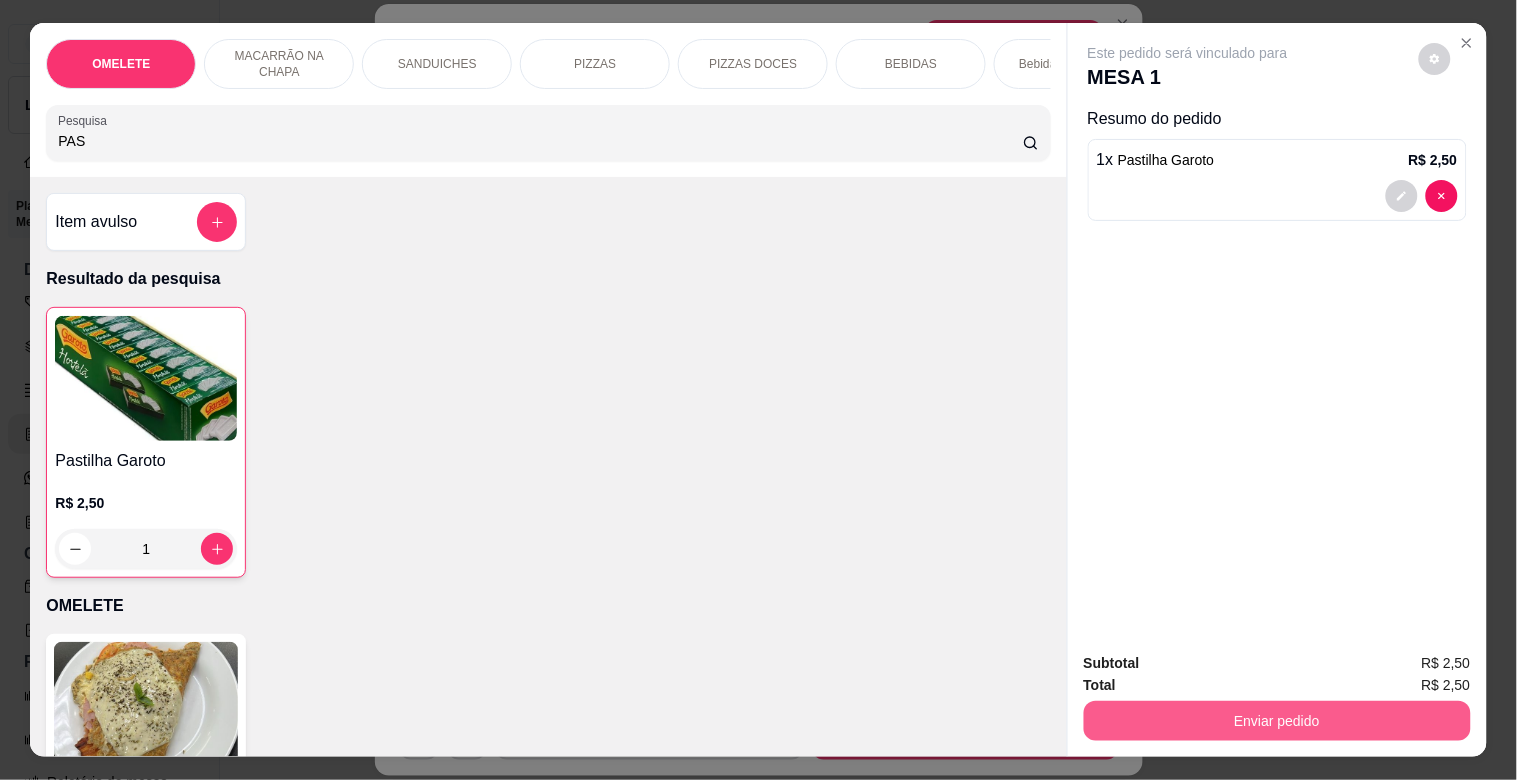 click on "Enviar pedido" at bounding box center (1277, 721) 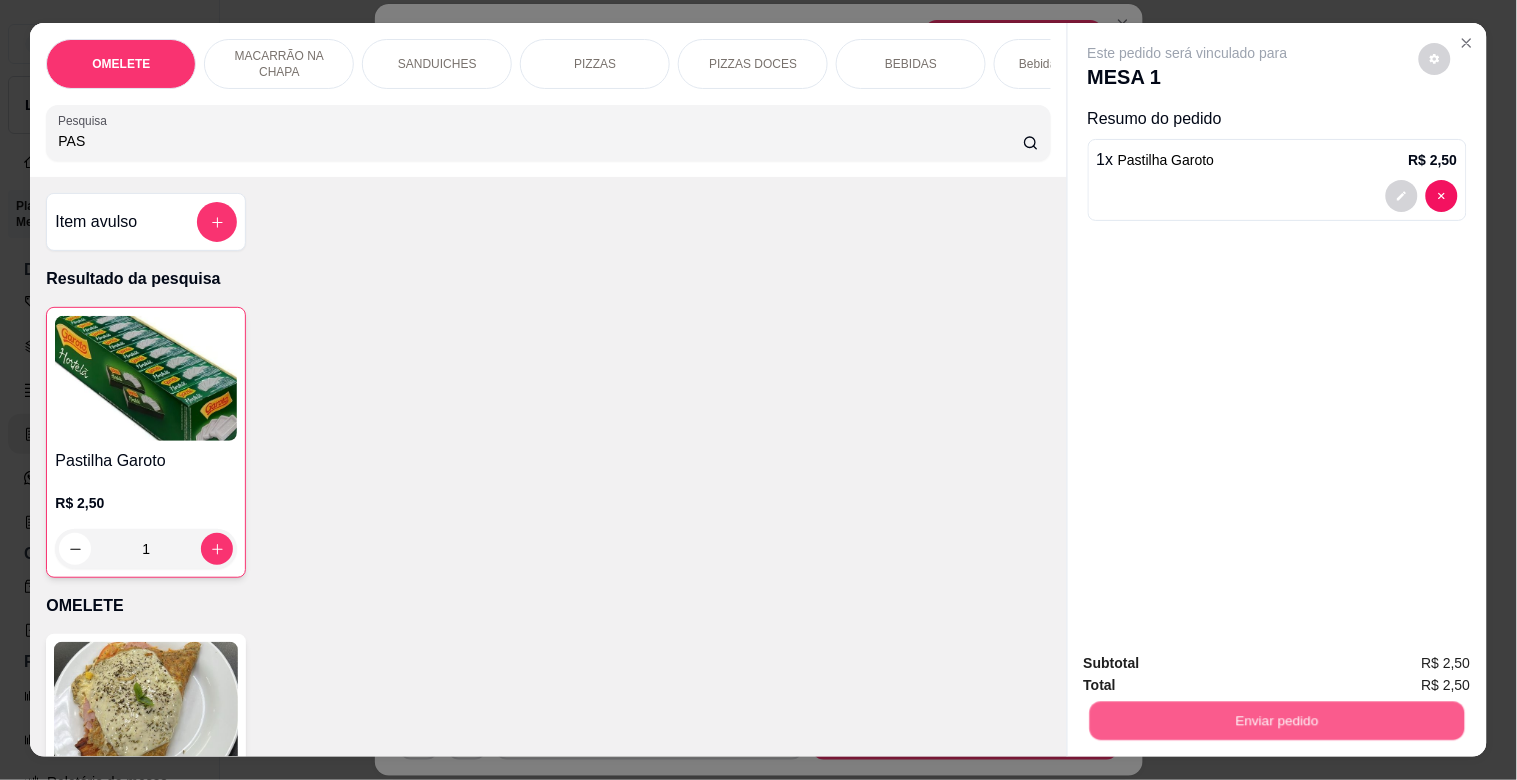 click on "Enviar pedido" at bounding box center [1276, 720] 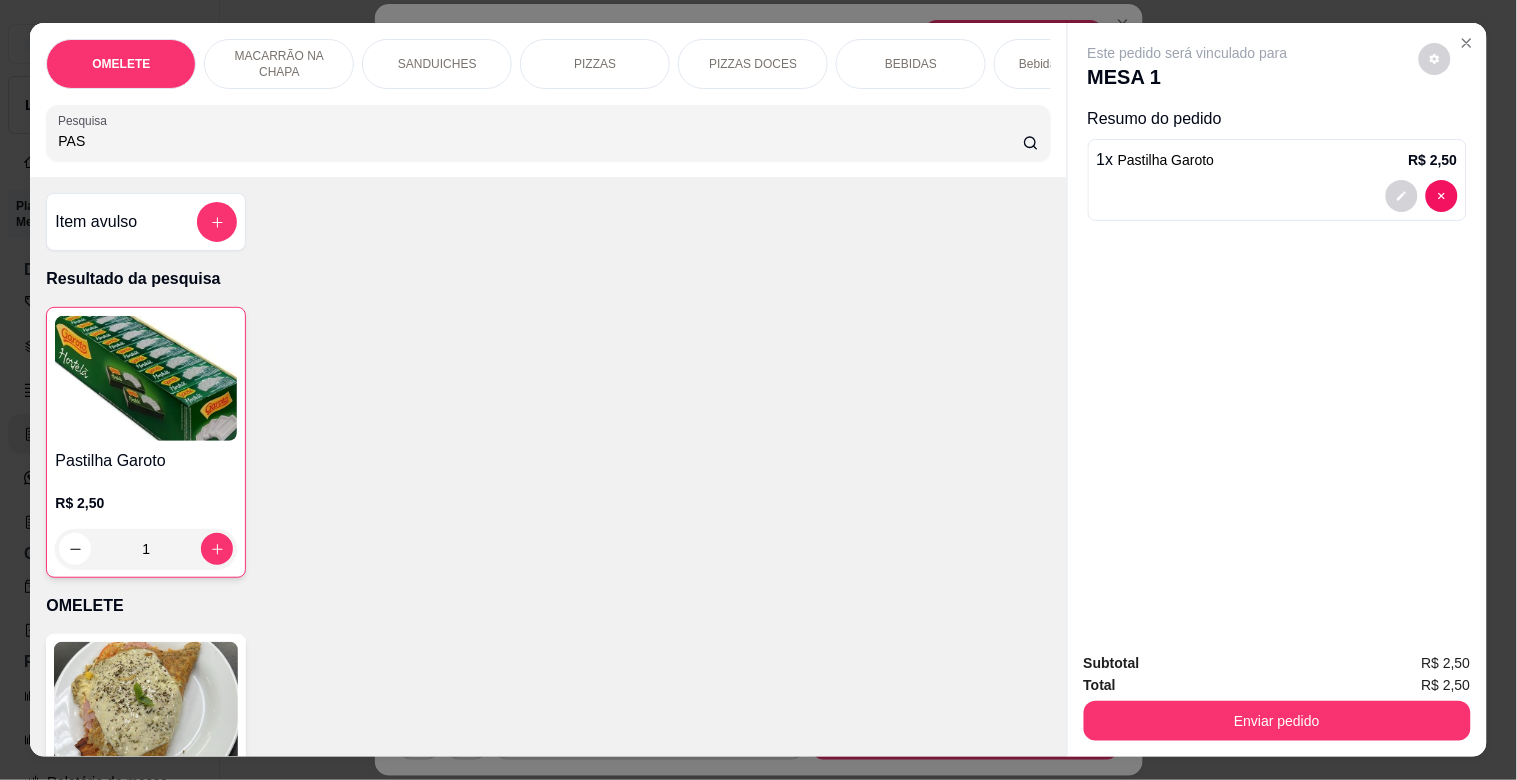 click on "Total R$ 2,50" at bounding box center (1277, 685) 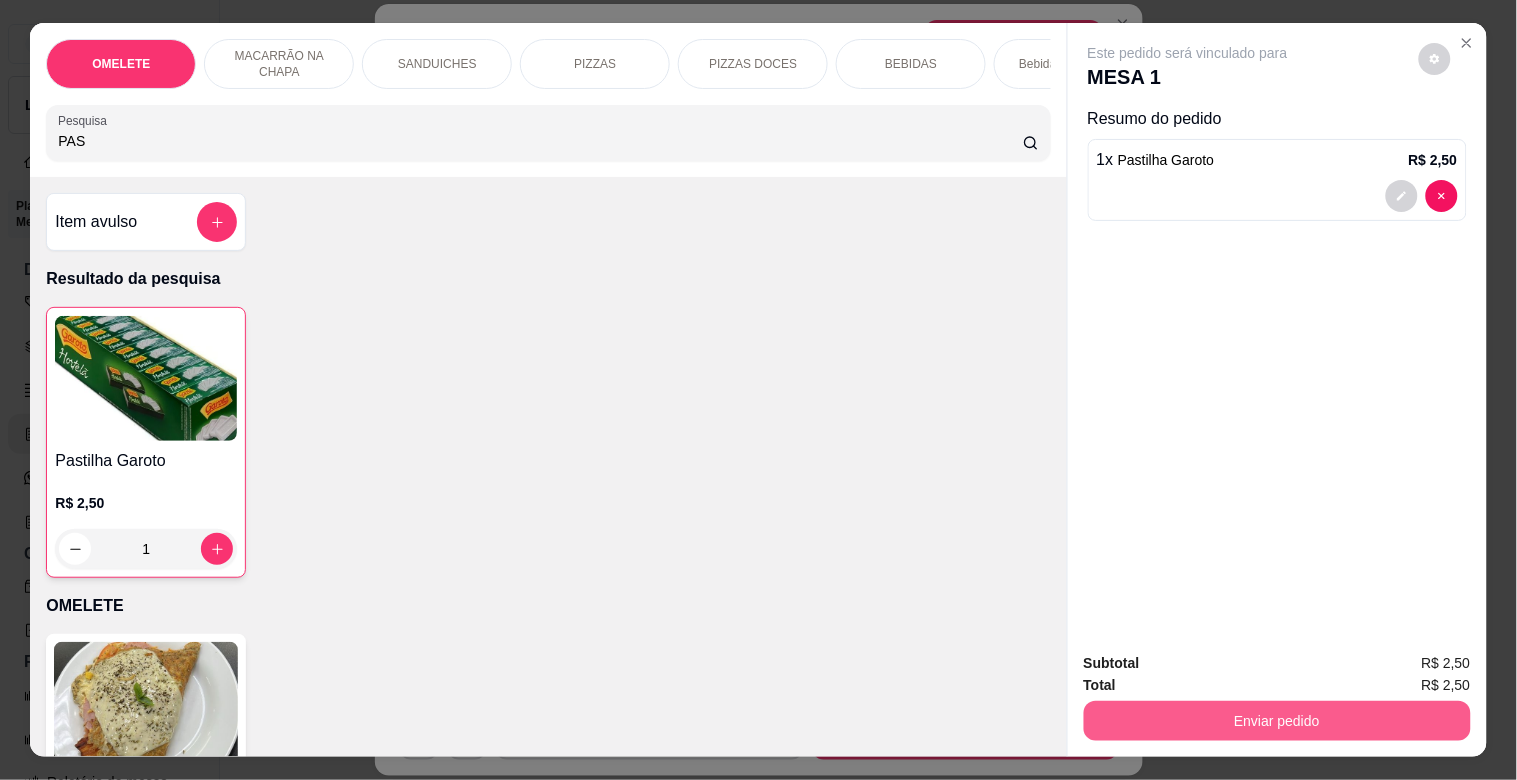 click on "Enviar pedido" at bounding box center (1277, 721) 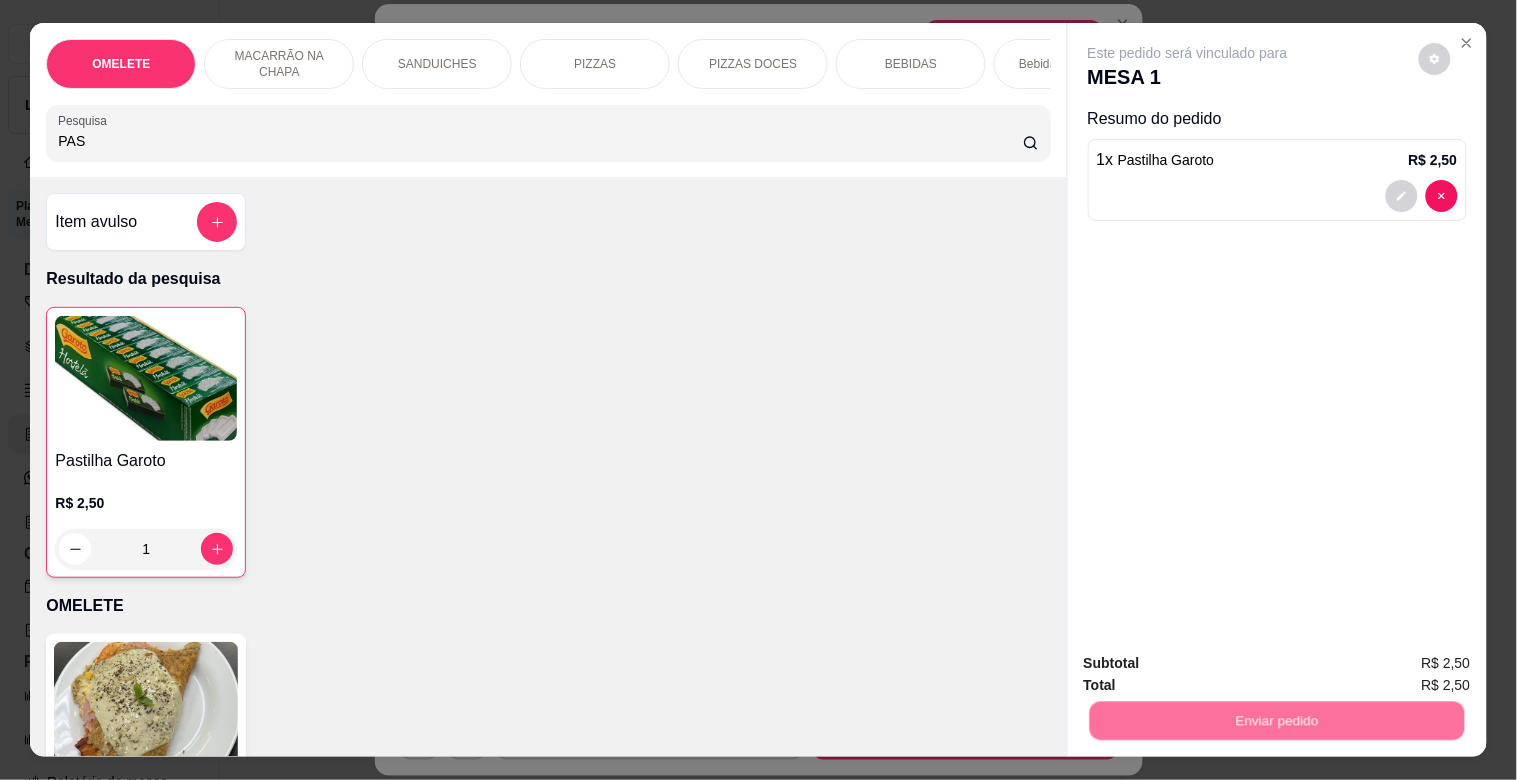 click on "Não registrar e enviar pedido" at bounding box center [1211, 663] 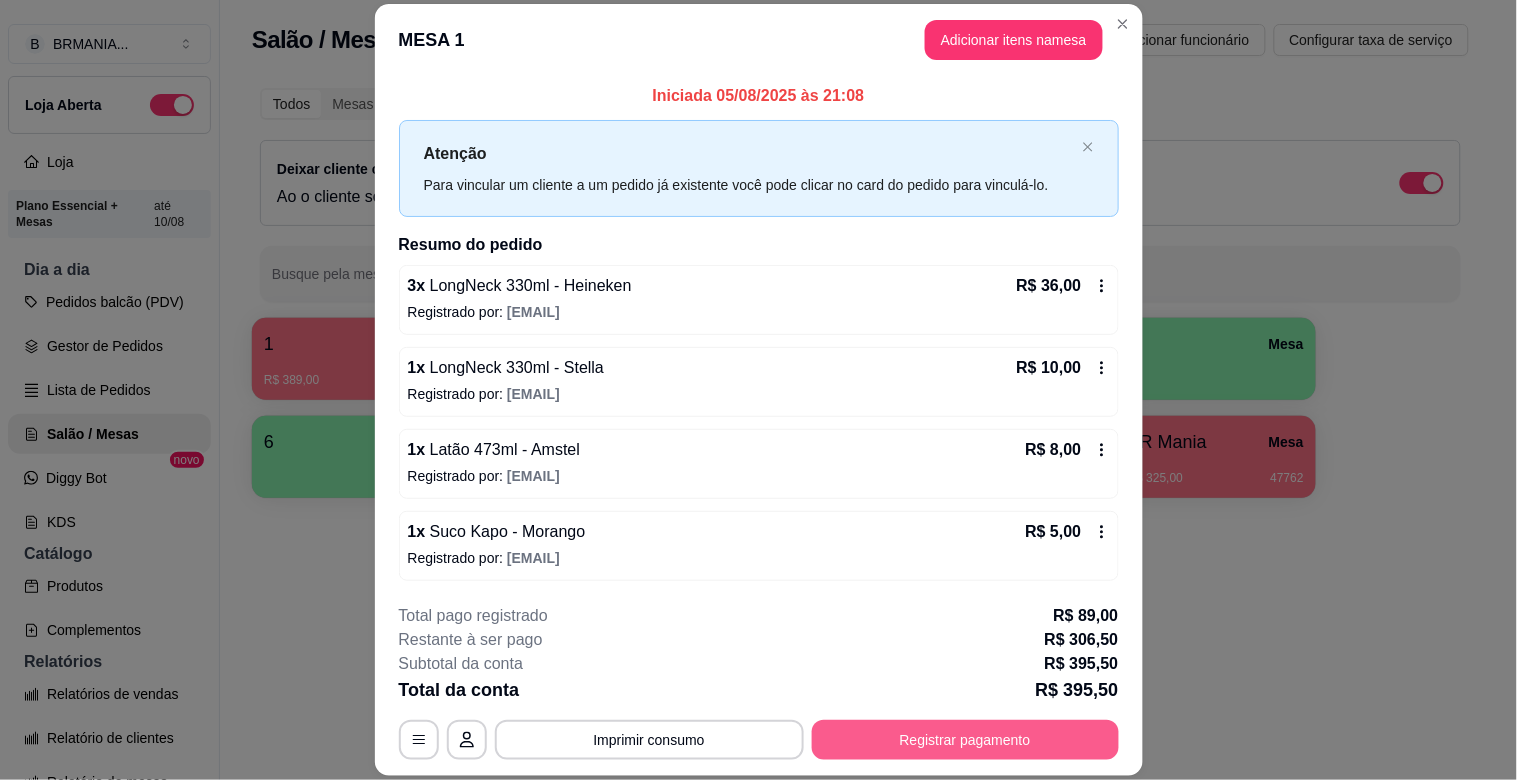 click on "Registrar pagamento" at bounding box center [965, 740] 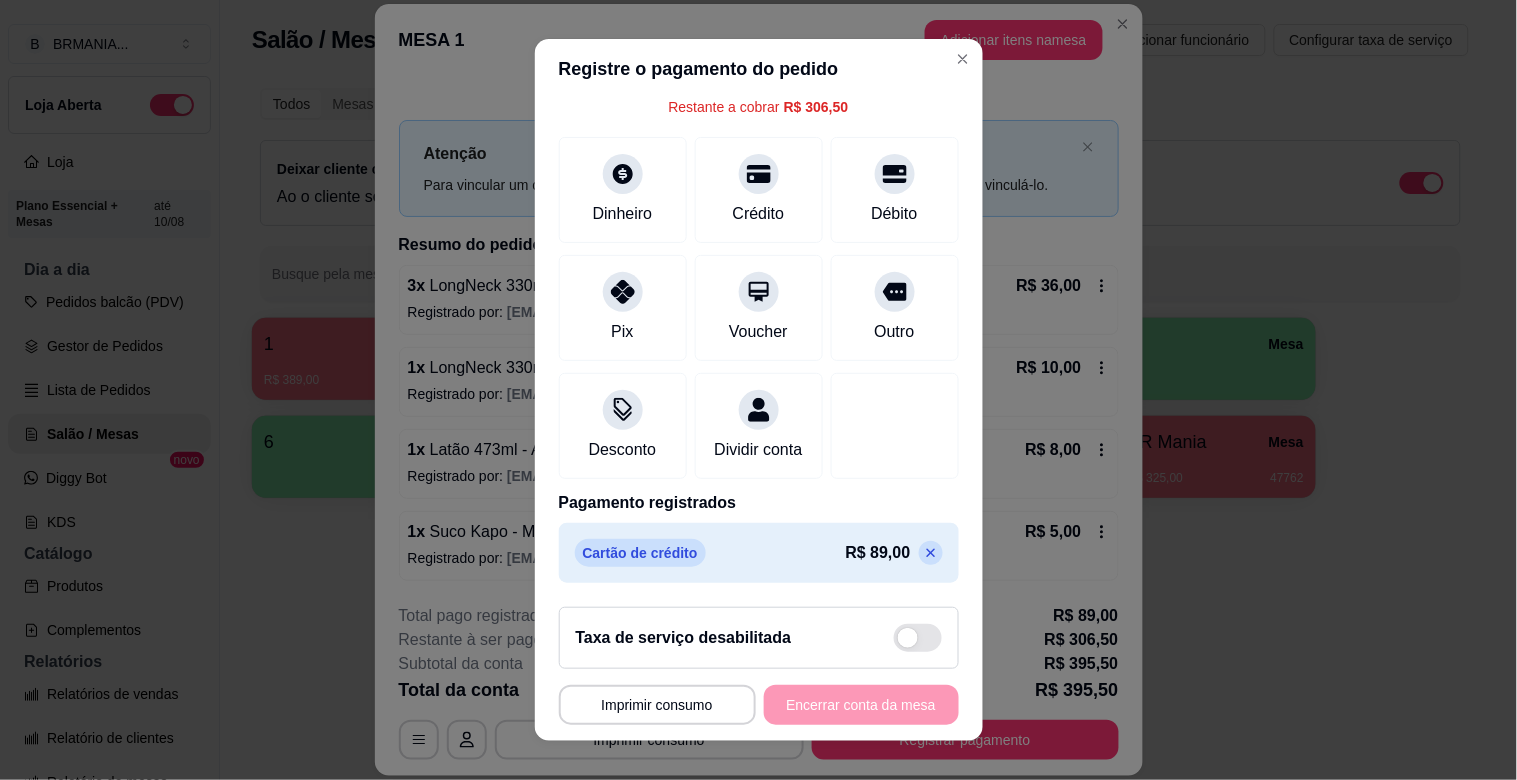 scroll, scrollTop: 0, scrollLeft: 0, axis: both 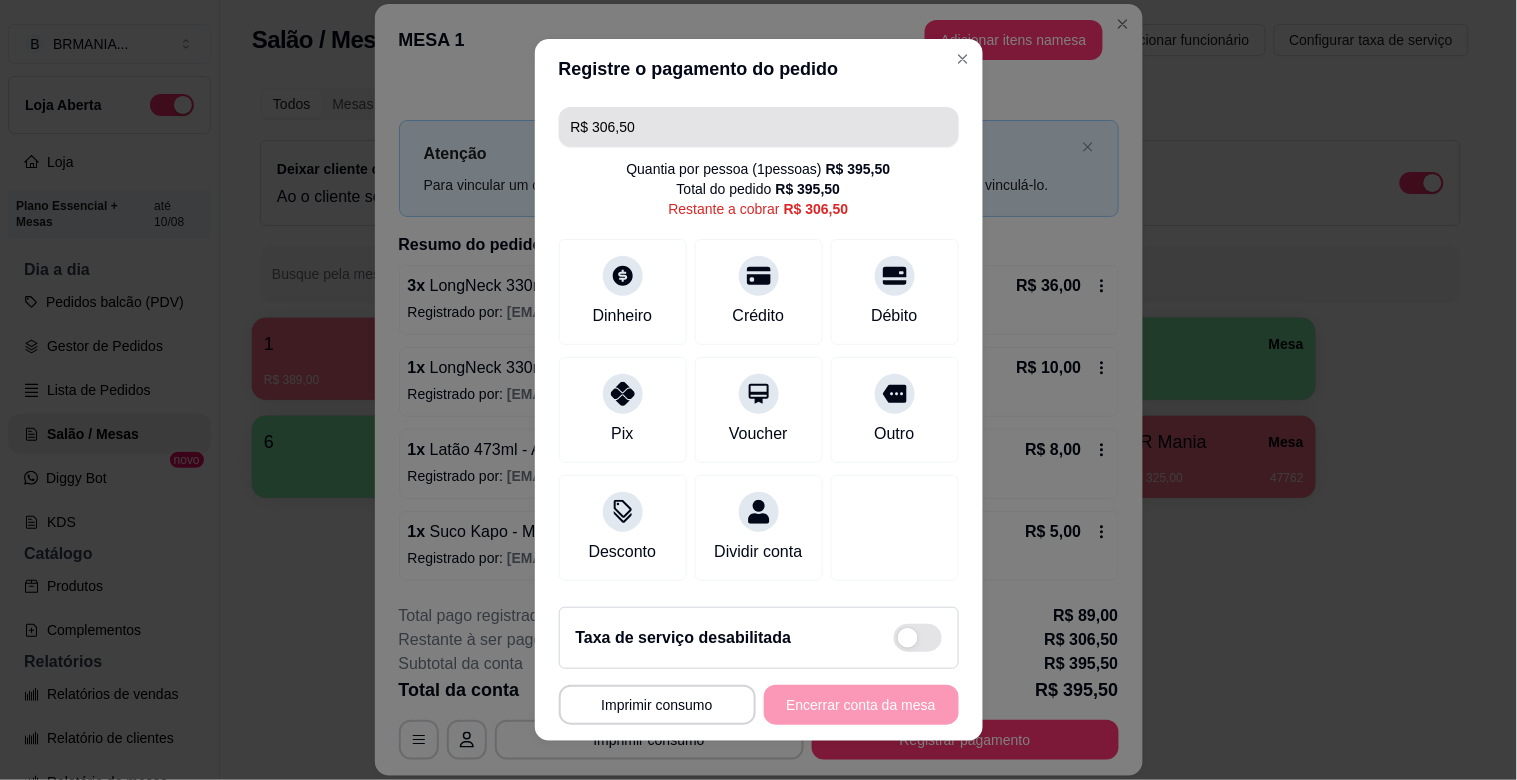 drag, startPoint x: 643, startPoint y: 134, endPoint x: 142, endPoint y: 147, distance: 501.16864 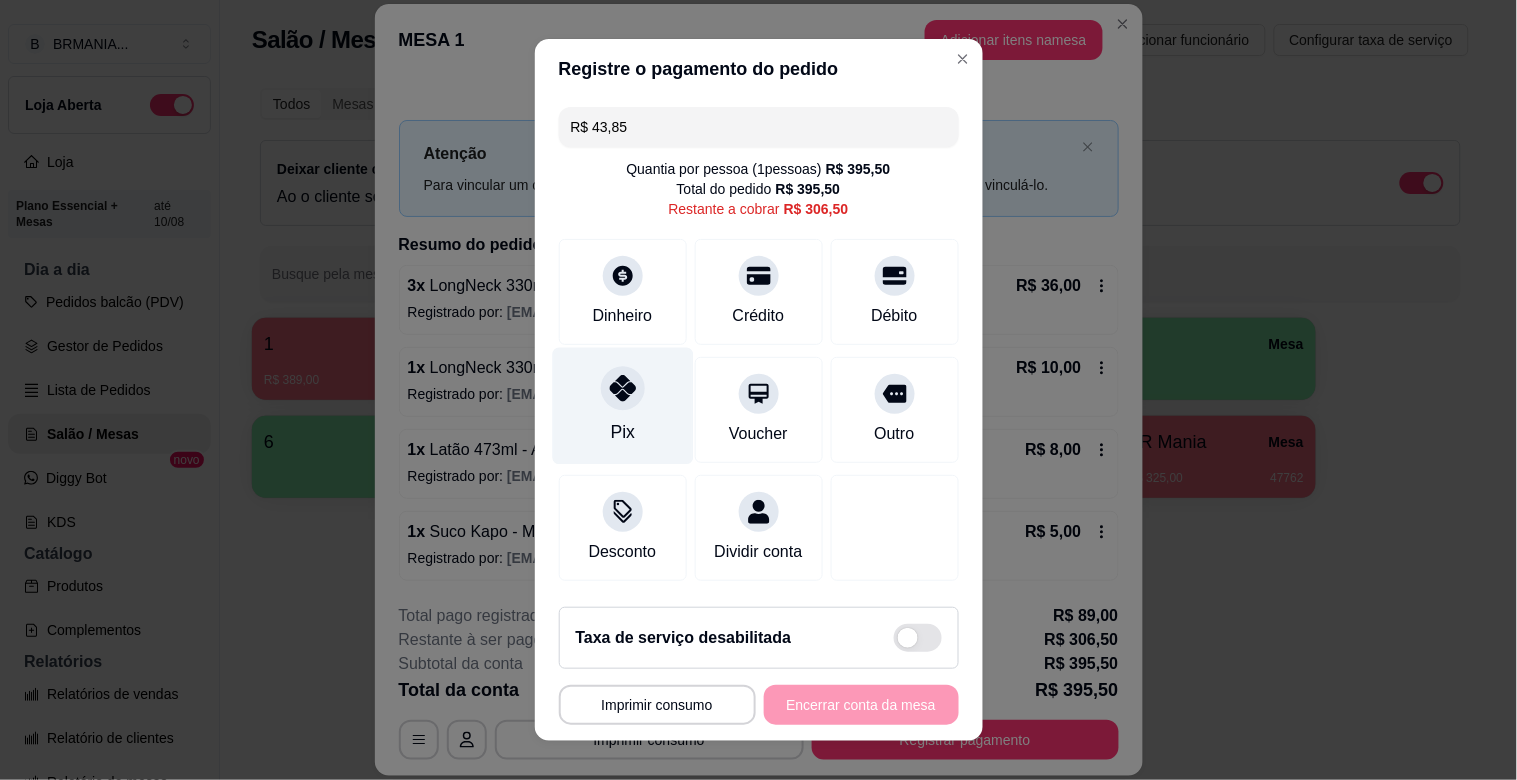 click on "Pix" at bounding box center [622, 432] 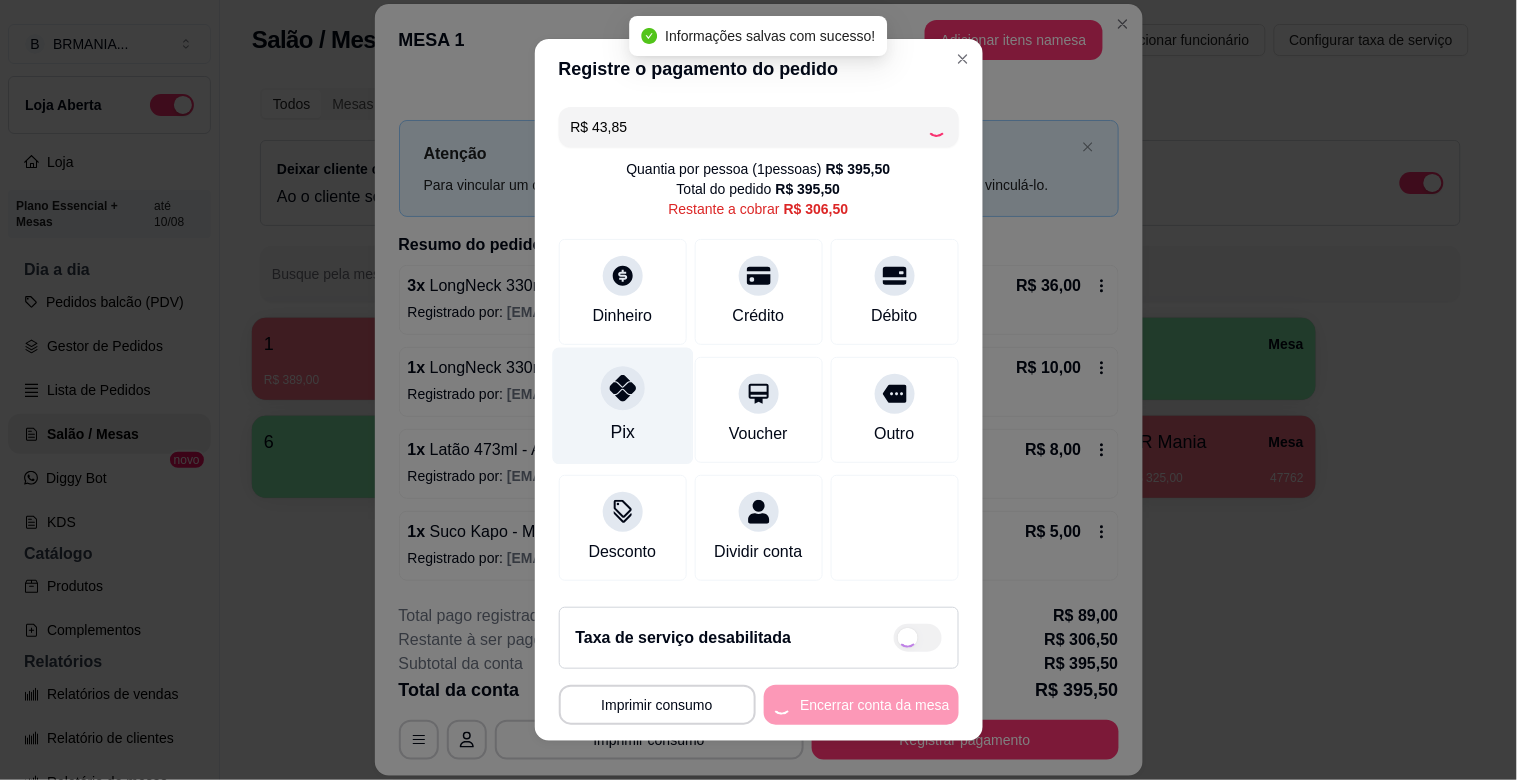type on "R$ 262,65" 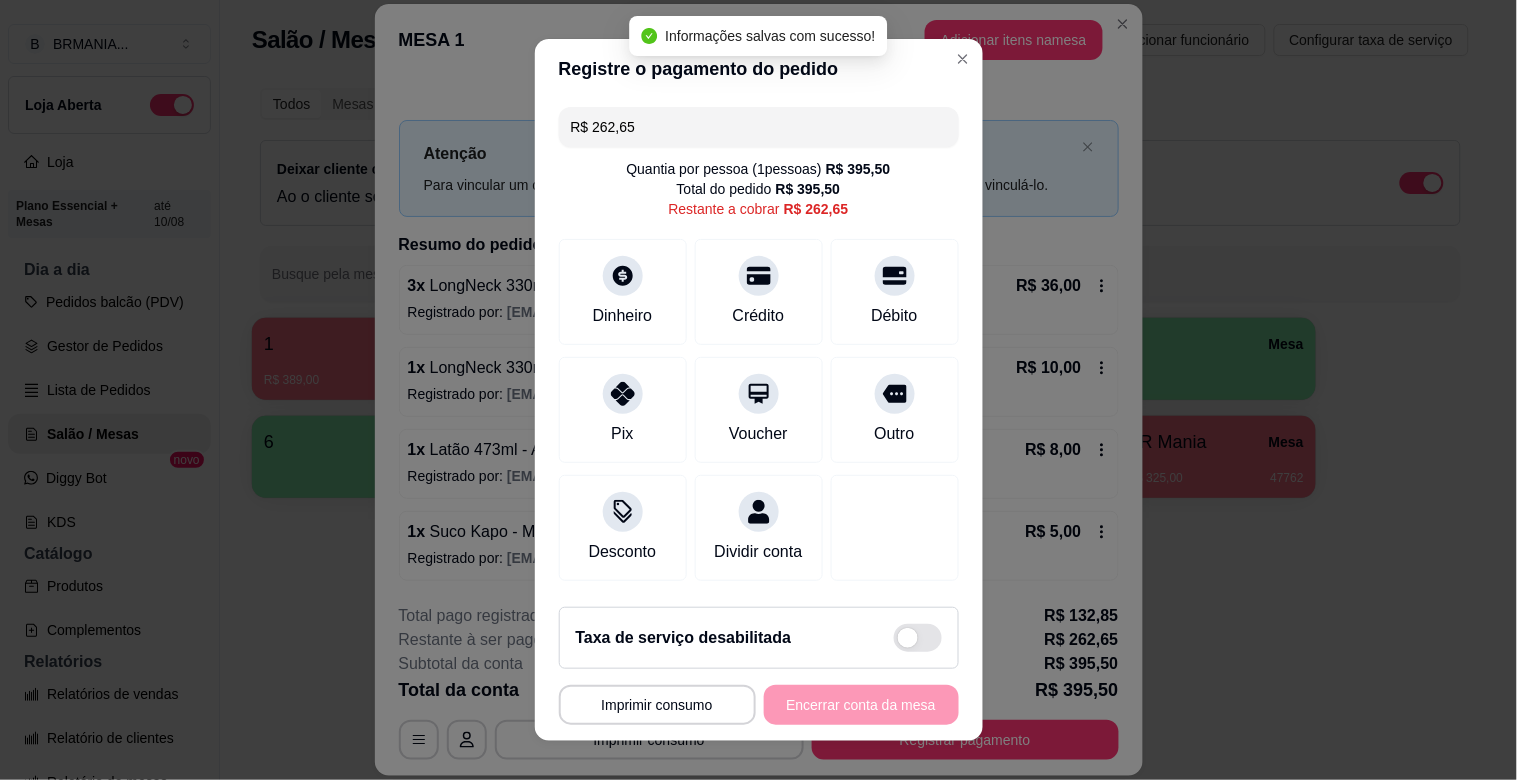 scroll, scrollTop: 202, scrollLeft: 0, axis: vertical 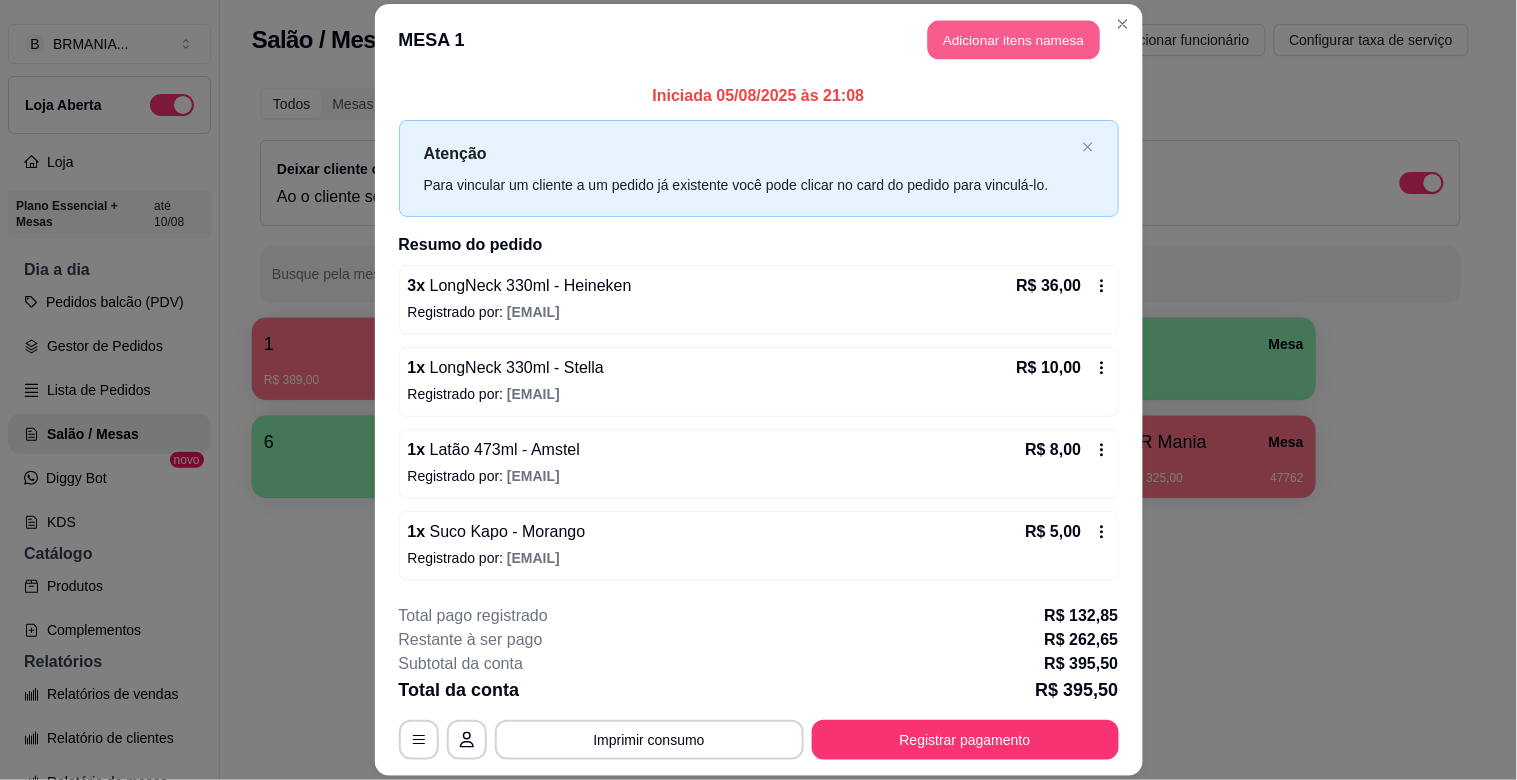 click on "Adicionar itens na  mesa" at bounding box center [1014, 40] 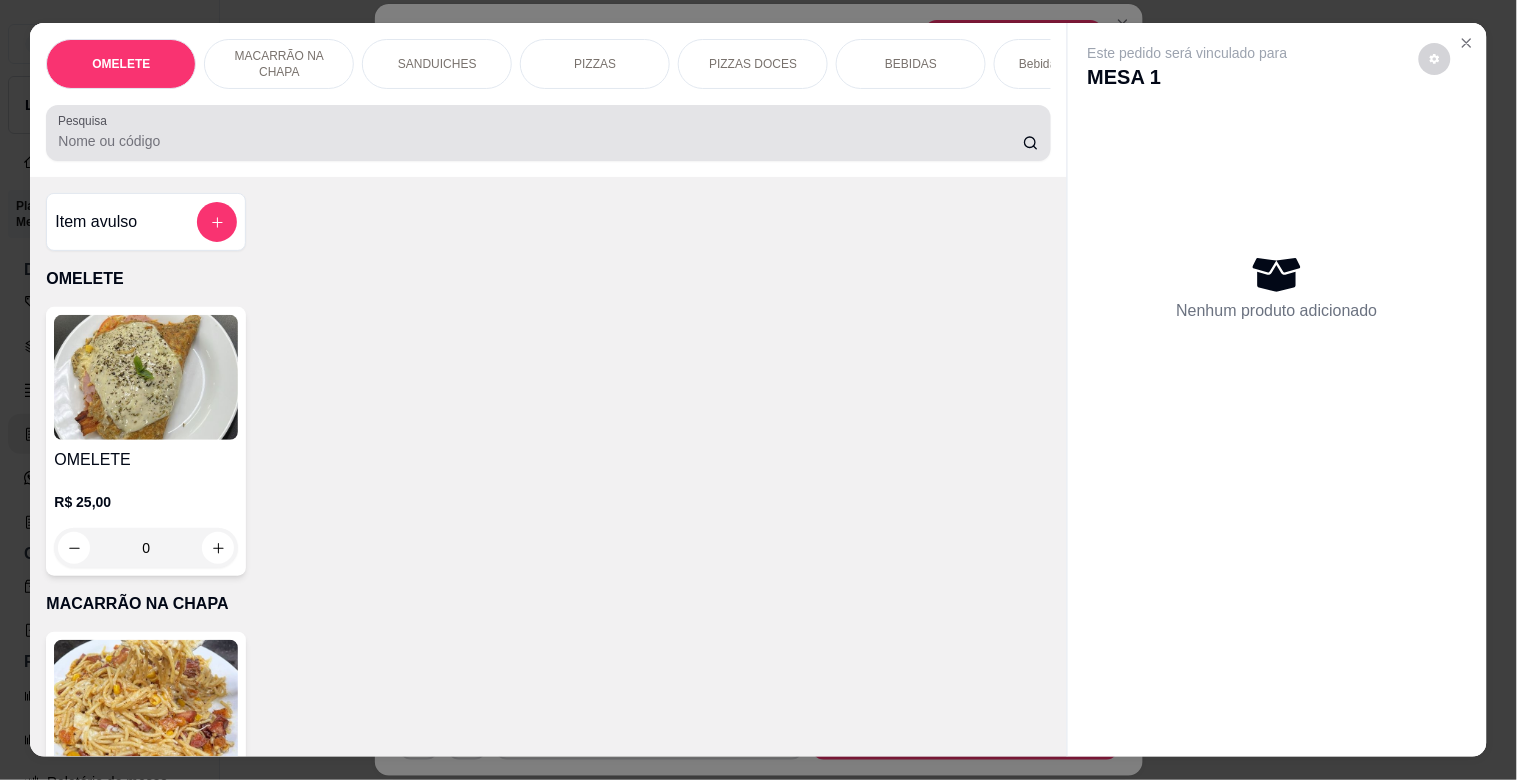 click on "Pesquisa" at bounding box center (548, 133) 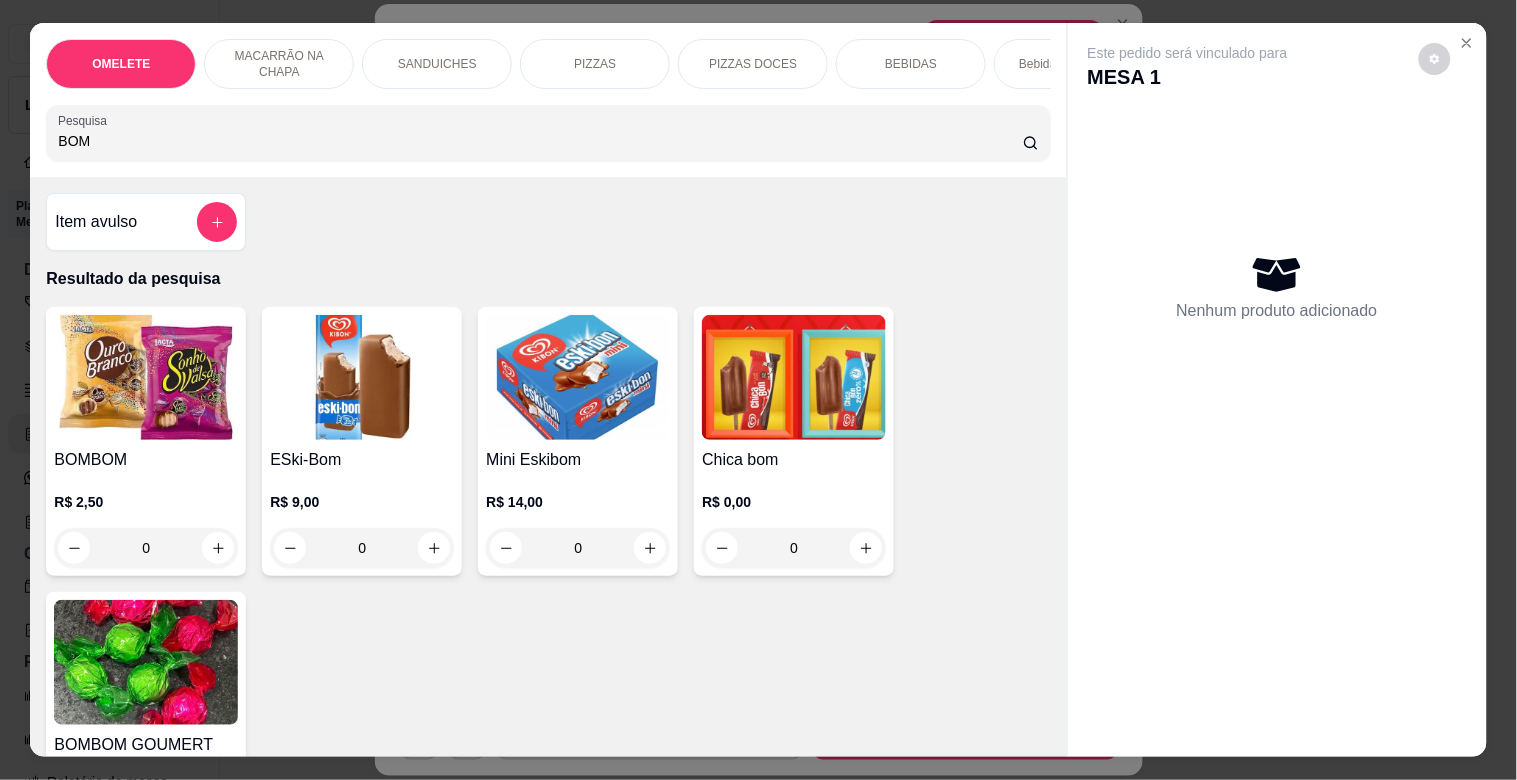 type on "BOM" 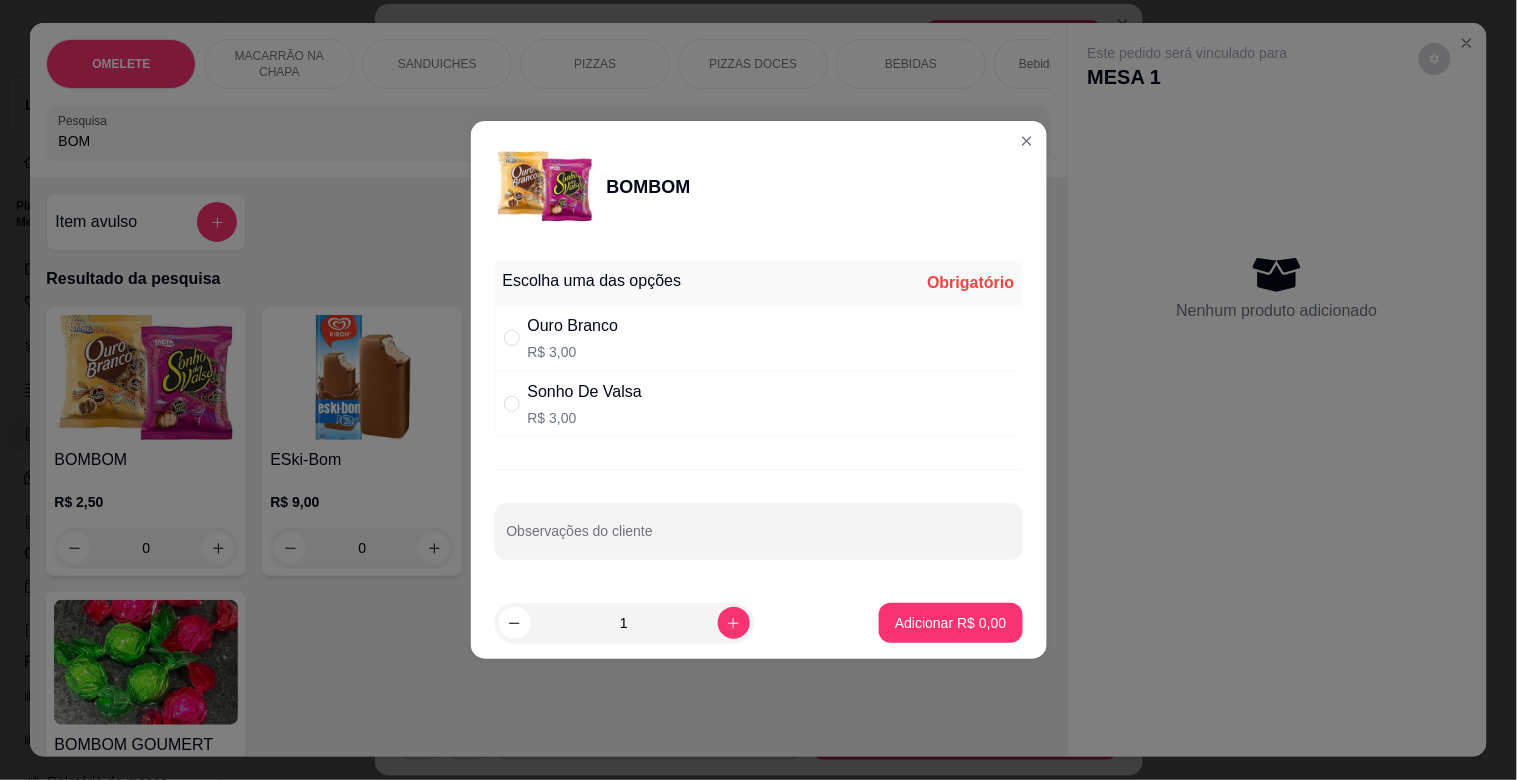 click on "Ouro Branco" at bounding box center (573, 326) 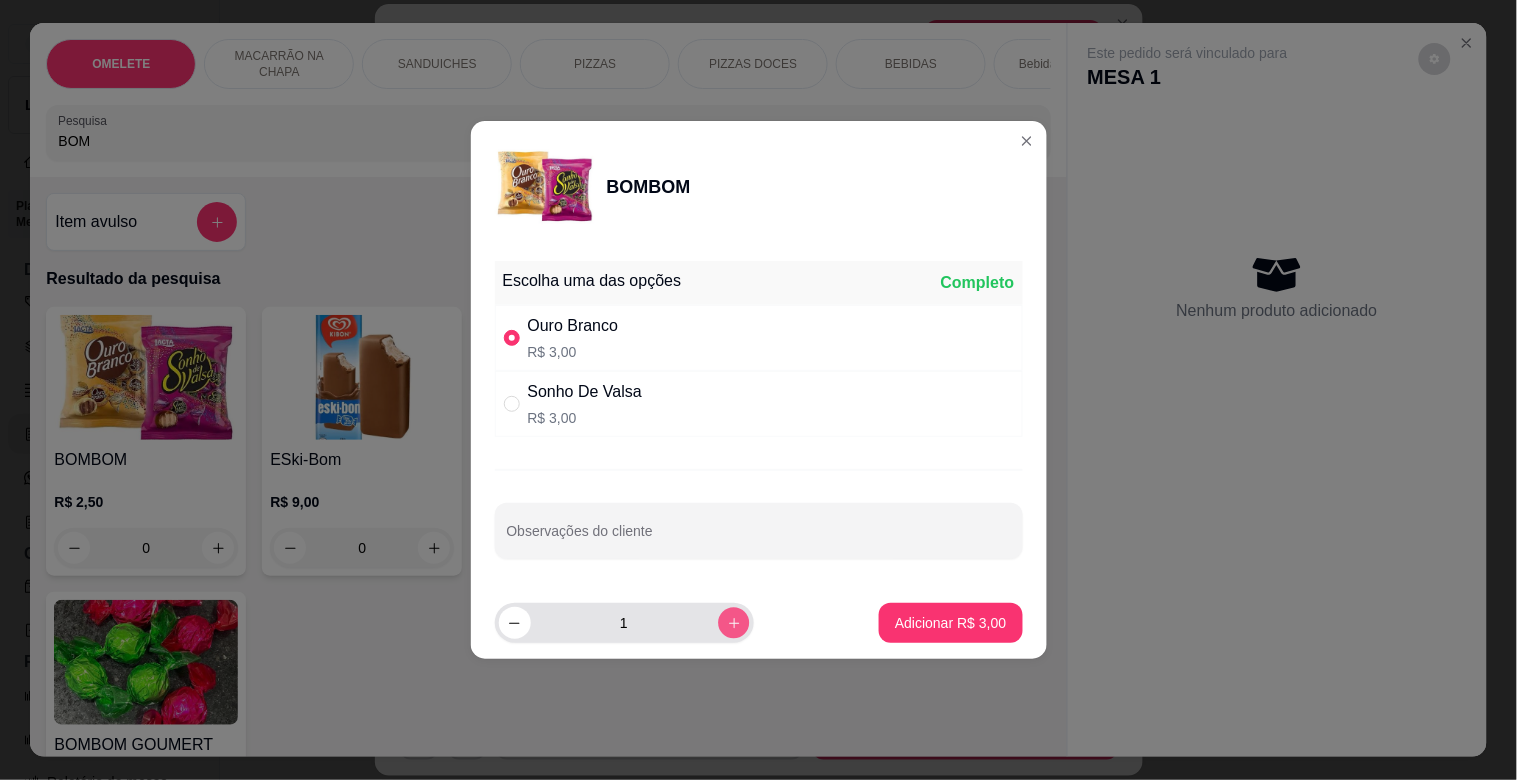 click 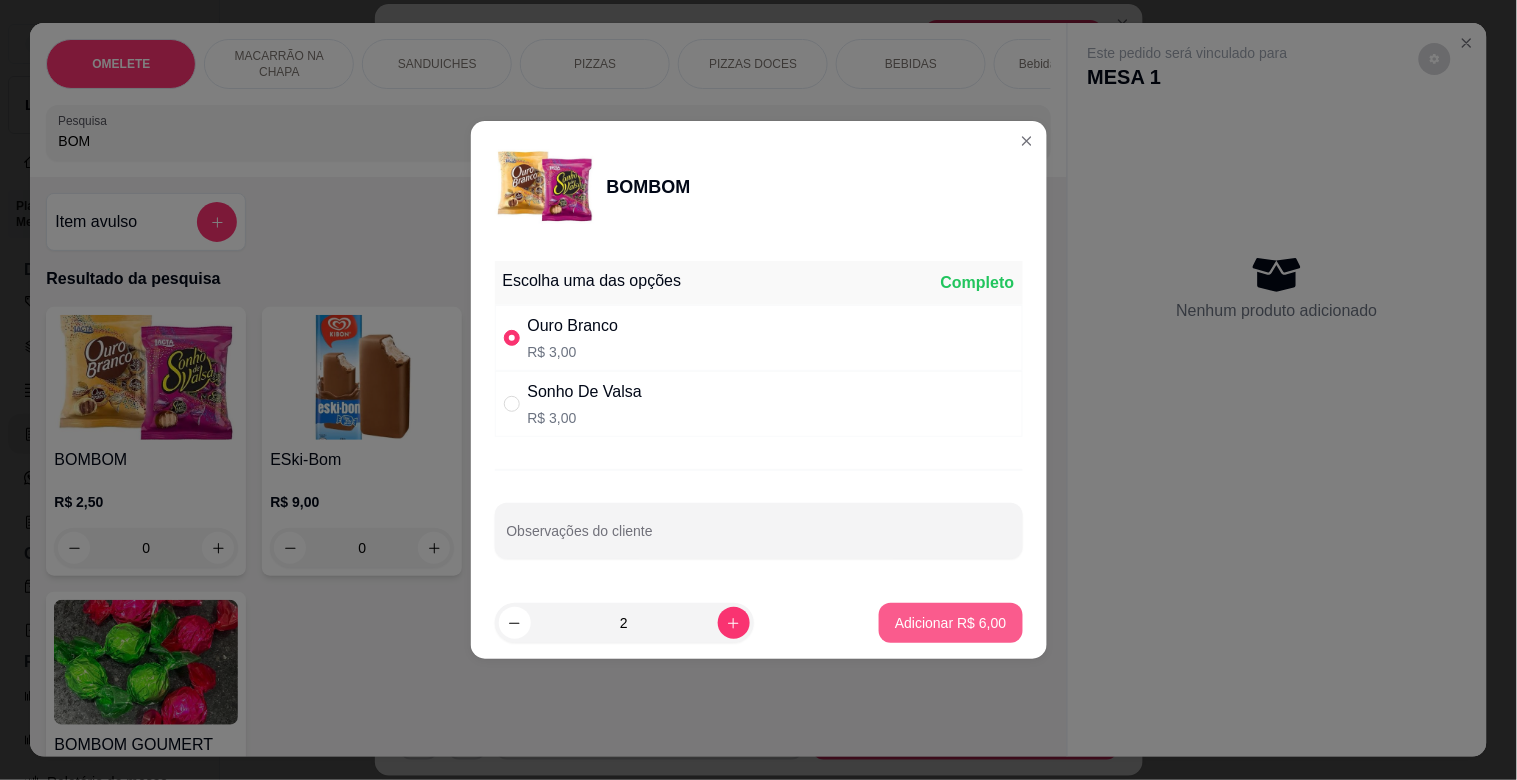 click on "Adicionar   R$ 6,00" at bounding box center [950, 623] 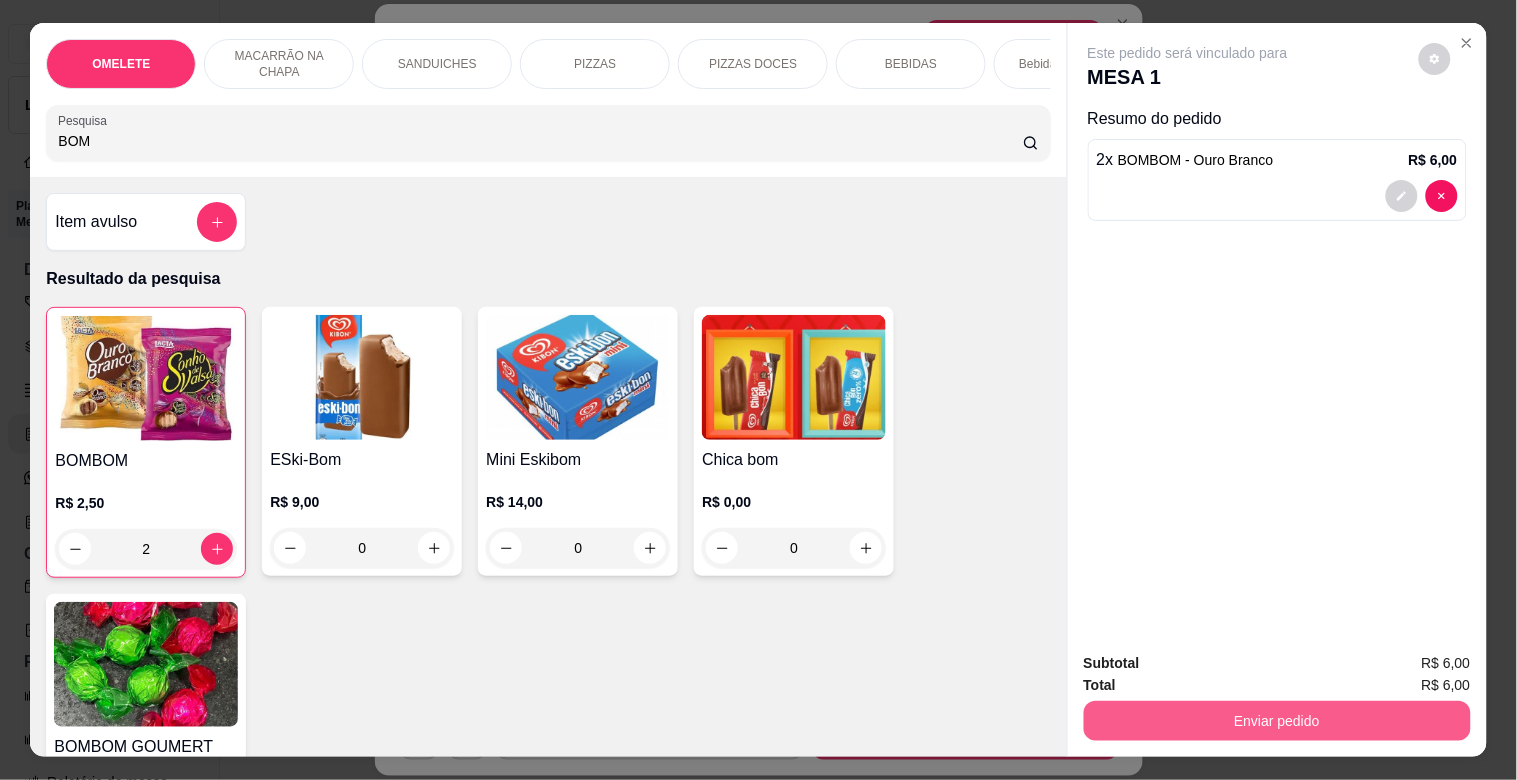 click on "Enviar pedido" at bounding box center (1277, 721) 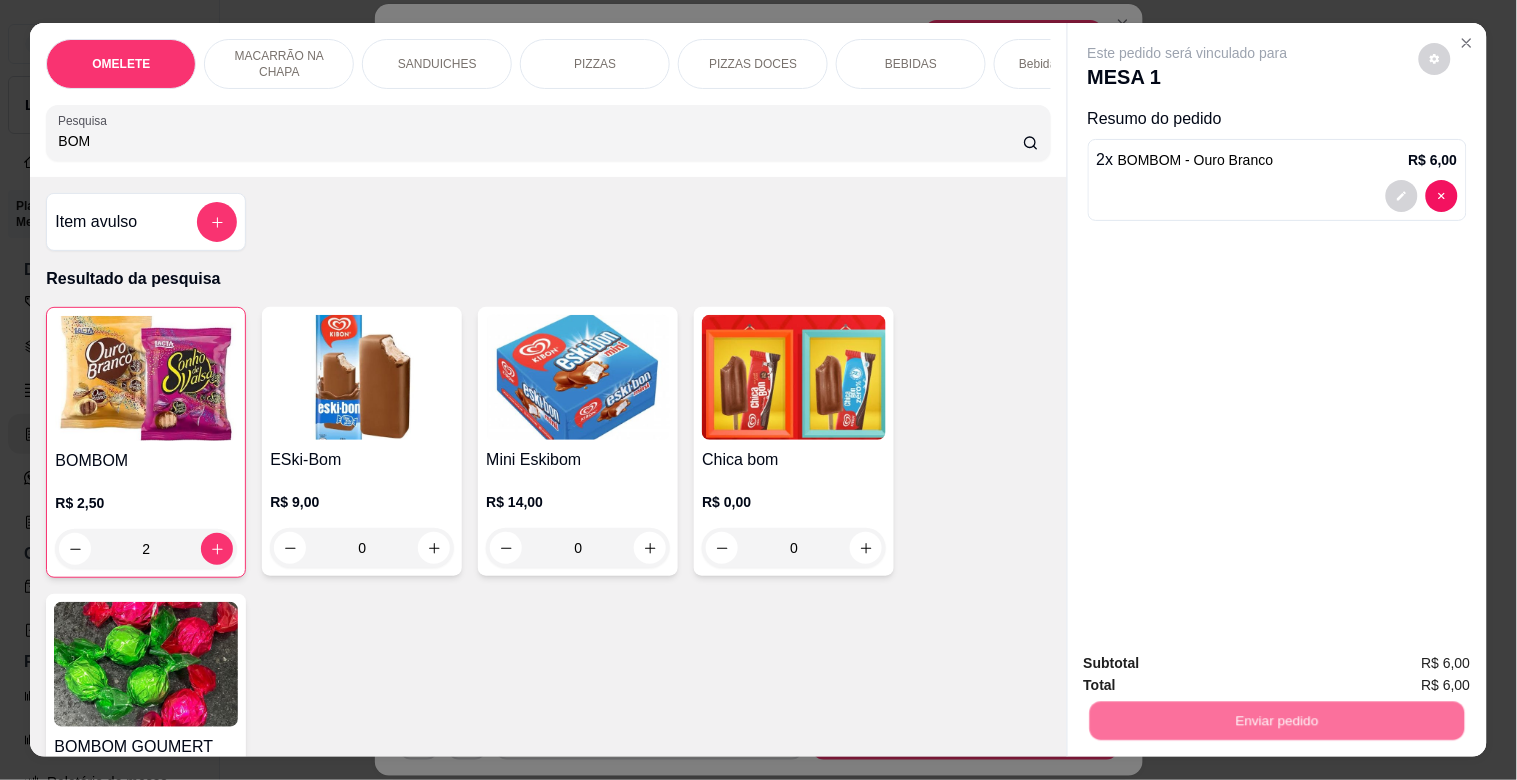 click on "Não registrar e enviar pedido" at bounding box center [1211, 663] 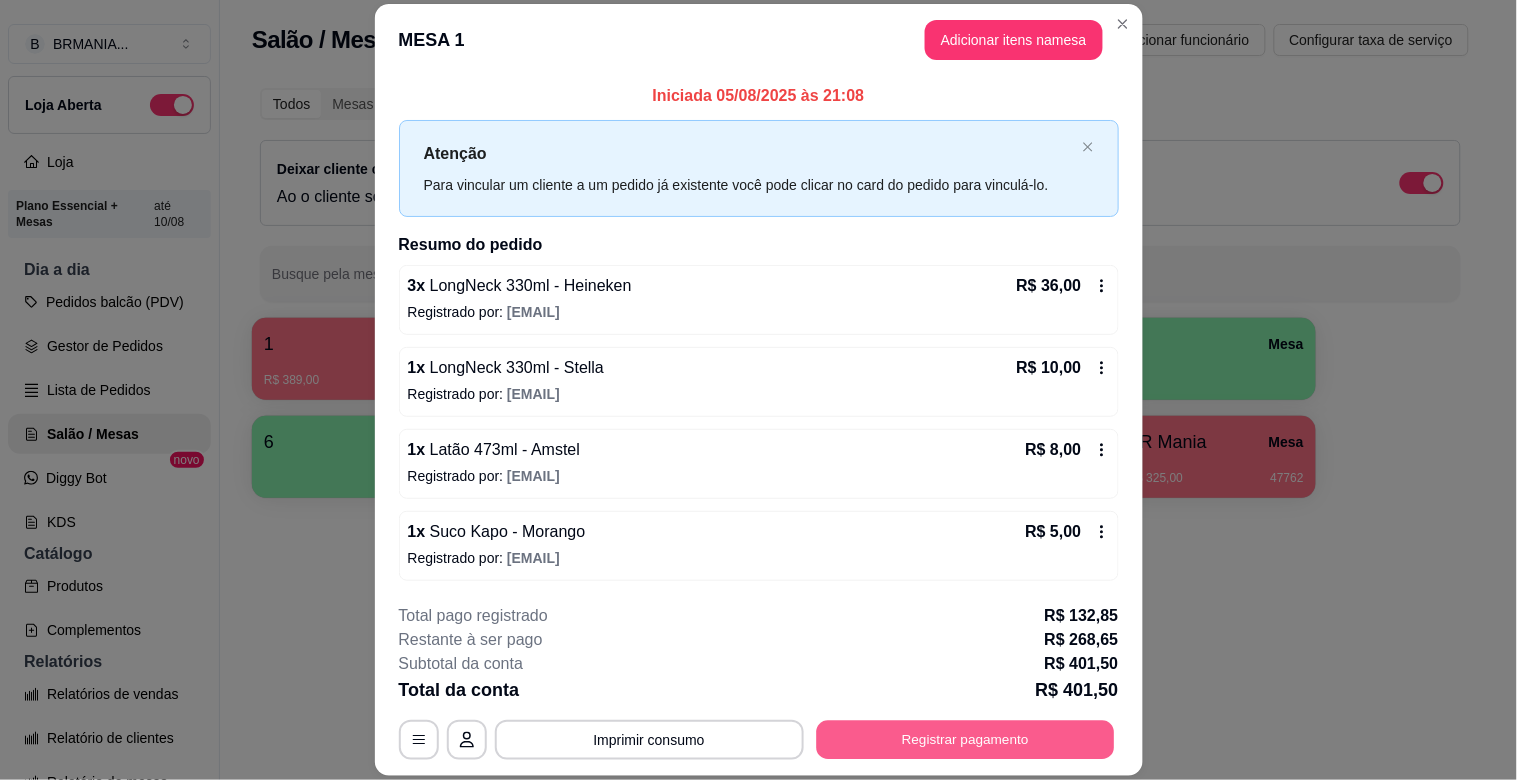 click on "Registrar pagamento" at bounding box center [965, 740] 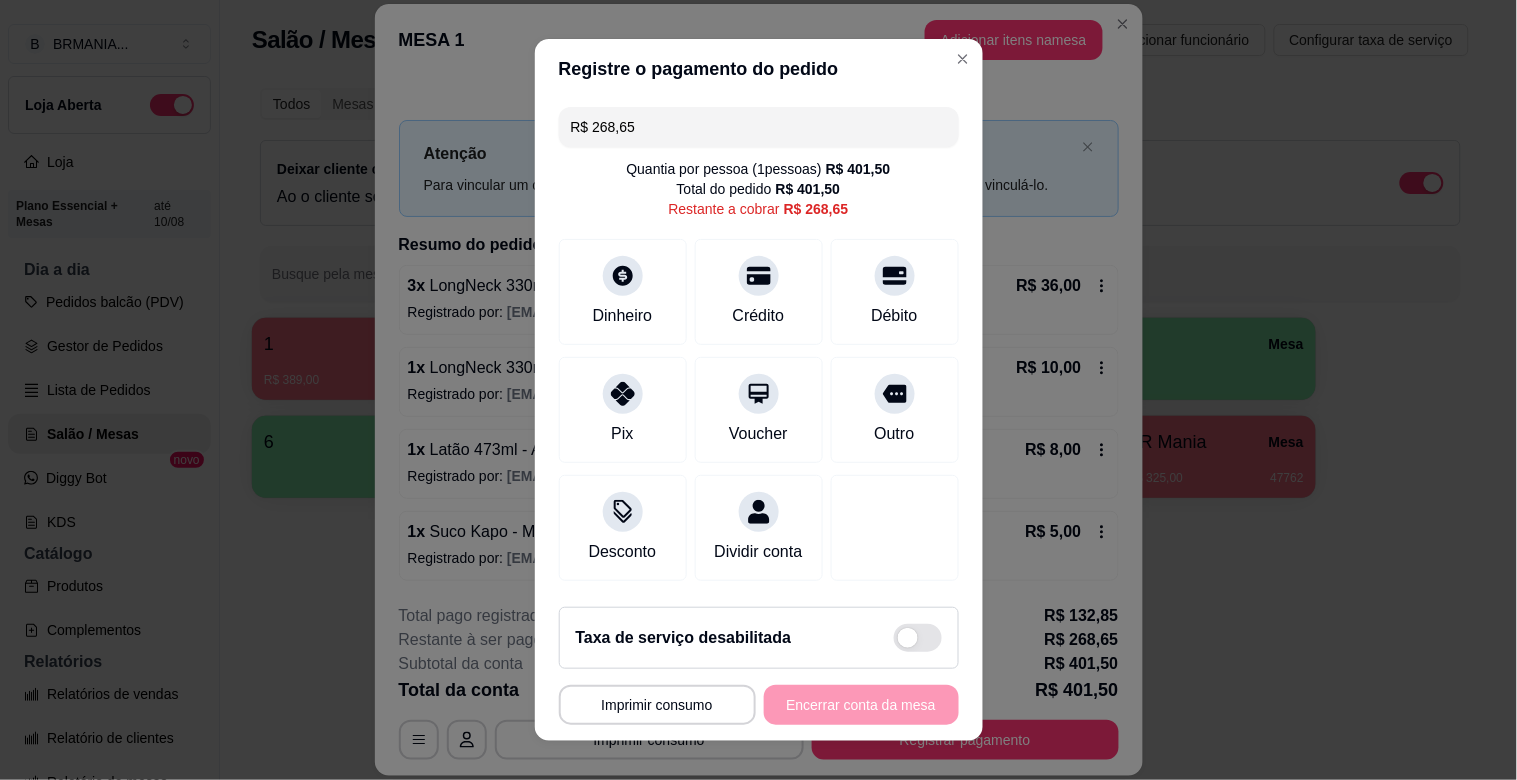 drag, startPoint x: 641, startPoint y: 136, endPoint x: 456, endPoint y: 136, distance: 185 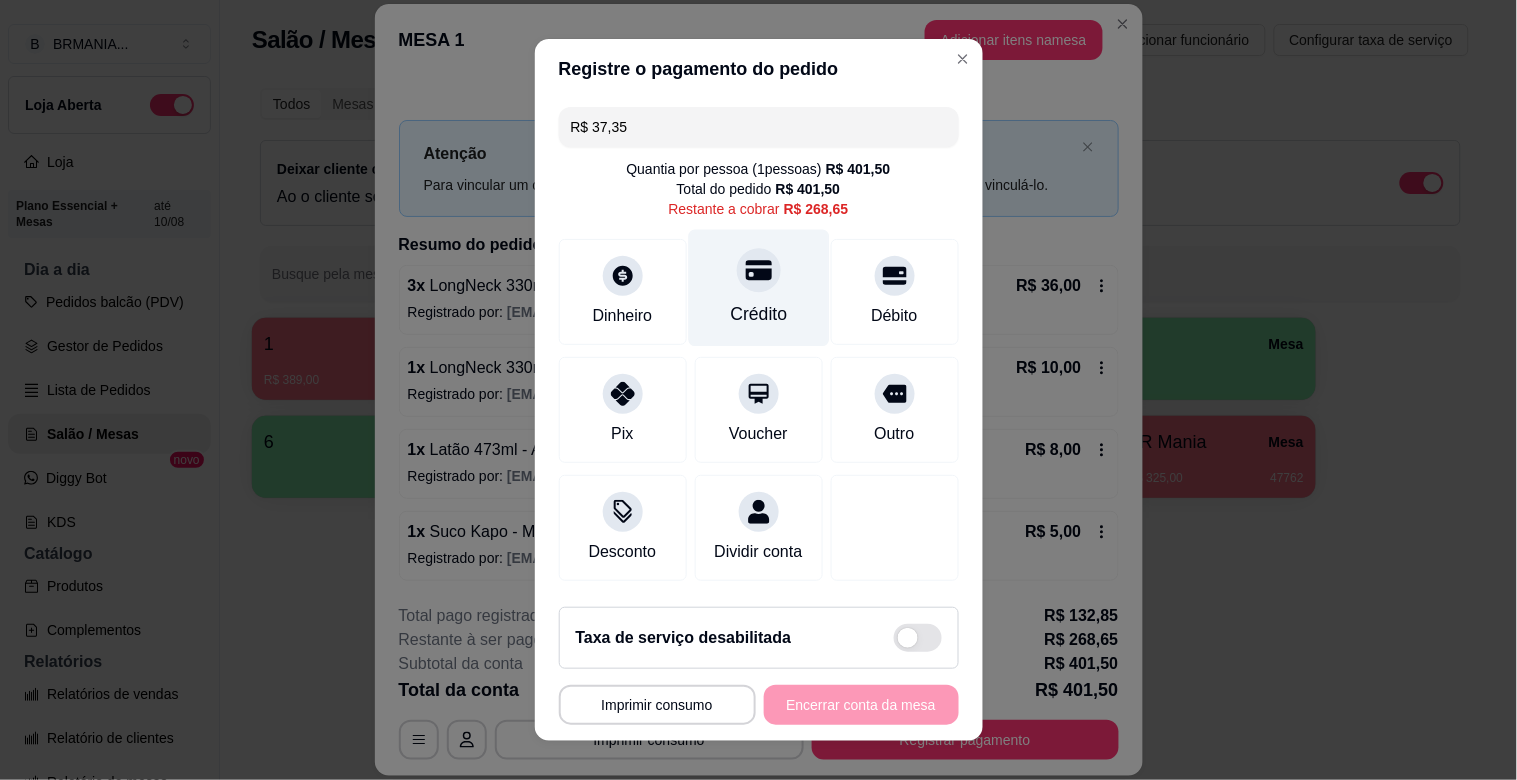 click on "Crédito" at bounding box center [758, 314] 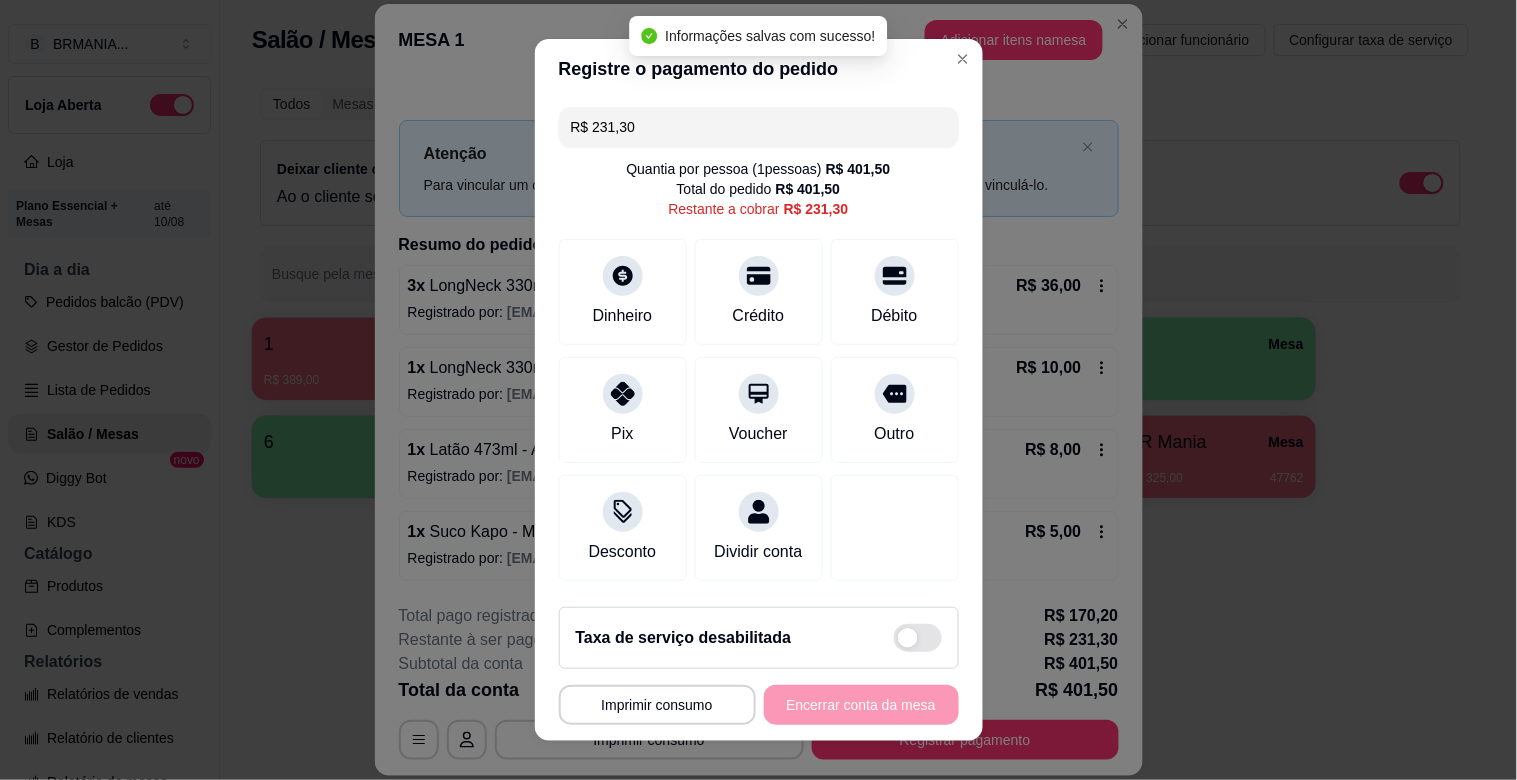 scroll, scrollTop: 277, scrollLeft: 0, axis: vertical 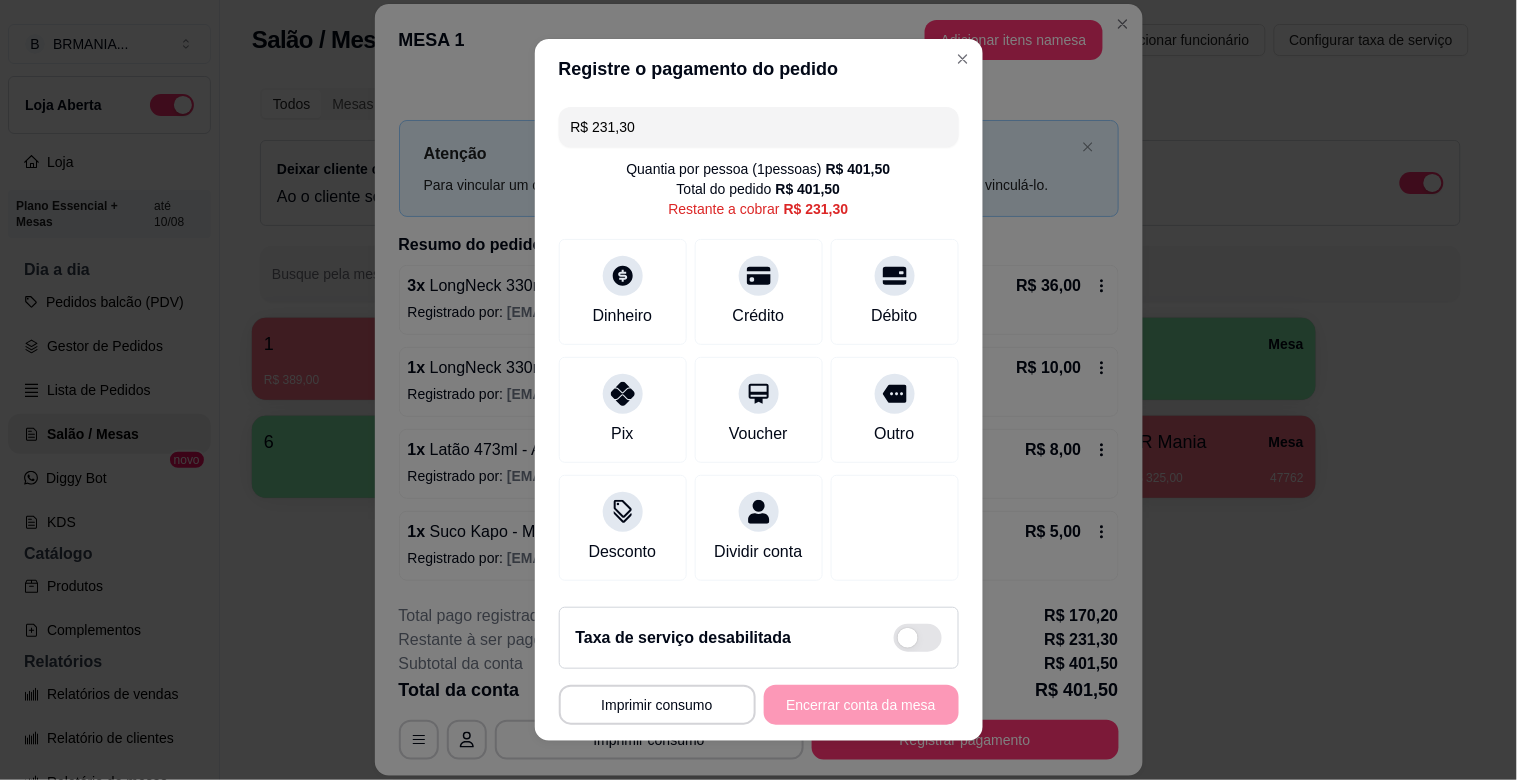 drag, startPoint x: 668, startPoint y: 122, endPoint x: 264, endPoint y: 114, distance: 404.0792 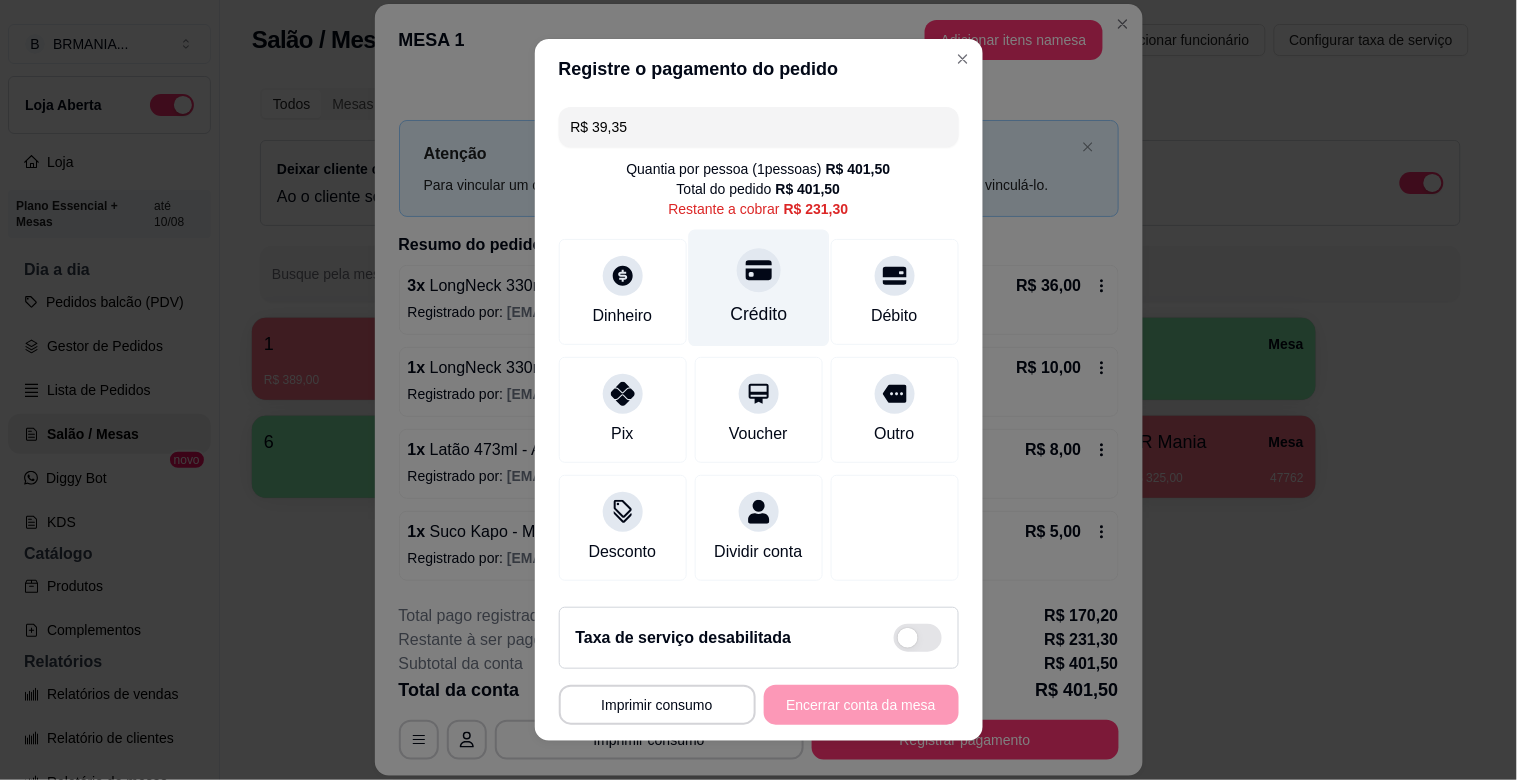 click 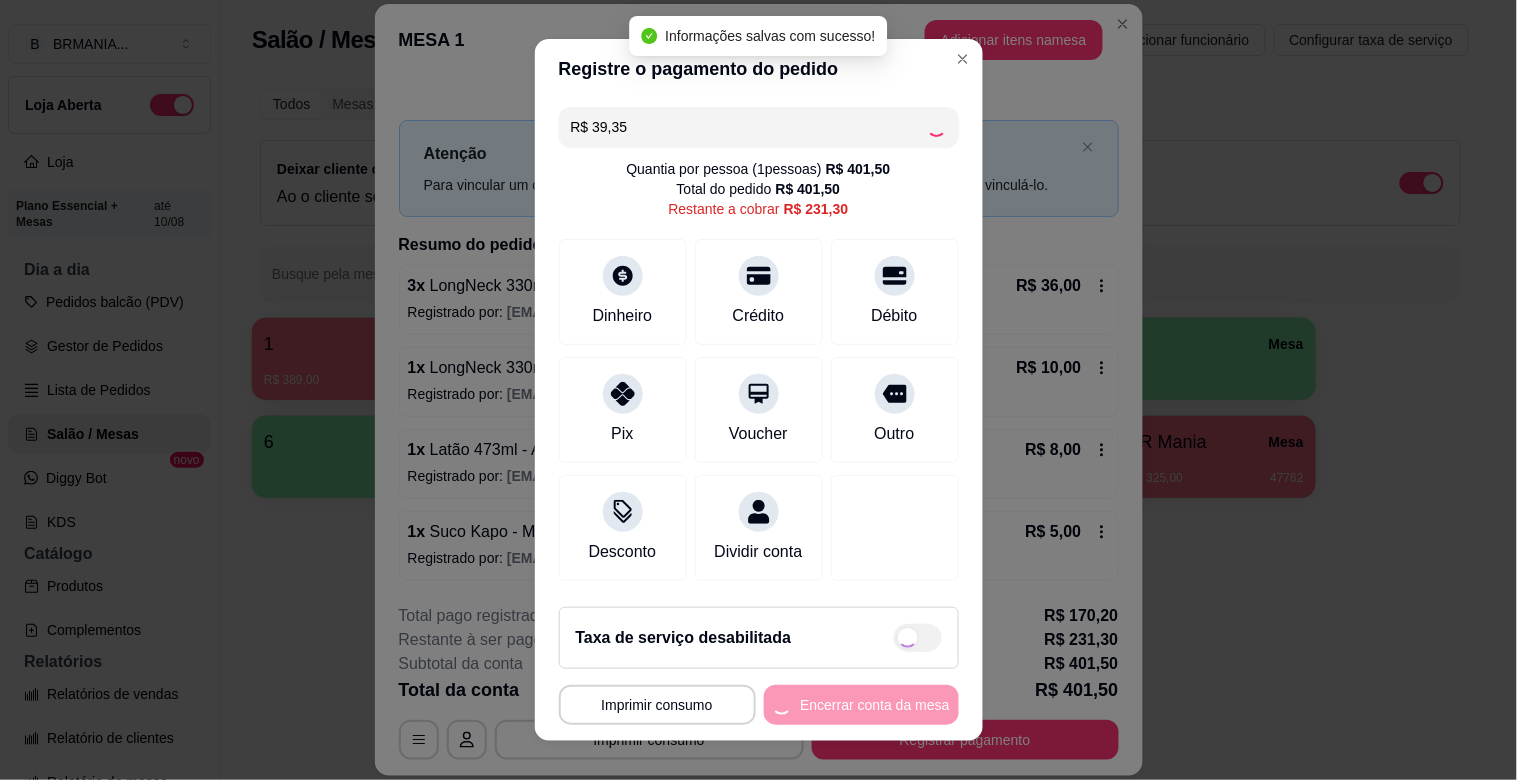 type on "R$ 191,95" 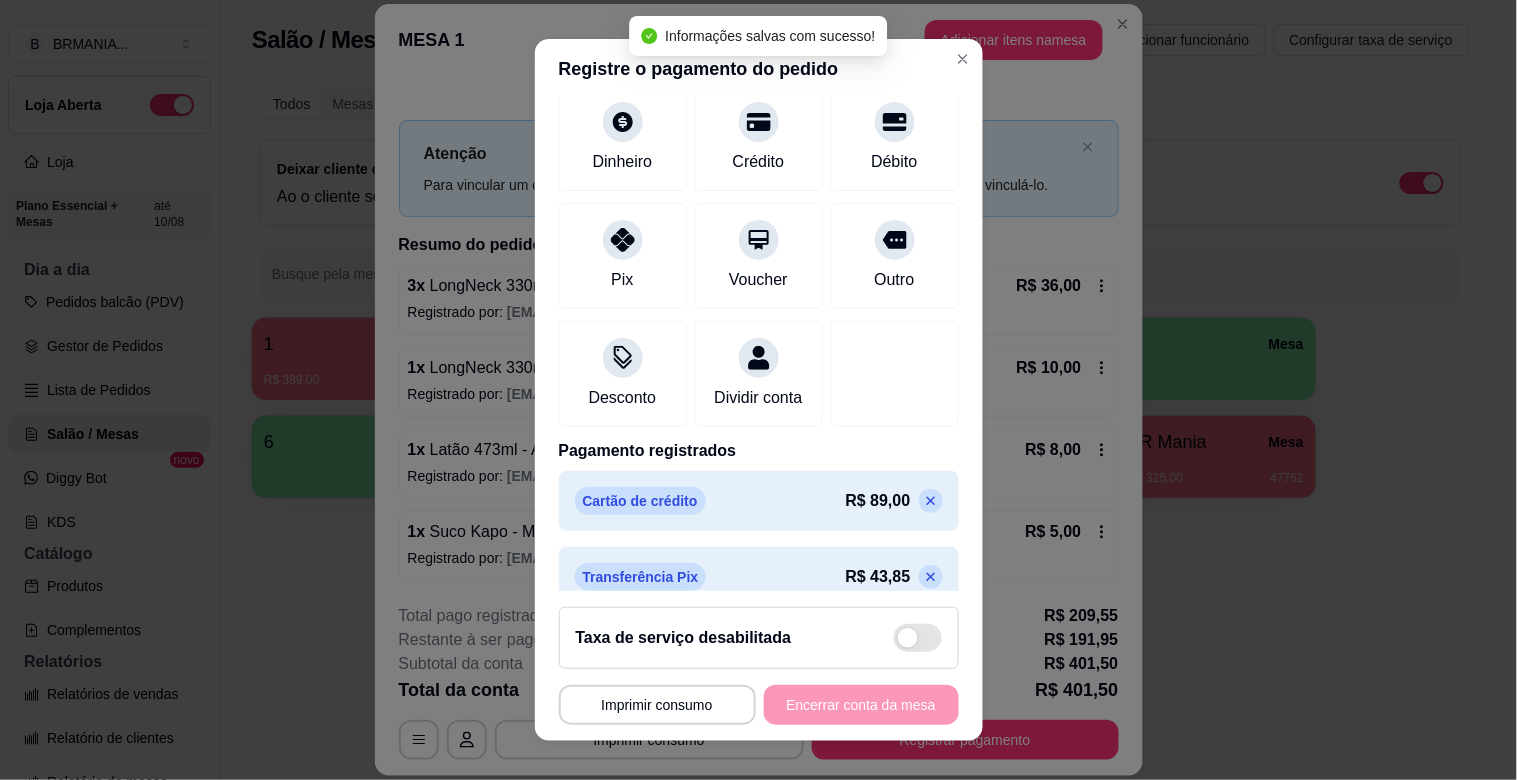 scroll, scrollTop: 354, scrollLeft: 0, axis: vertical 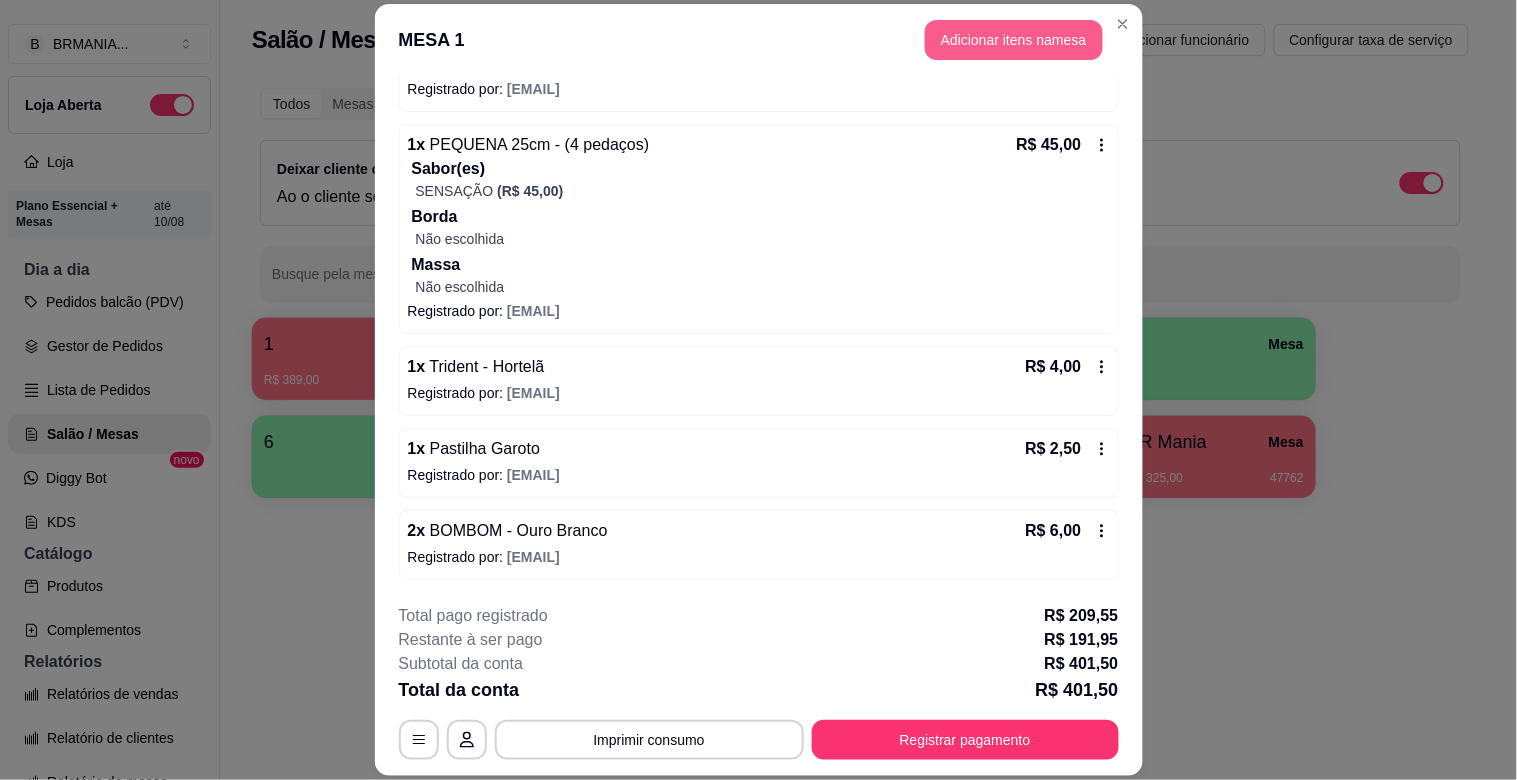 click on "Adicionar itens na  mesa" at bounding box center [1014, 40] 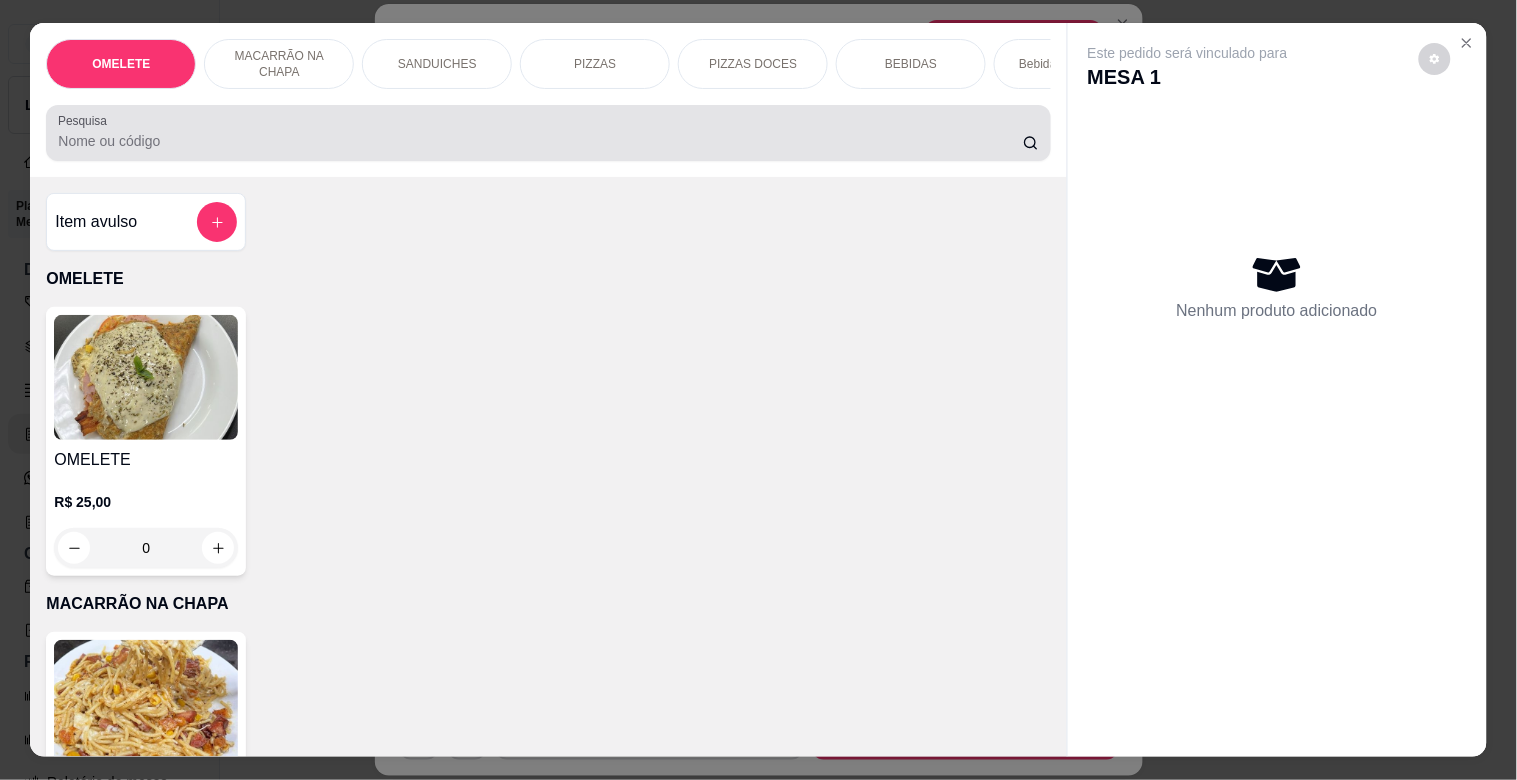 click at bounding box center (548, 133) 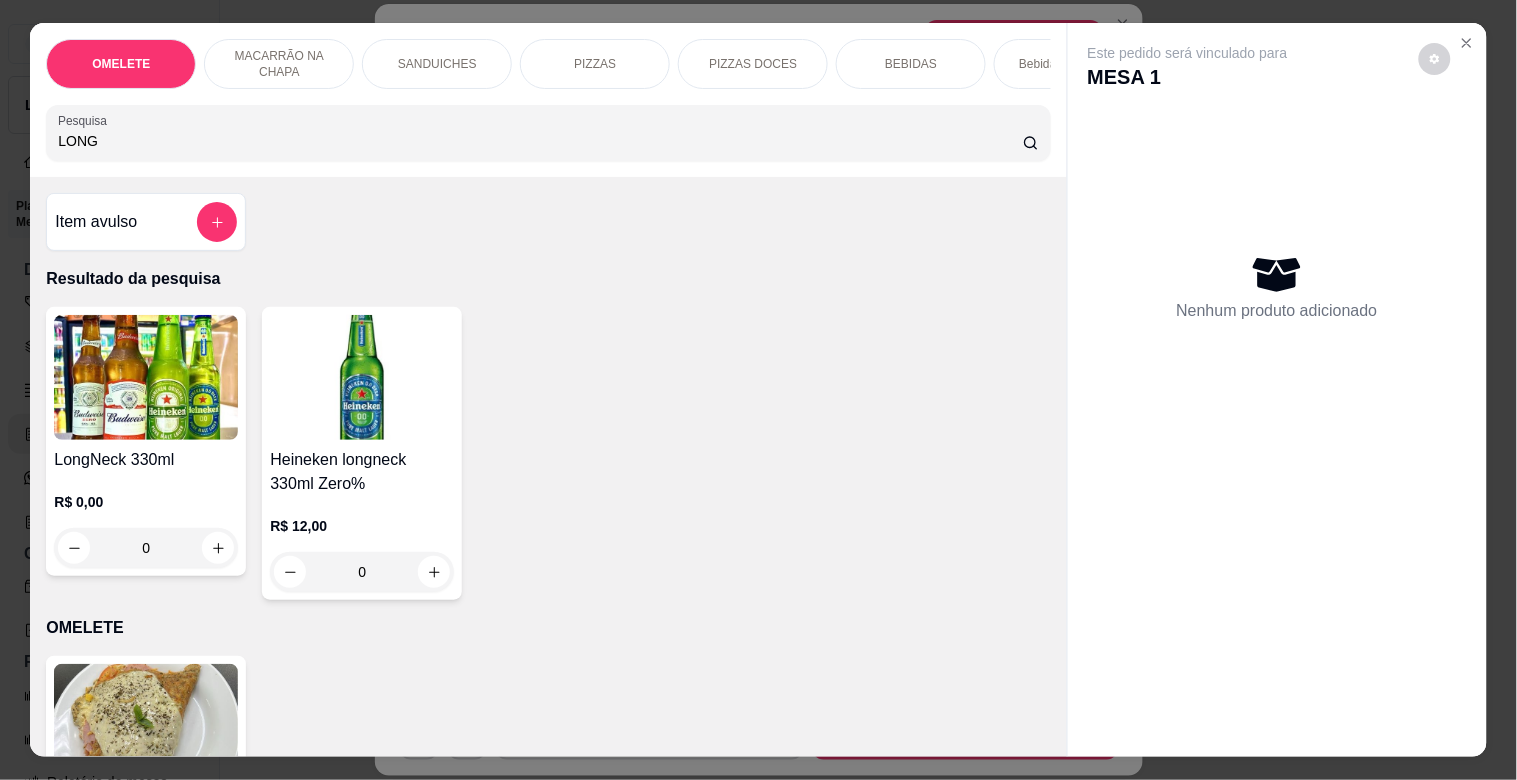 type on "LONG" 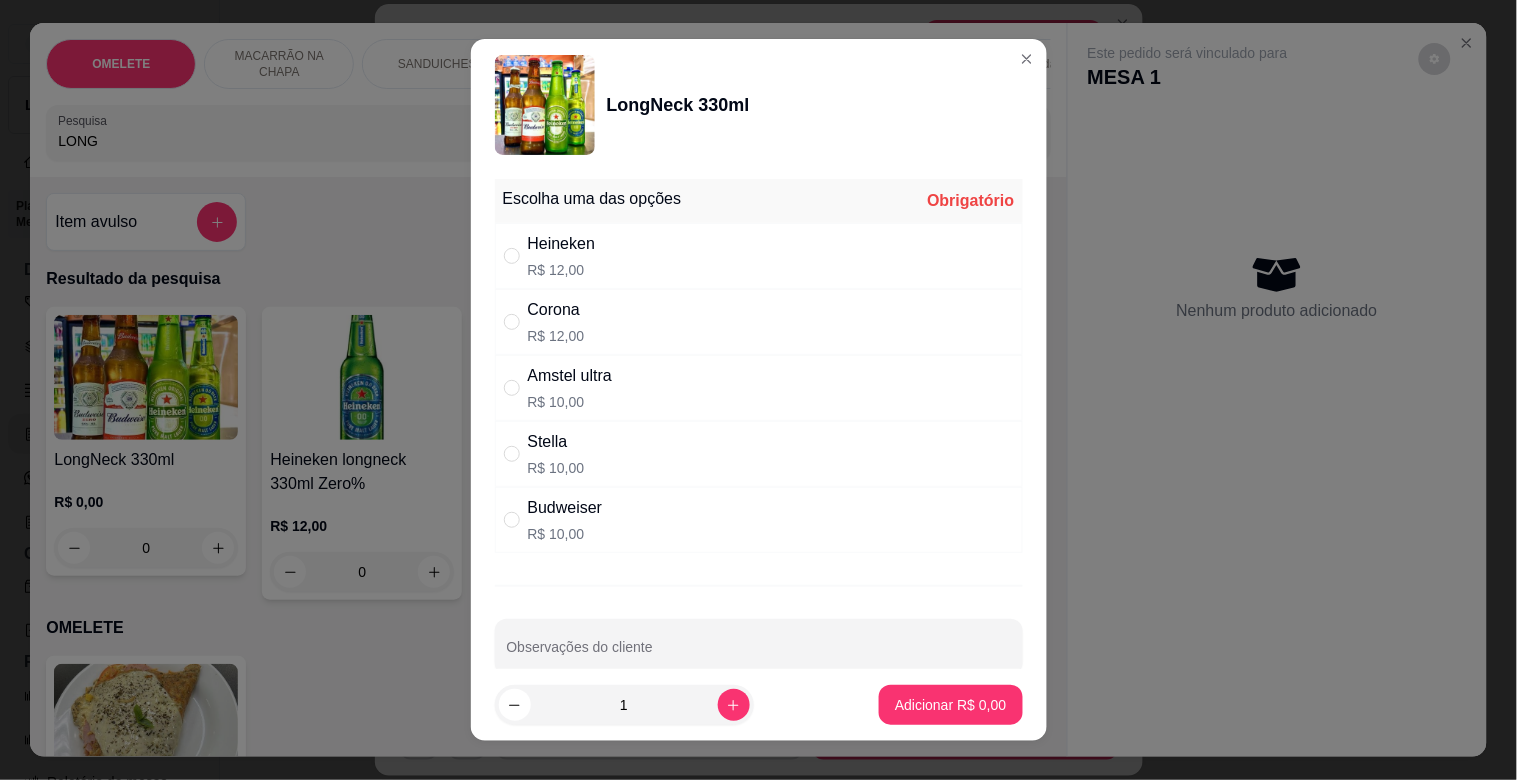 click on "Heineken" at bounding box center [562, 244] 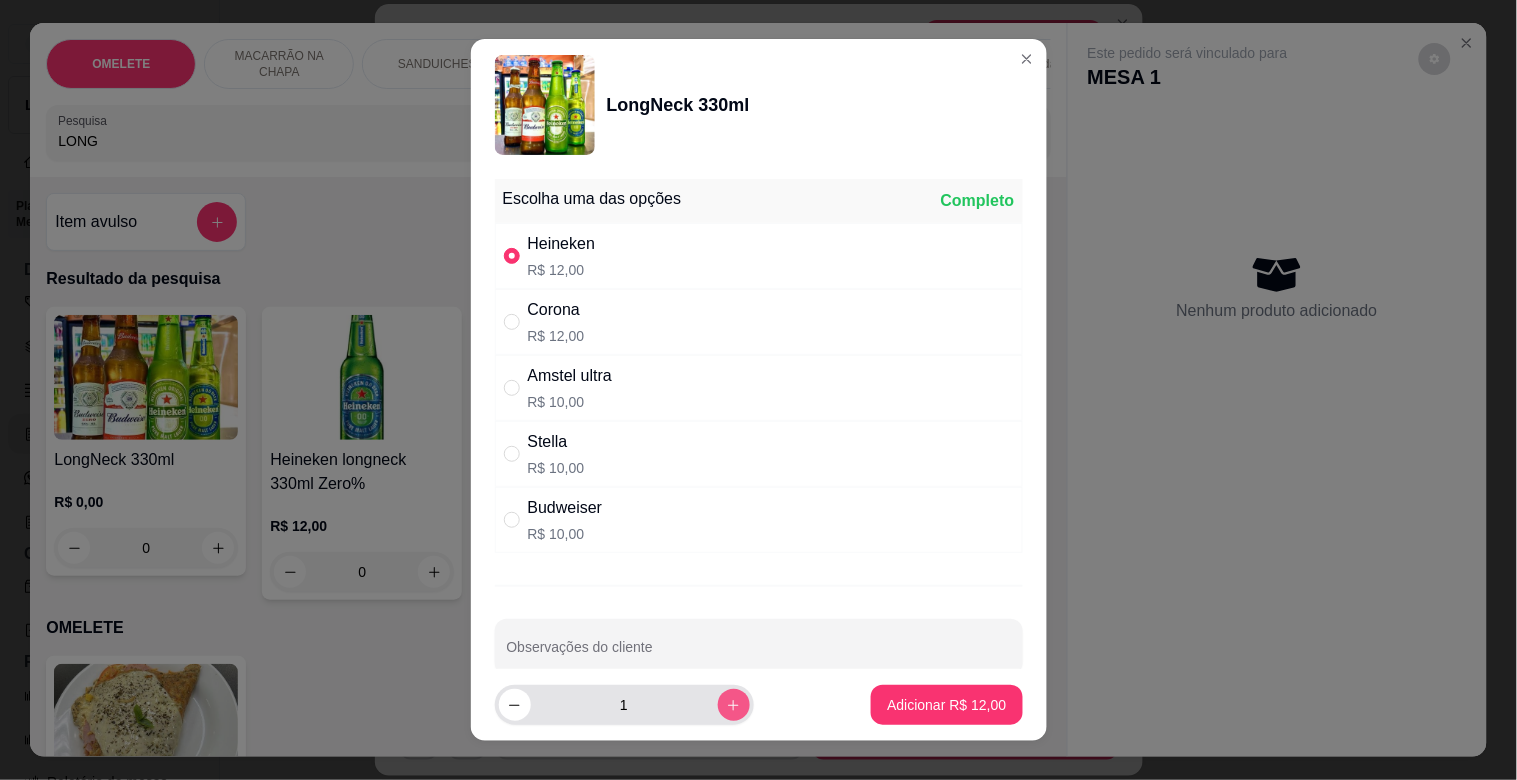 click 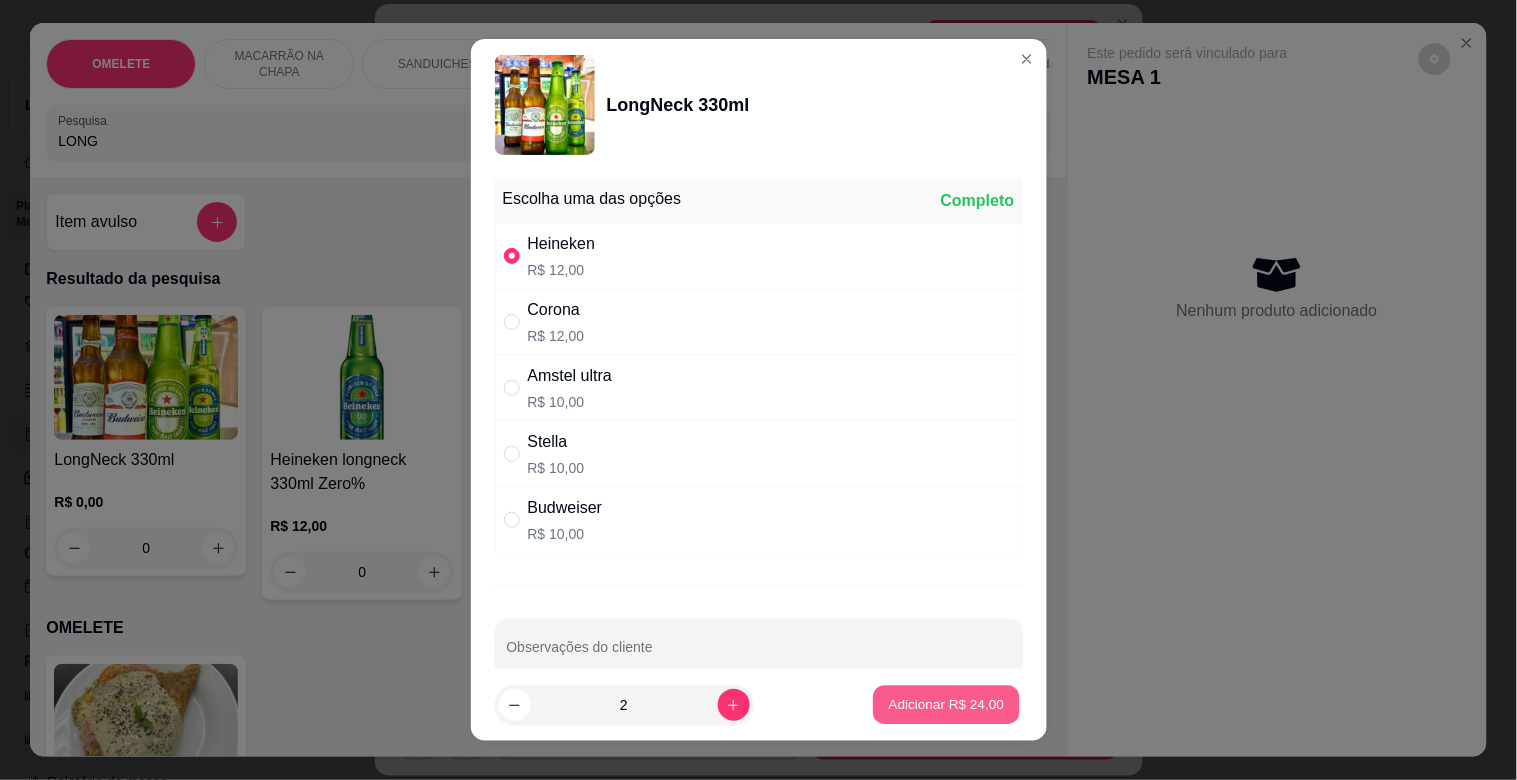 click on "Adicionar   R$ 24,00" at bounding box center [947, 705] 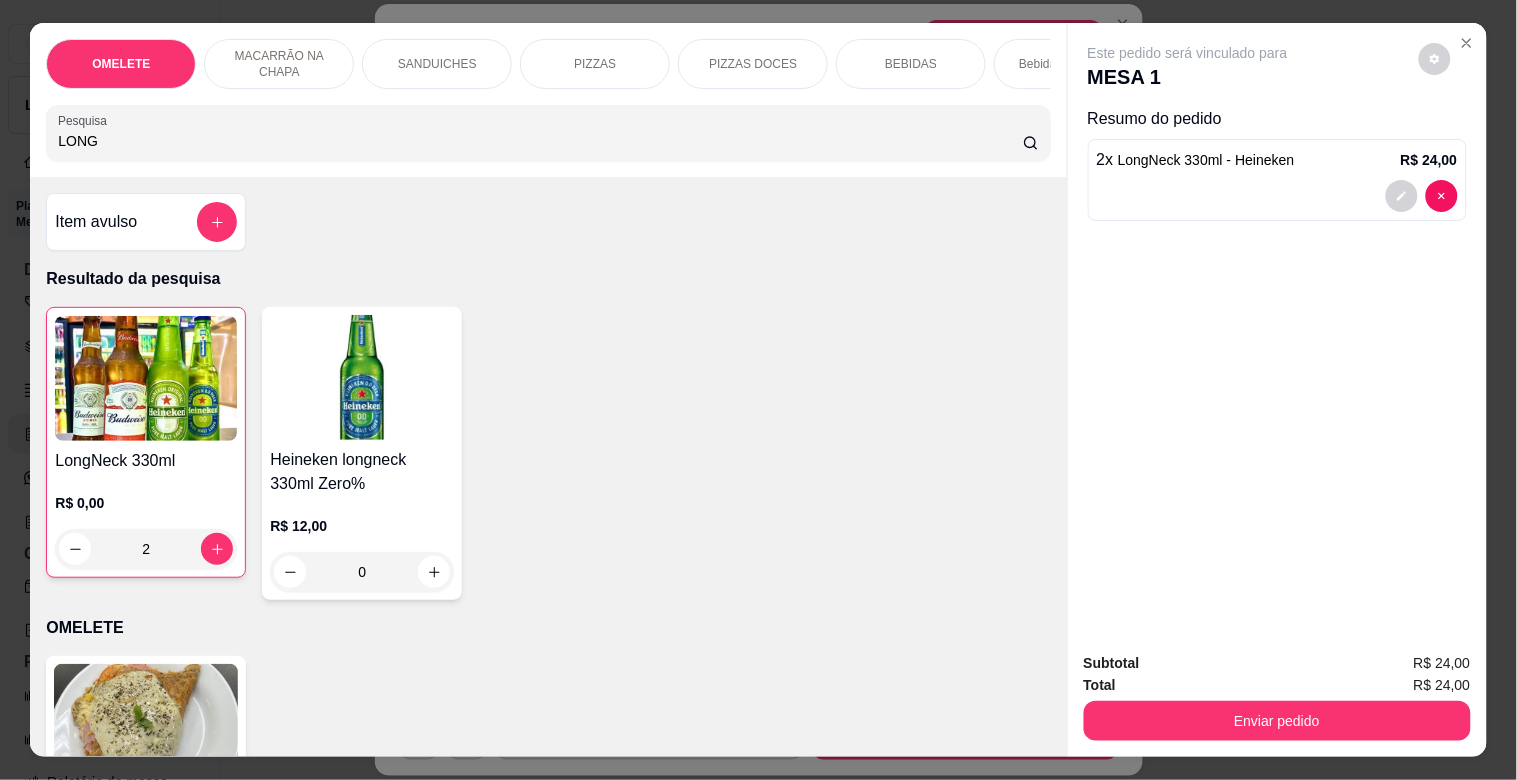 drag, startPoint x: 1228, startPoint y: 680, endPoint x: 1237, endPoint y: 701, distance: 22.847319 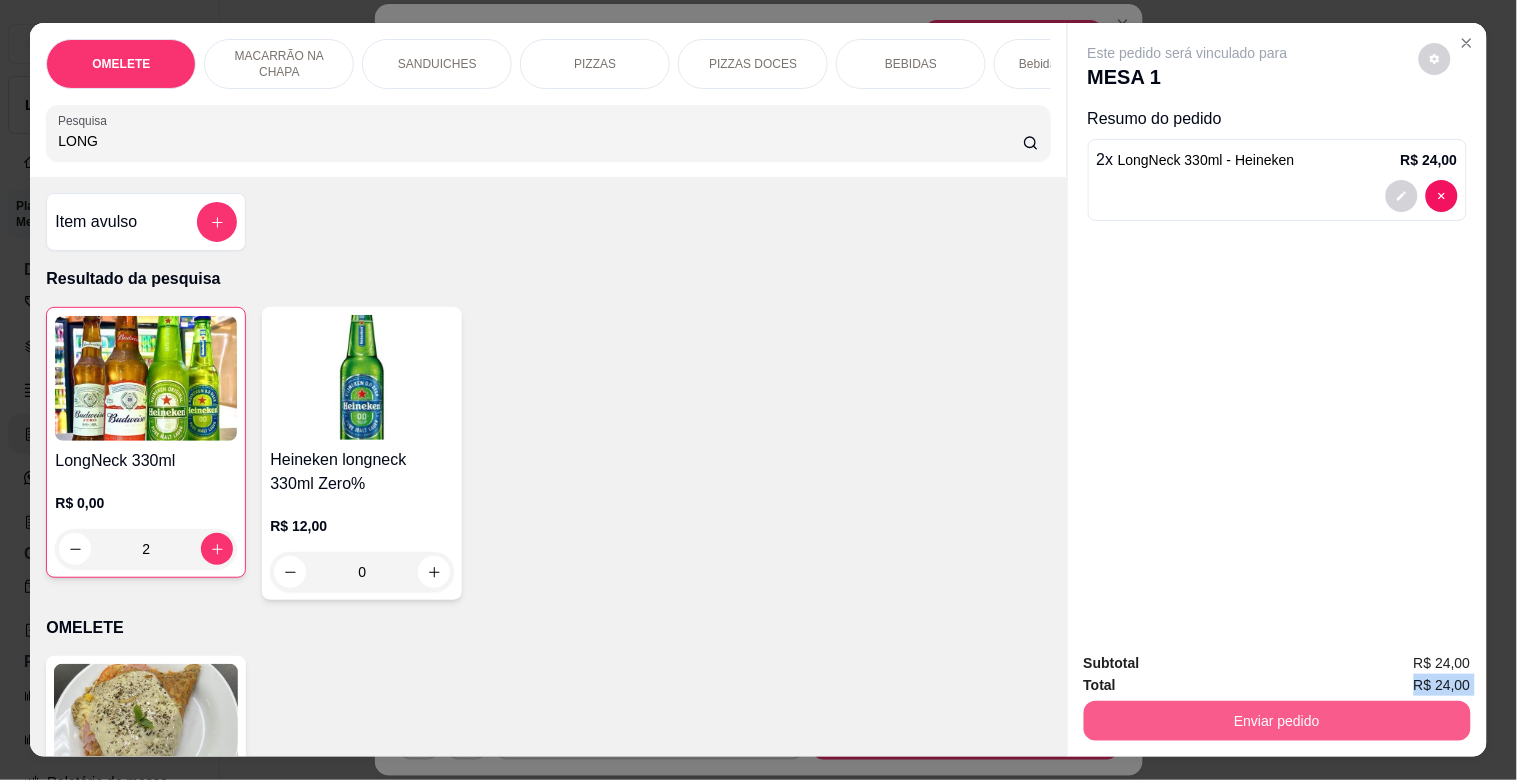 click on "Enviar pedido" at bounding box center [1277, 721] 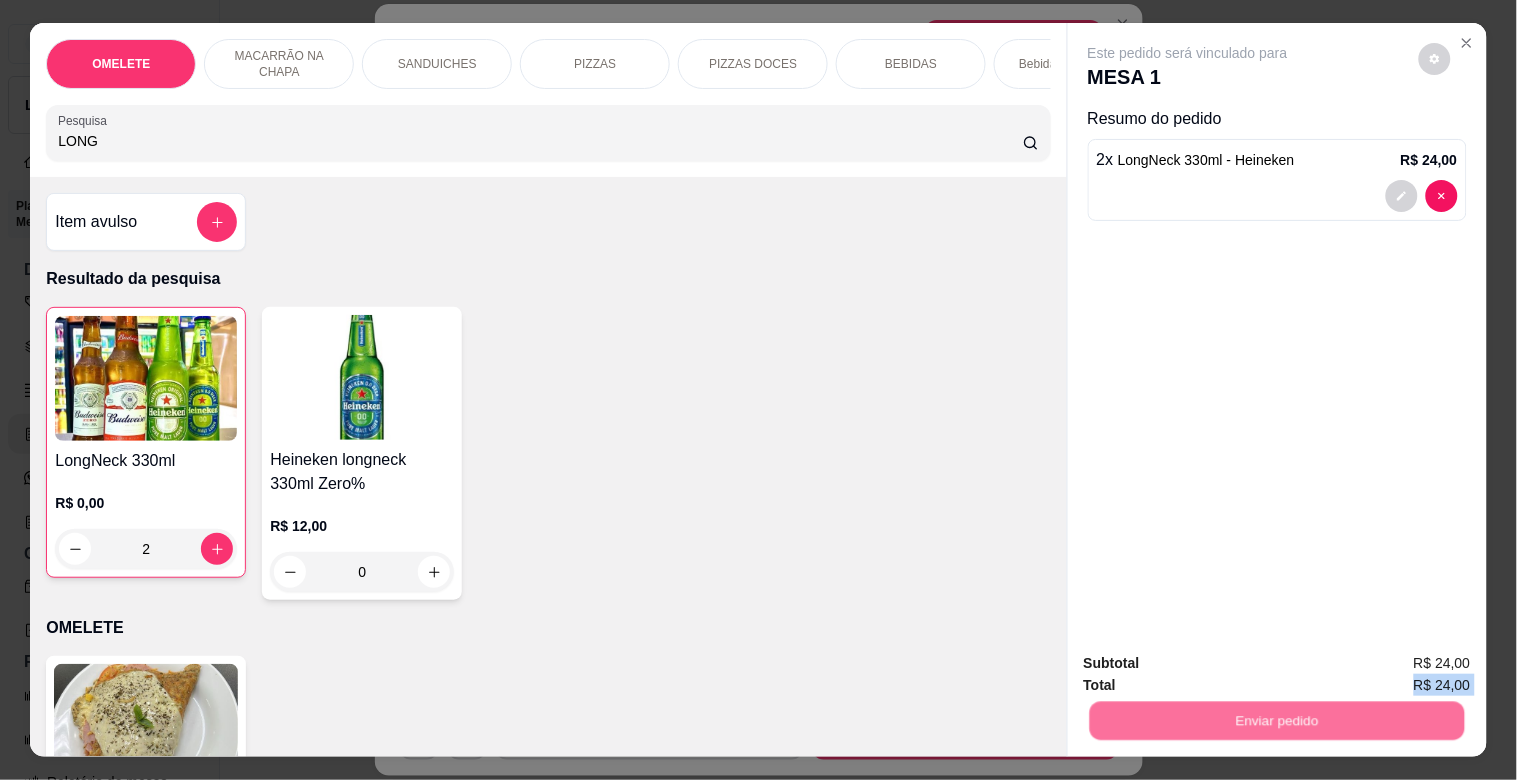 click on "Não registrar e enviar pedido" at bounding box center [1211, 663] 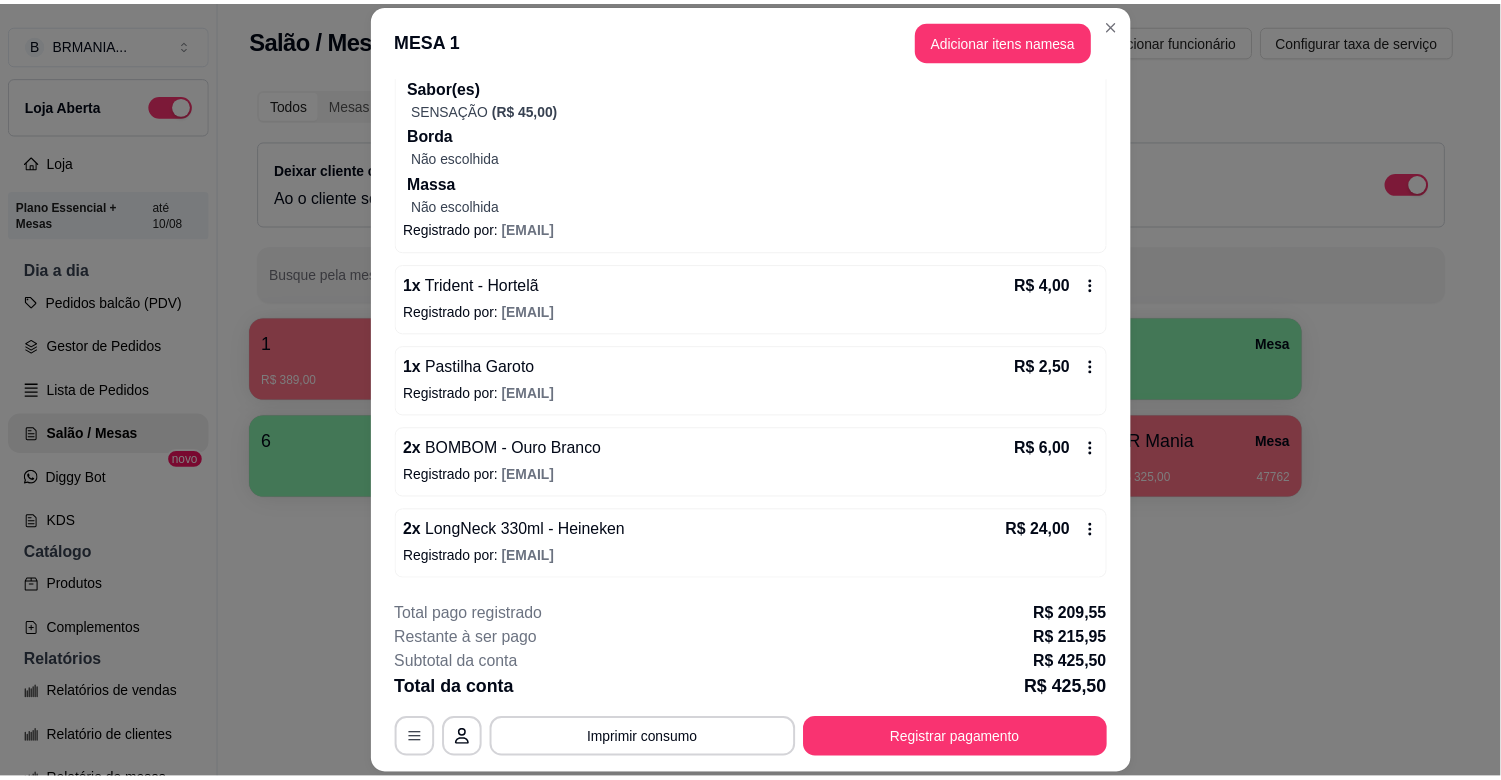 scroll, scrollTop: 1628, scrollLeft: 0, axis: vertical 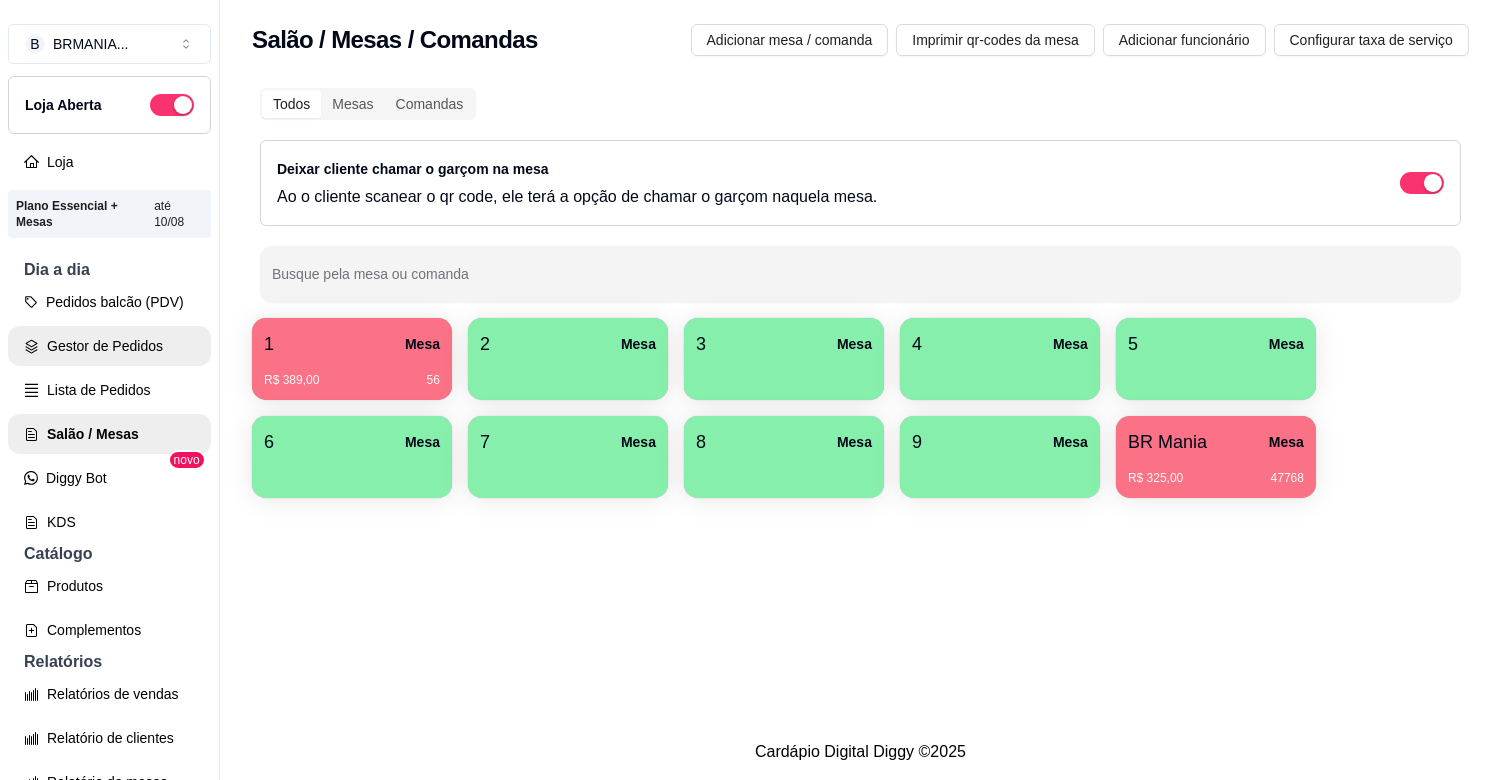 click on "Gestor de Pedidos" at bounding box center (109, 346) 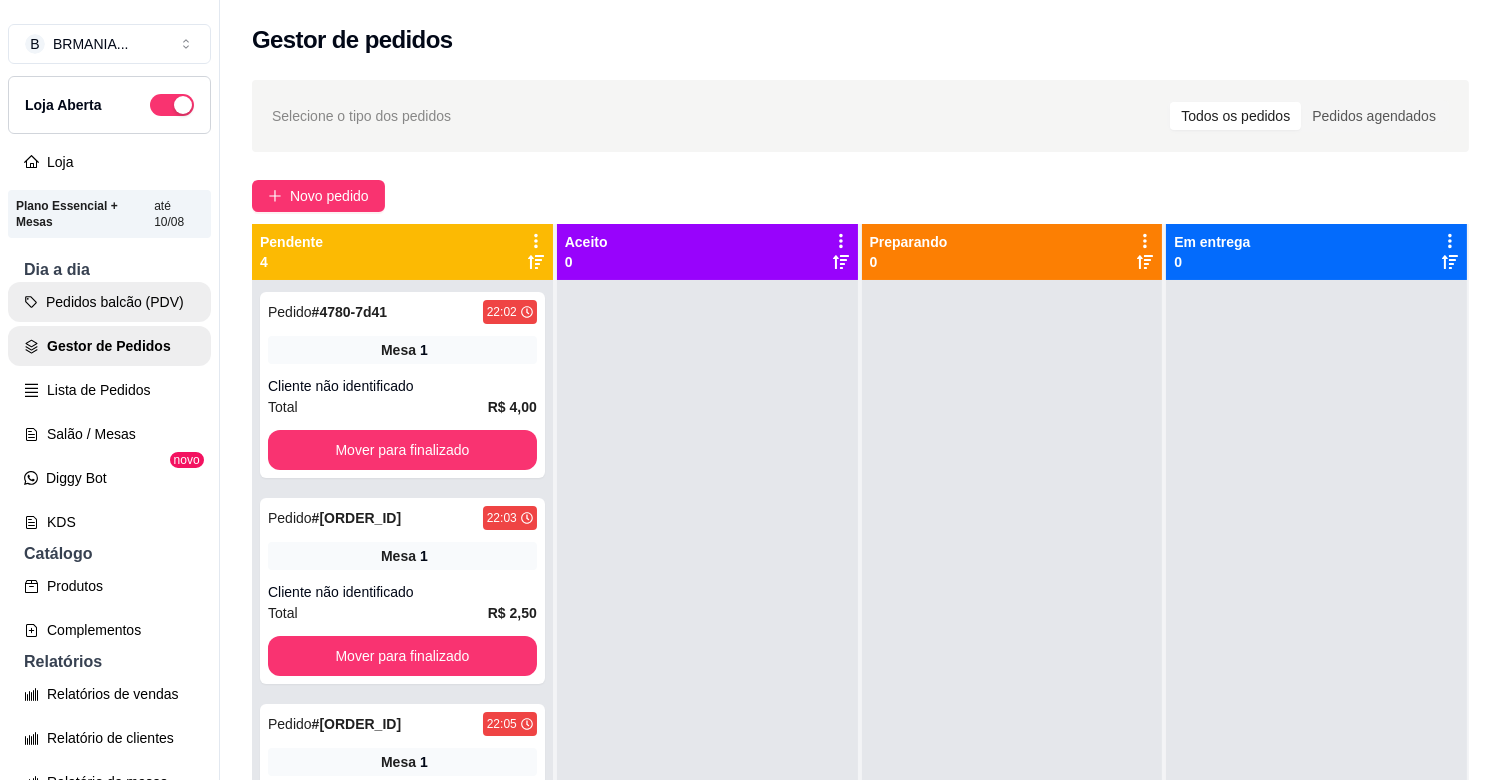 click on "Pedidos balcão (PDV)" at bounding box center (109, 302) 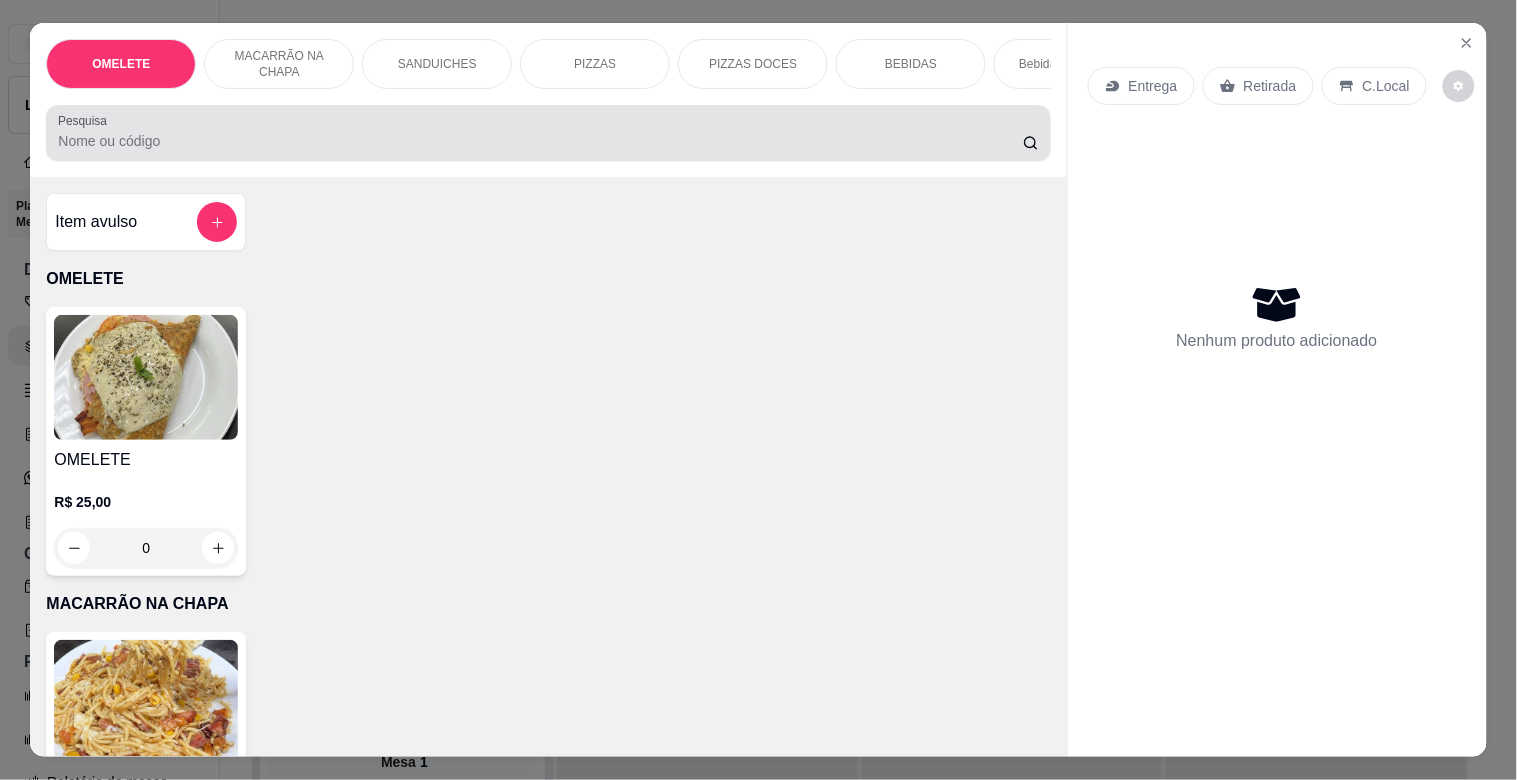 click on "Pesquisa" at bounding box center [548, 133] 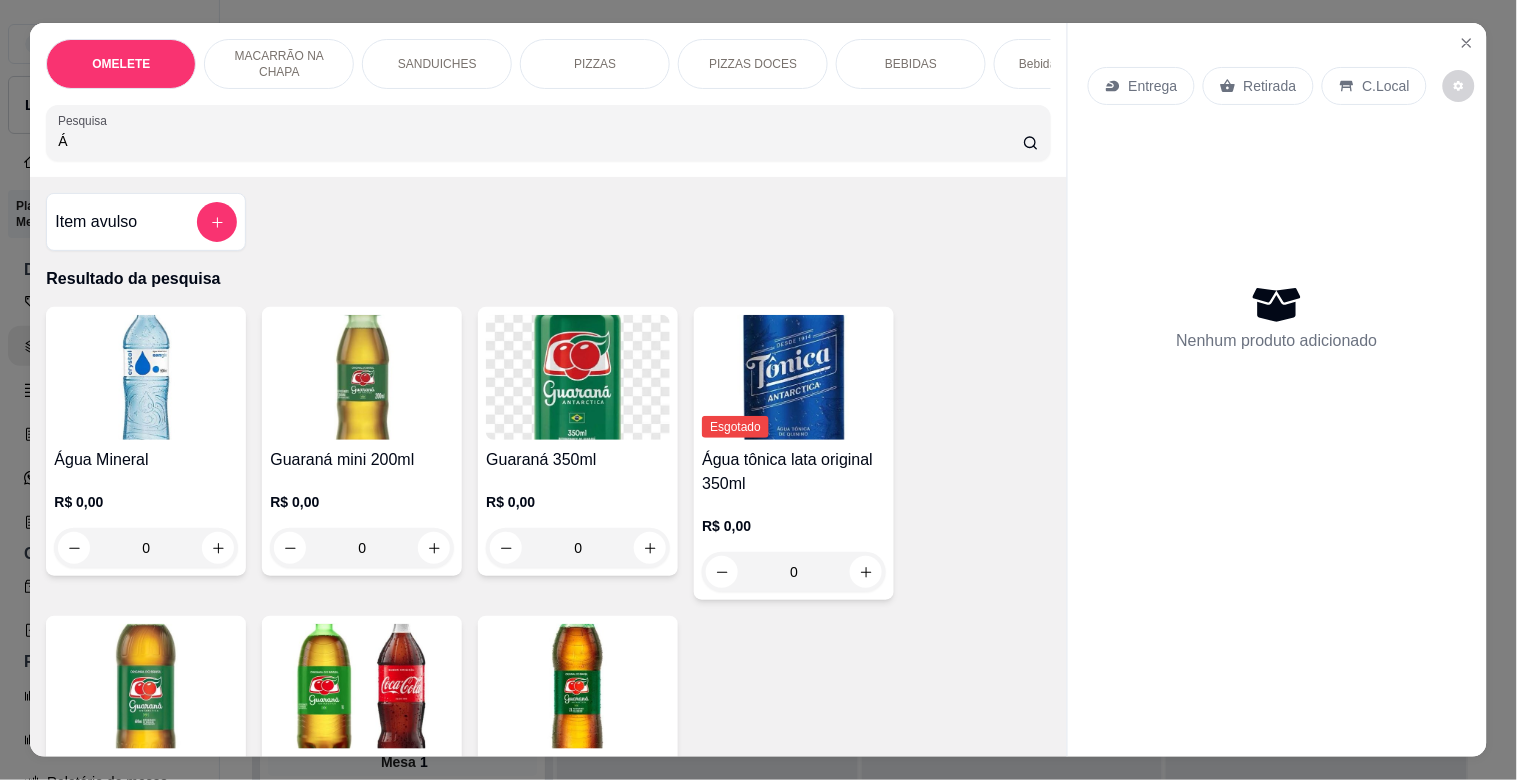 type on "Á" 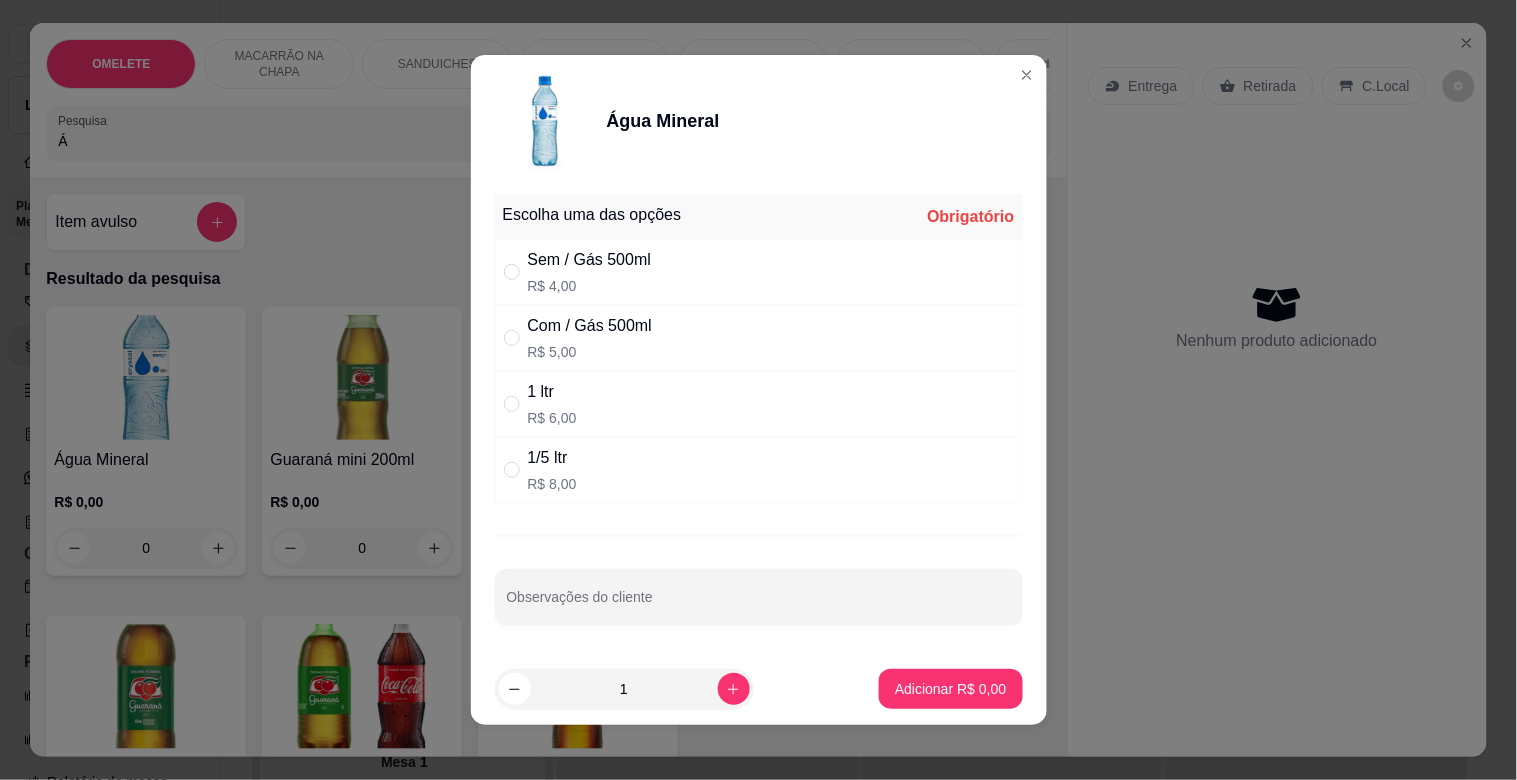 click on "R$ 5,00" at bounding box center [590, 352] 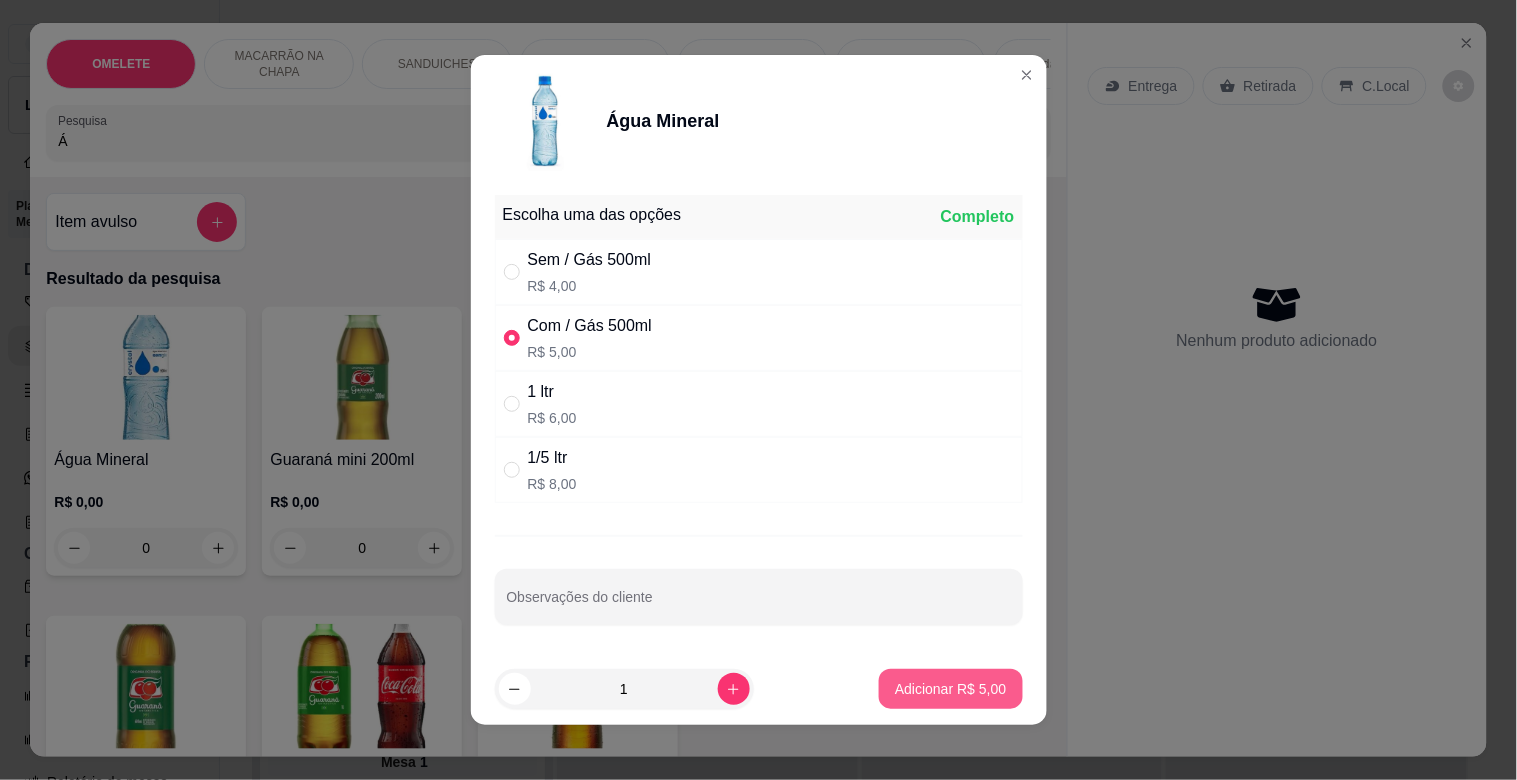 click on "Adicionar   R$ 5,00" at bounding box center [950, 689] 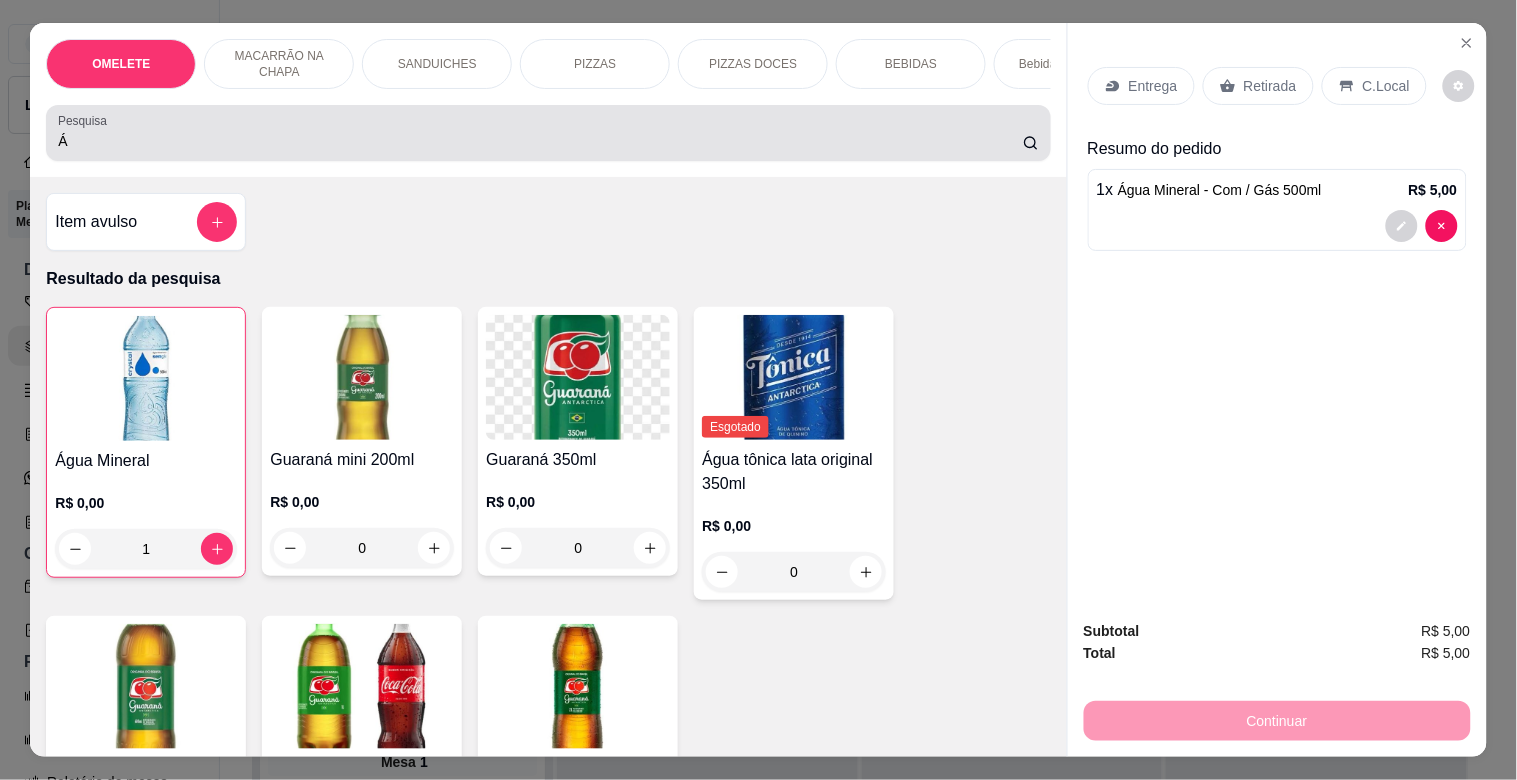 click on "Á" at bounding box center [548, 133] 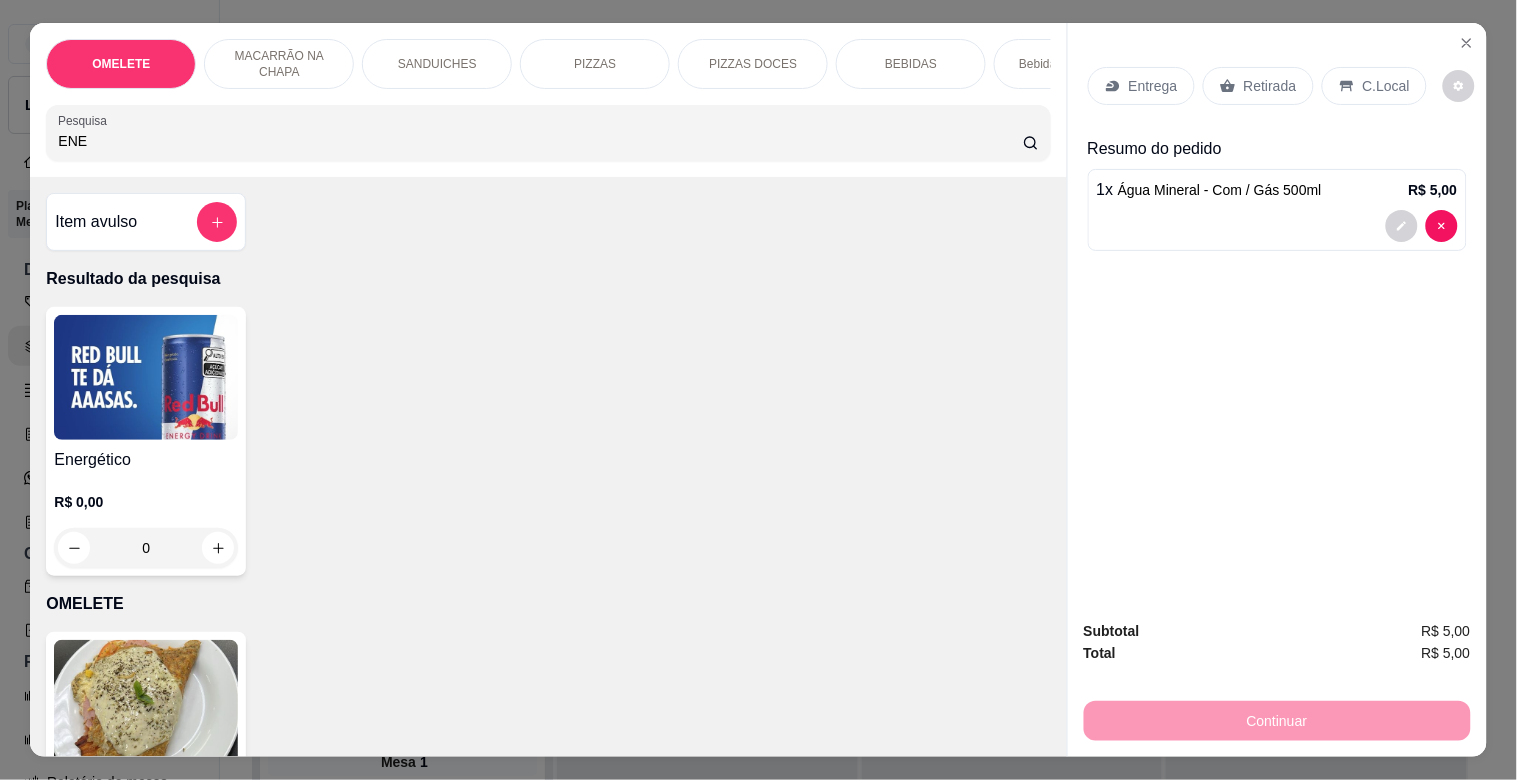 type on "ENE" 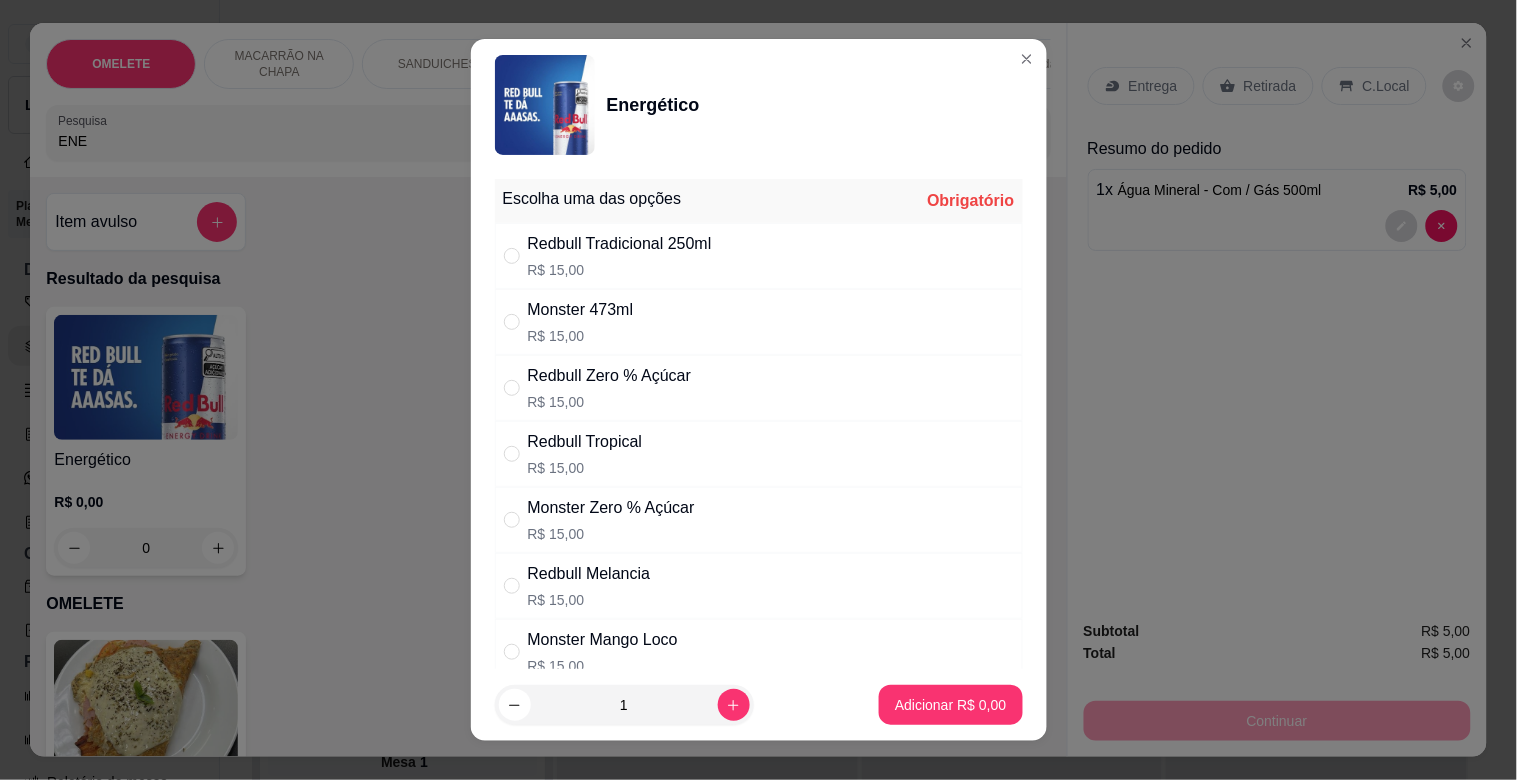 click on "Redbull Tradicional 250ml" at bounding box center [620, 244] 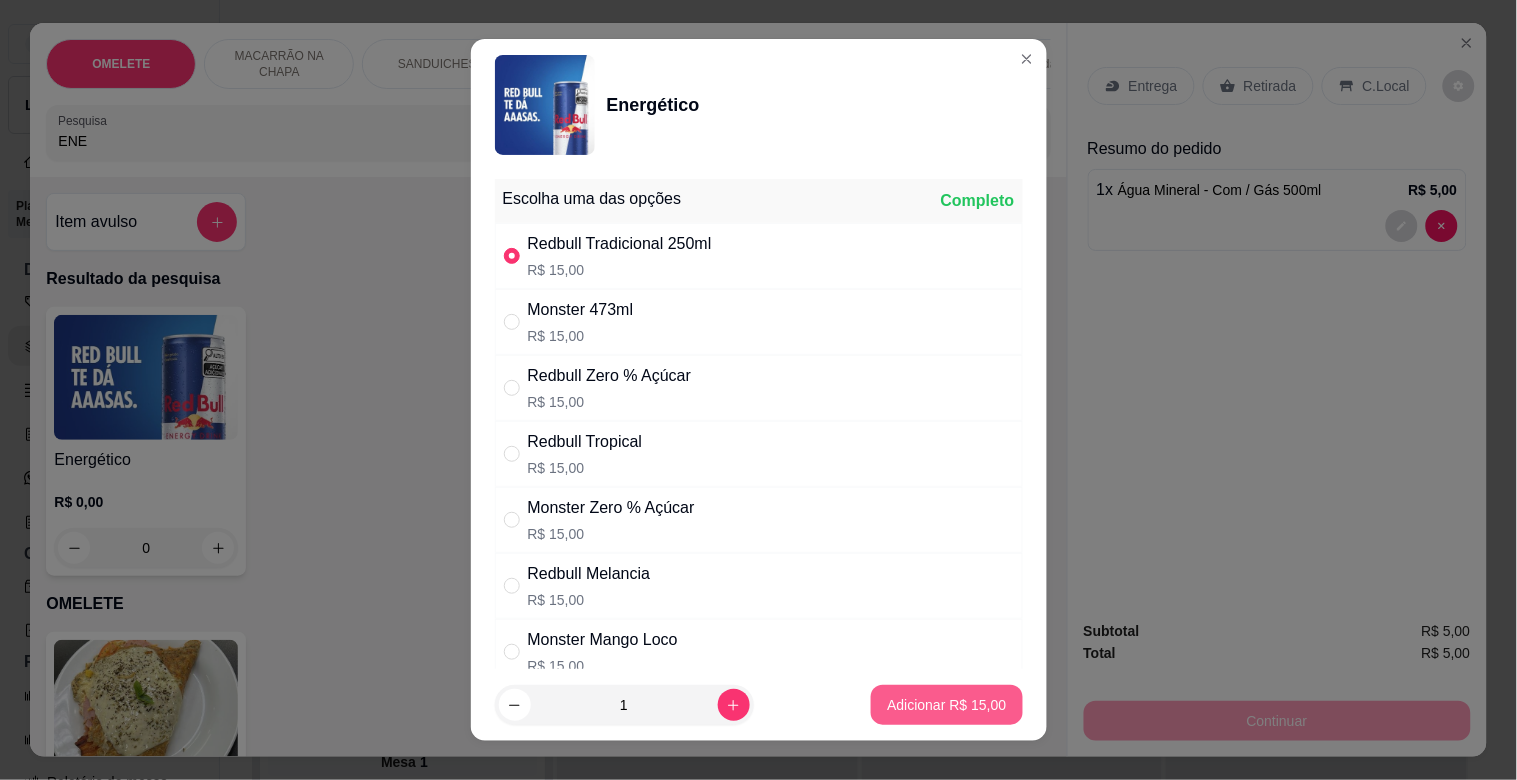 click on "Adicionar   R$ 15,00" at bounding box center (946, 705) 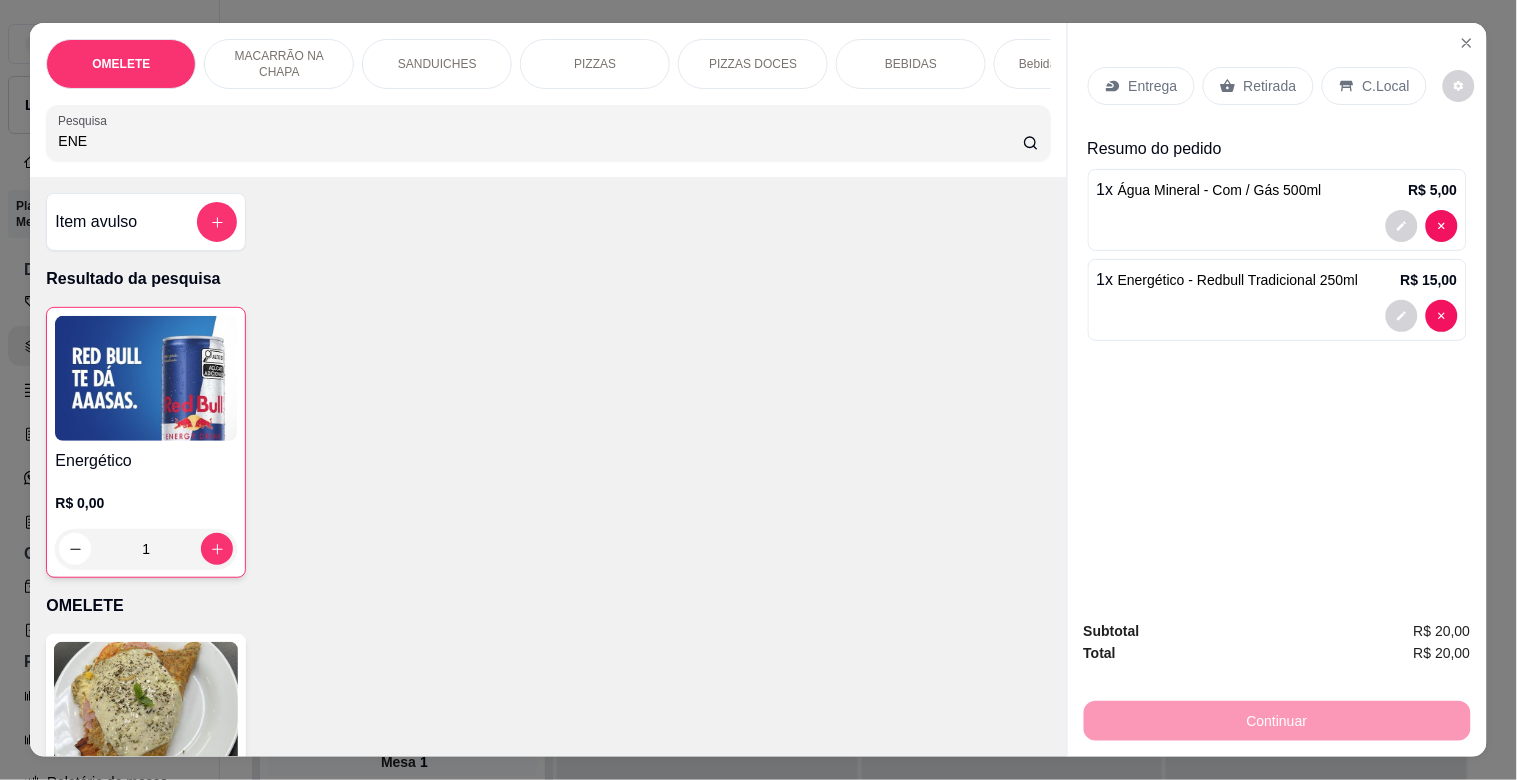 click on "ENE" at bounding box center [540, 141] 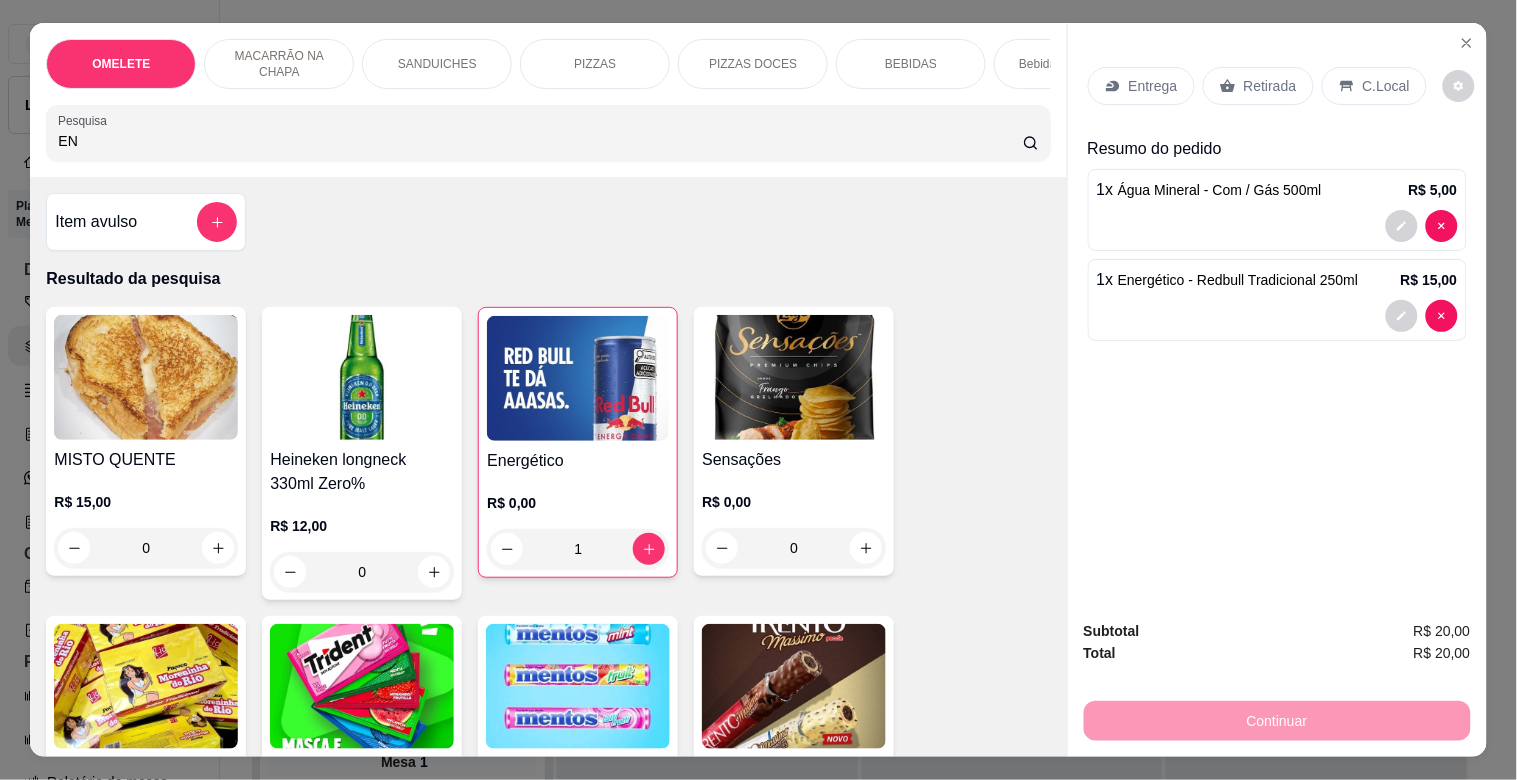 type on "E" 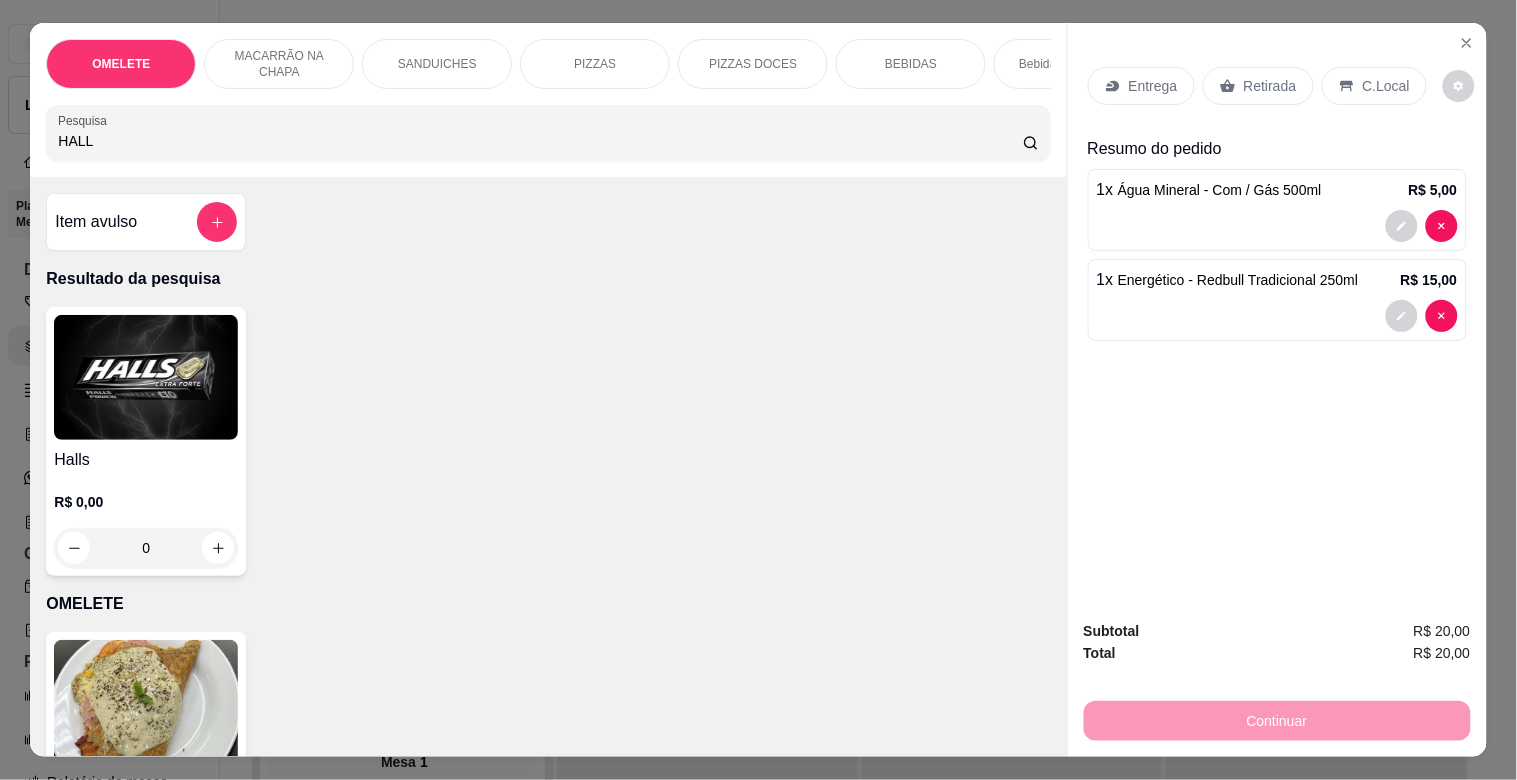 type on "HALL" 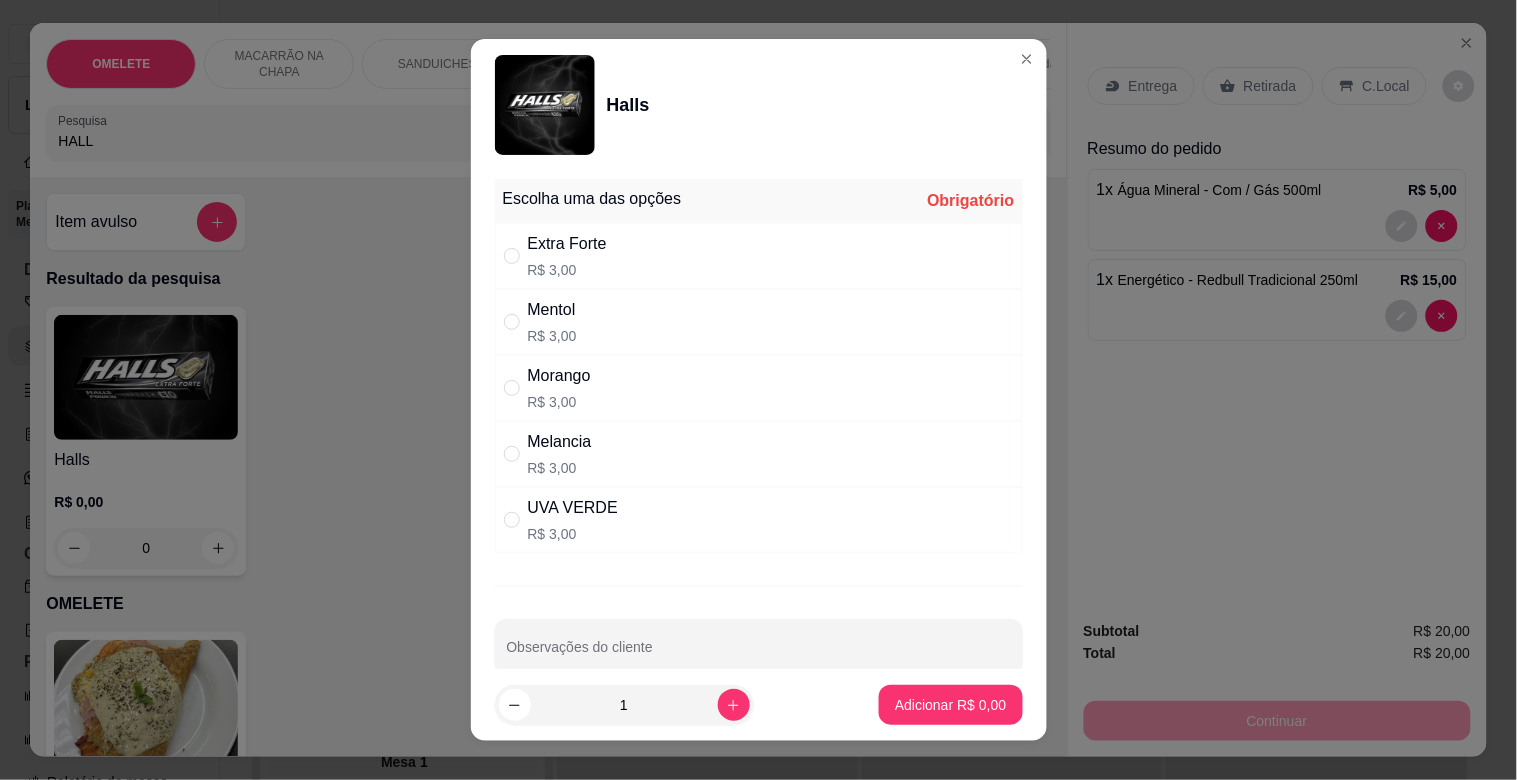 click on "Extra Forte R$ 3,00" at bounding box center (759, 256) 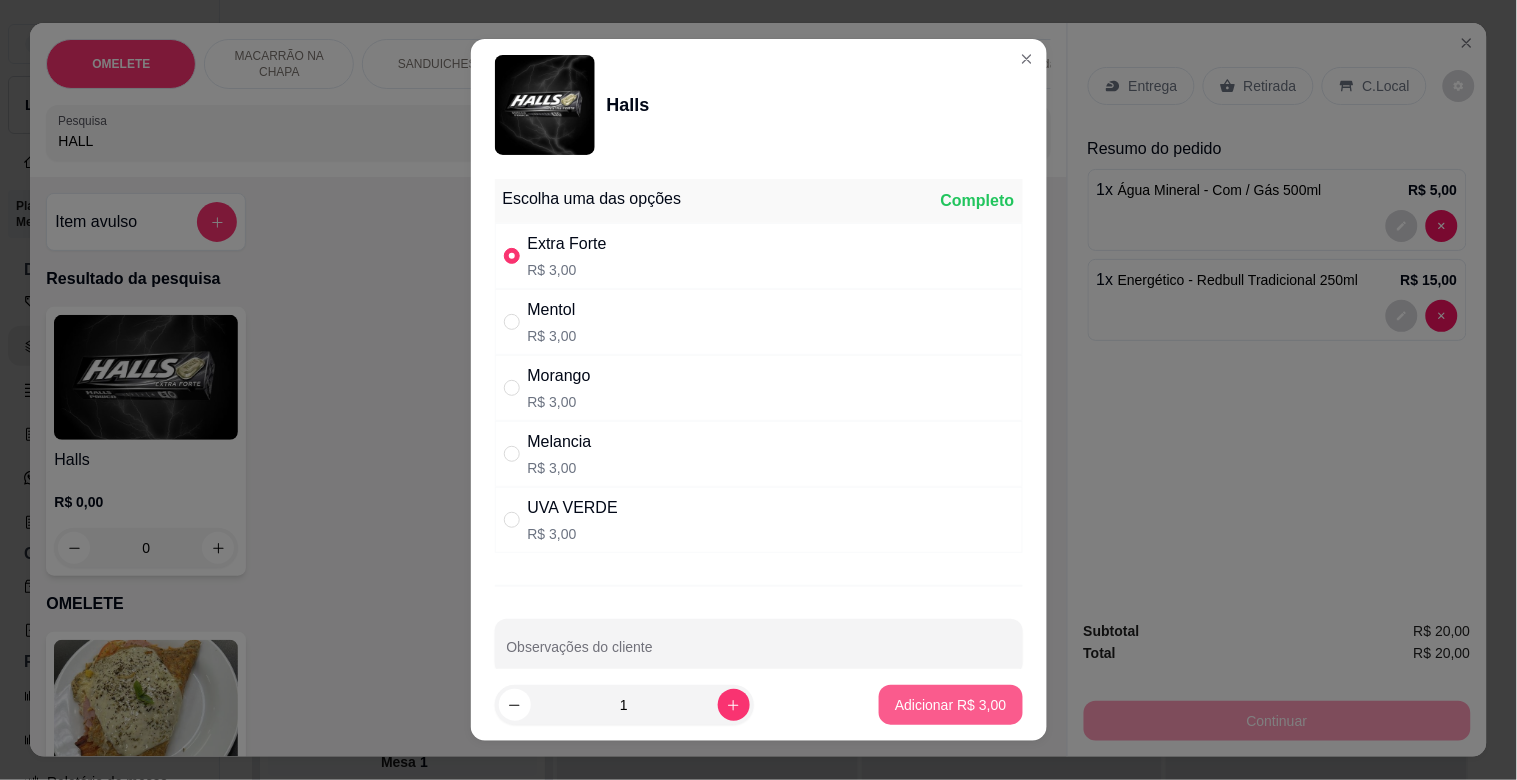 click on "Adicionar   R$ 3,00" at bounding box center (950, 705) 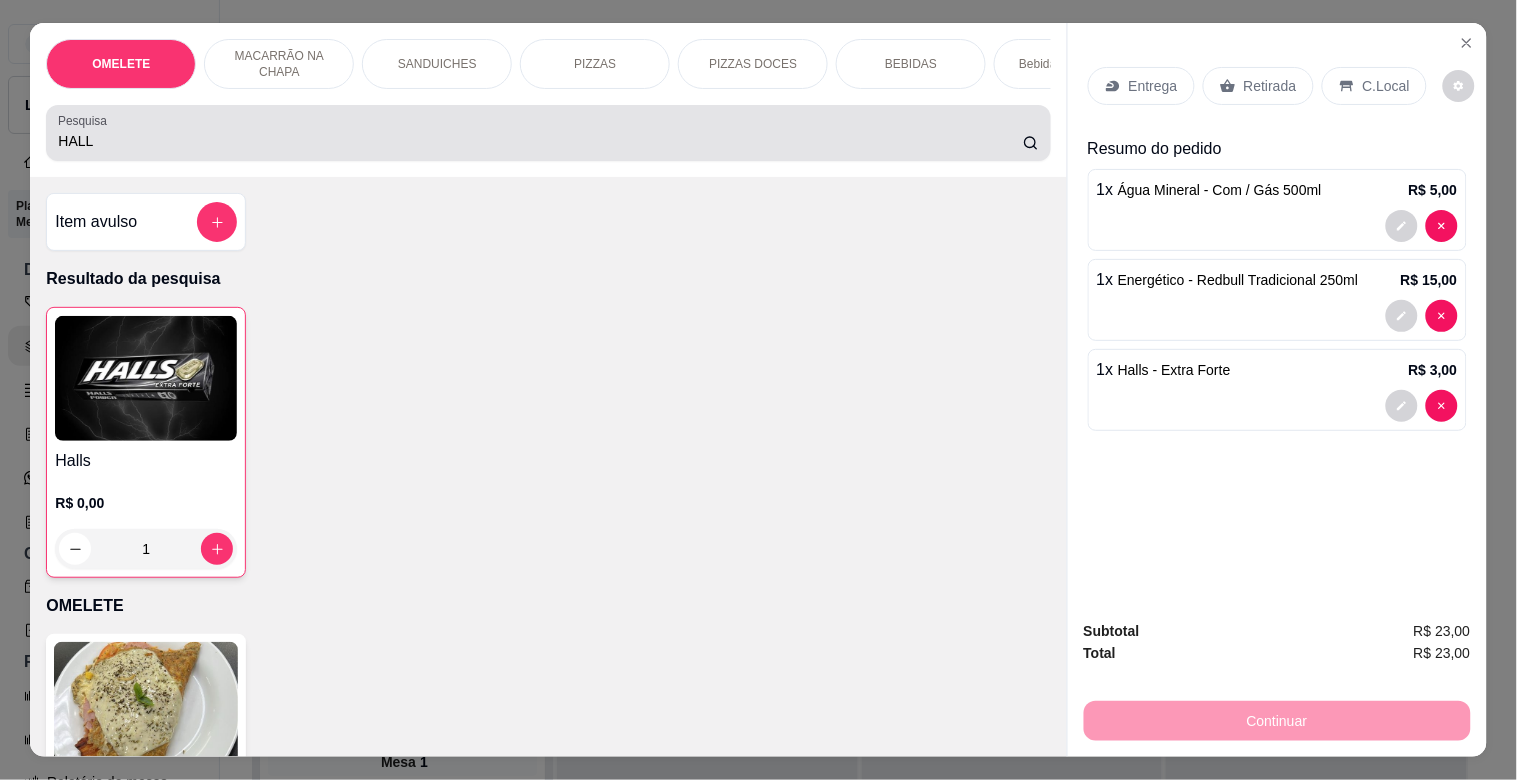 click on "HALL" at bounding box center (540, 141) 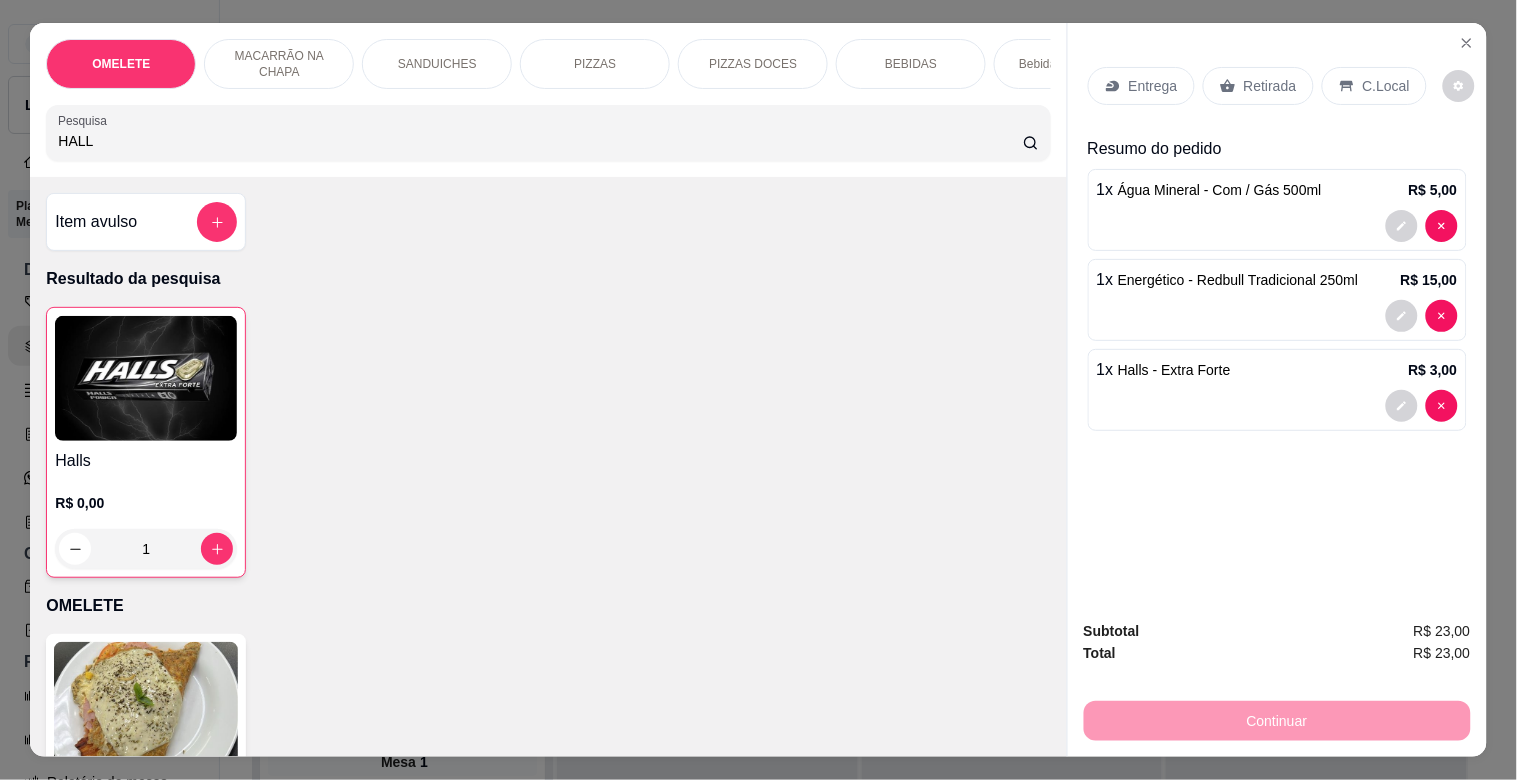 click on "HALL" at bounding box center (540, 141) 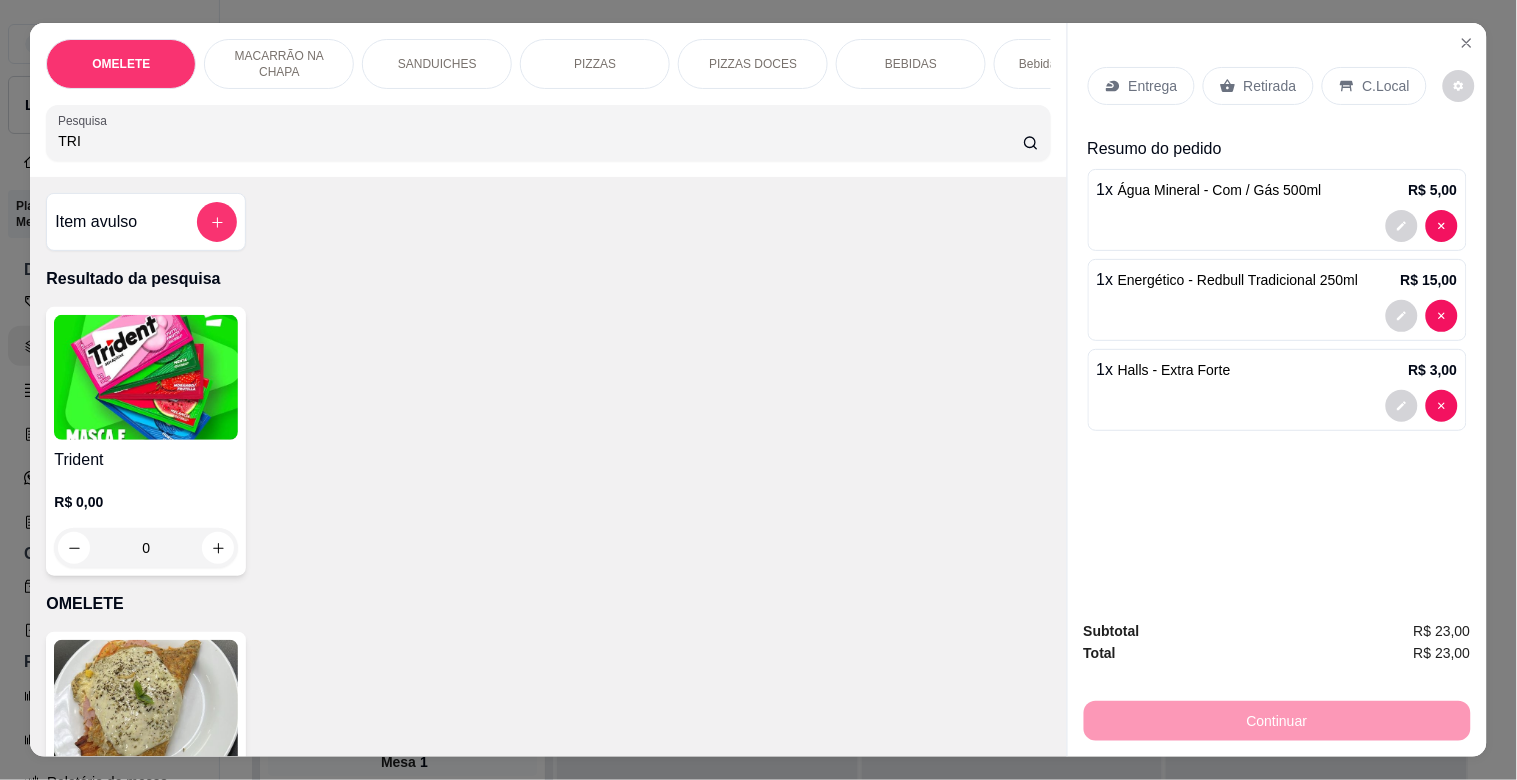 type on "TRI" 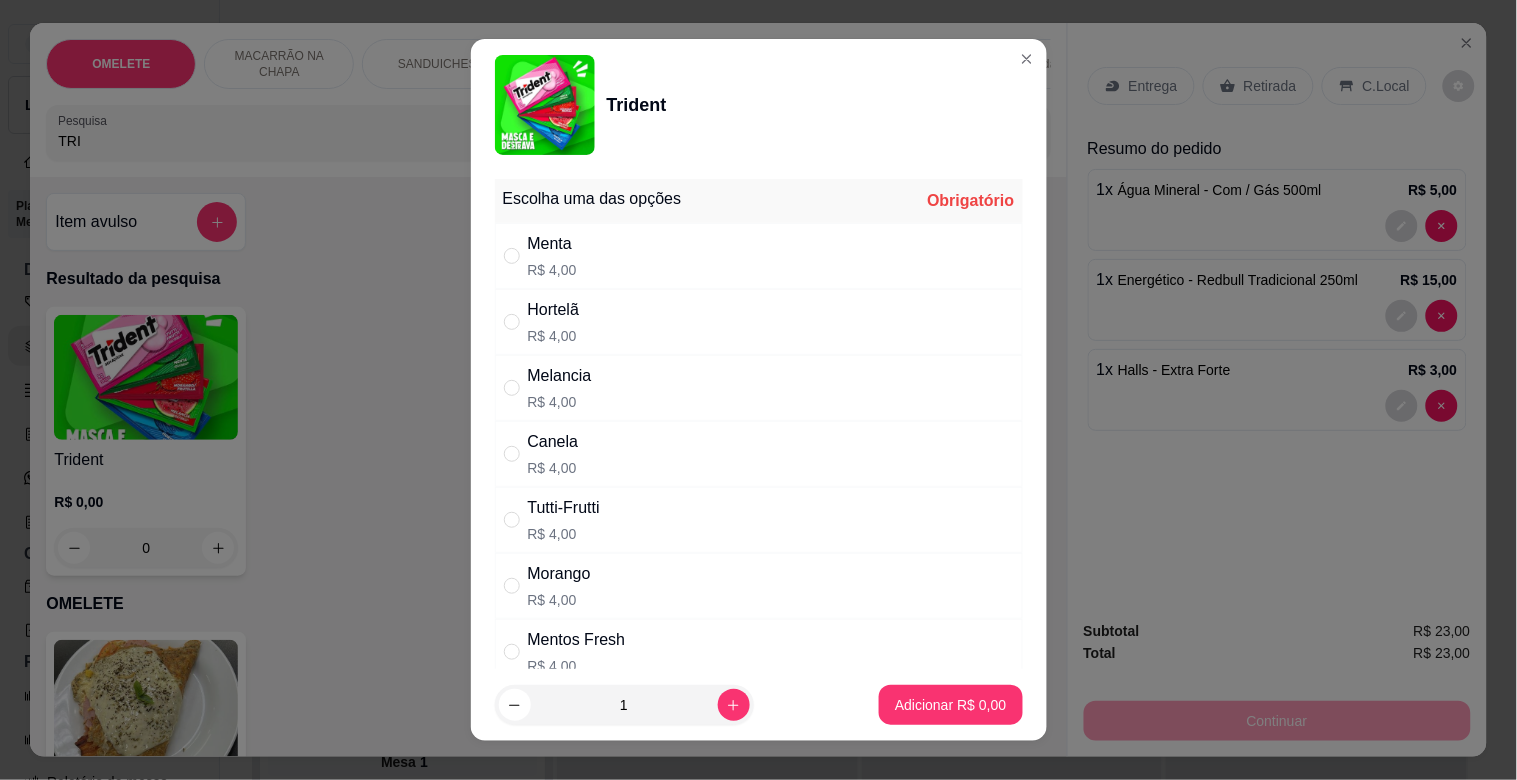 click on "Menta  R$ 4,00" at bounding box center (759, 256) 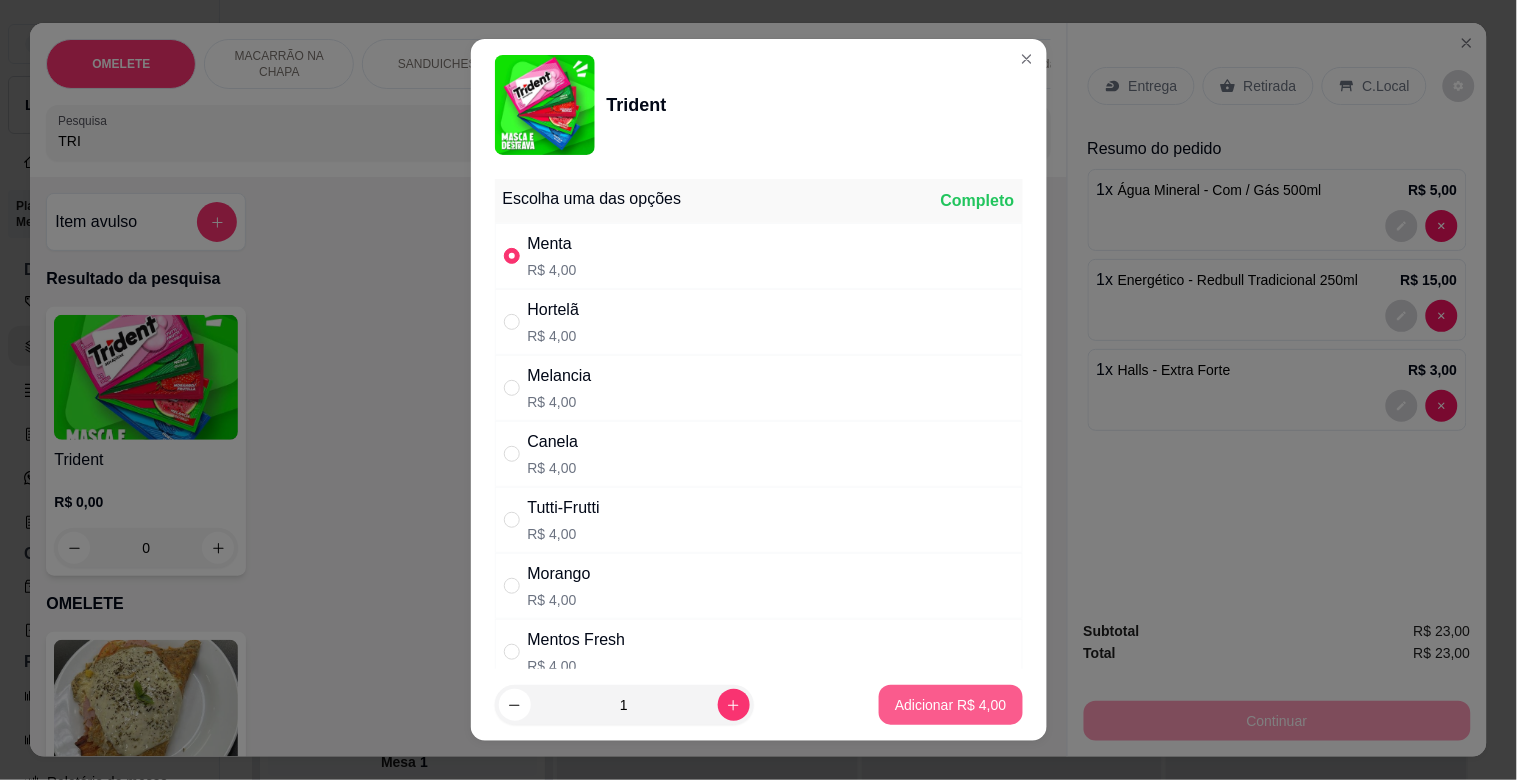click on "Adicionar   R$ 4,00" at bounding box center [950, 705] 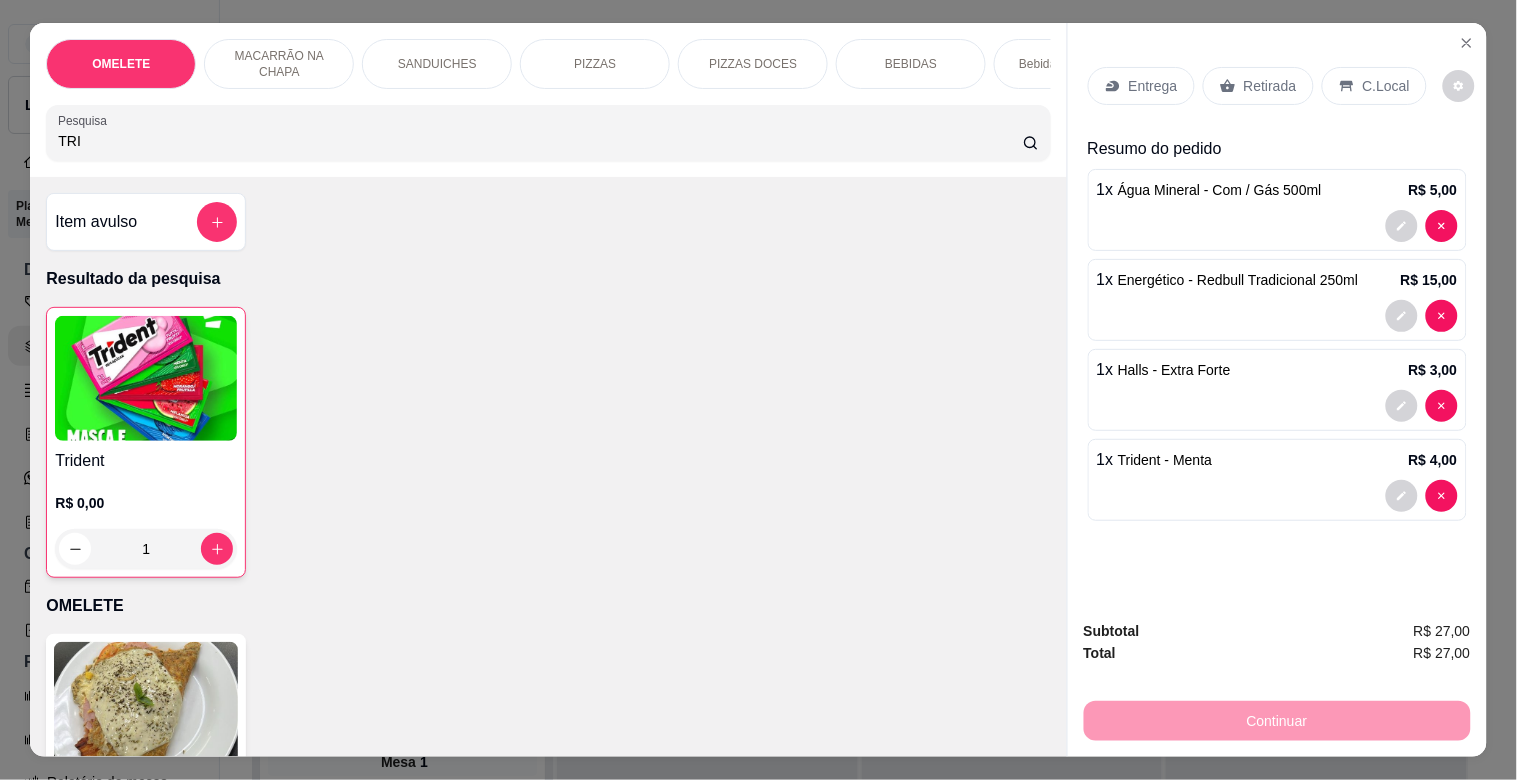 click on "Retirada" at bounding box center [1270, 86] 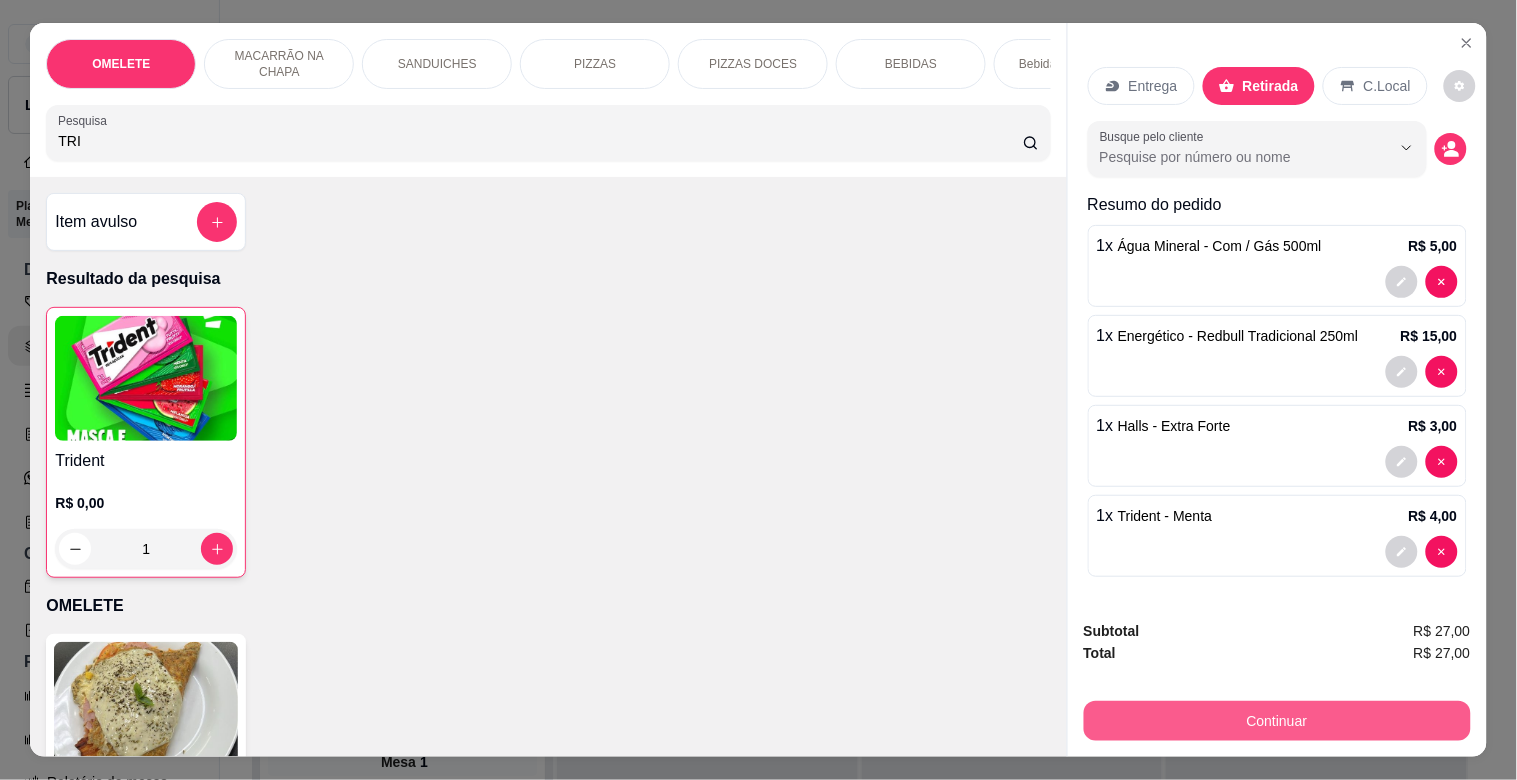 click on "Continuar" at bounding box center (1277, 721) 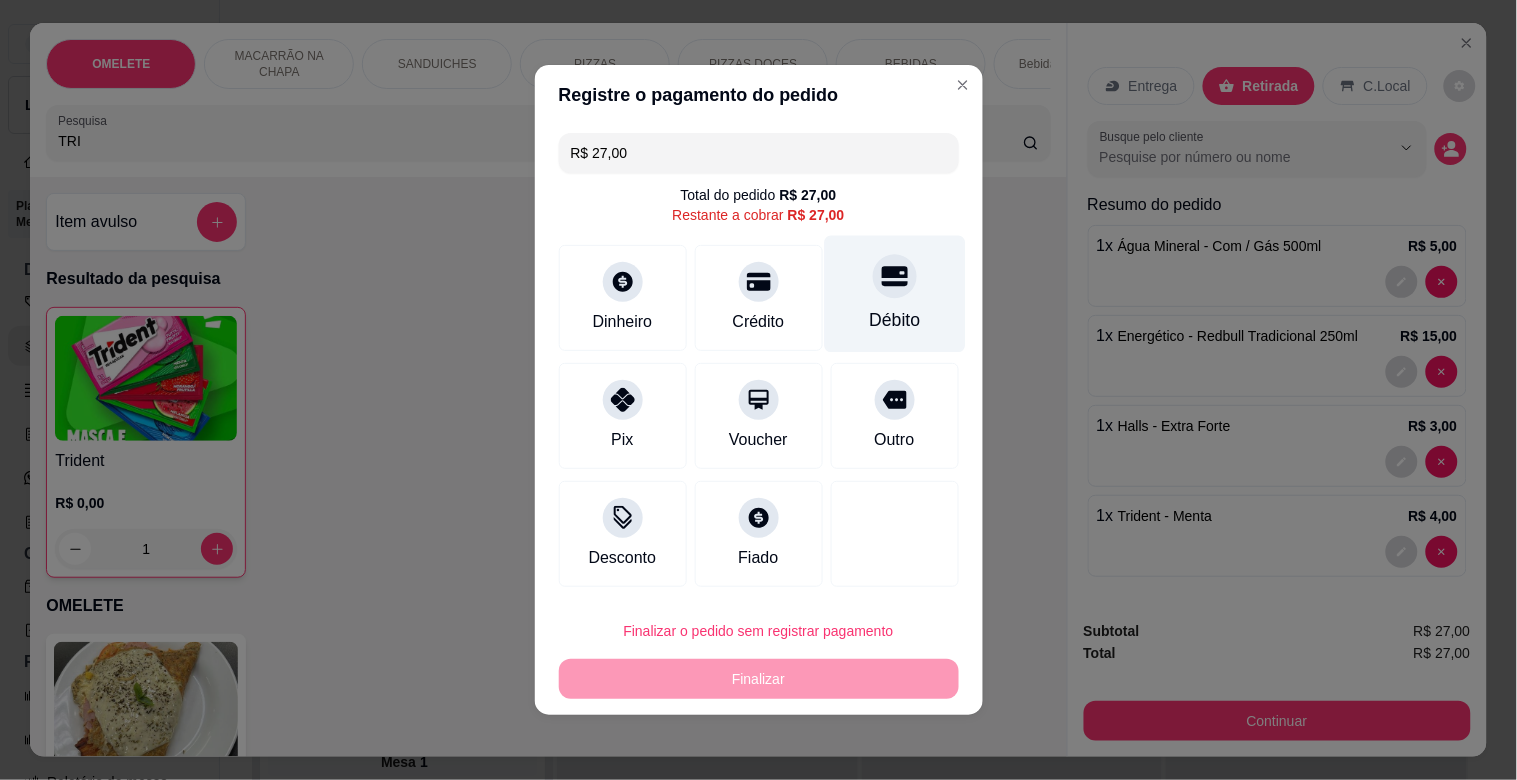 click on "Débito" at bounding box center [894, 294] 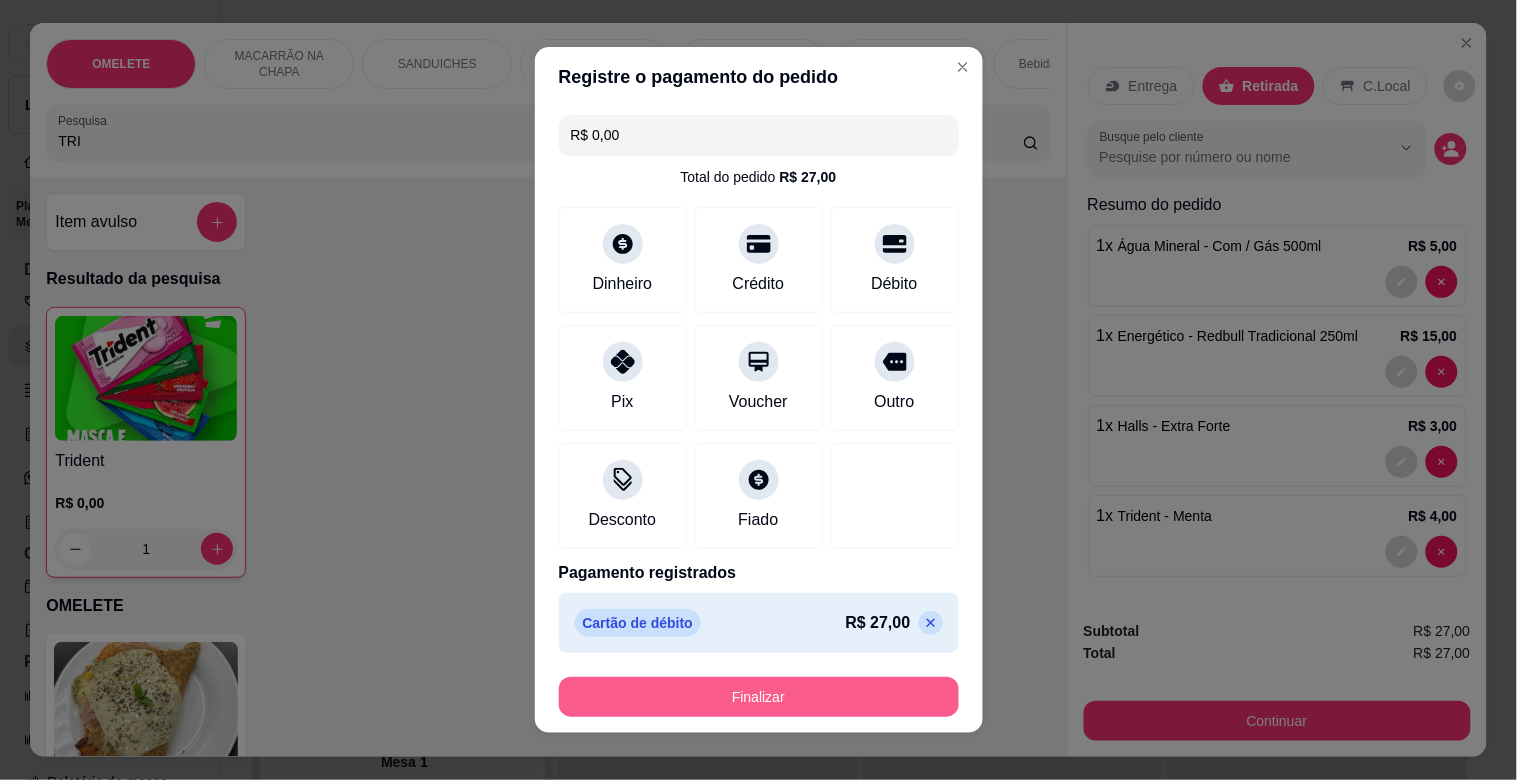 click on "Finalizar" at bounding box center (759, 697) 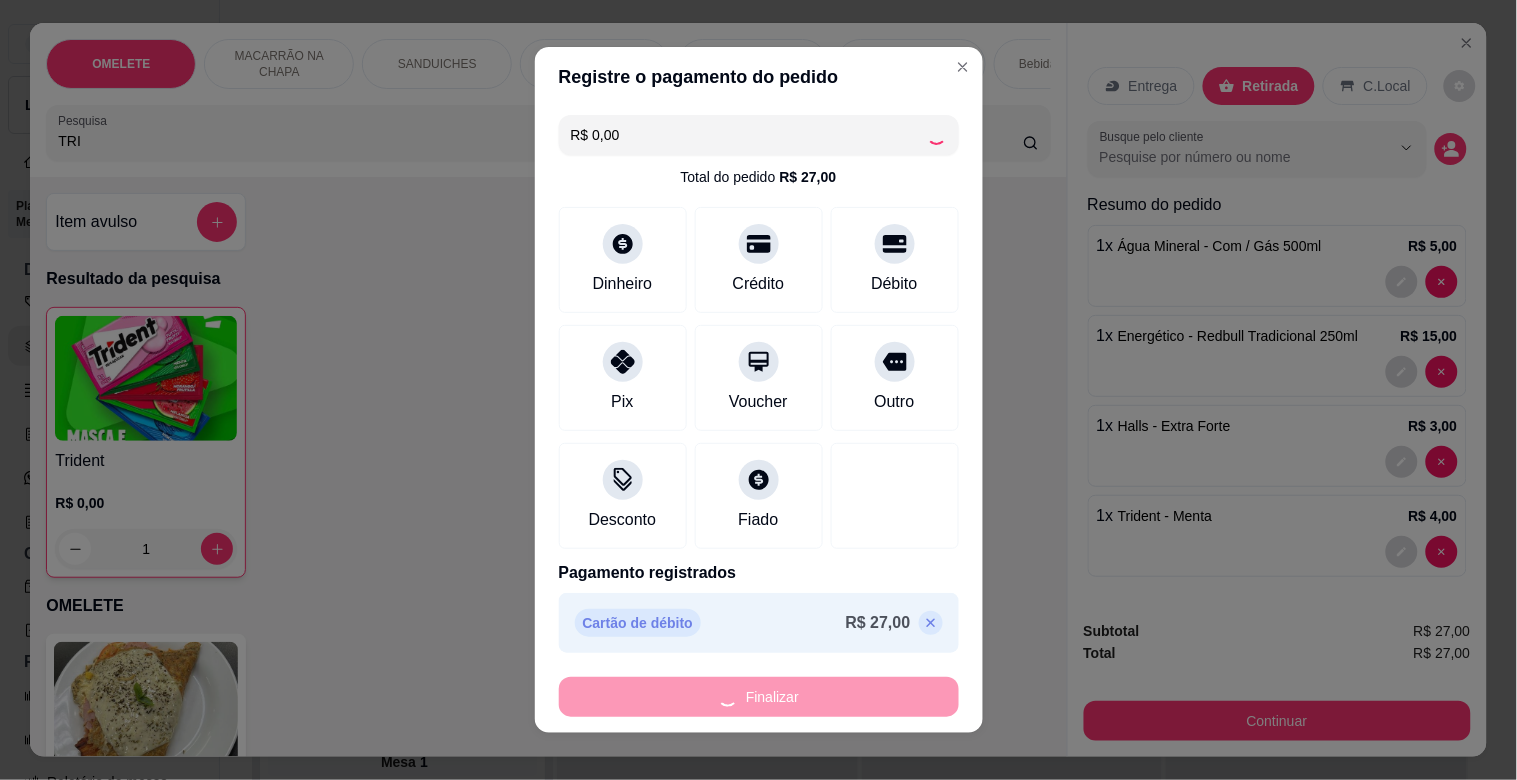 type on "0" 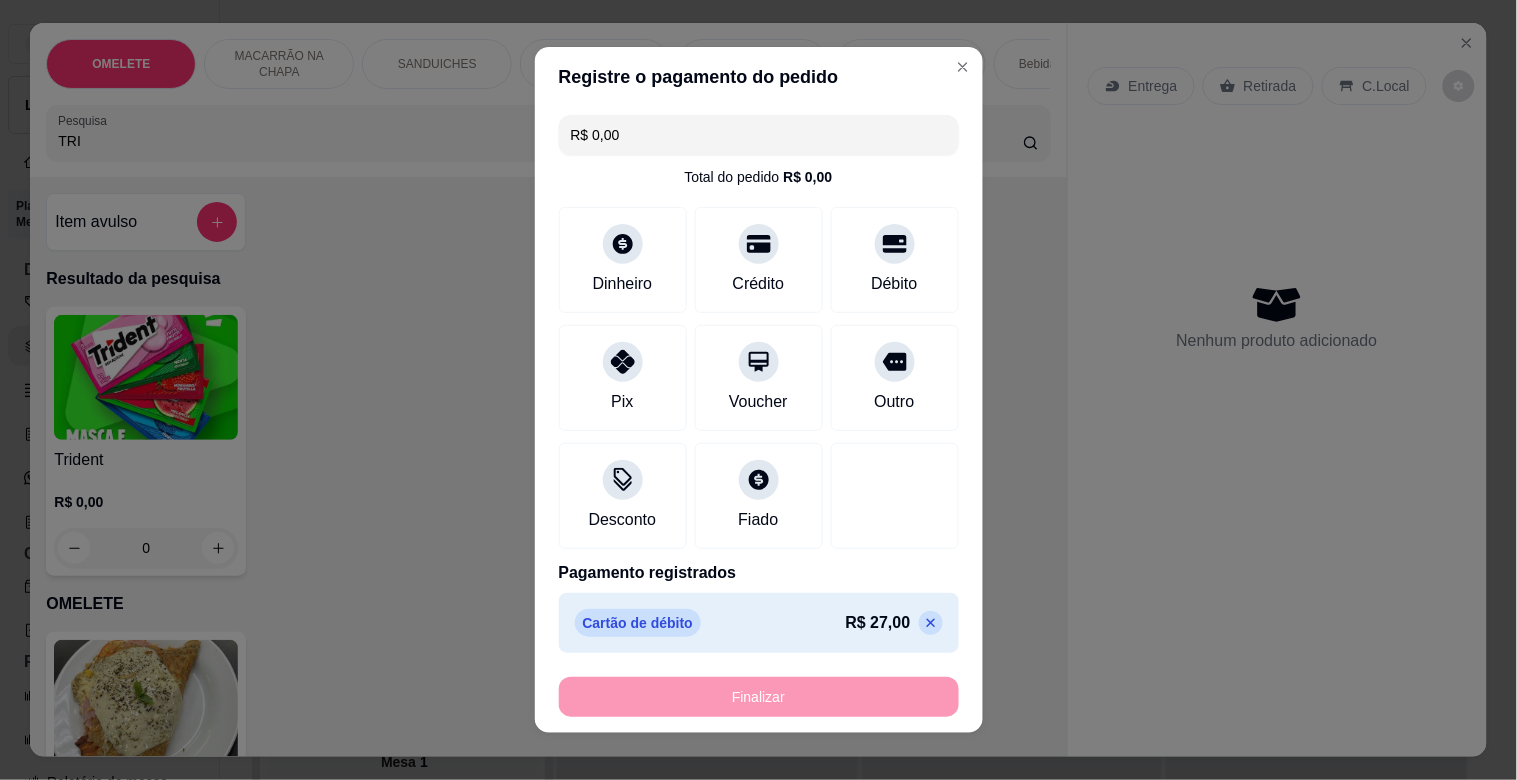type on "-R$ 27,00" 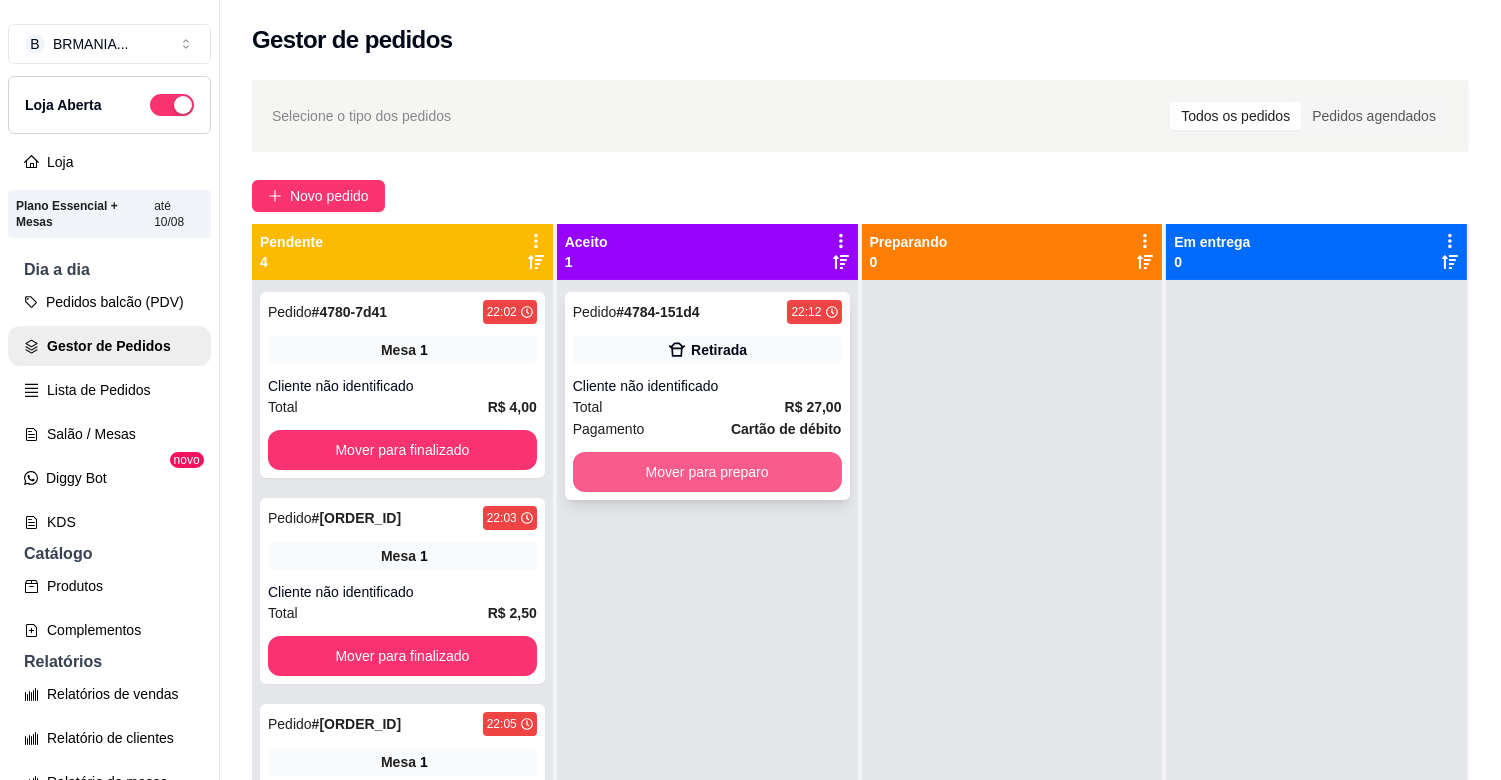 click on "Mover para preparo" at bounding box center [707, 472] 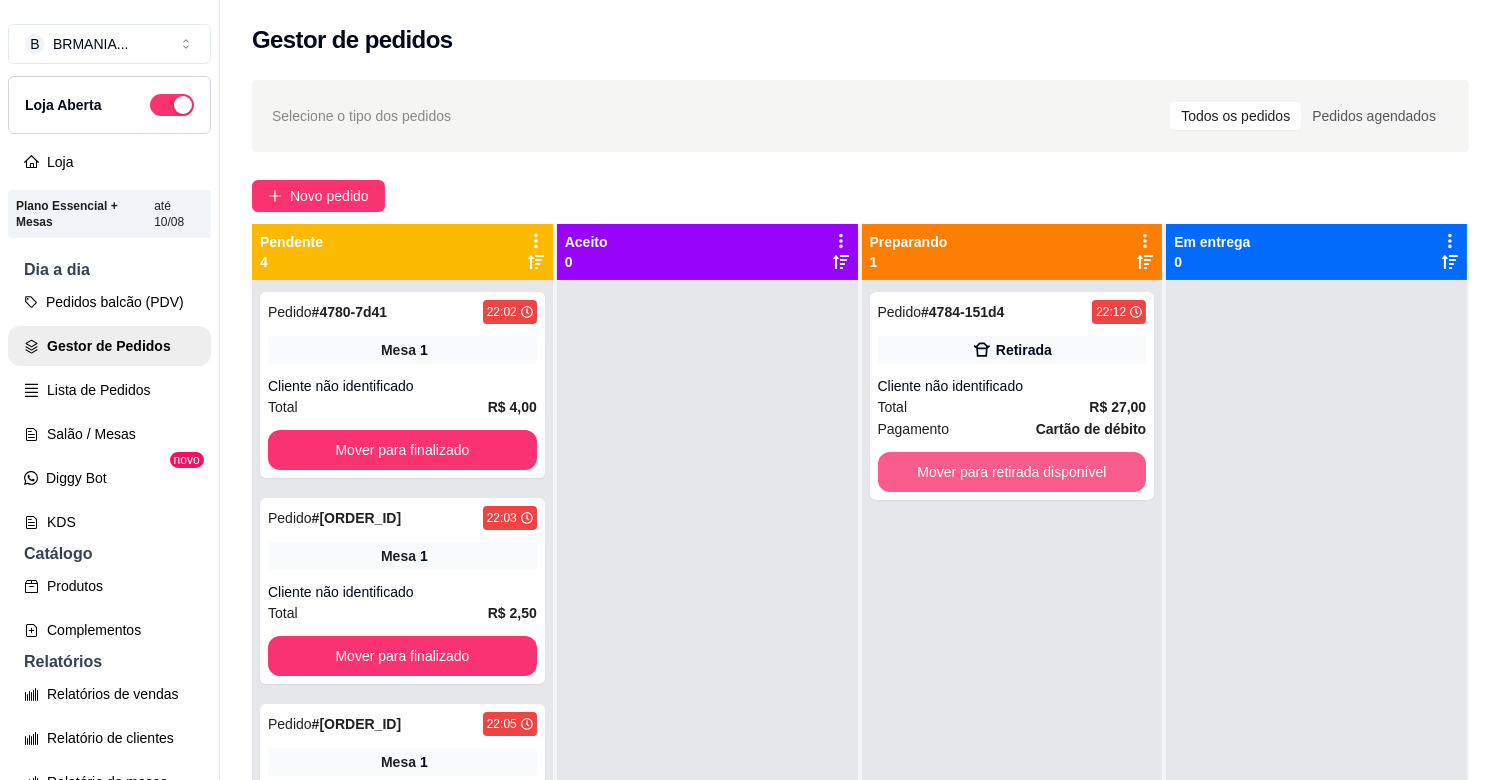 click on "Mover para retirada disponível" at bounding box center (1012, 472) 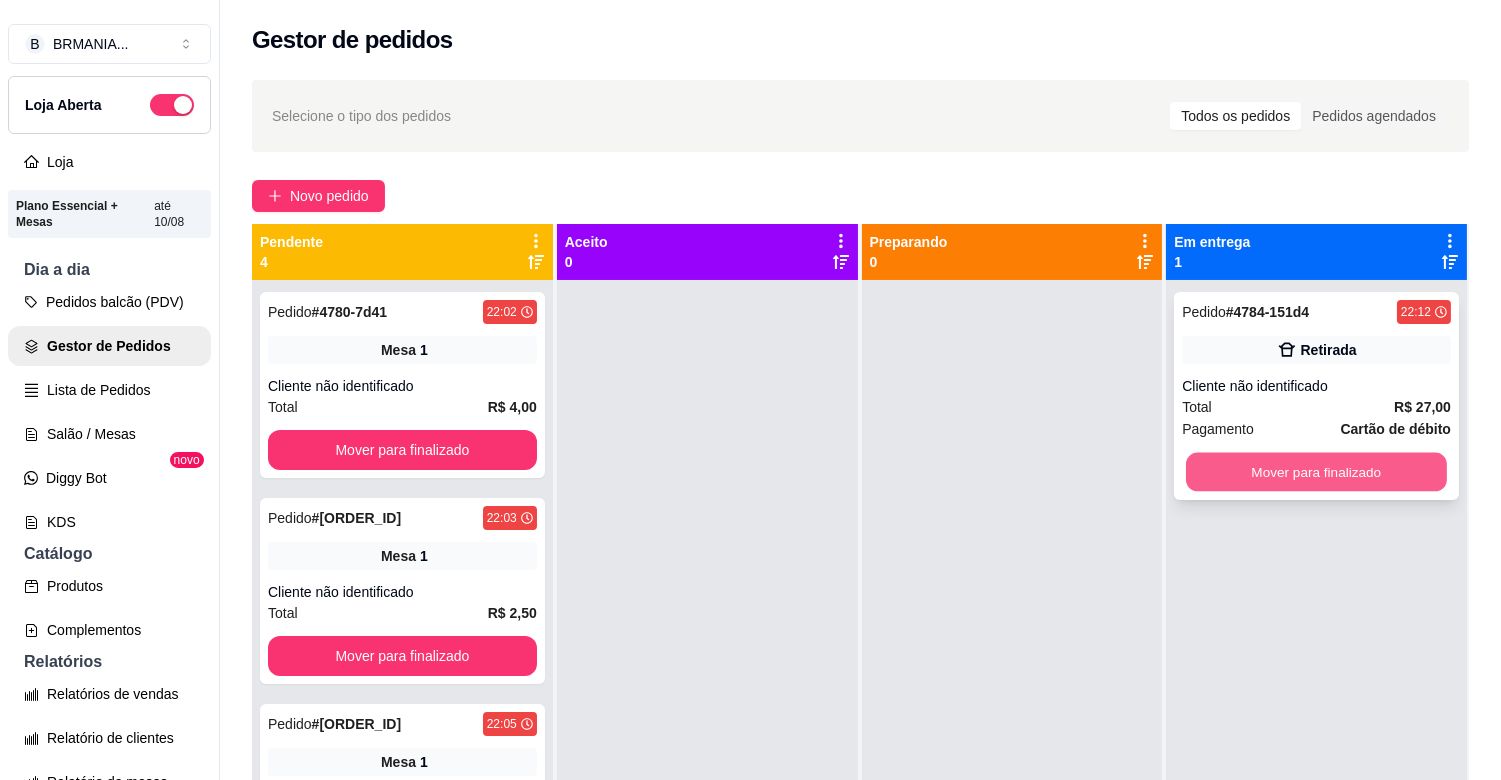 click on "Mover para finalizado" at bounding box center (1316, 472) 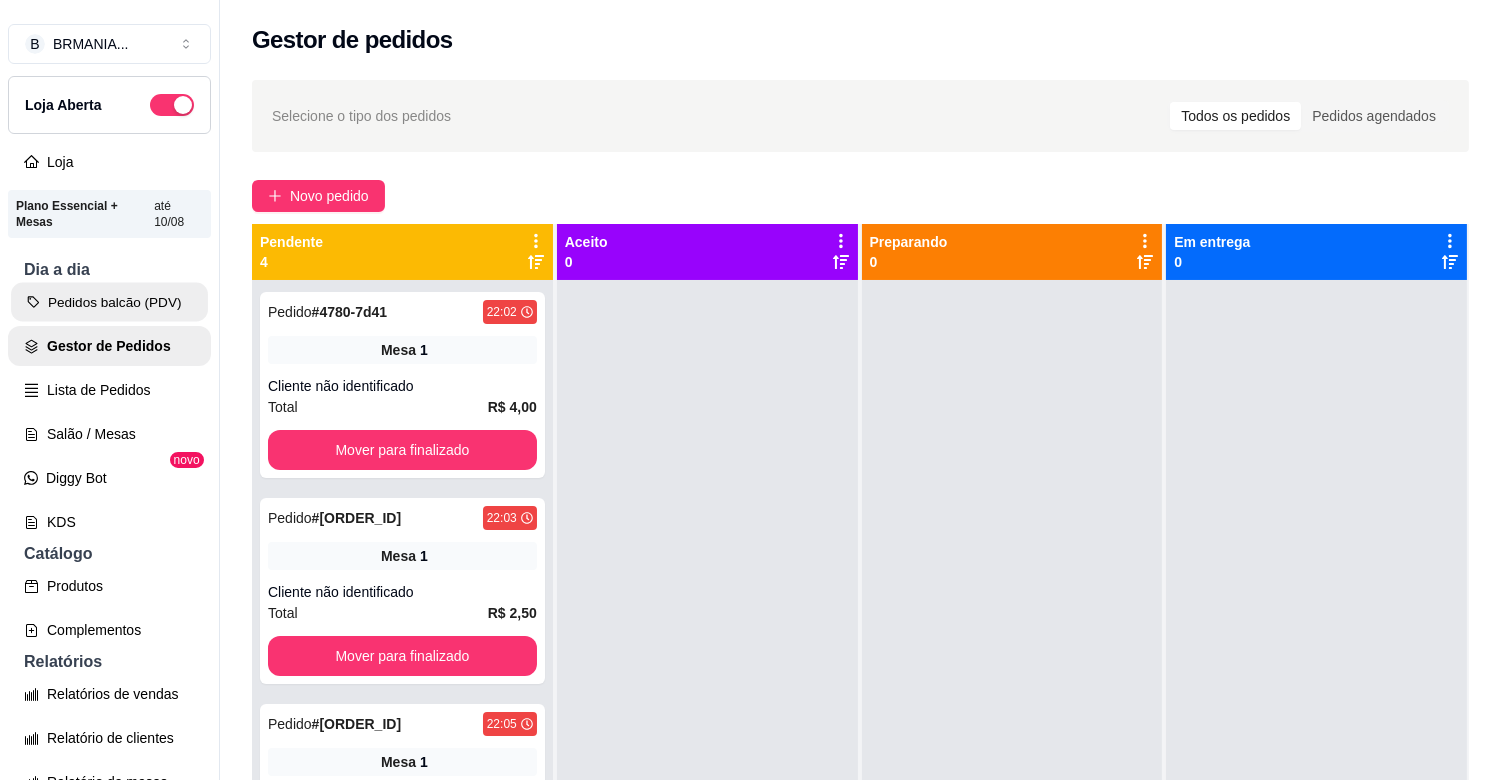 click on "Pedidos balcão (PDV)" at bounding box center (109, 302) 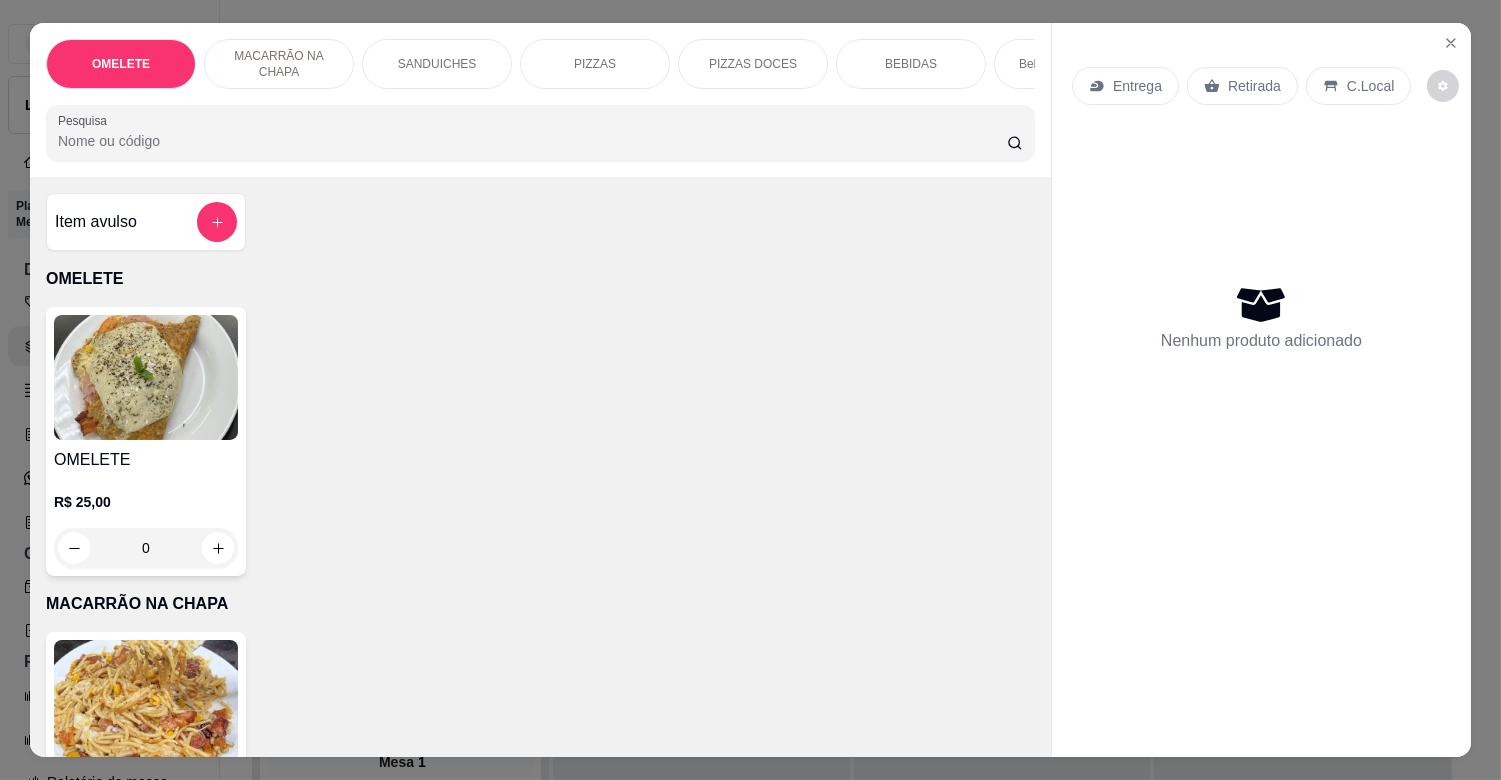 type 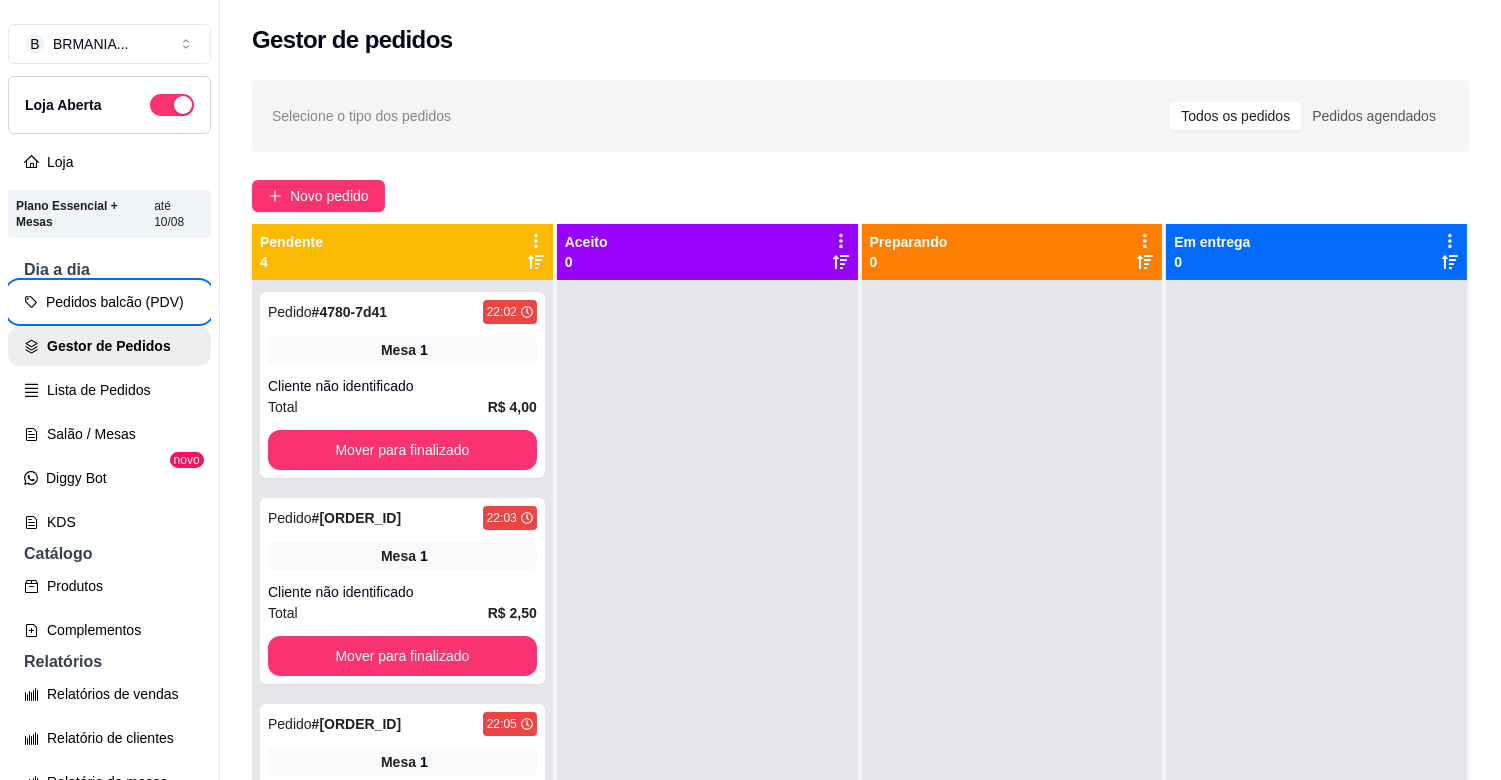 scroll, scrollTop: 63, scrollLeft: 0, axis: vertical 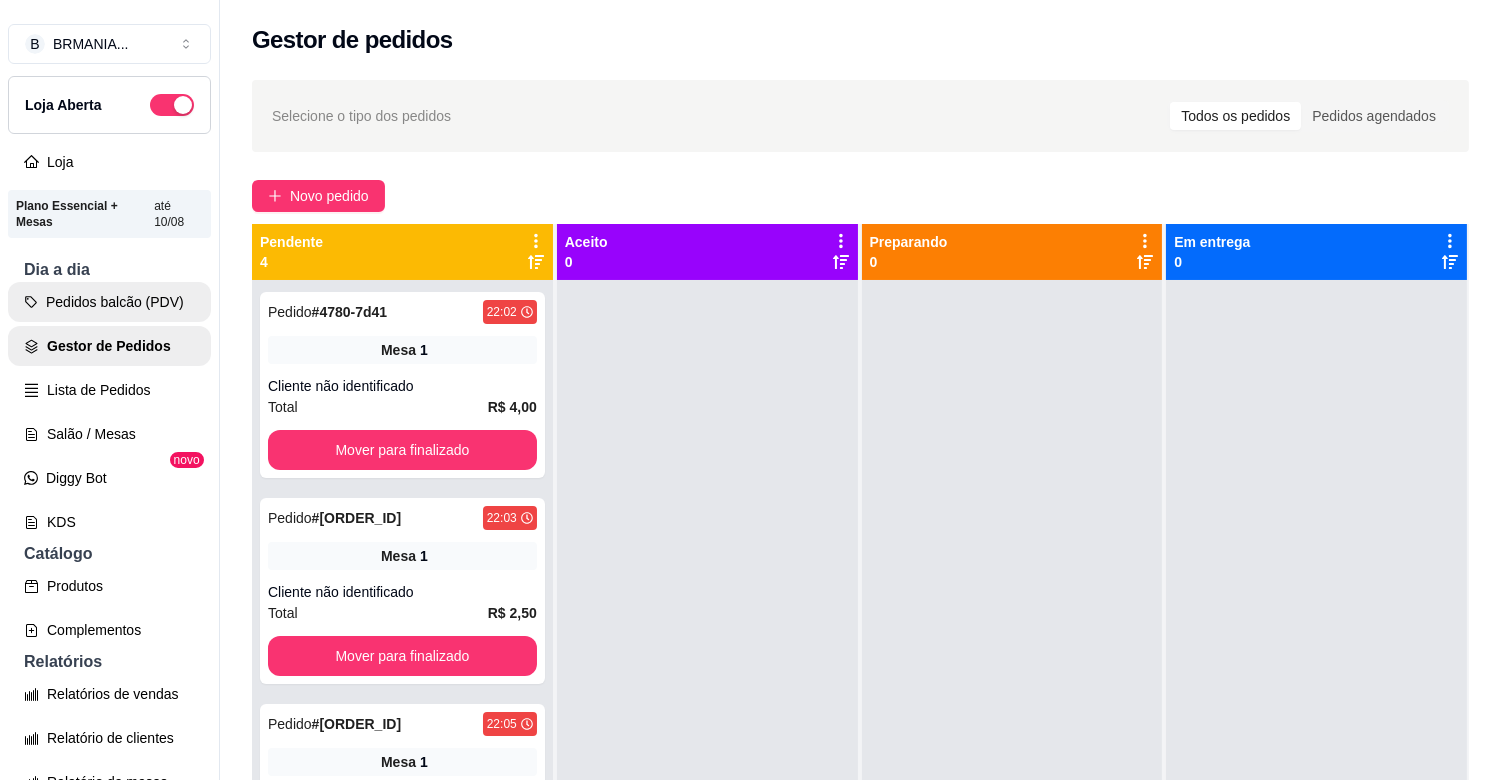 click on "Pedidos balcão (PDV)" at bounding box center (109, 302) 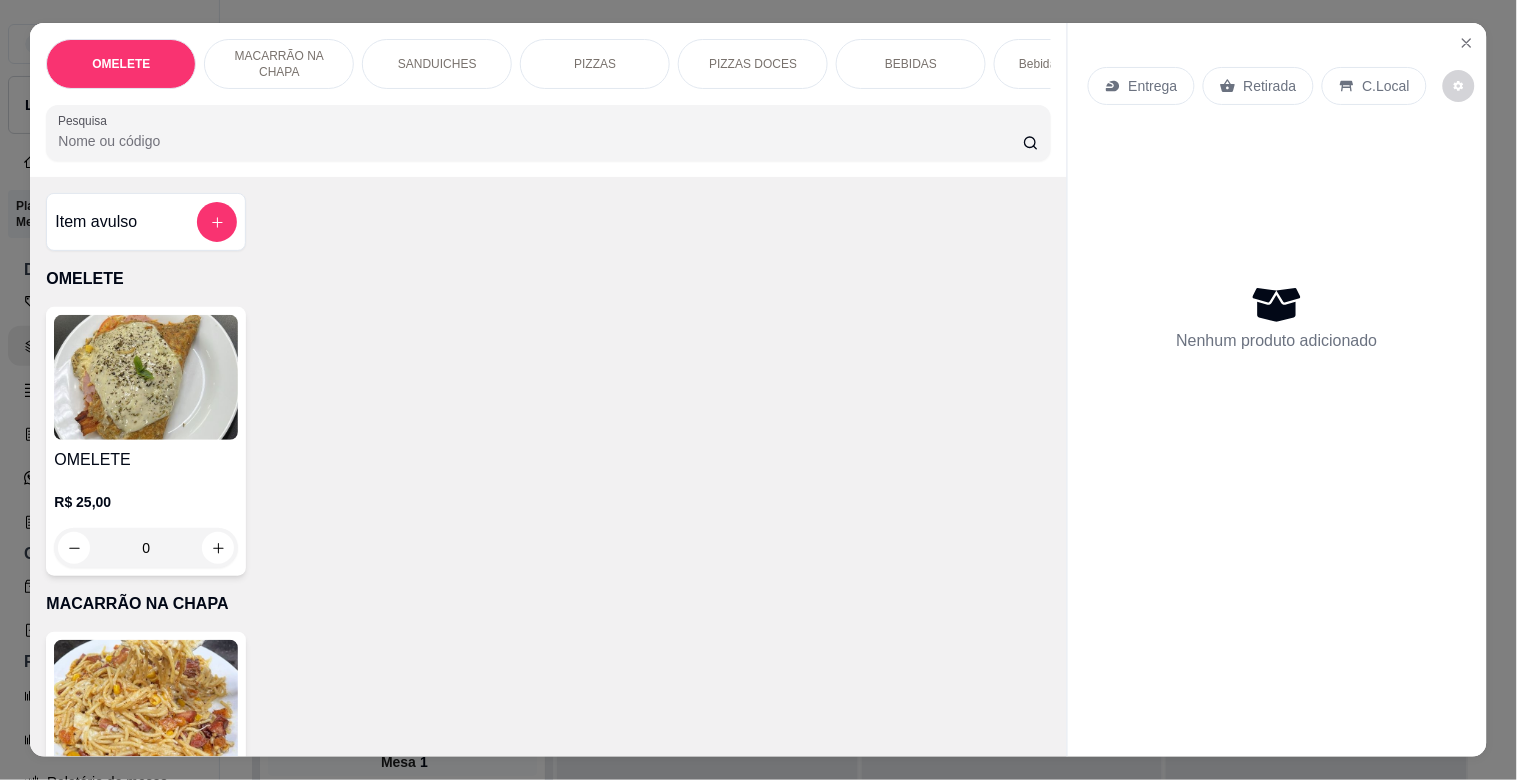 drag, startPoint x: 435, startPoint y: 53, endPoint x: 482, endPoint y: 52, distance: 47.010635 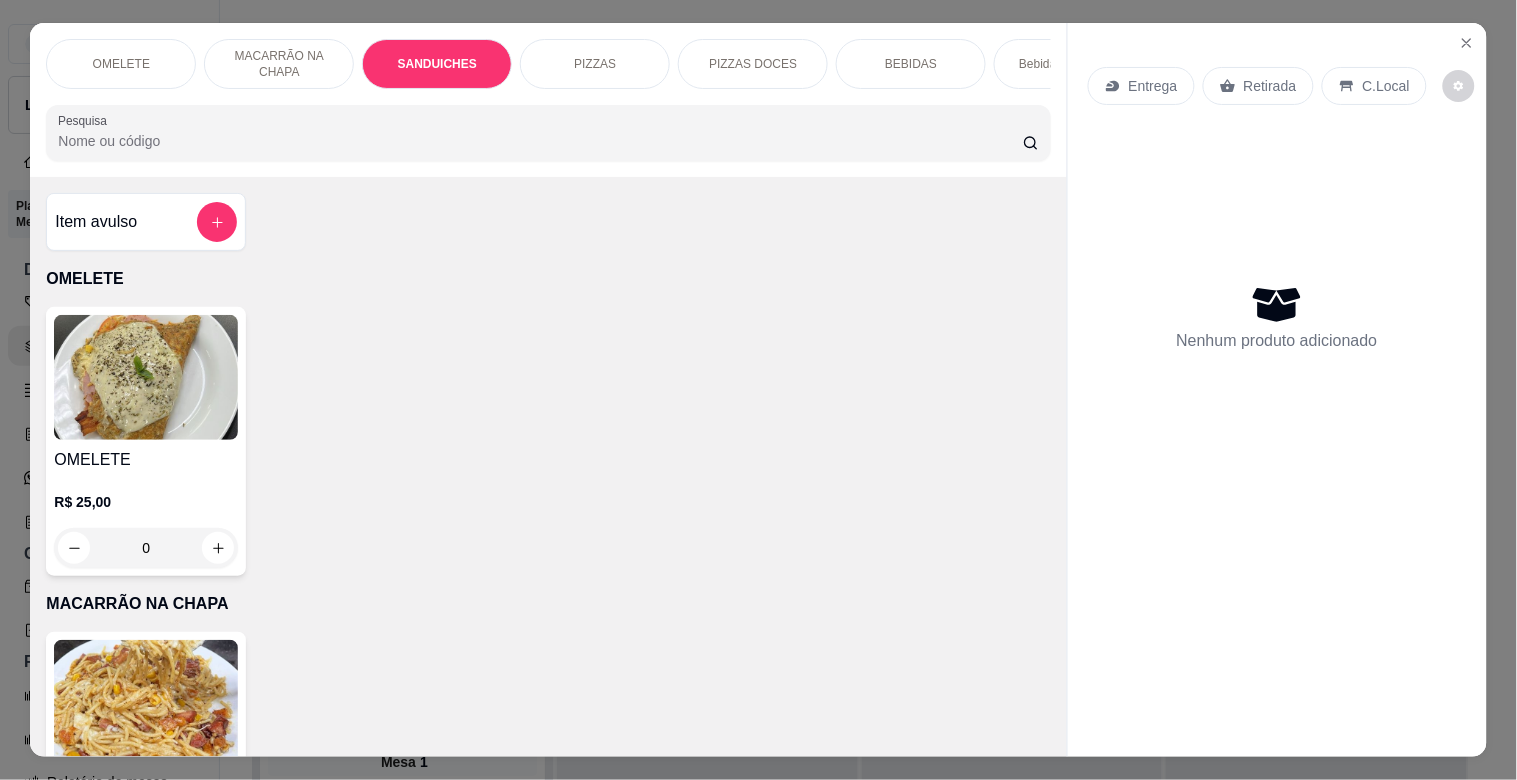 scroll, scrollTop: 740, scrollLeft: 0, axis: vertical 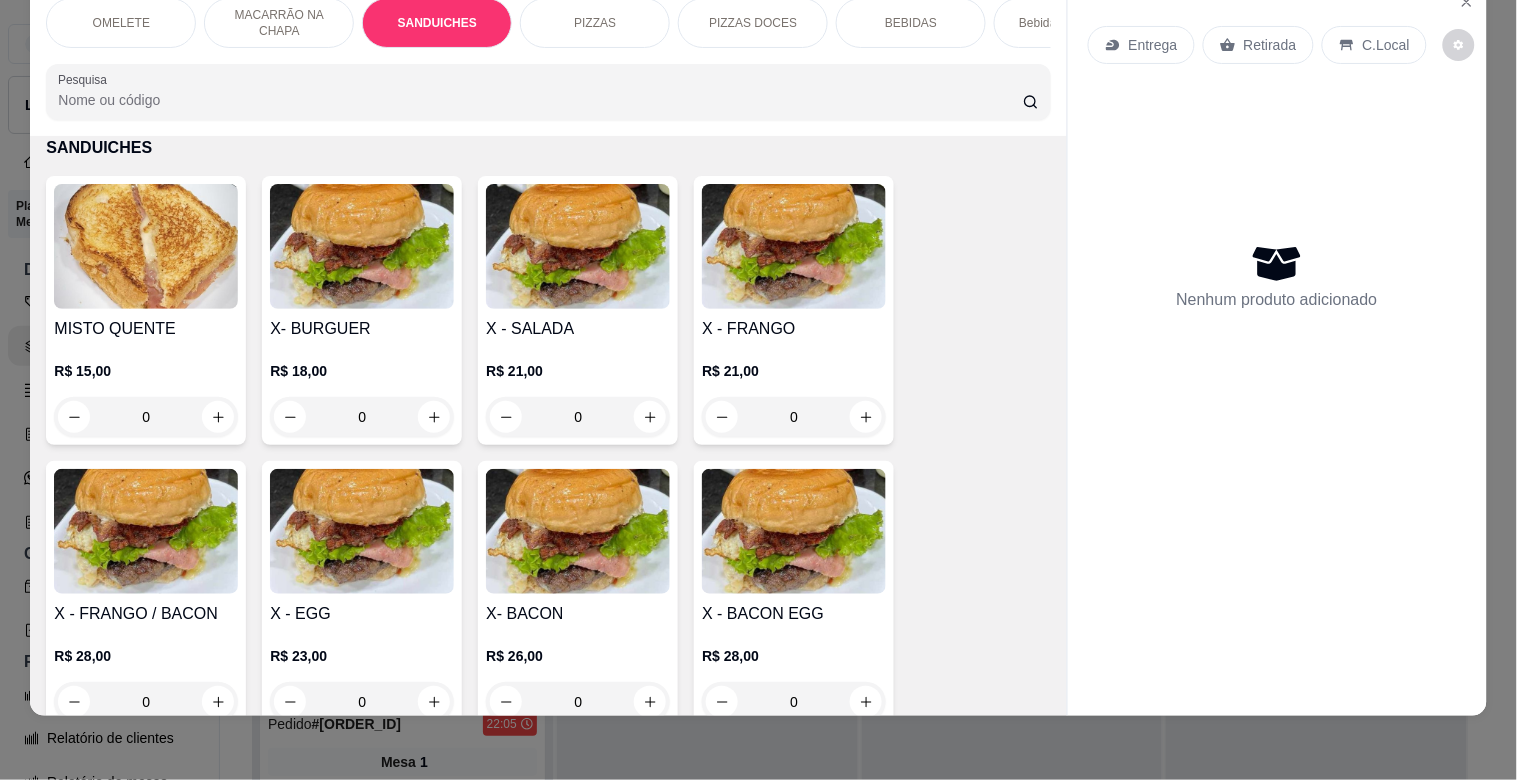 click at bounding box center [794, 246] 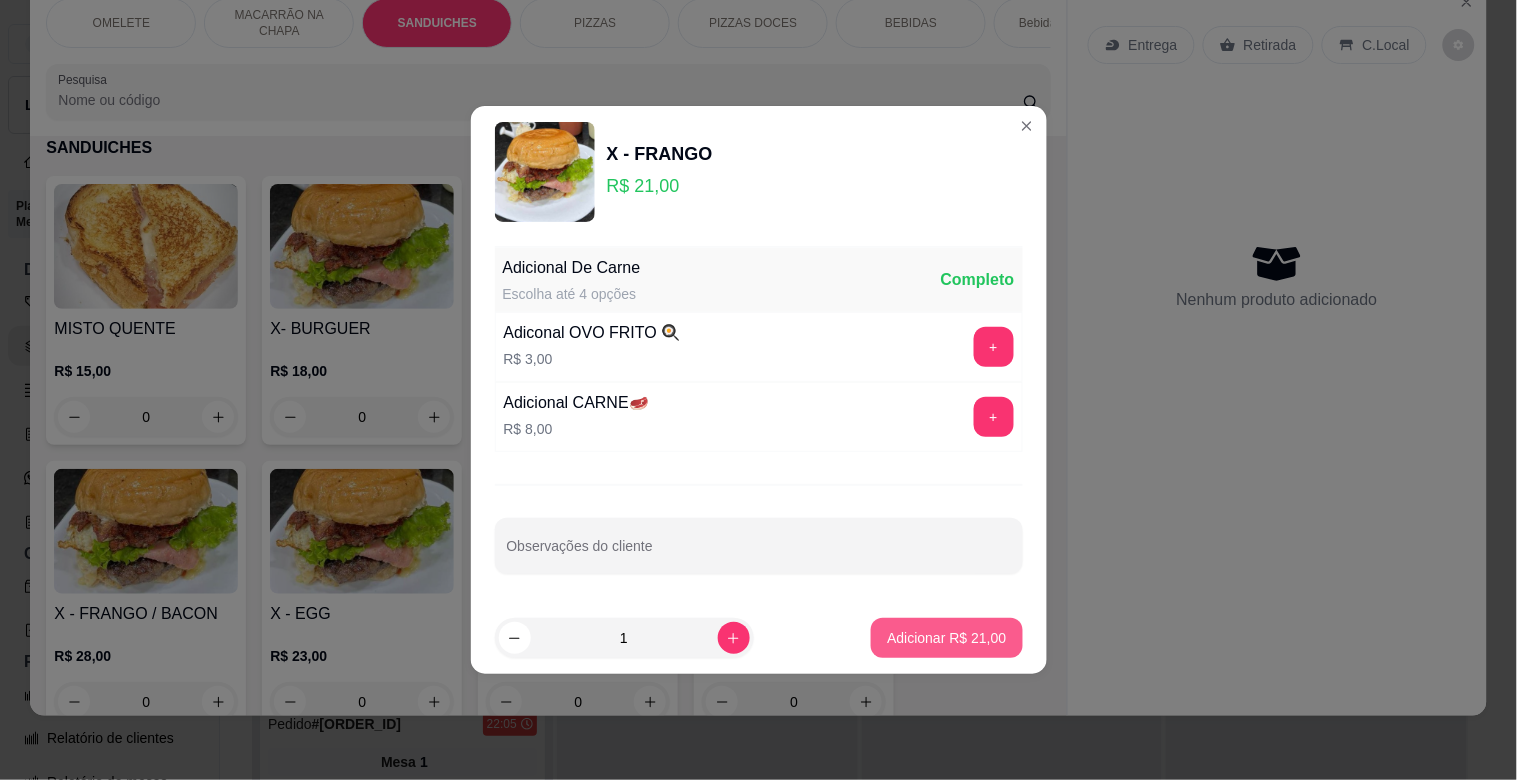 click on "Adicionar   R$ 21,00" at bounding box center (946, 638) 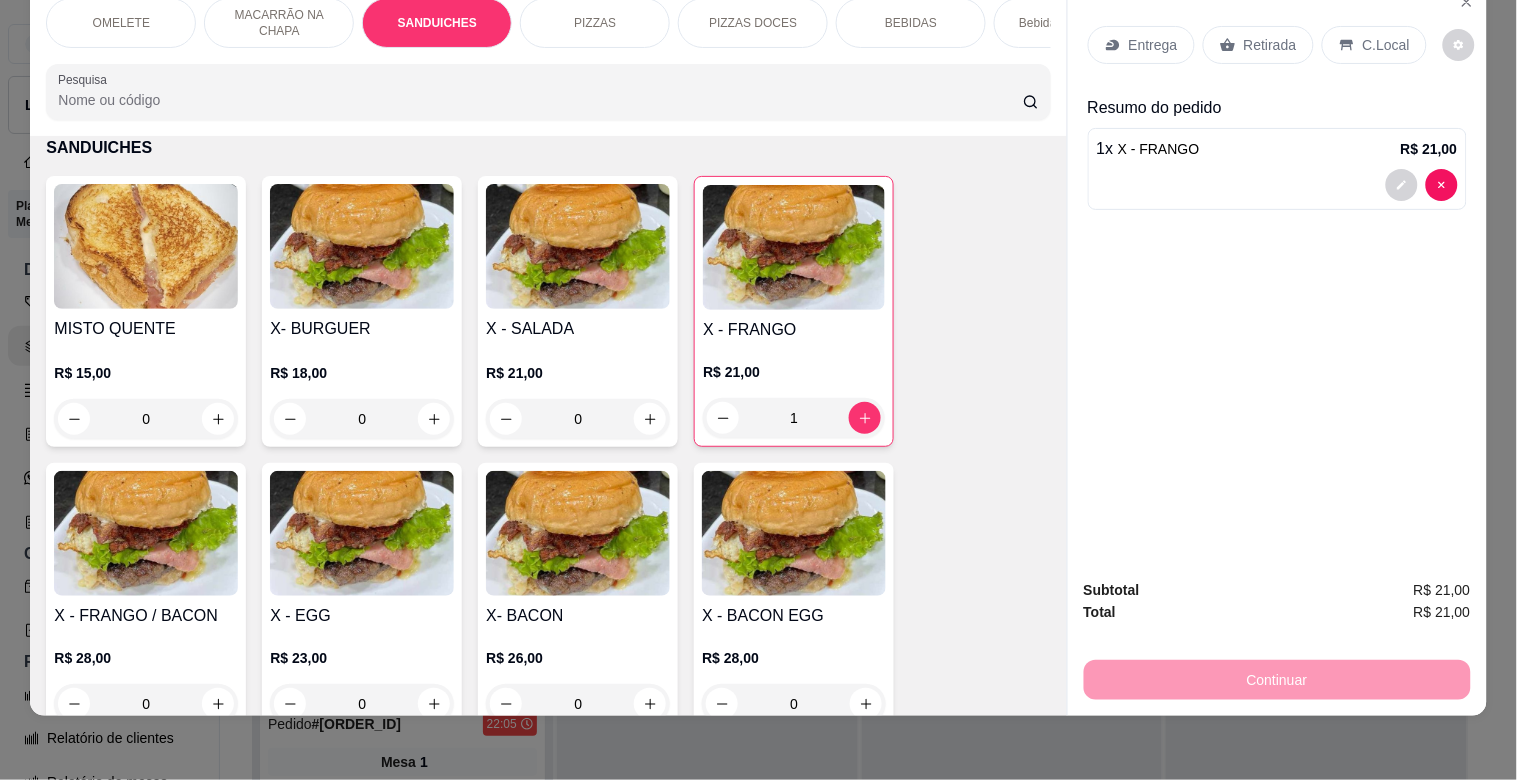 drag, startPoint x: 938, startPoint y: 11, endPoint x: 922, endPoint y: 3, distance: 17.888544 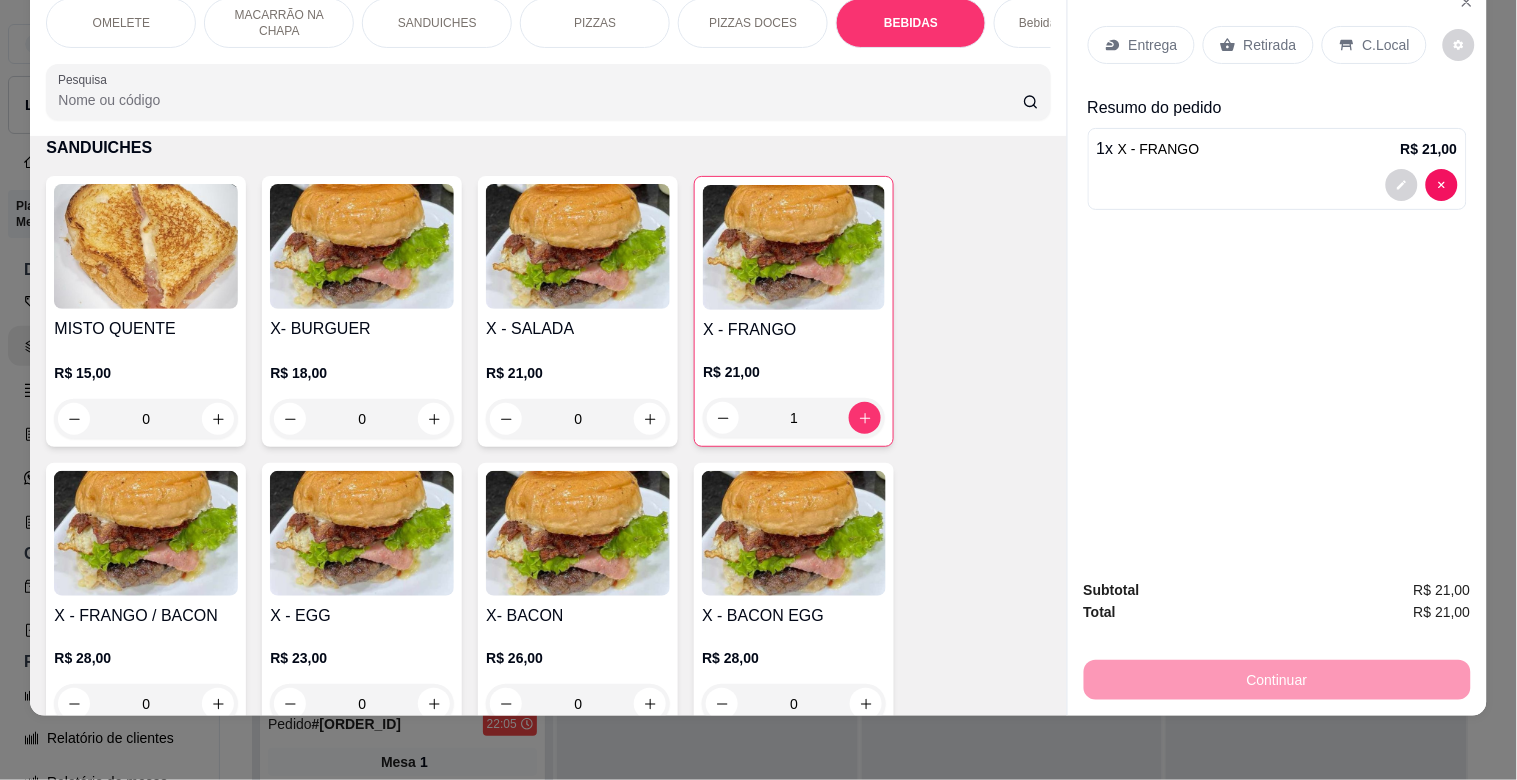 scroll, scrollTop: 2263, scrollLeft: 0, axis: vertical 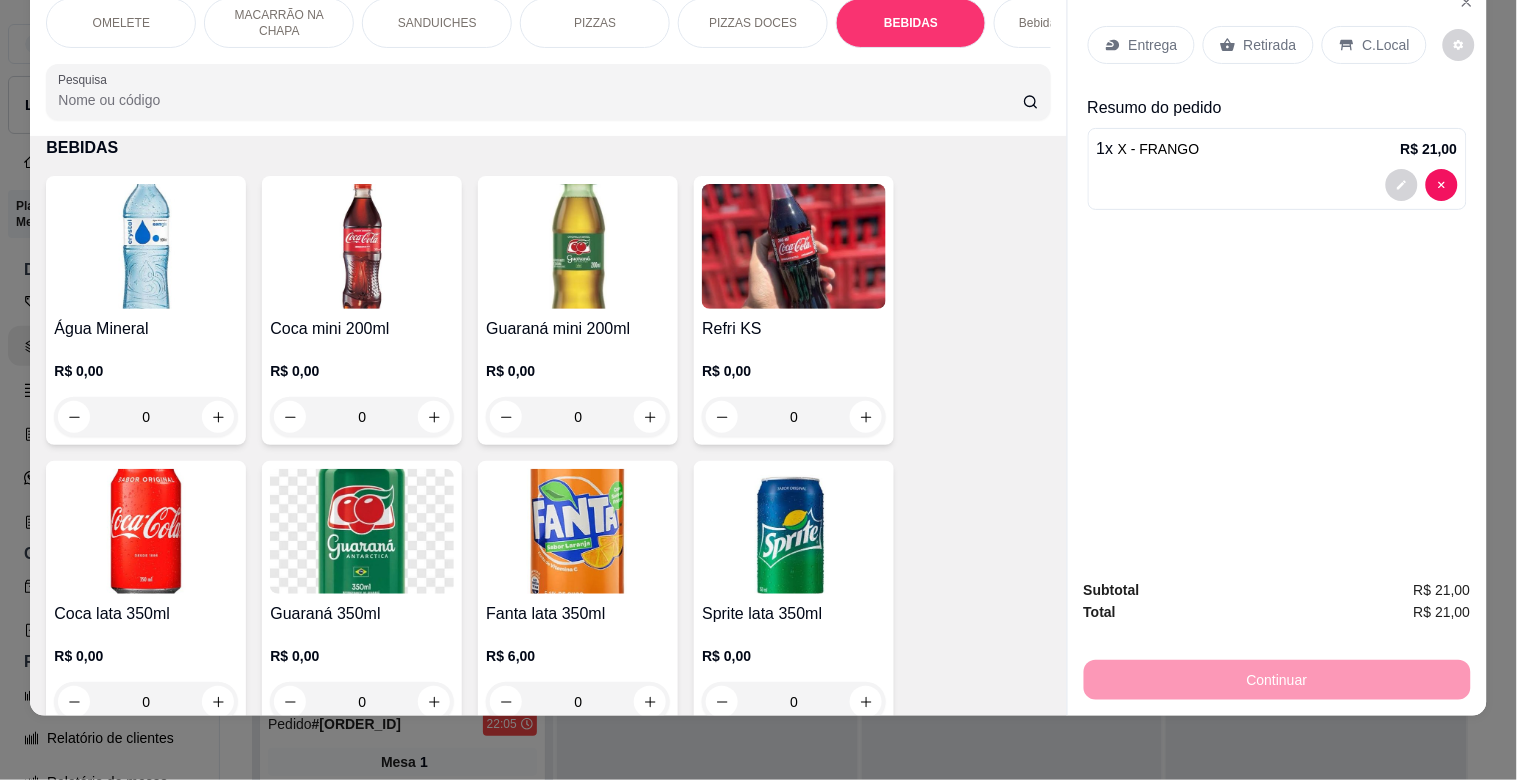 click at bounding box center [794, 246] 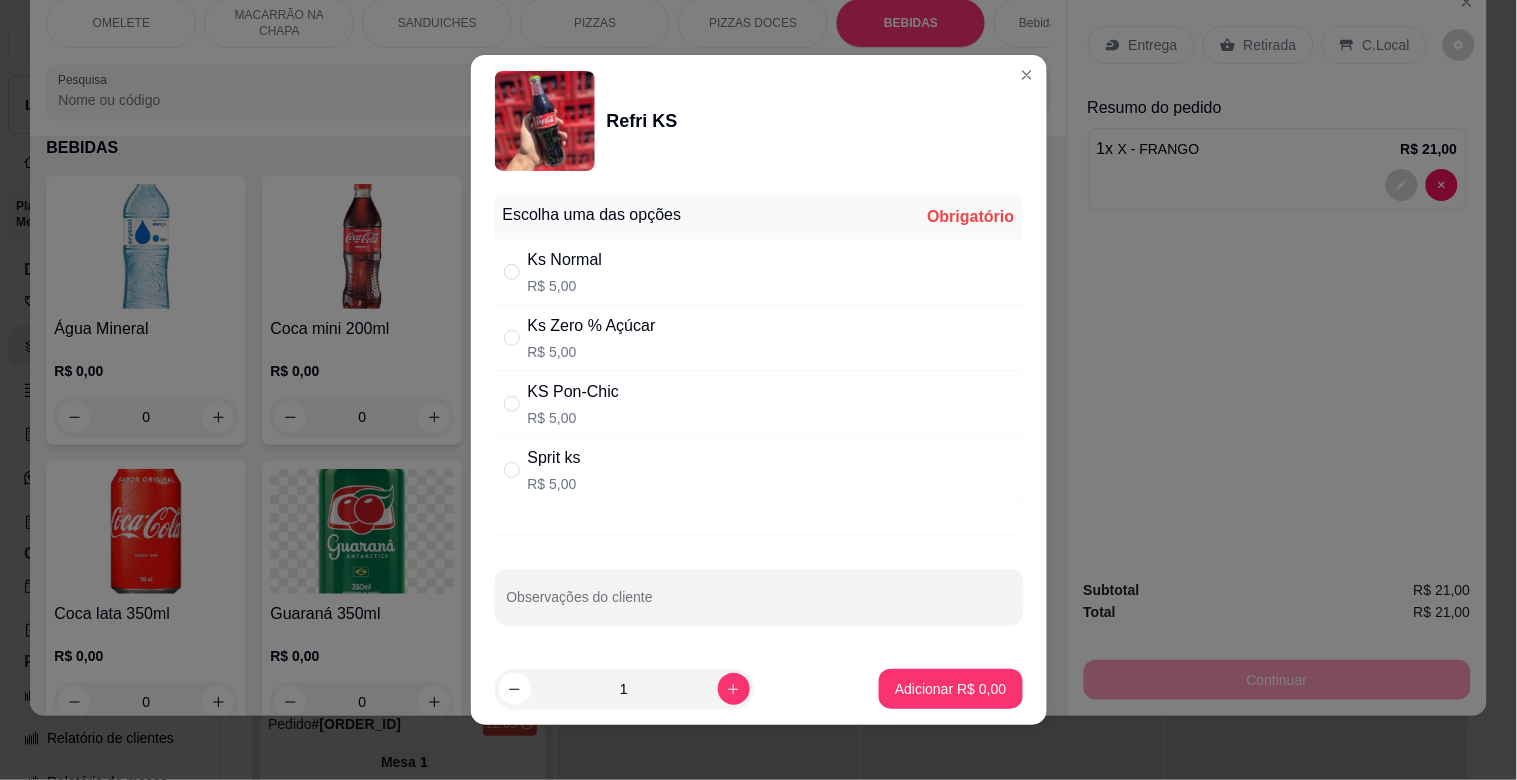 click on "Ks Normal" at bounding box center (565, 260) 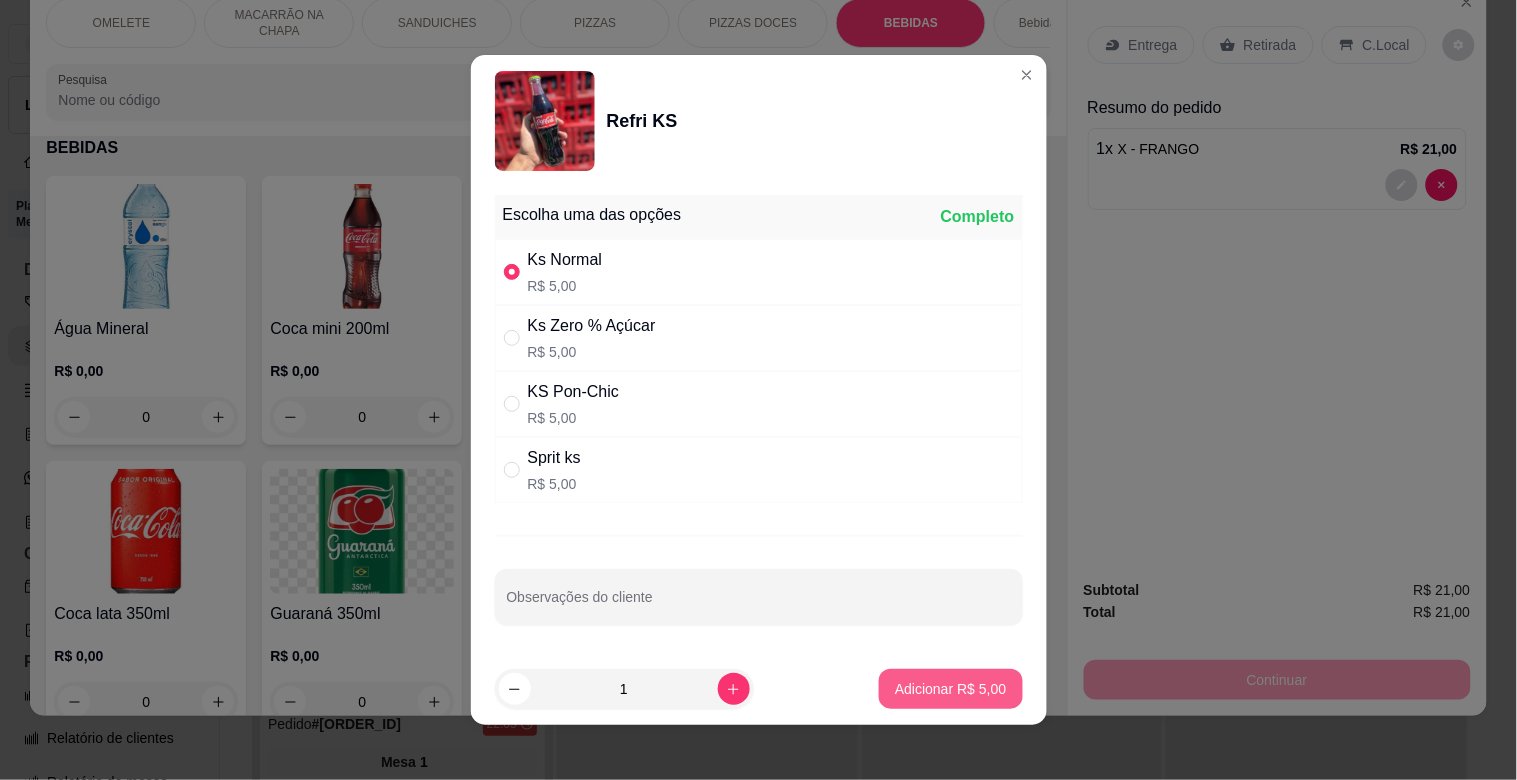click on "Adicionar   R$ 5,00" at bounding box center (950, 689) 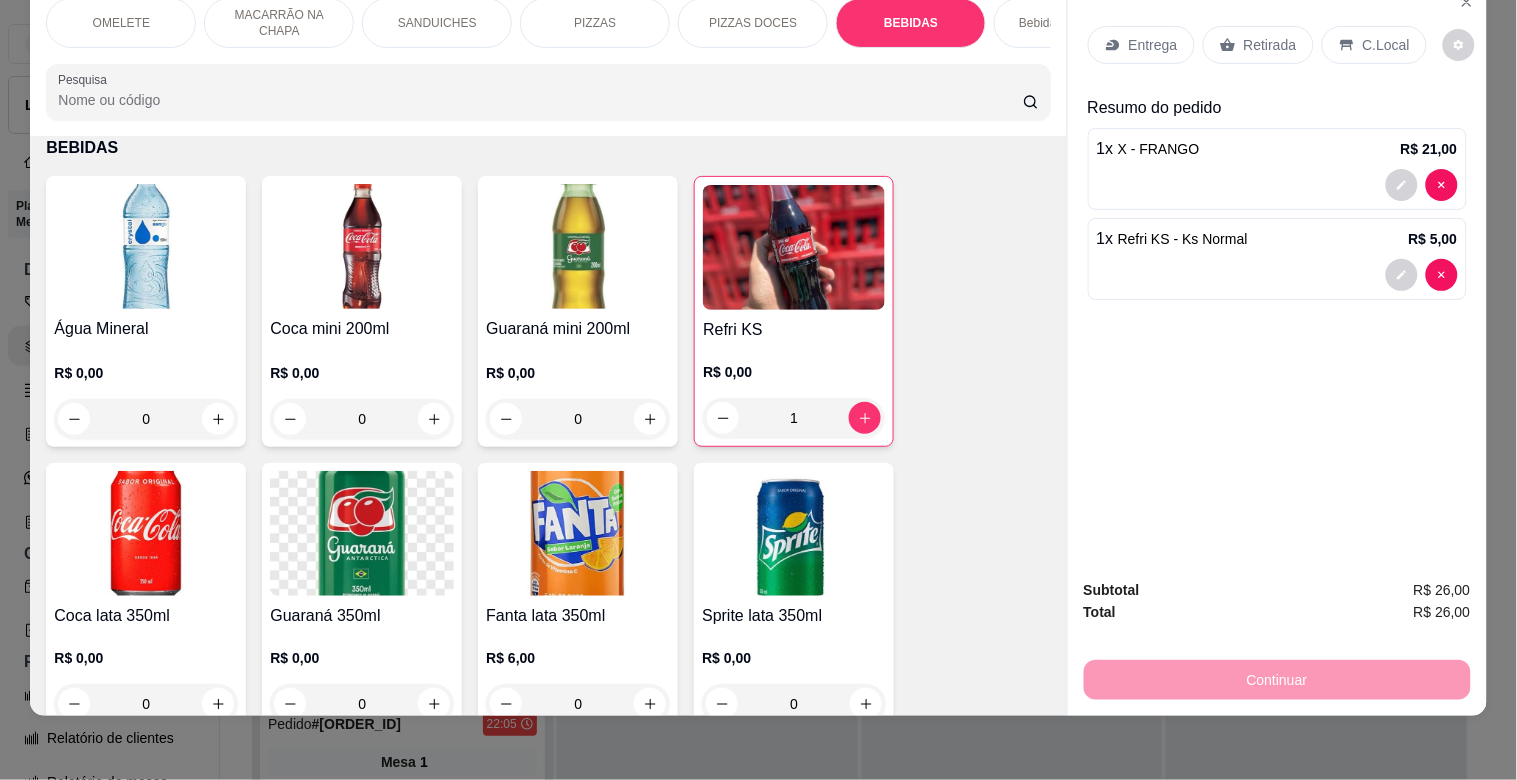 click on "C.Local" at bounding box center [1386, 45] 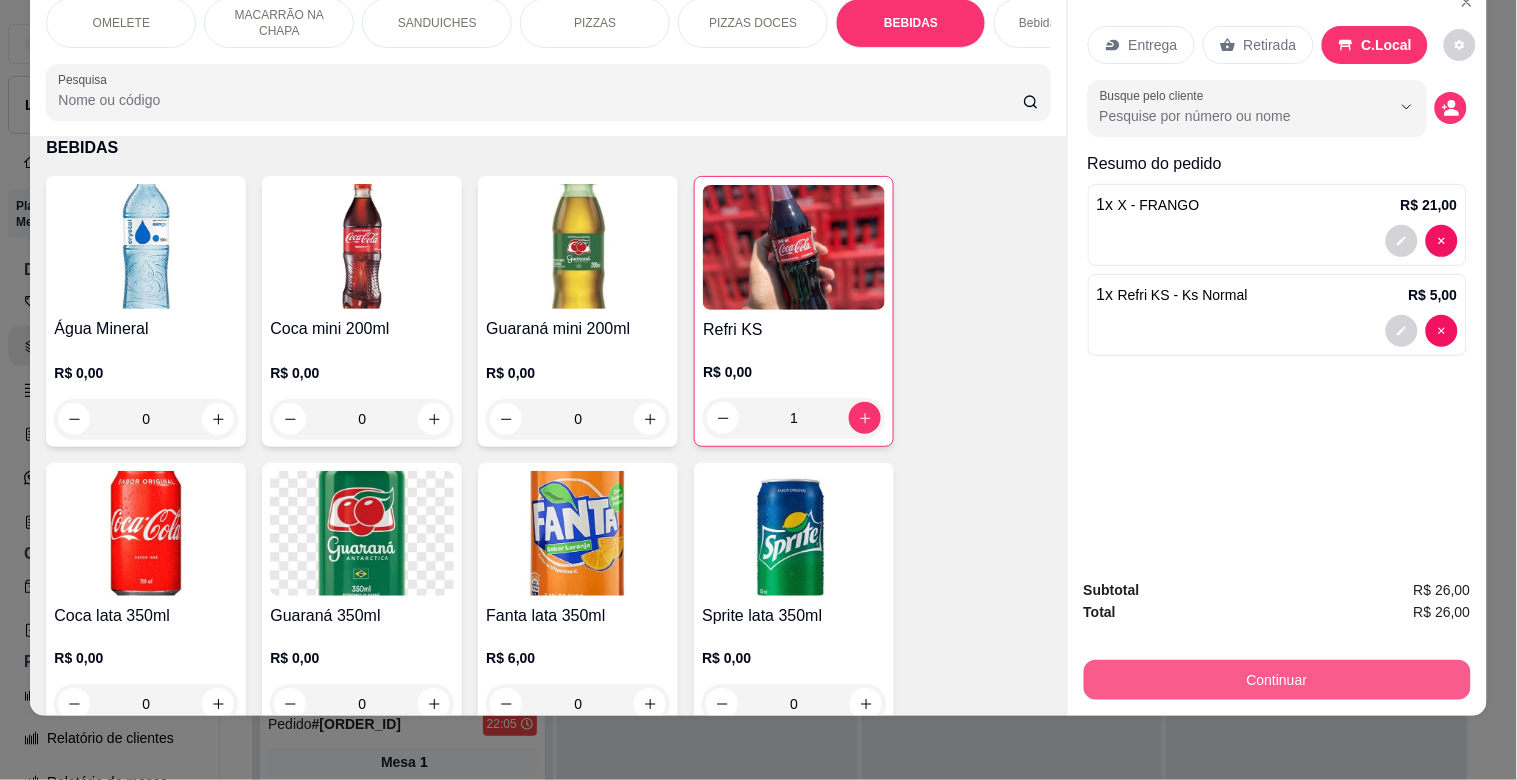 click on "Continuar" at bounding box center [1277, 680] 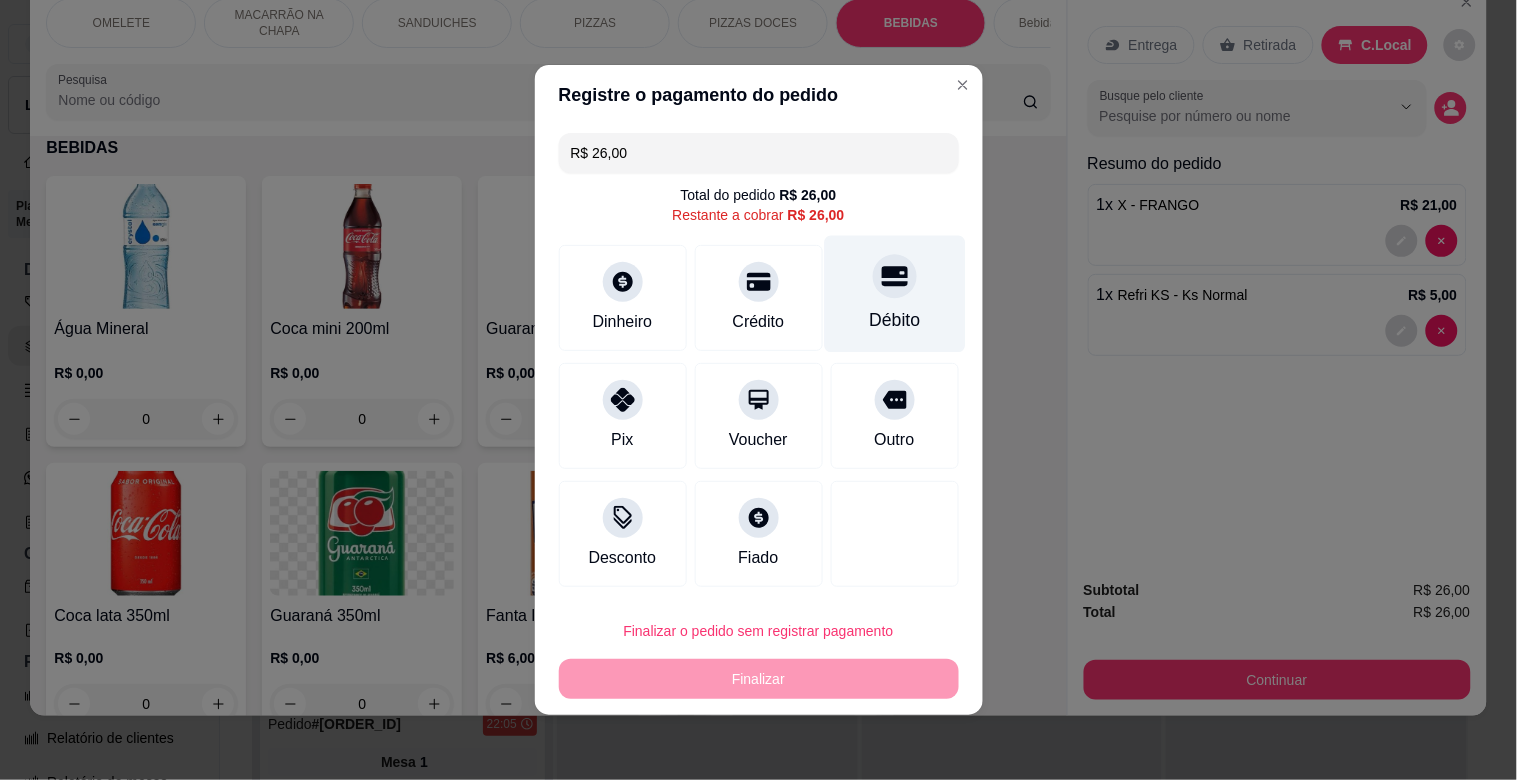 click on "Débito" at bounding box center (894, 294) 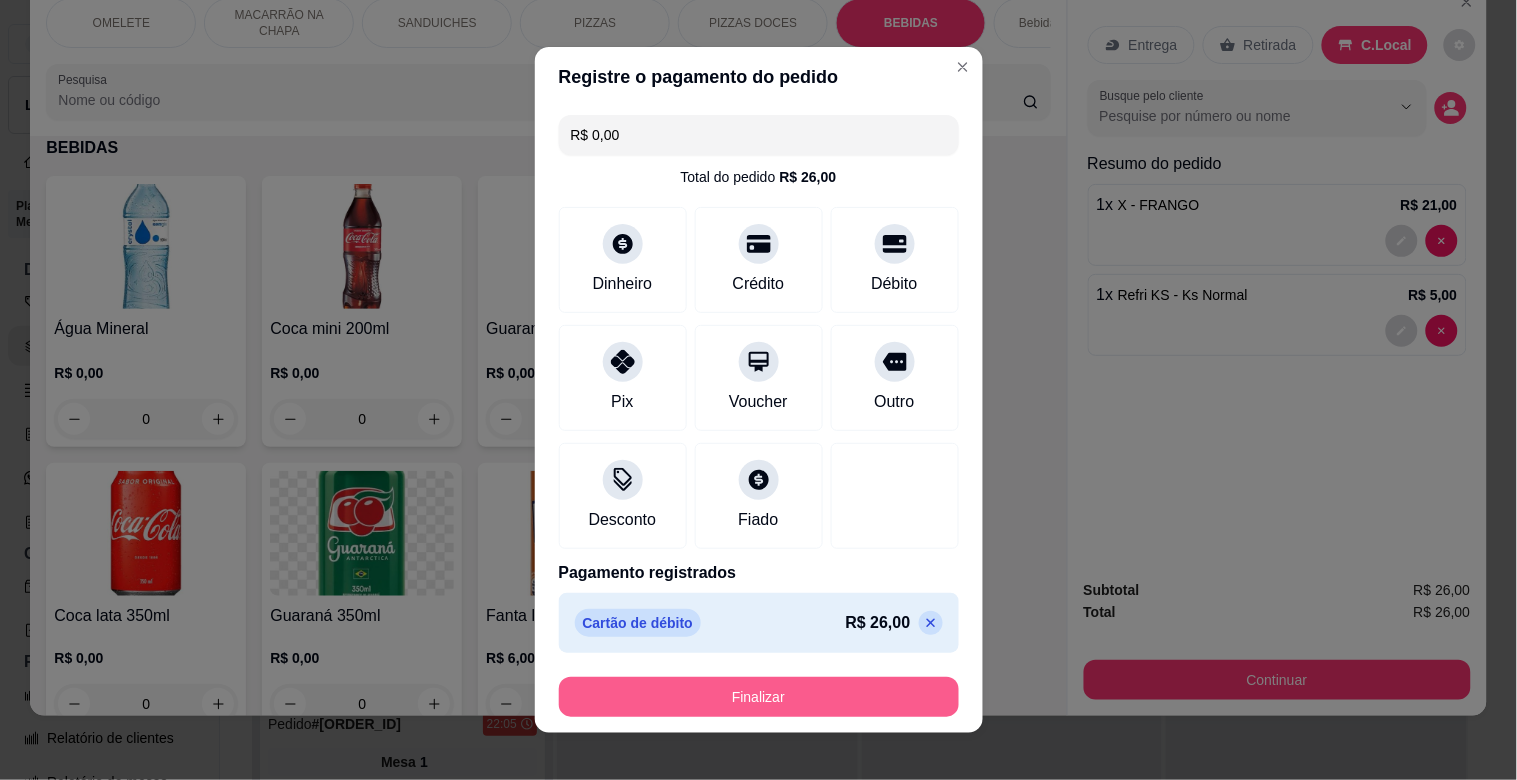 click on "Finalizar" at bounding box center (759, 697) 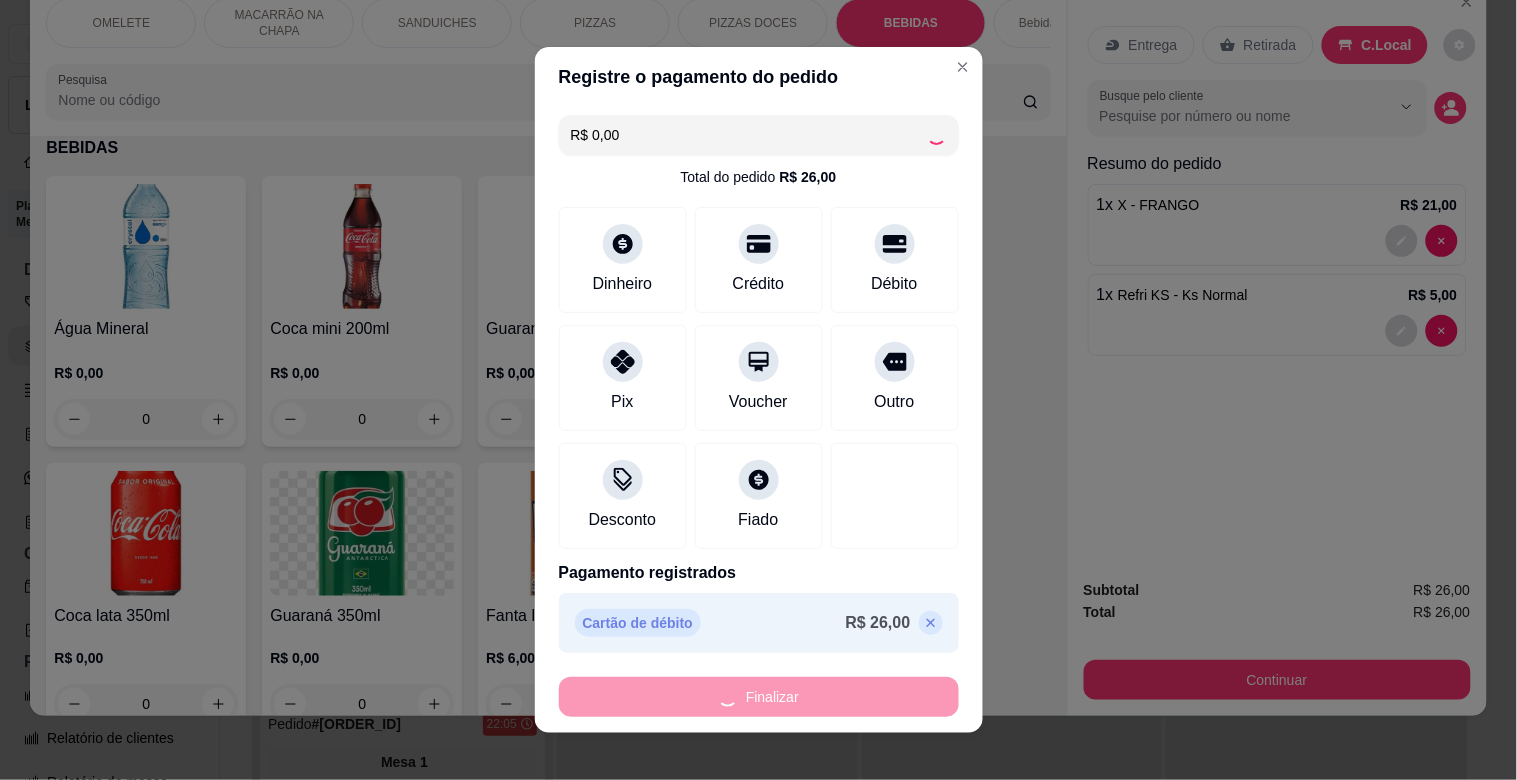 type on "0" 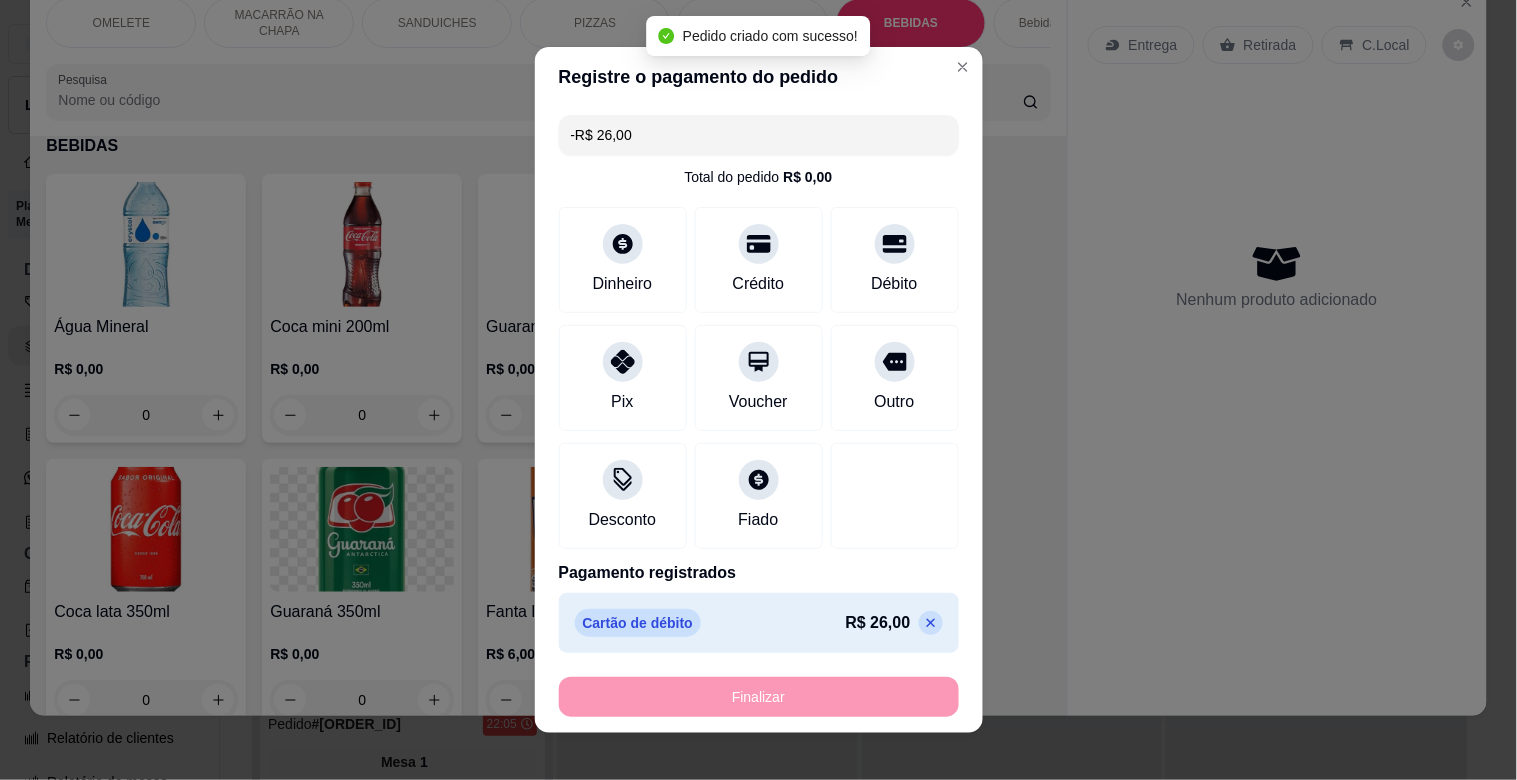 scroll, scrollTop: 2261, scrollLeft: 0, axis: vertical 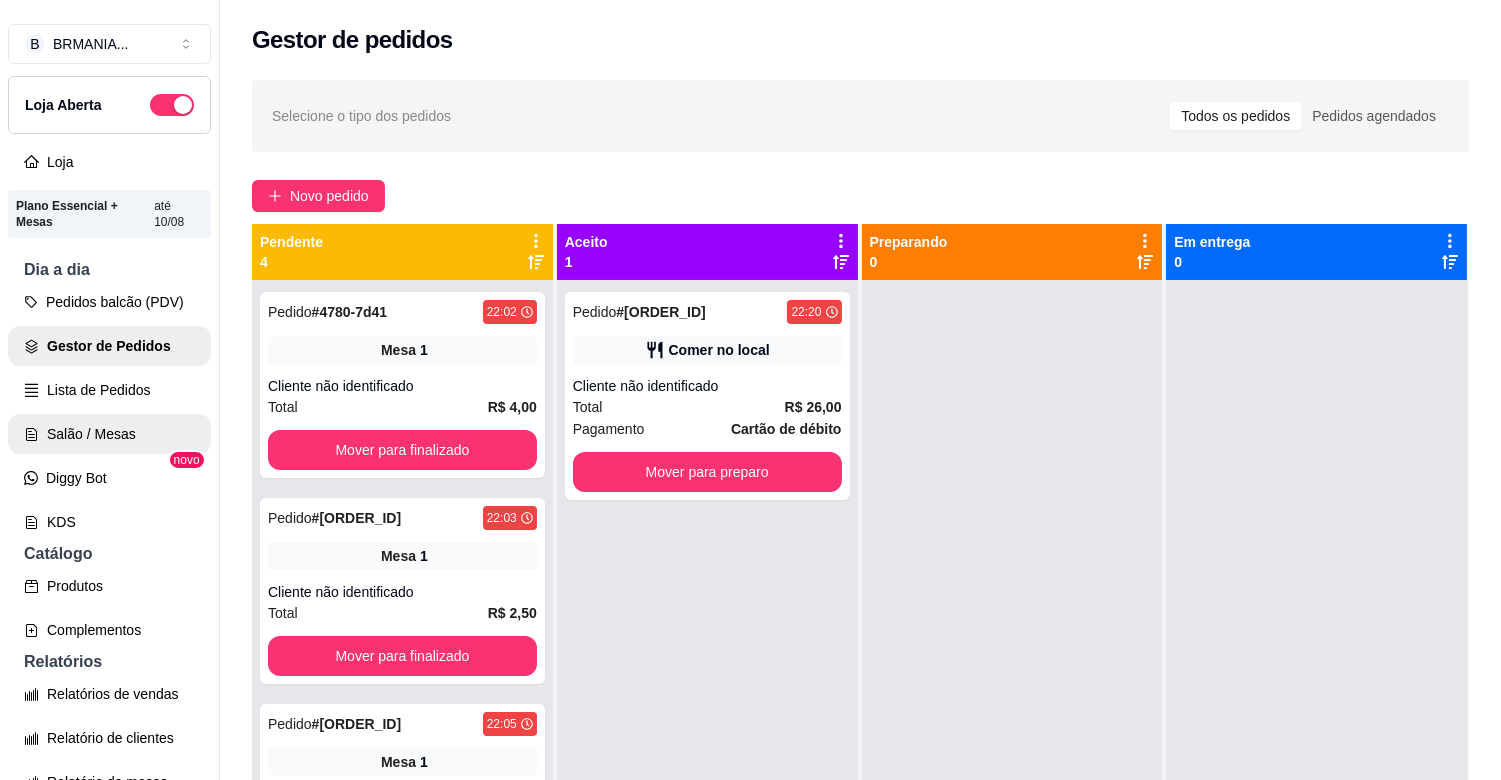 click on "Salão / Mesas" at bounding box center [109, 434] 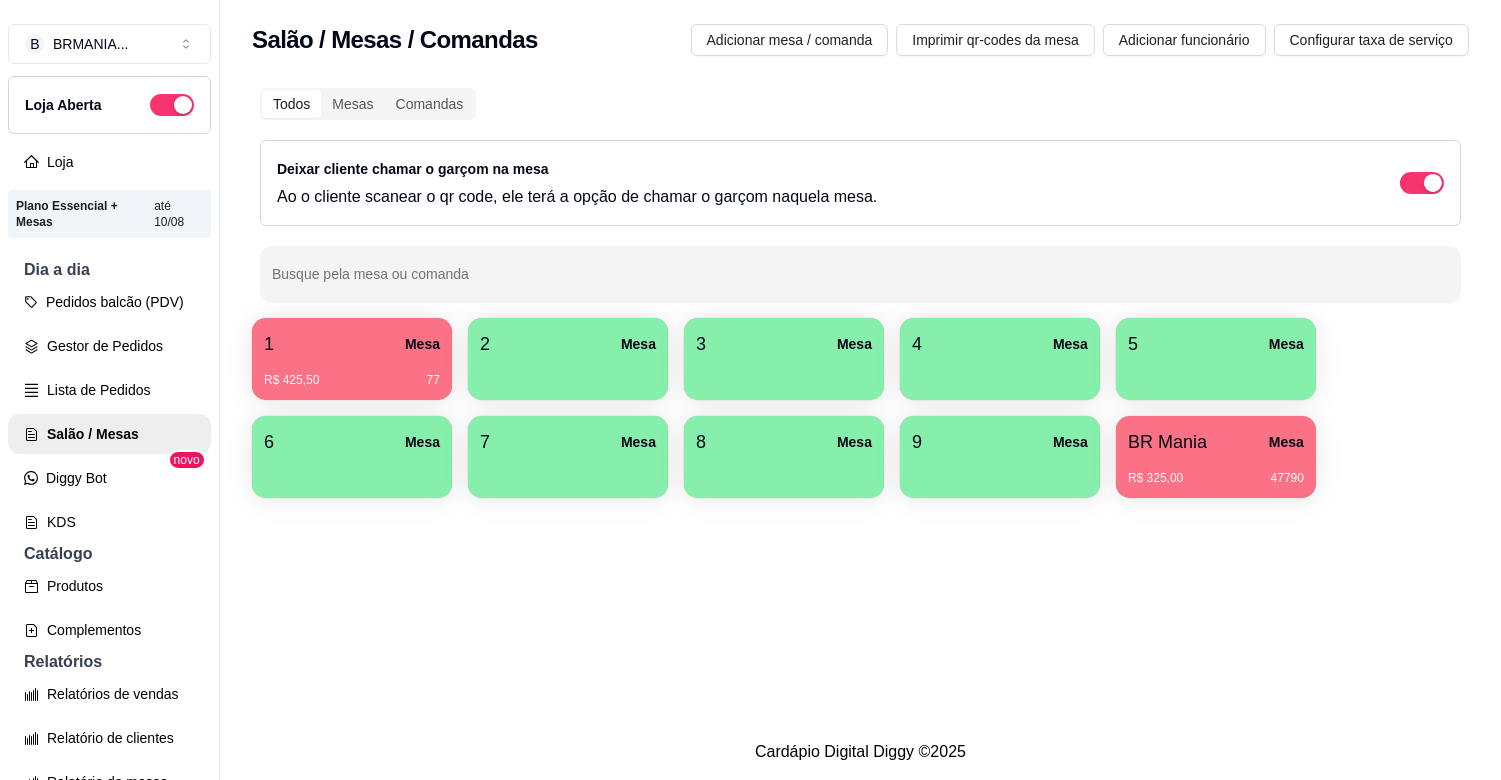 click on "R$ 425,50 77" at bounding box center [352, 373] 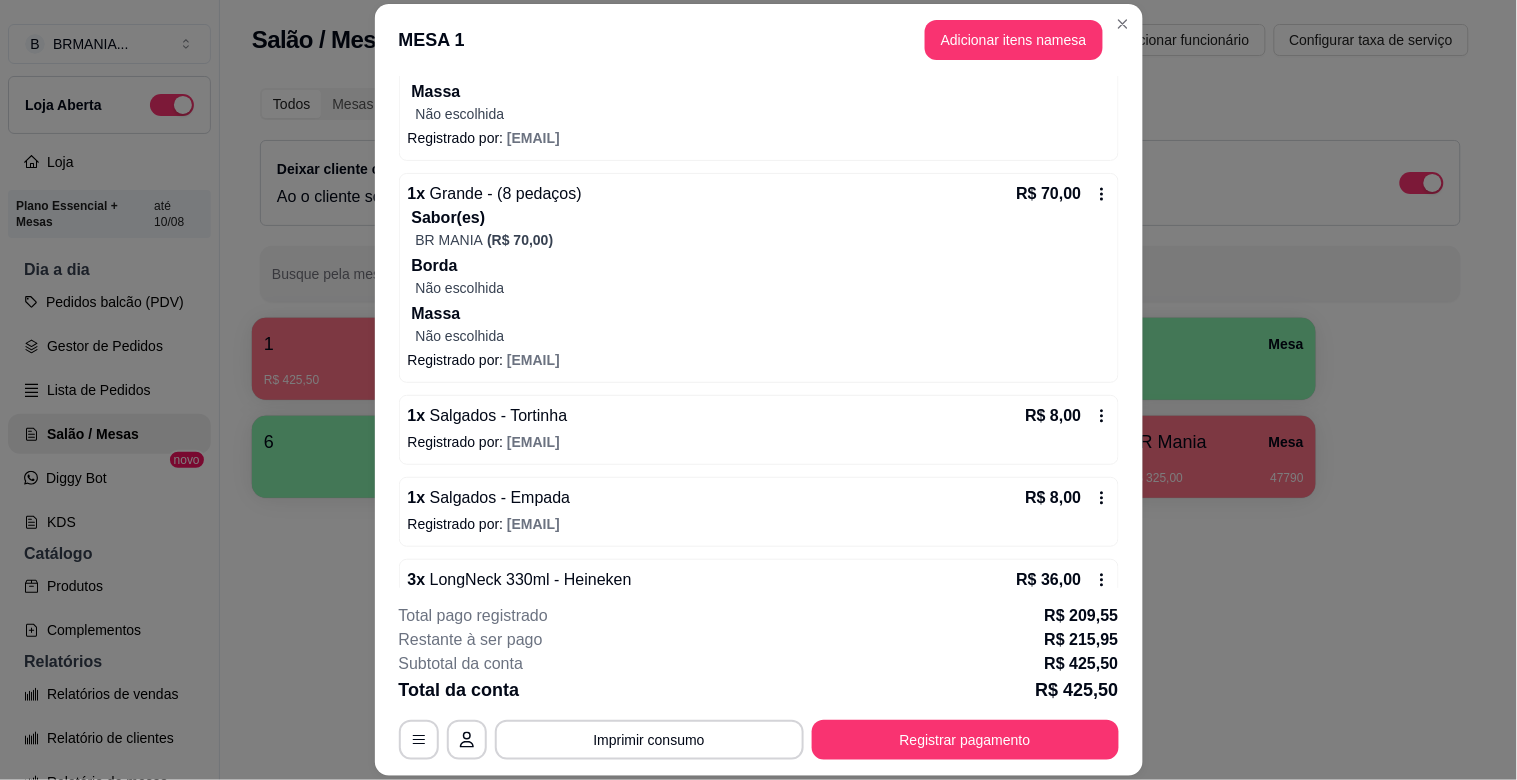 scroll, scrollTop: 1331, scrollLeft: 0, axis: vertical 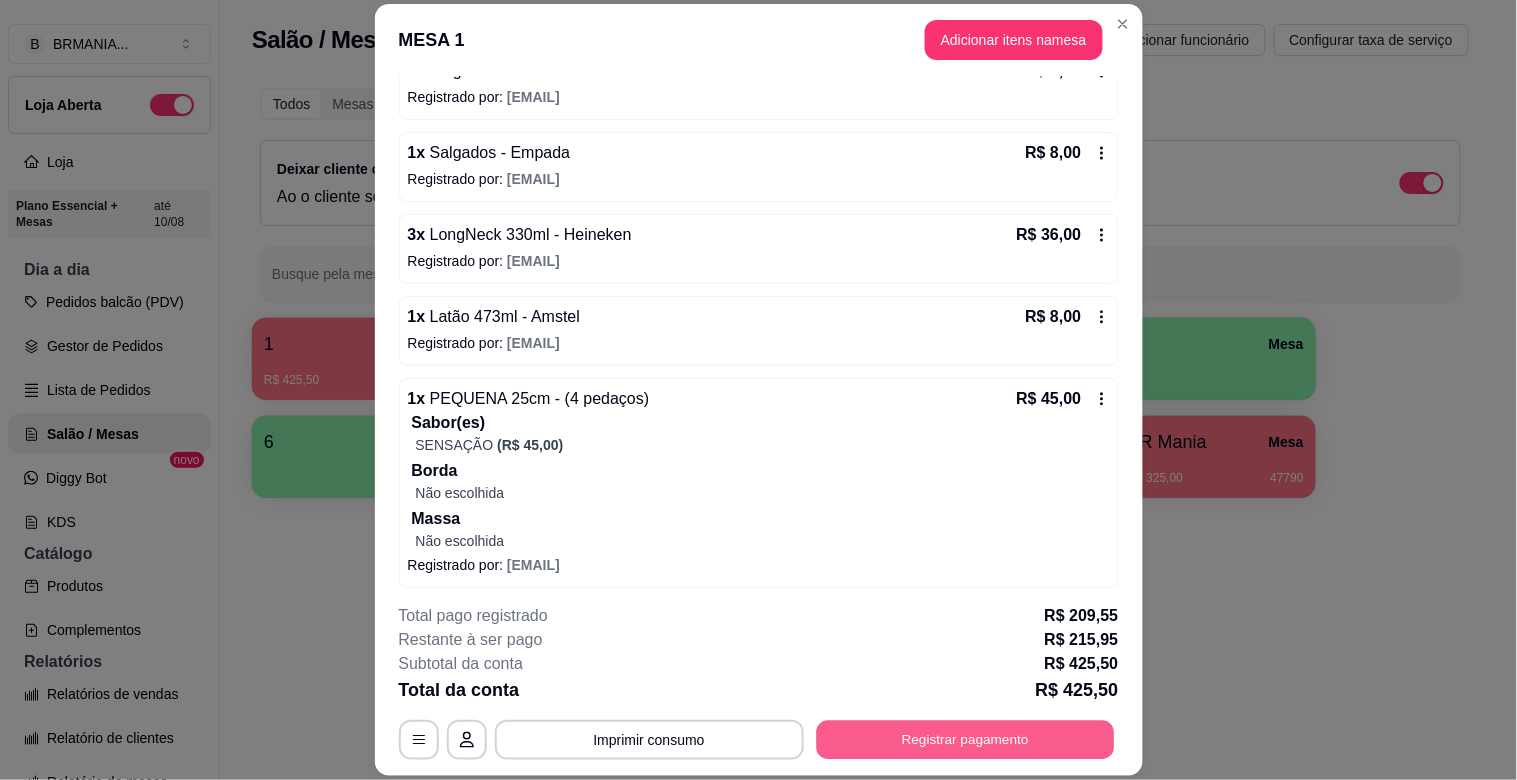 click on "Registrar pagamento" at bounding box center [965, 740] 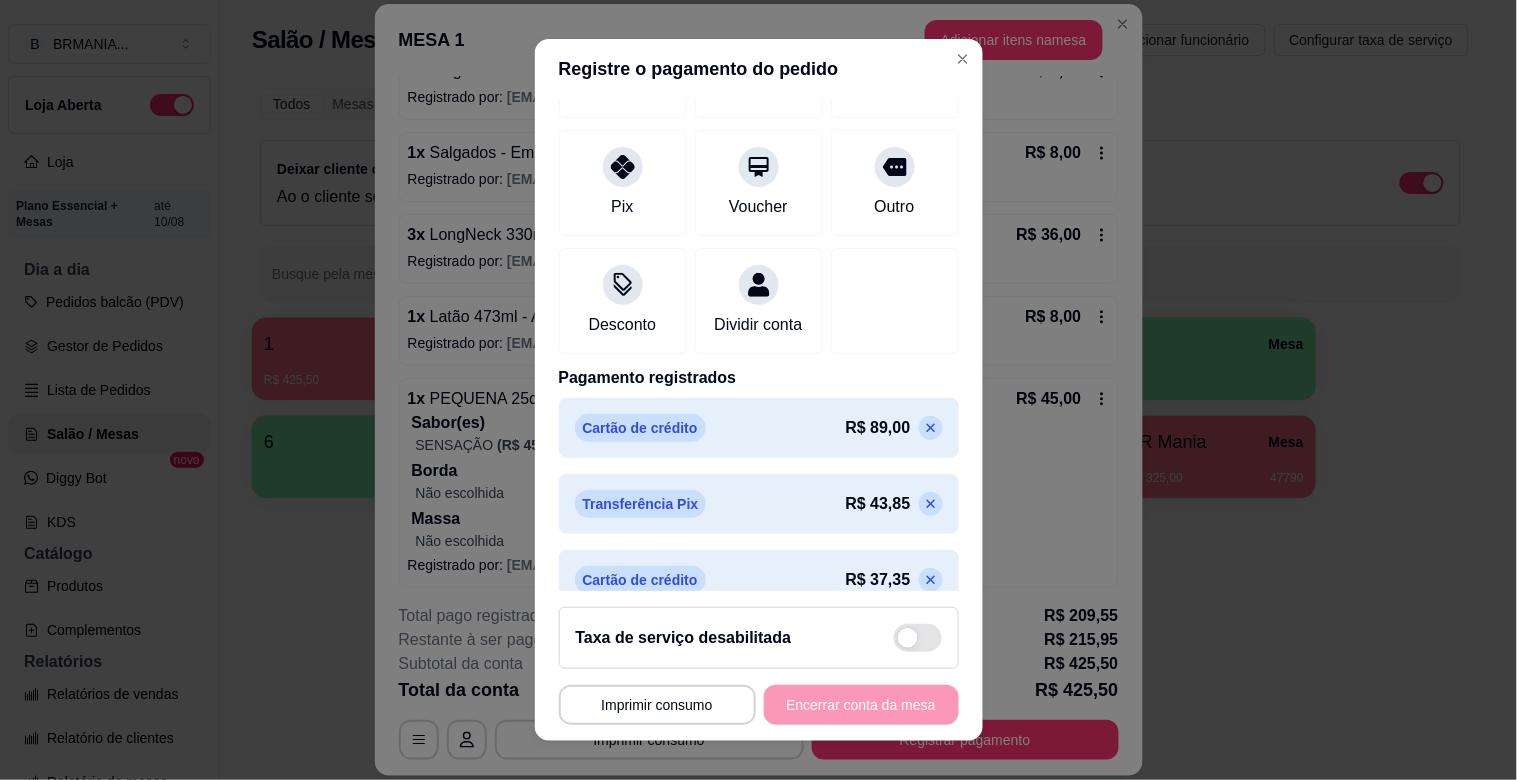 scroll, scrollTop: 354, scrollLeft: 0, axis: vertical 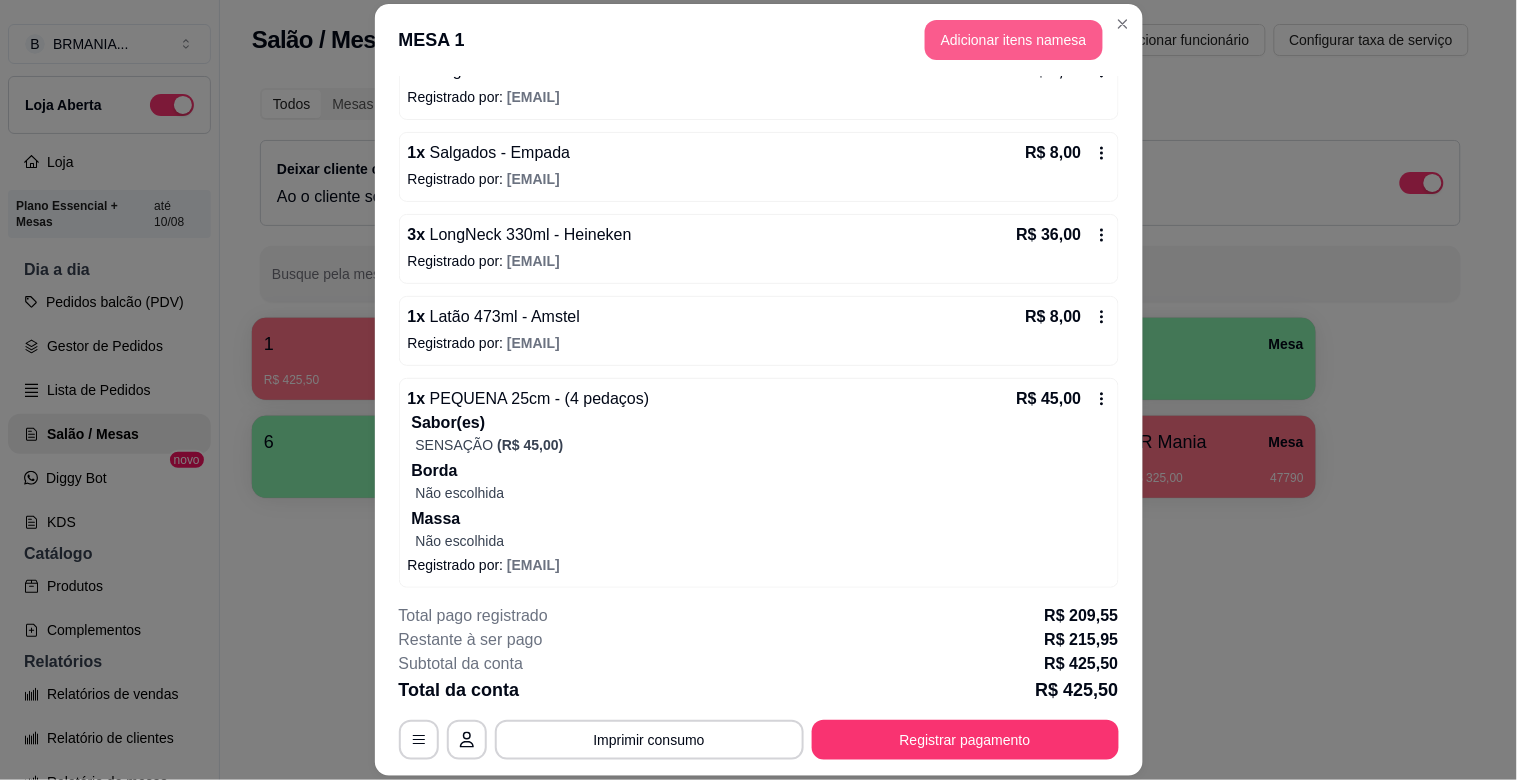 click on "Adicionar itens na  mesa" at bounding box center (1014, 40) 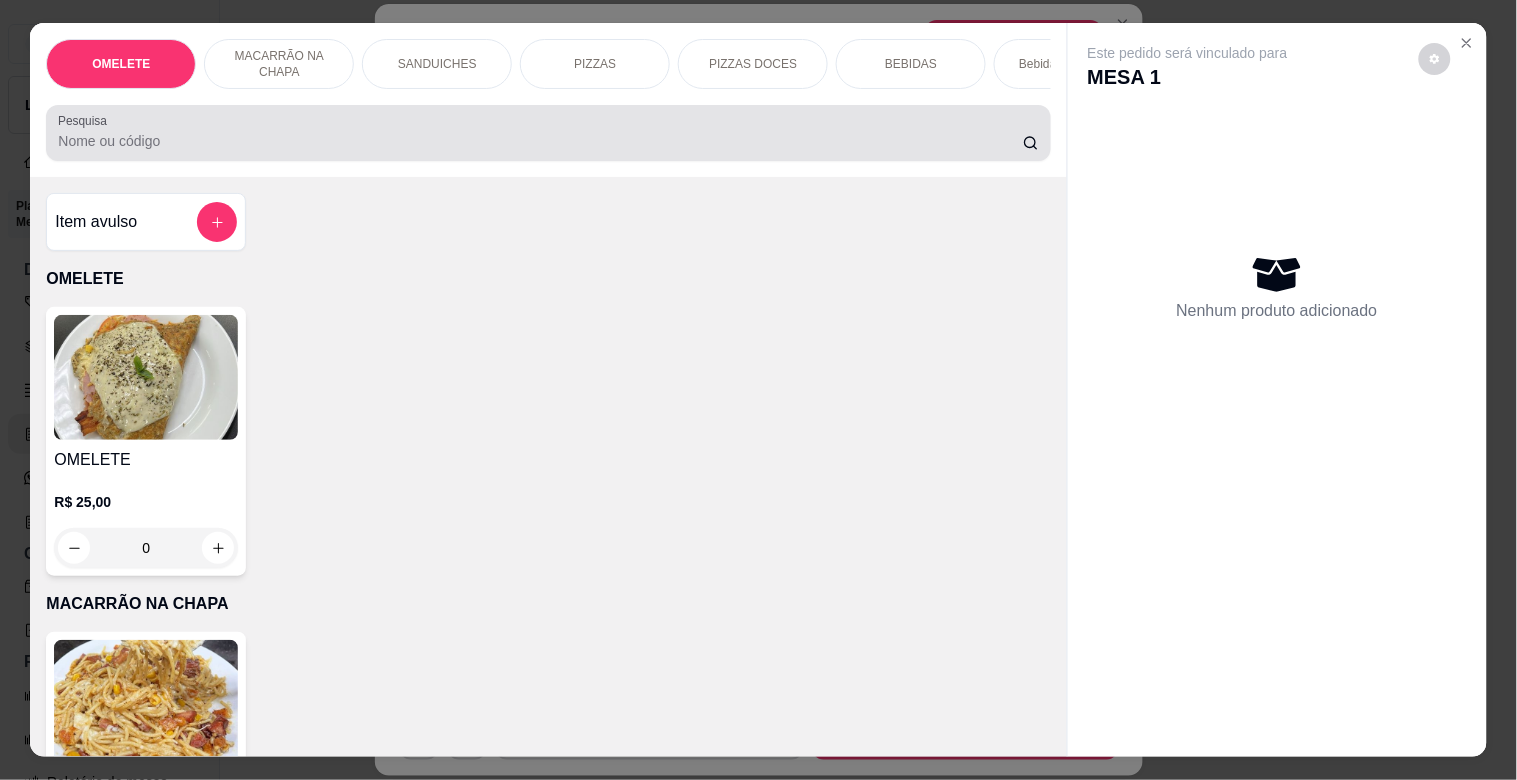 click on "Pesquisa" at bounding box center (540, 141) 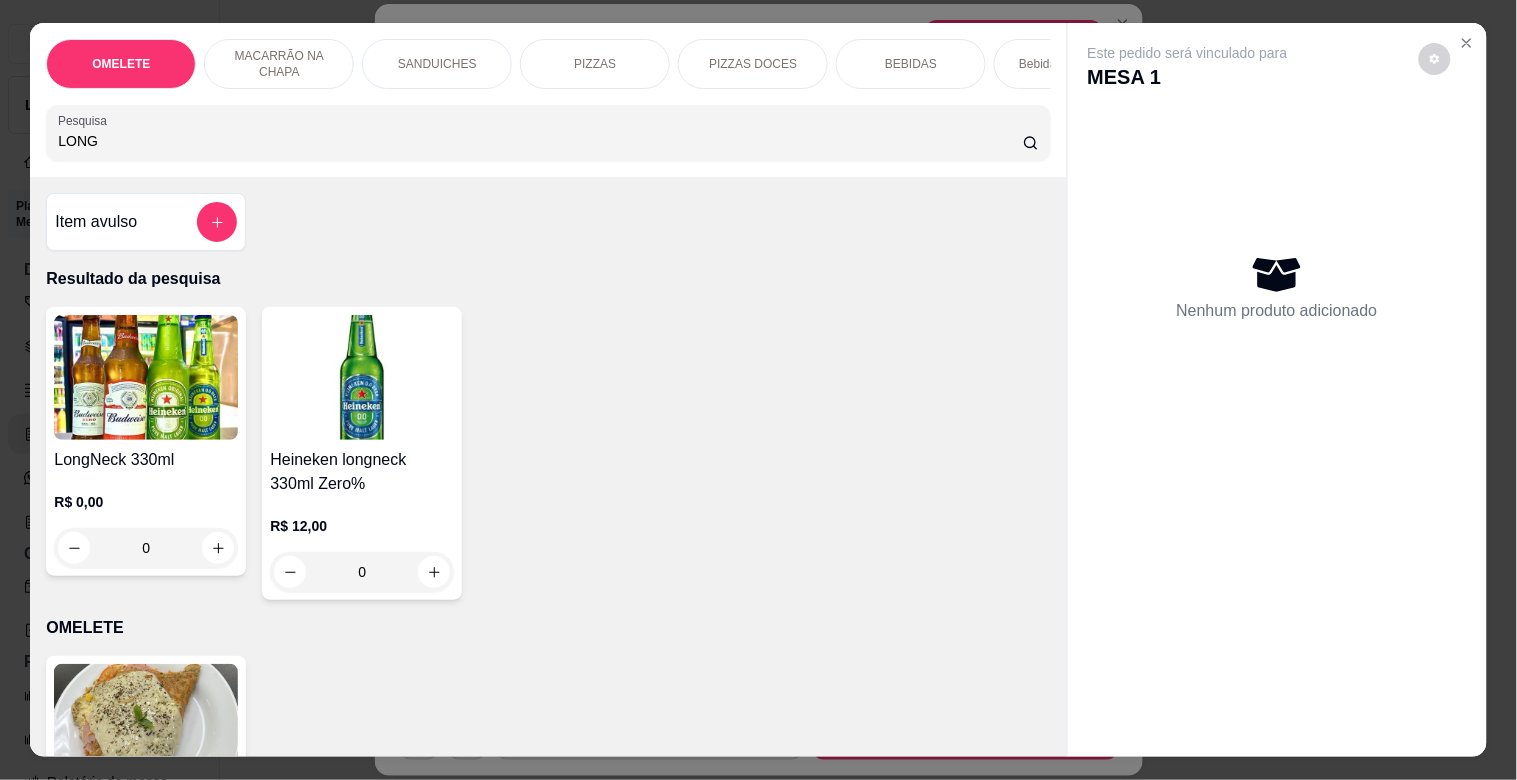 type on "LONG" 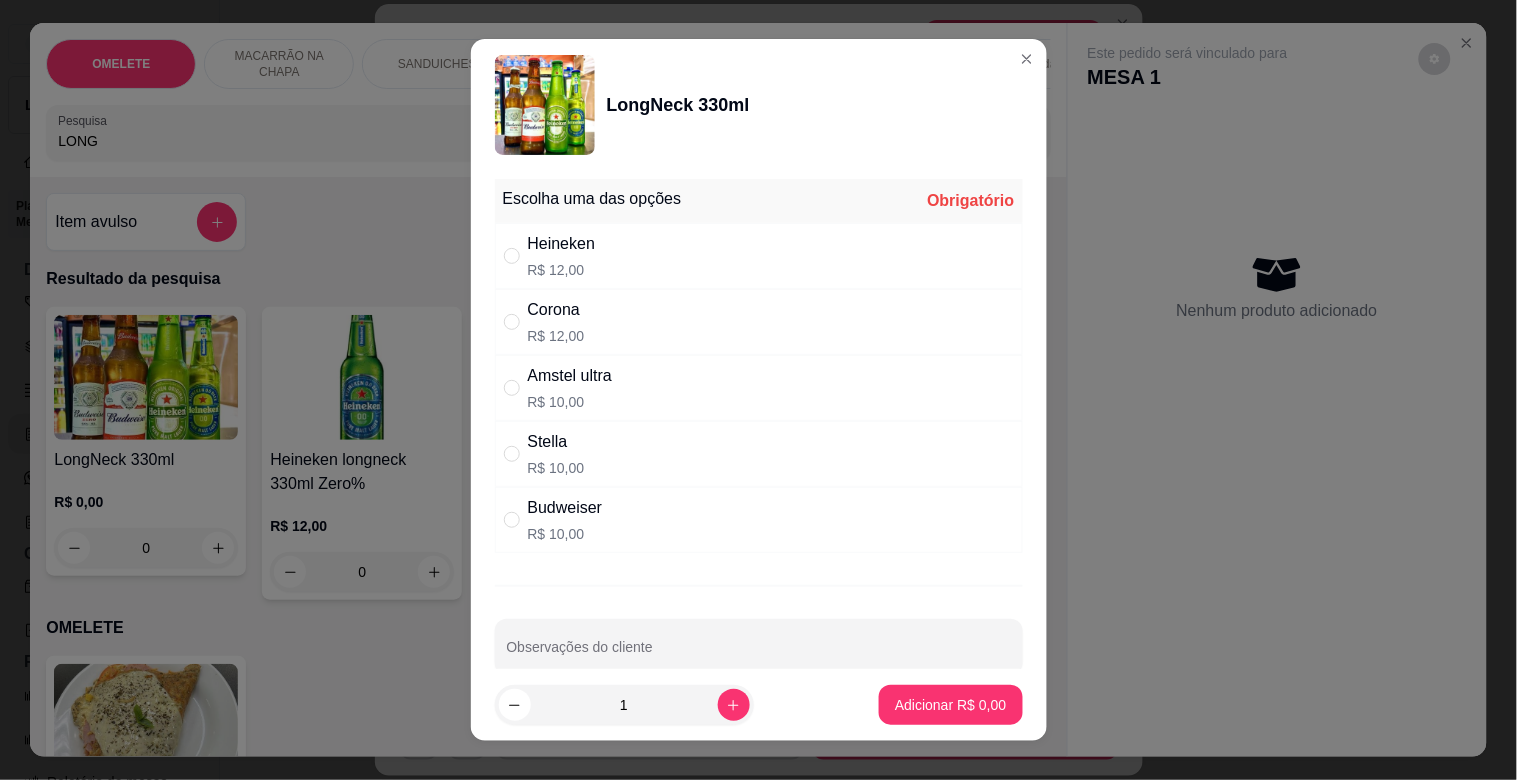 click on "Heineken  R$ 12,00" at bounding box center [759, 256] 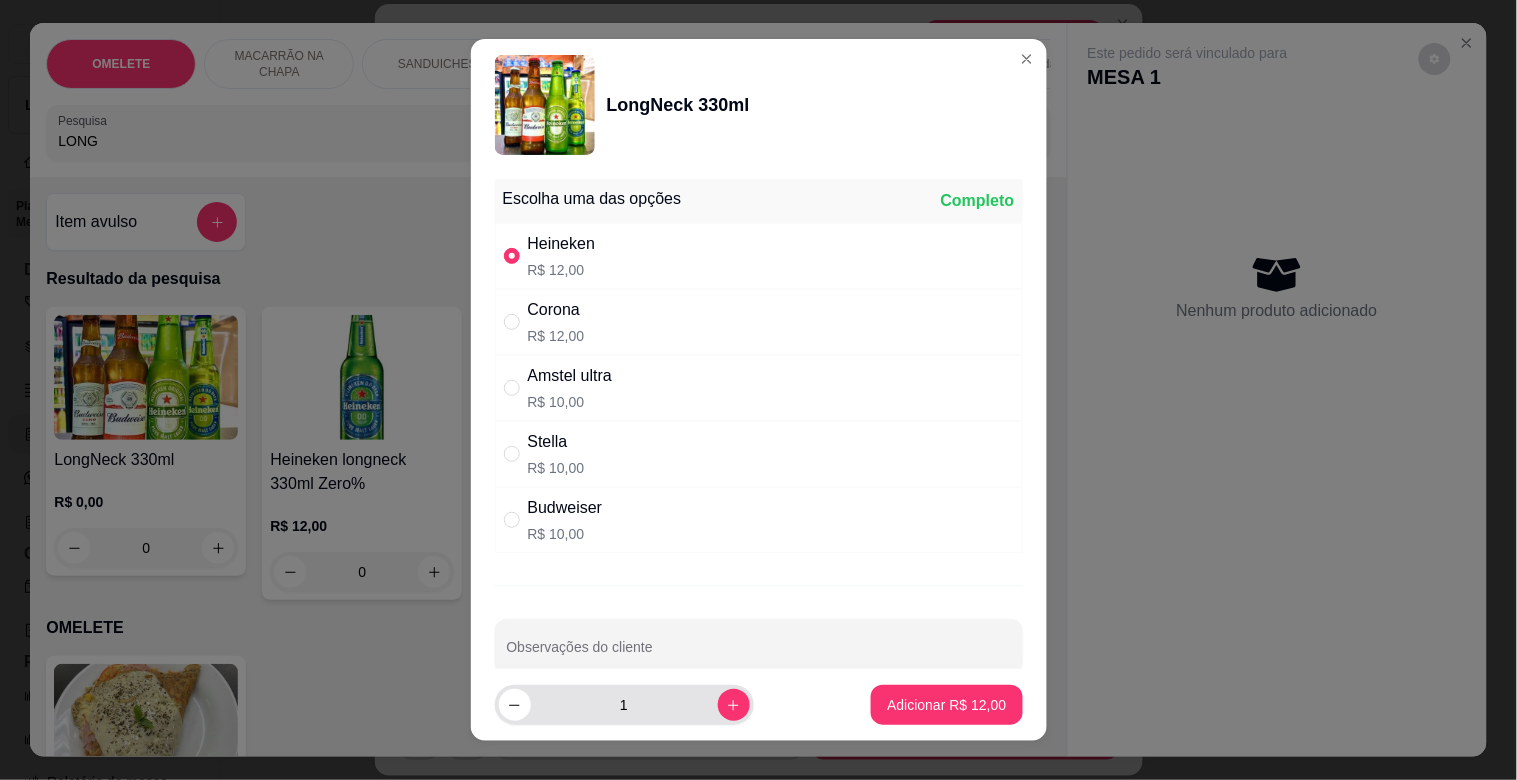 click at bounding box center [734, 705] 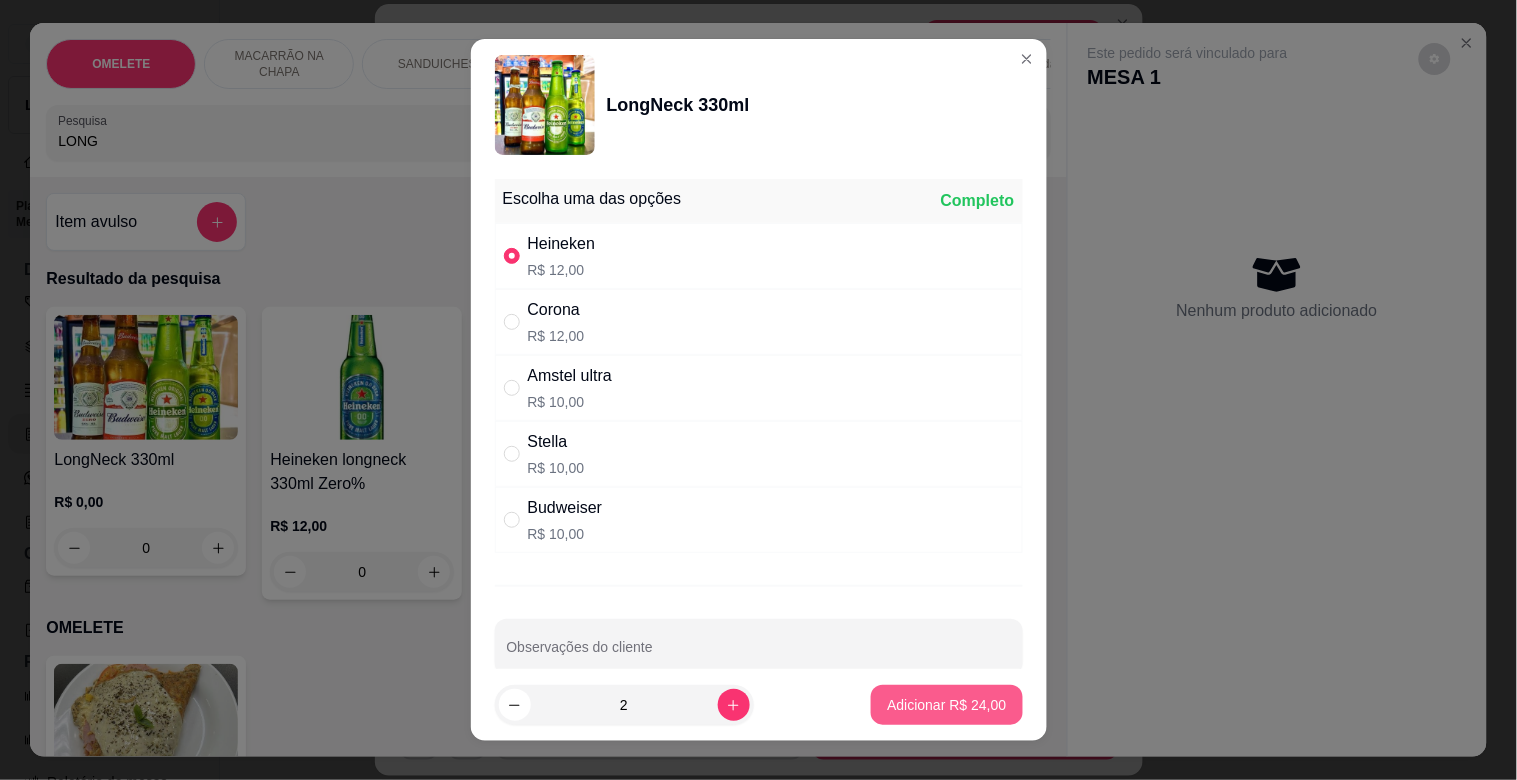 click on "Adicionar   R$ 24,00" at bounding box center (946, 705) 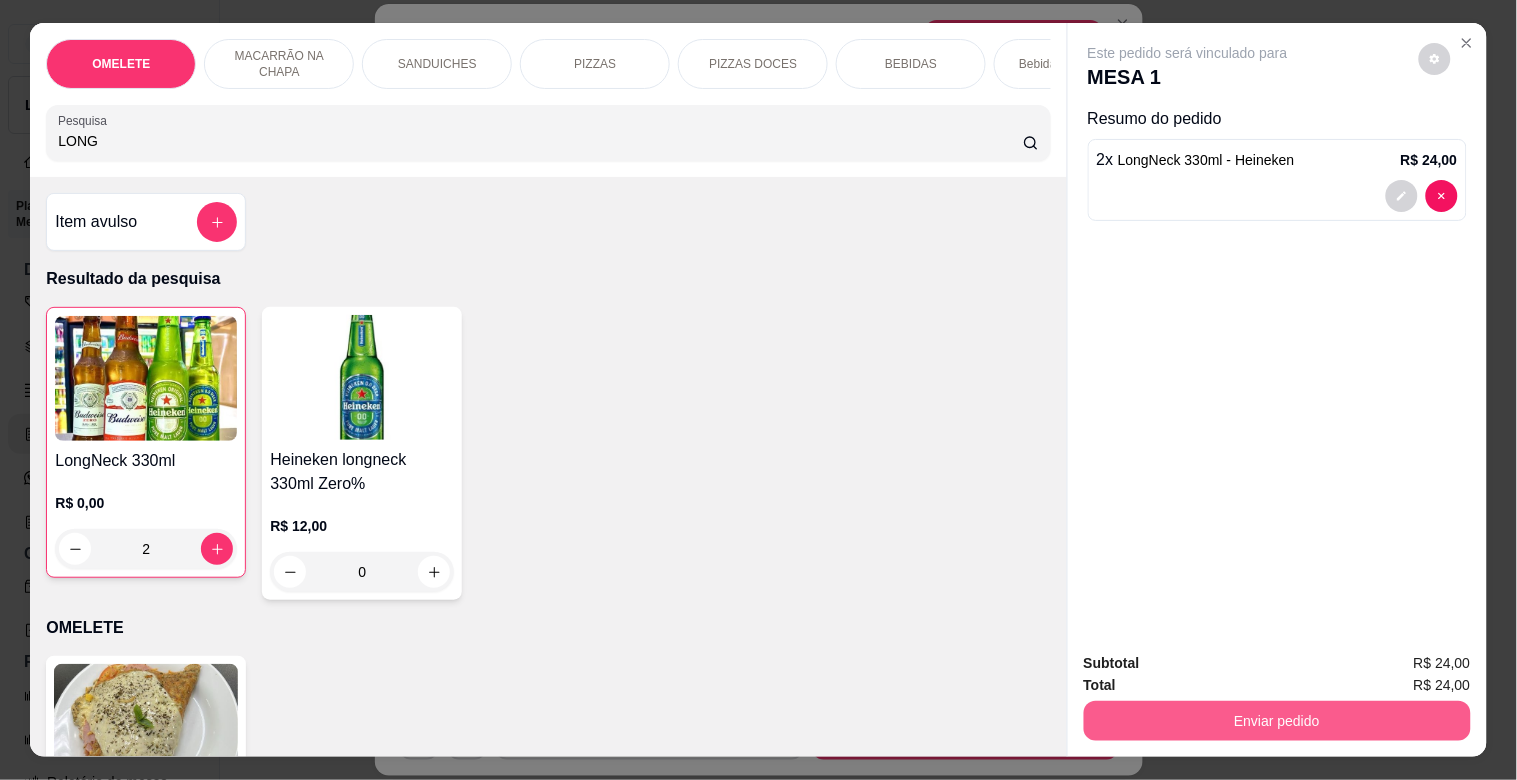 click on "Enviar pedido" at bounding box center (1277, 721) 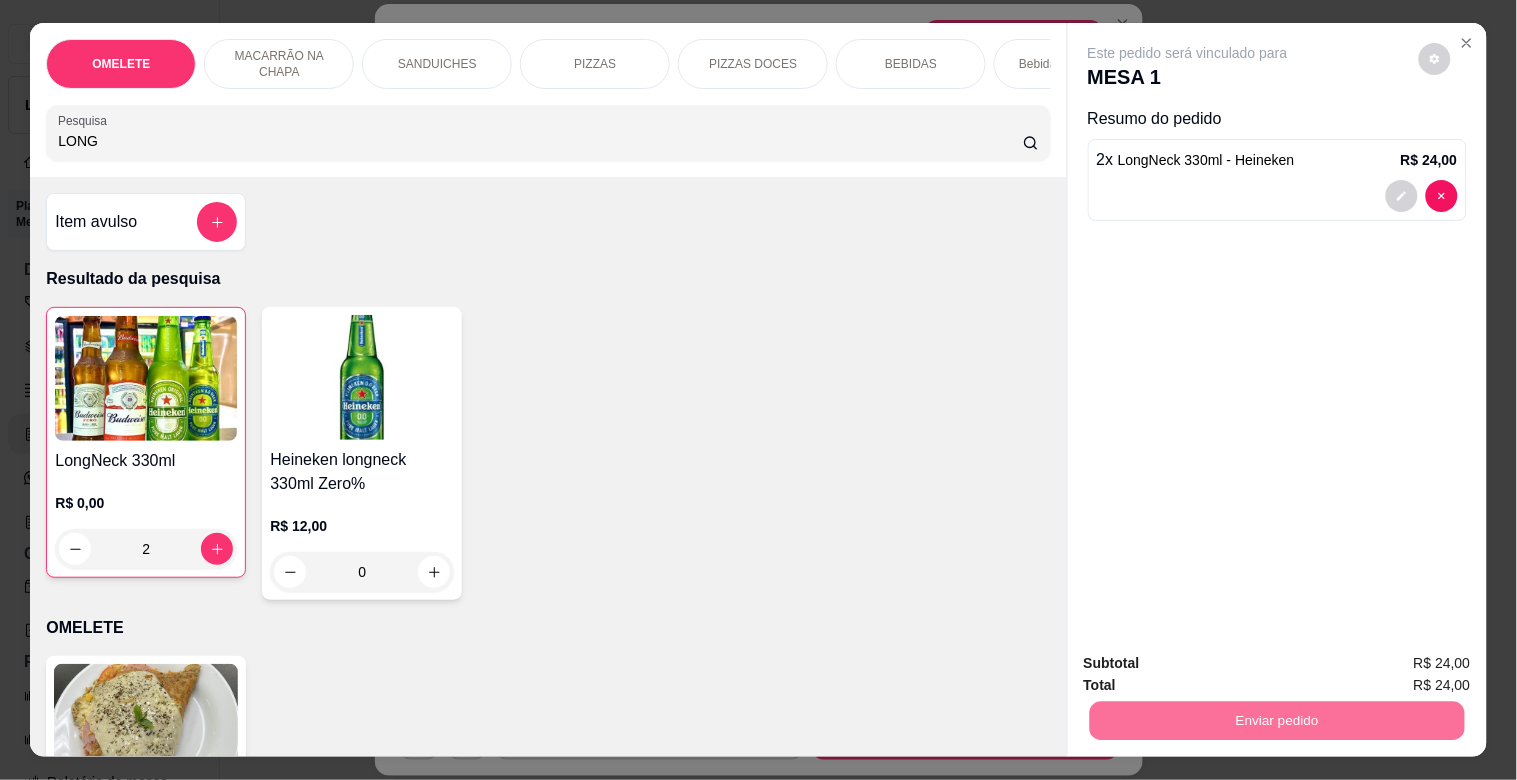 click on "Não registrar e enviar pedido" at bounding box center (1211, 662) 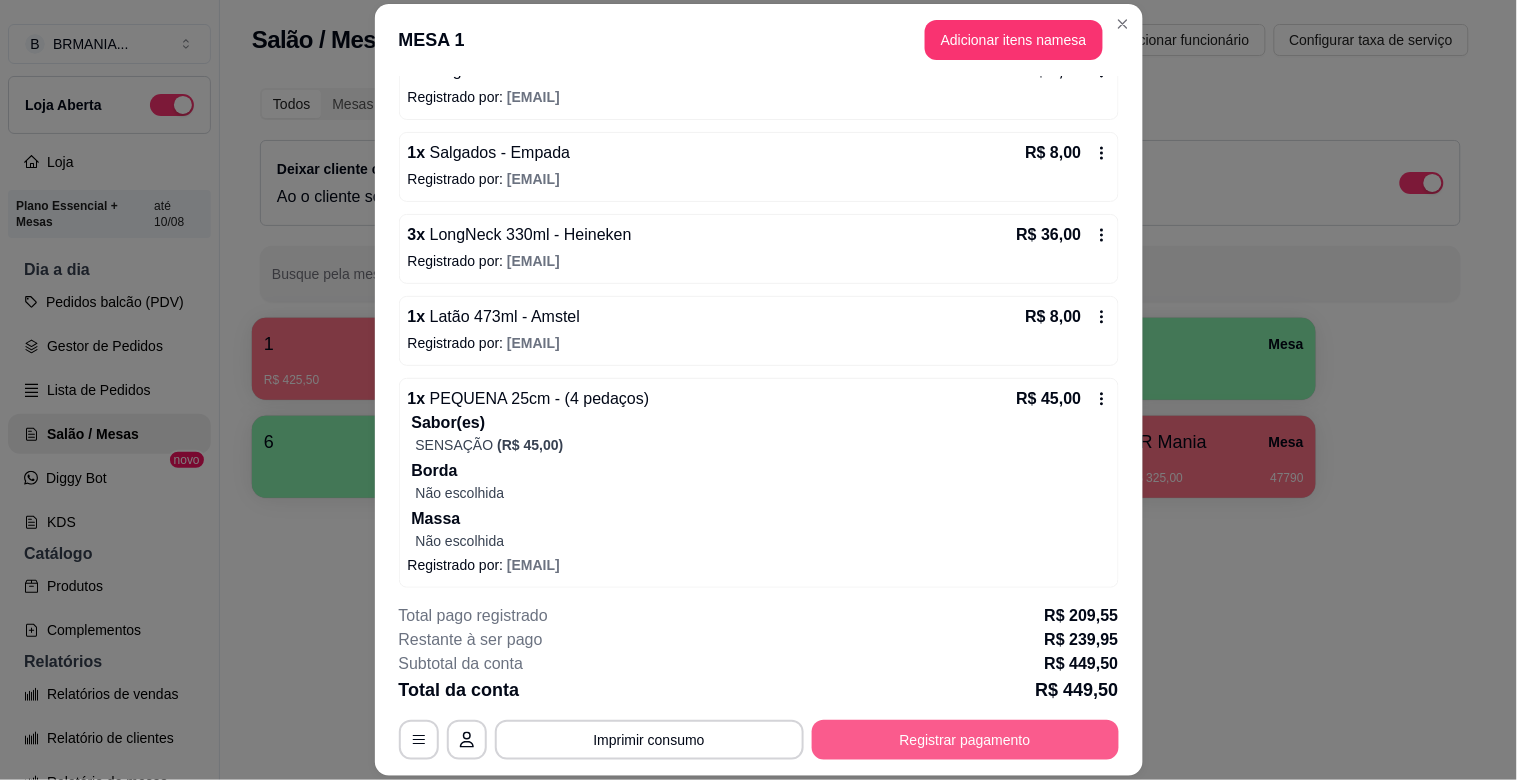 click on "Registrar pagamento" at bounding box center (965, 740) 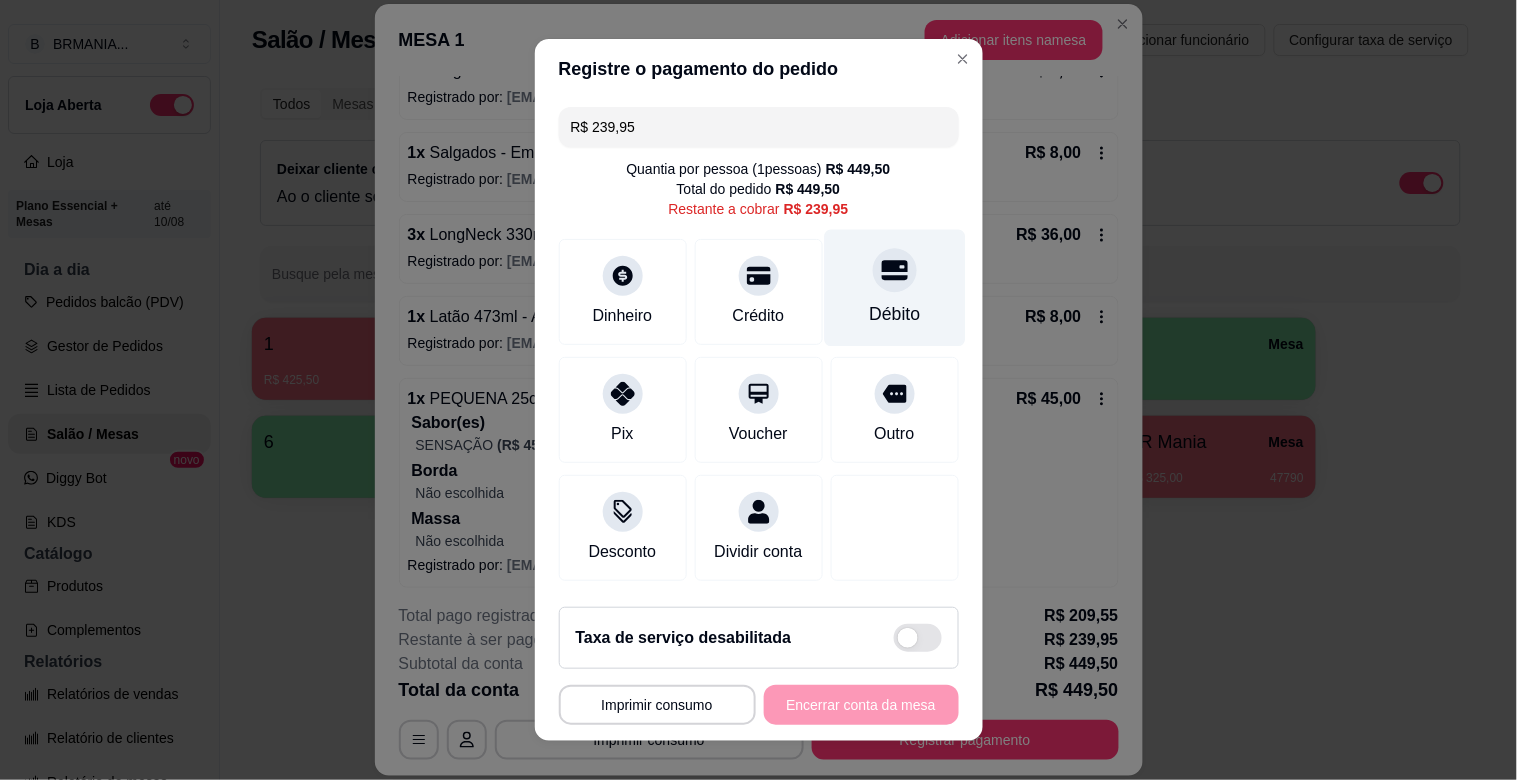 click on "Débito" at bounding box center (894, 288) 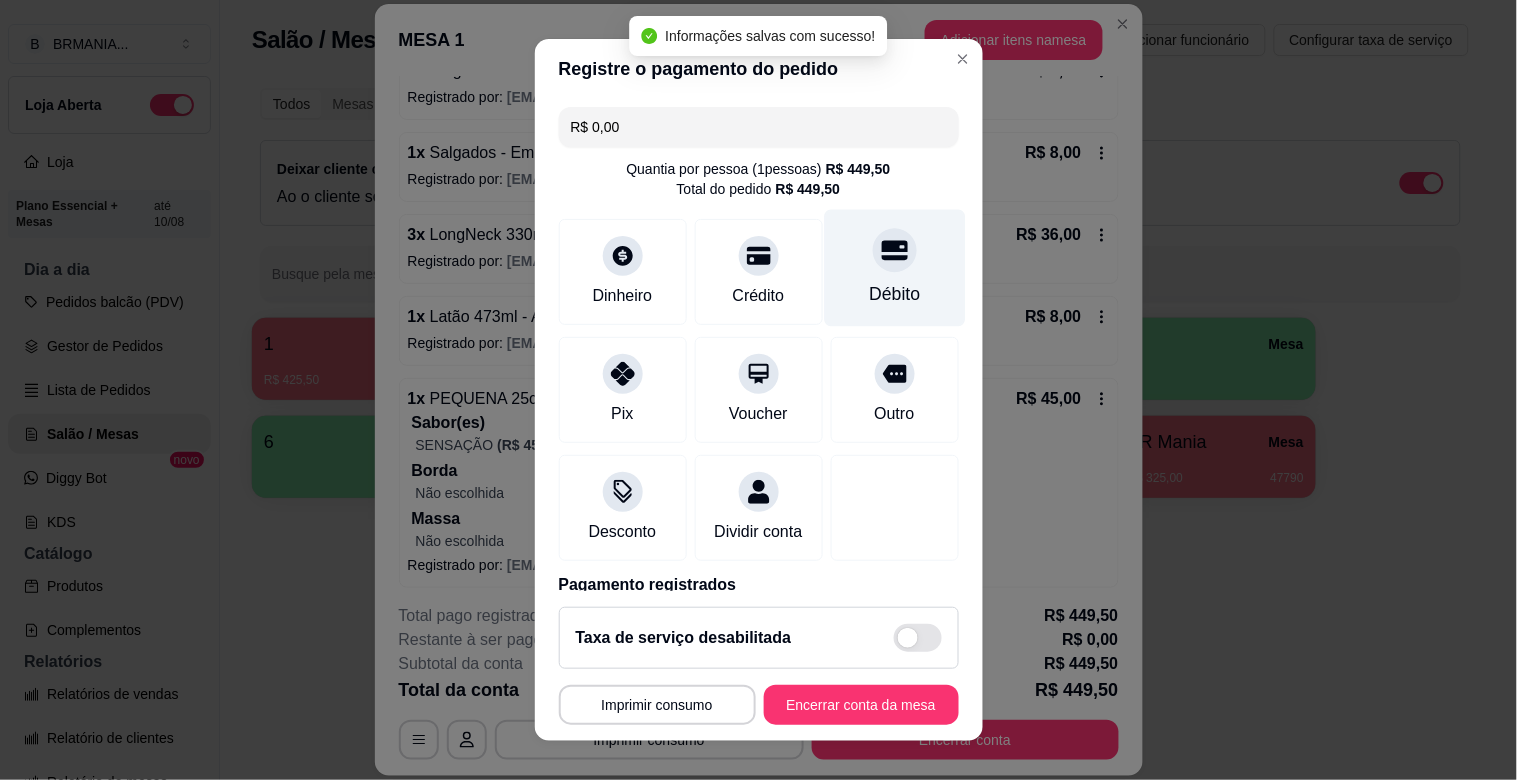 type on "R$ 0,00" 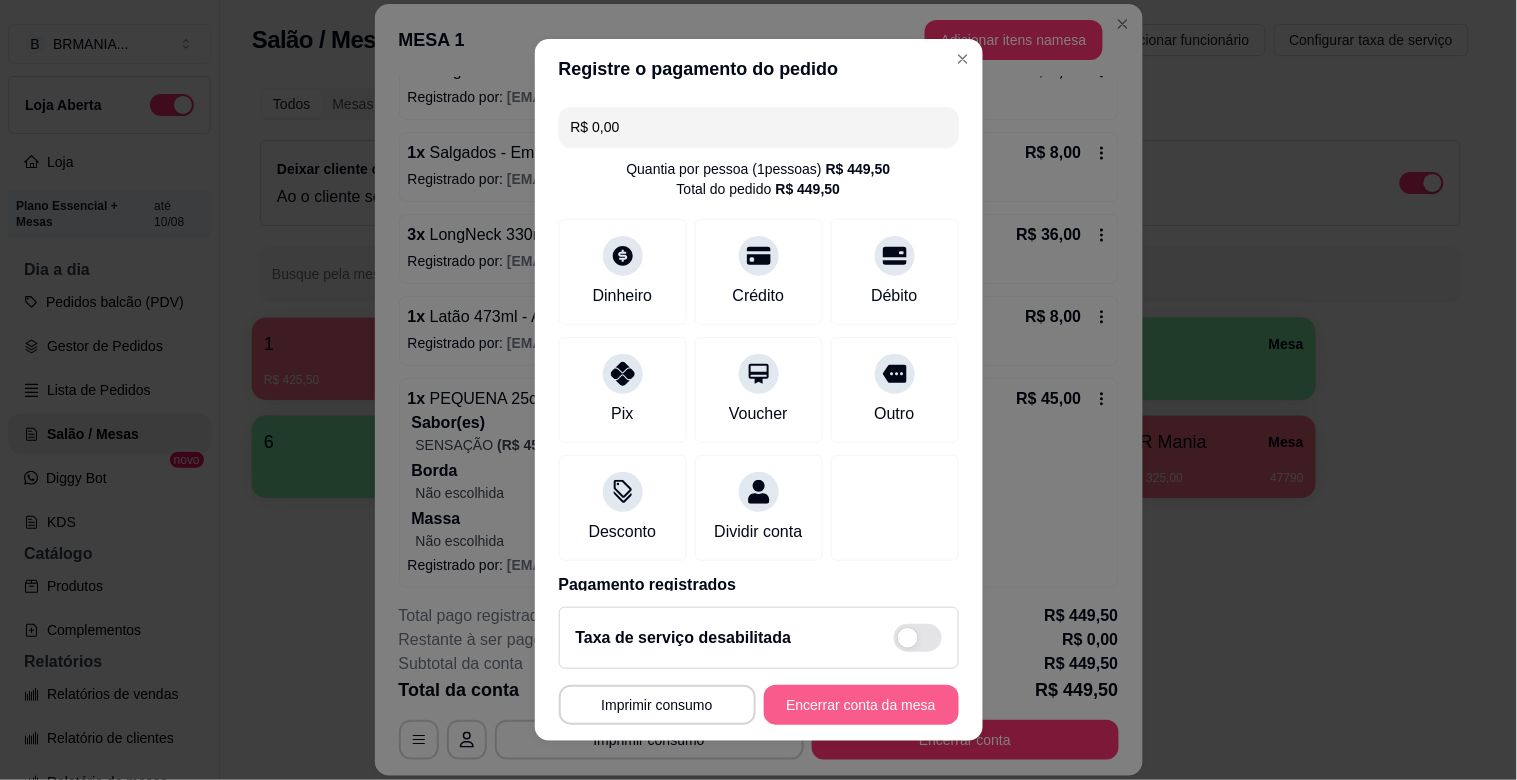 click on "Encerrar conta da mesa" at bounding box center (861, 705) 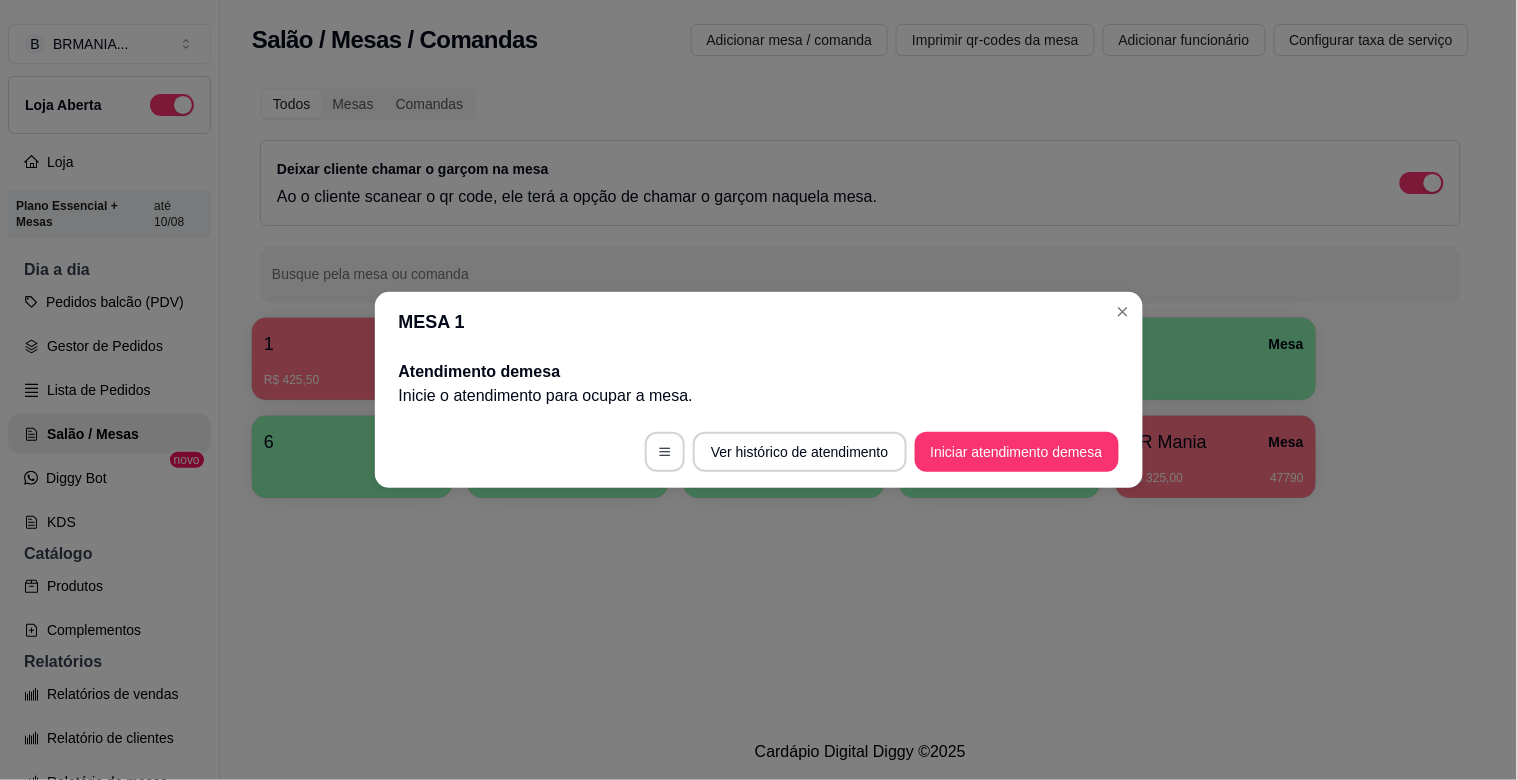 scroll, scrollTop: 0, scrollLeft: 0, axis: both 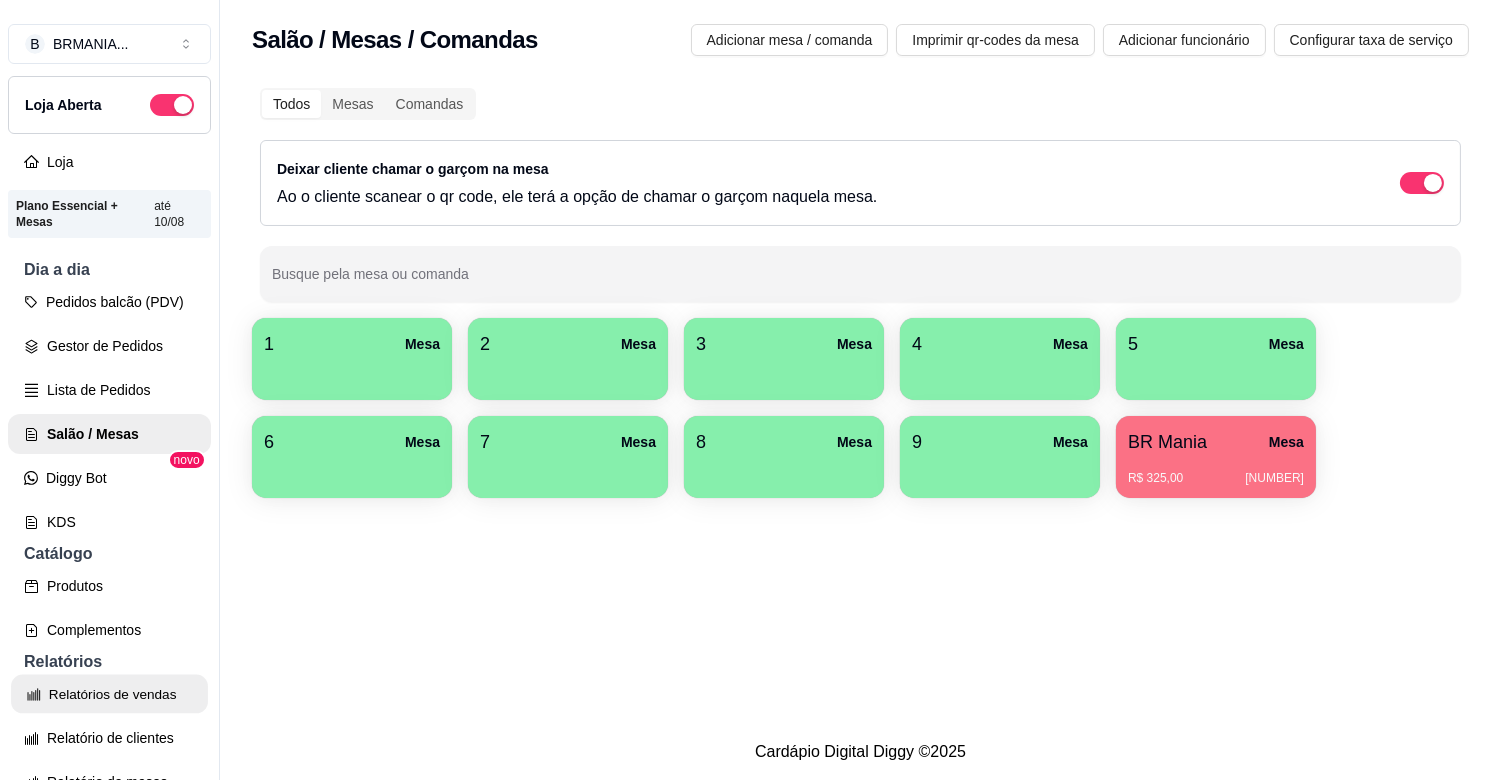 click on "Relatórios de vendas" at bounding box center [109, 694] 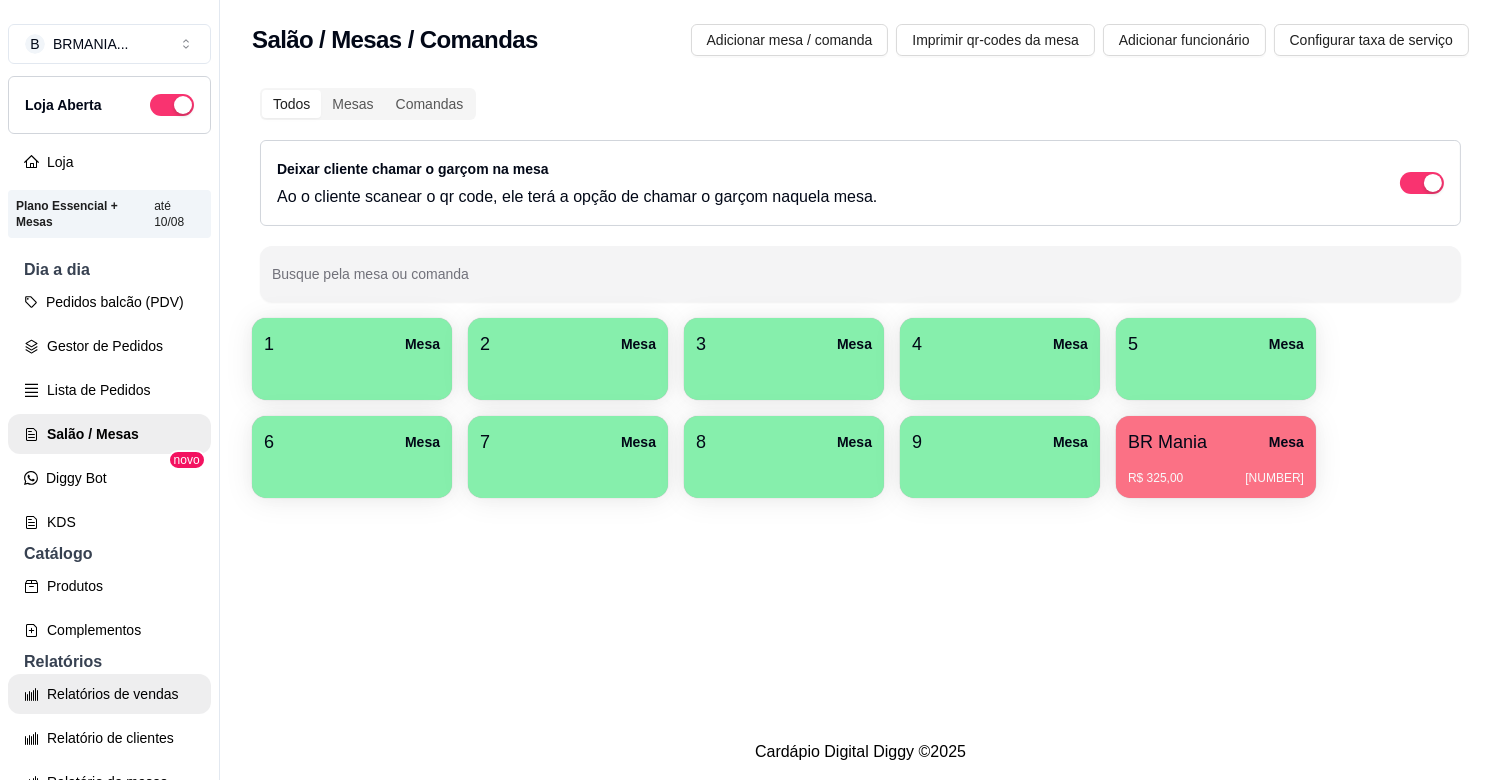 select on "ALL" 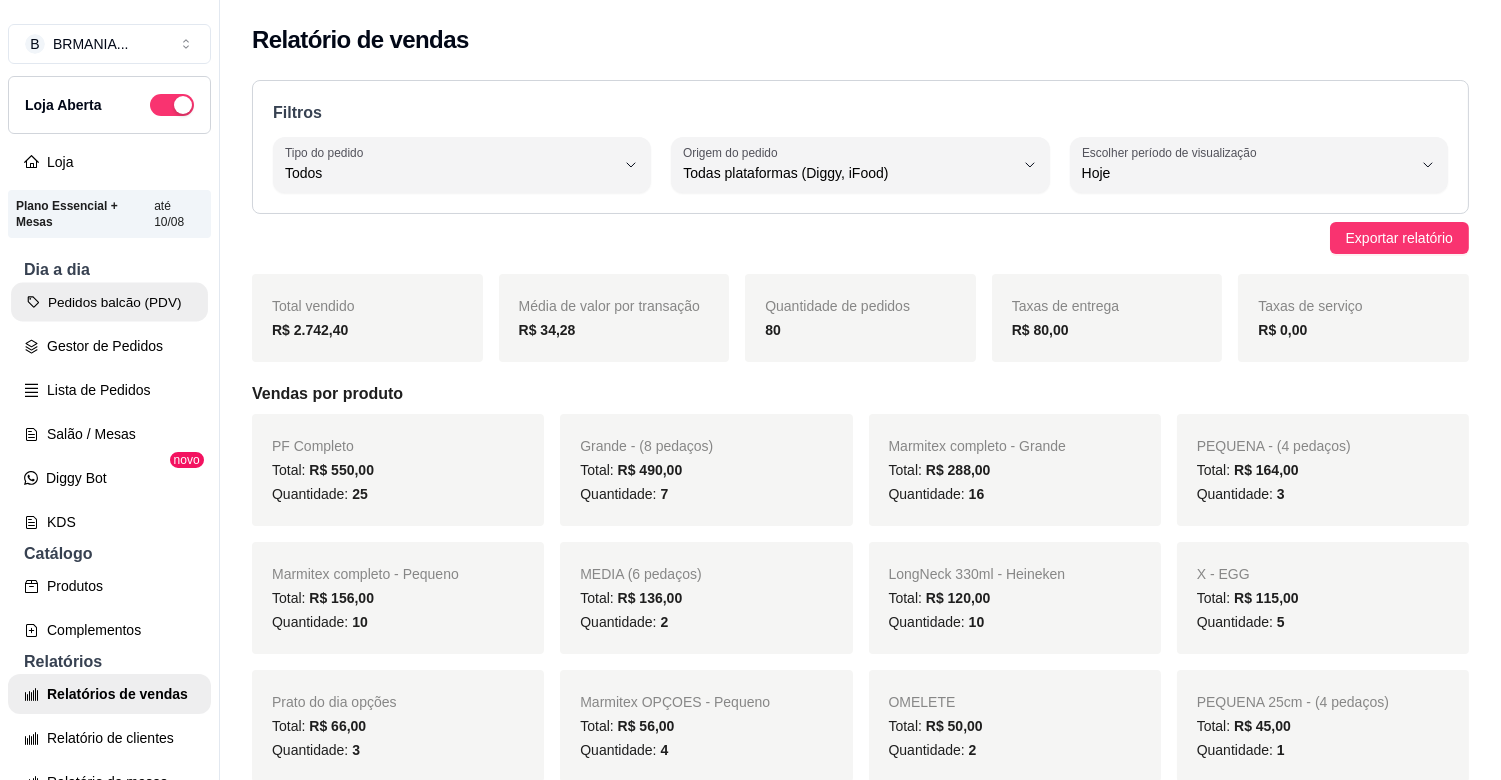 click on "Pedidos balcão (PDV)" at bounding box center (109, 302) 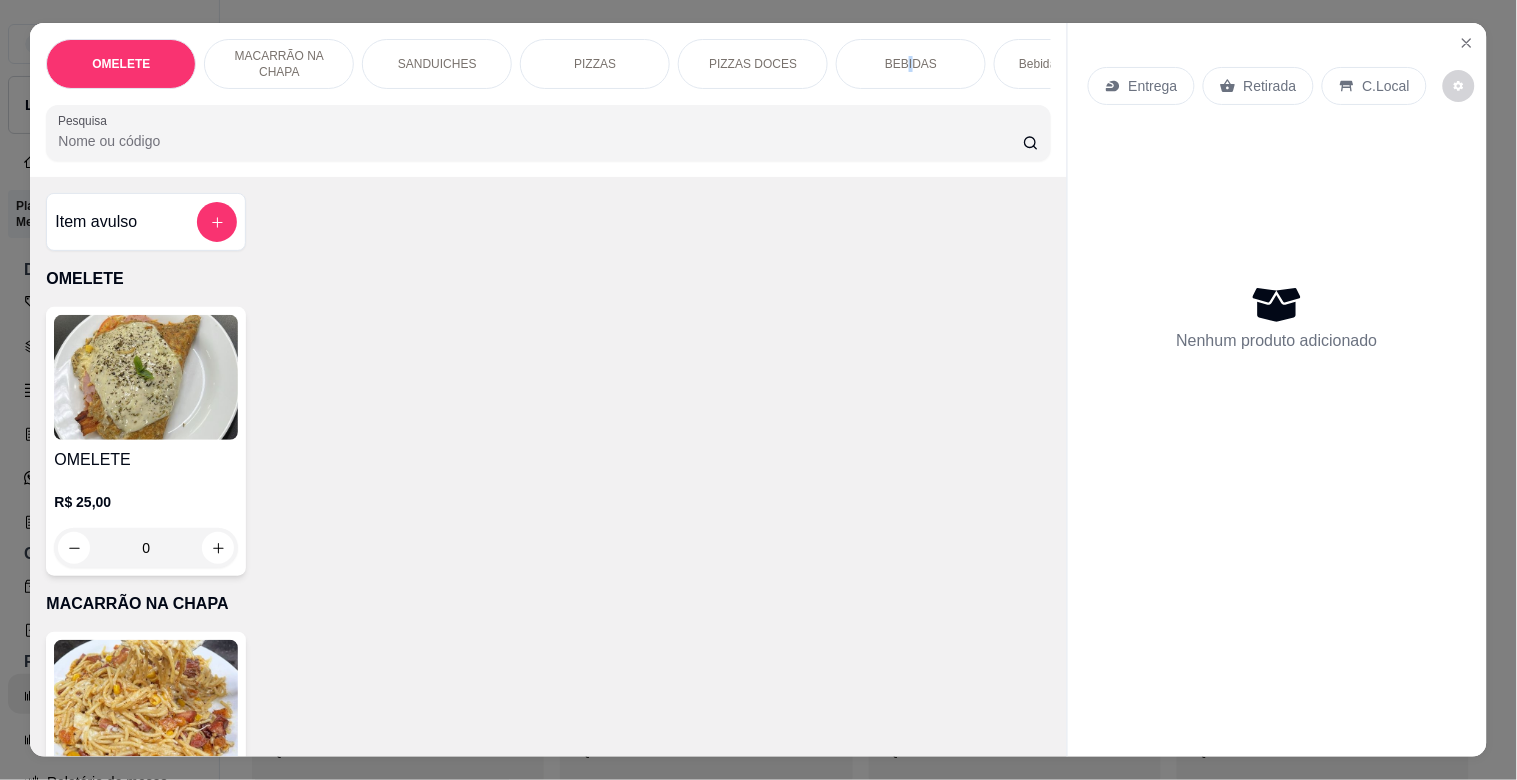 click on "BEBIDAS" at bounding box center (911, 64) 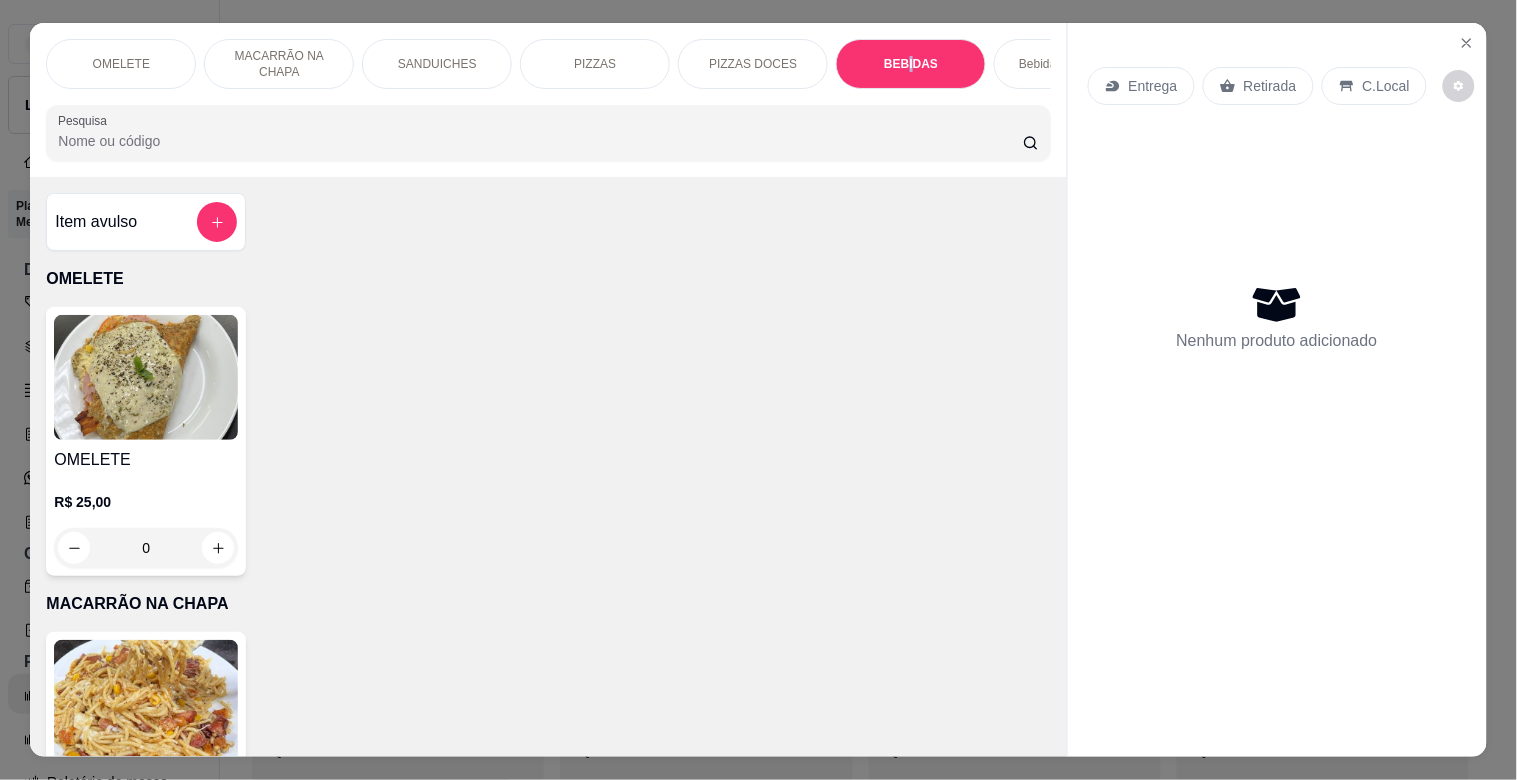 scroll, scrollTop: 2261, scrollLeft: 0, axis: vertical 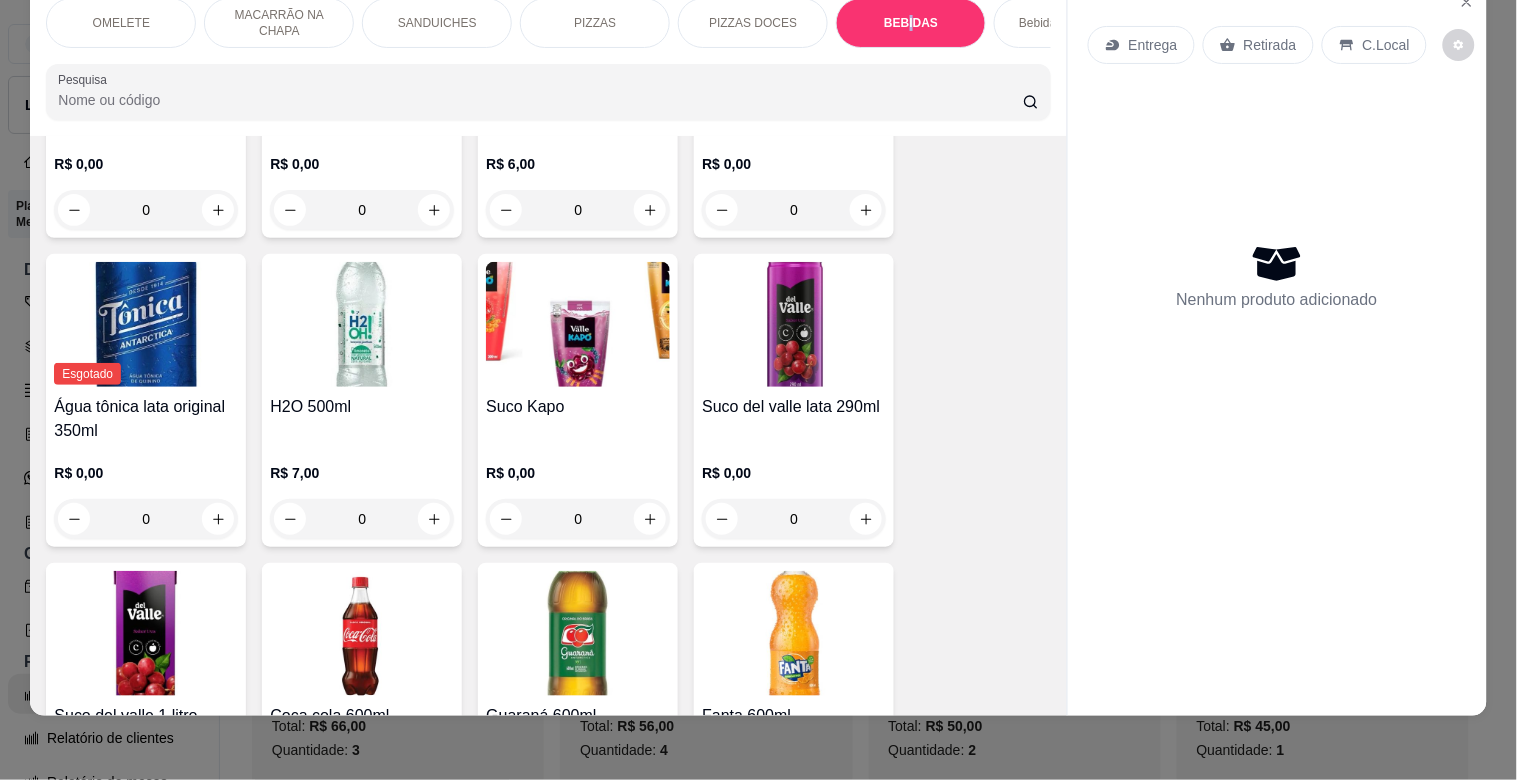 click at bounding box center (362, 633) 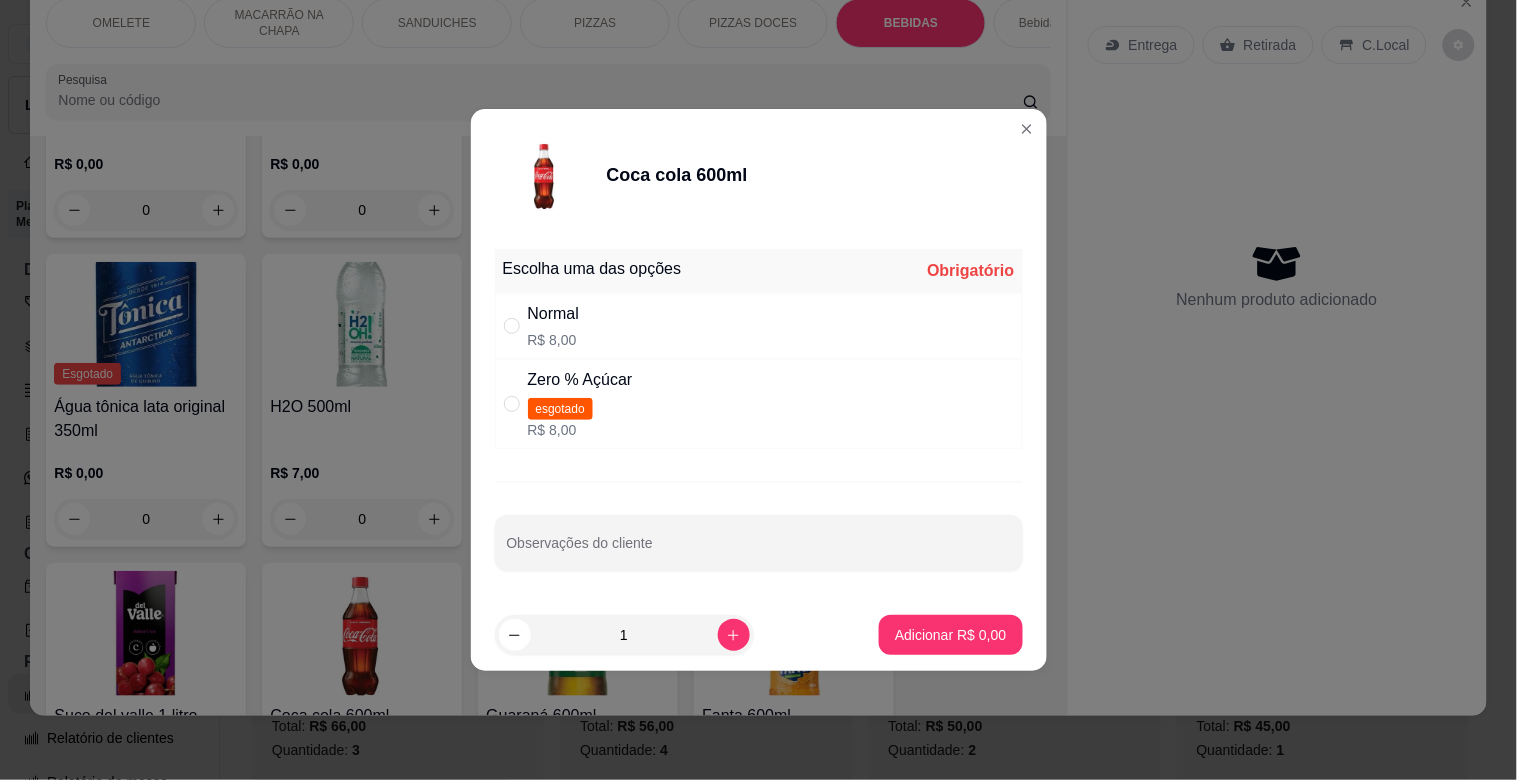 click on "Normal  R$ 8,00" at bounding box center (759, 326) 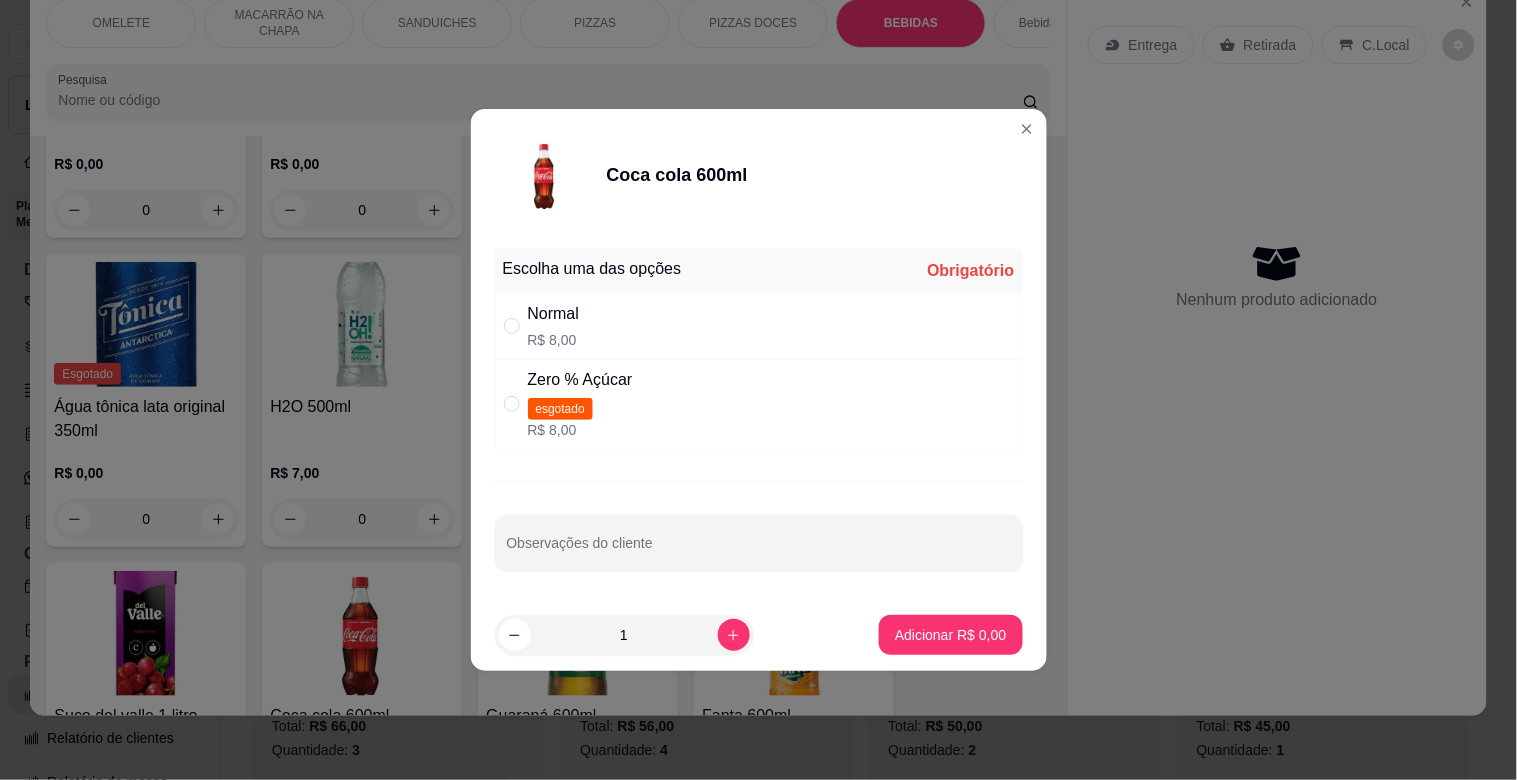 radio on "true" 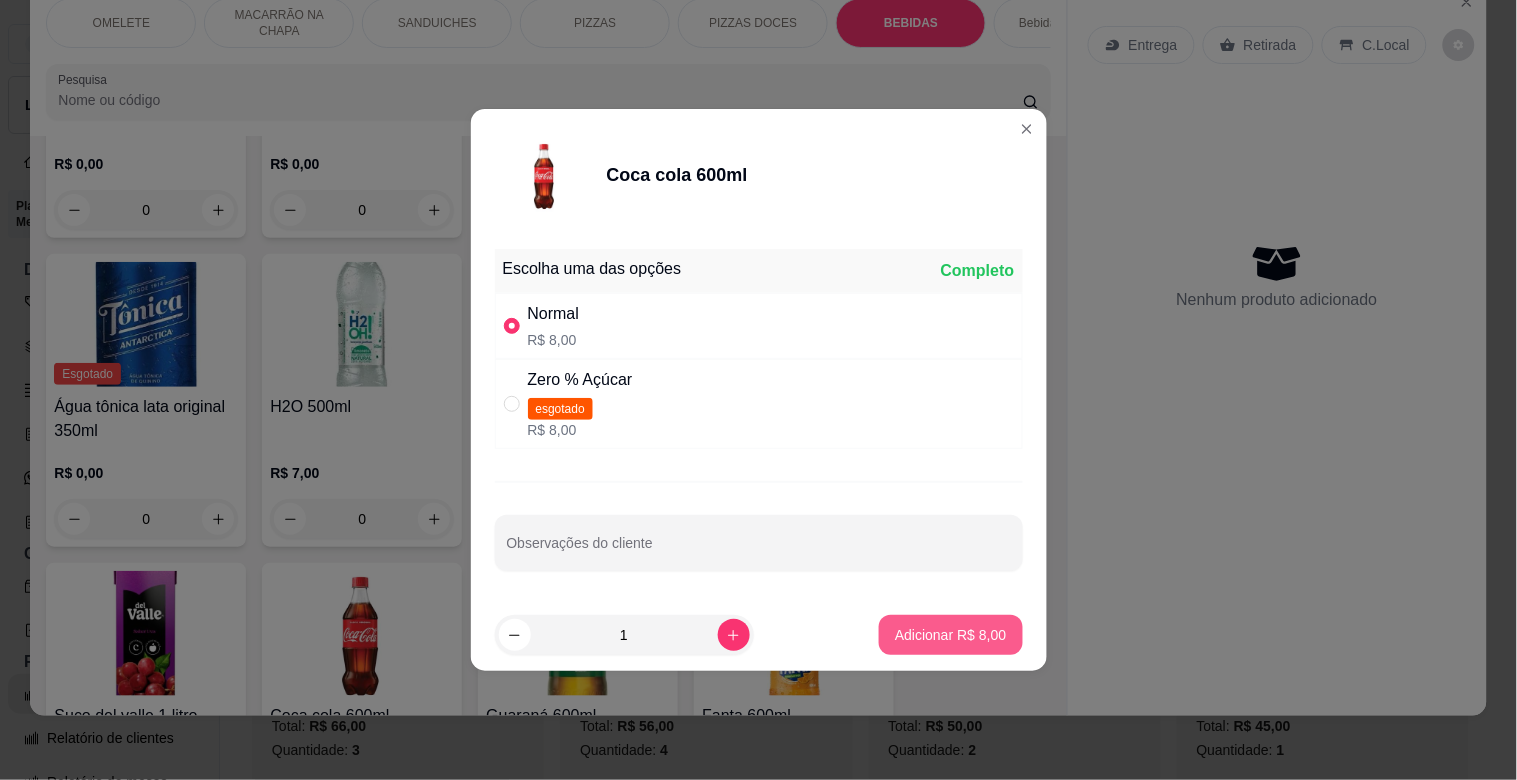 click on "Adicionar   R$ 8,00" at bounding box center [950, 635] 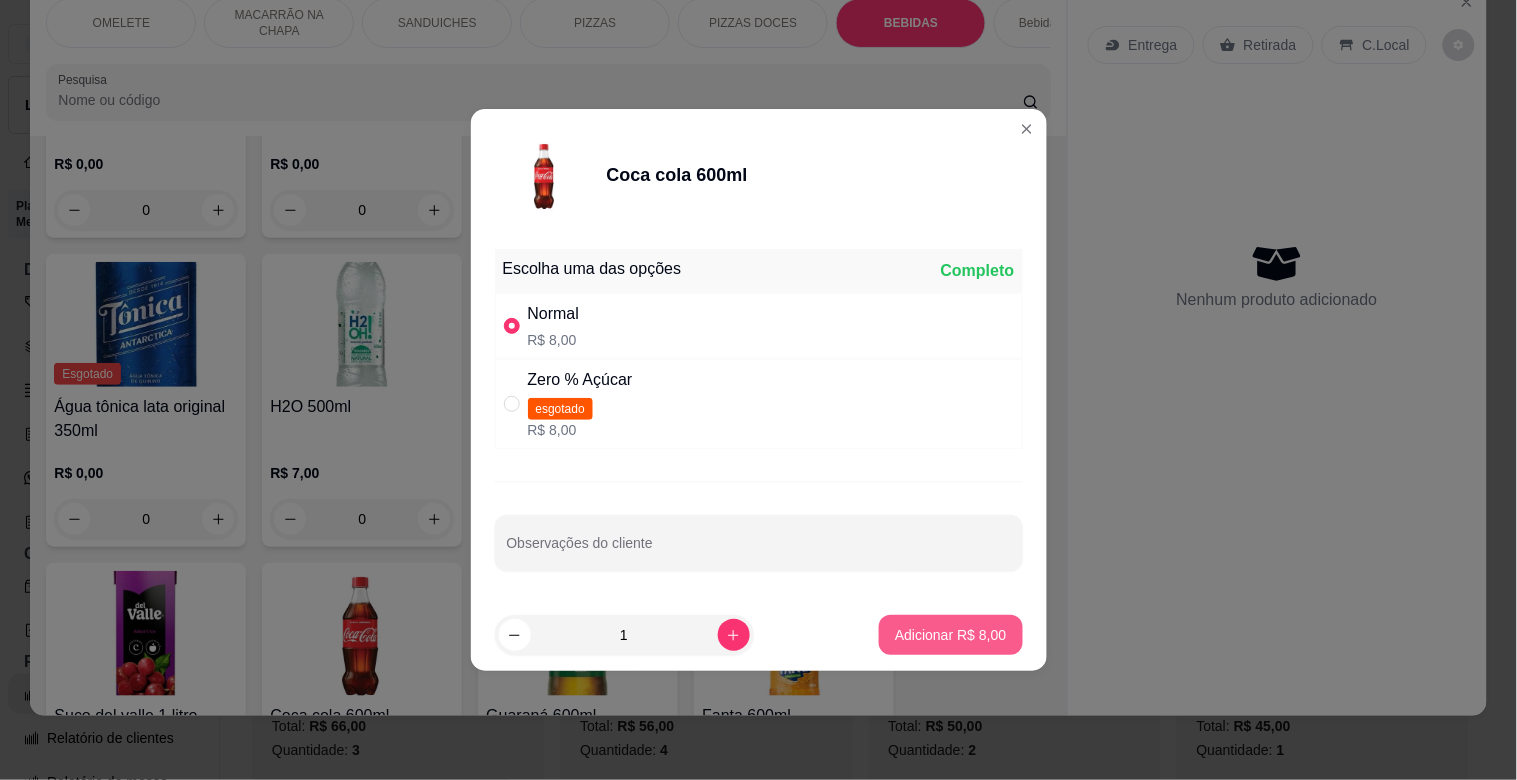 type on "1" 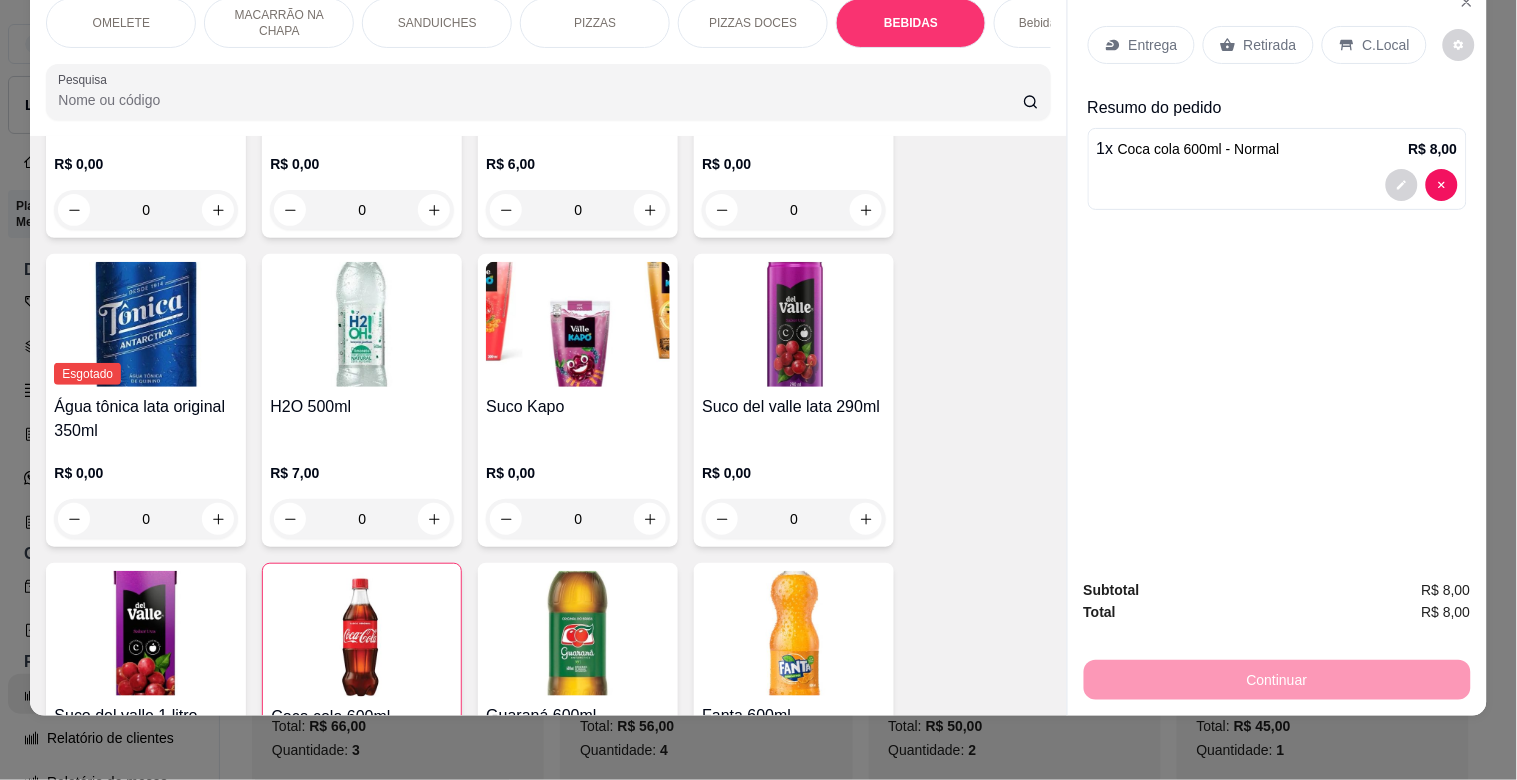 click on "C.Local" at bounding box center (1374, 45) 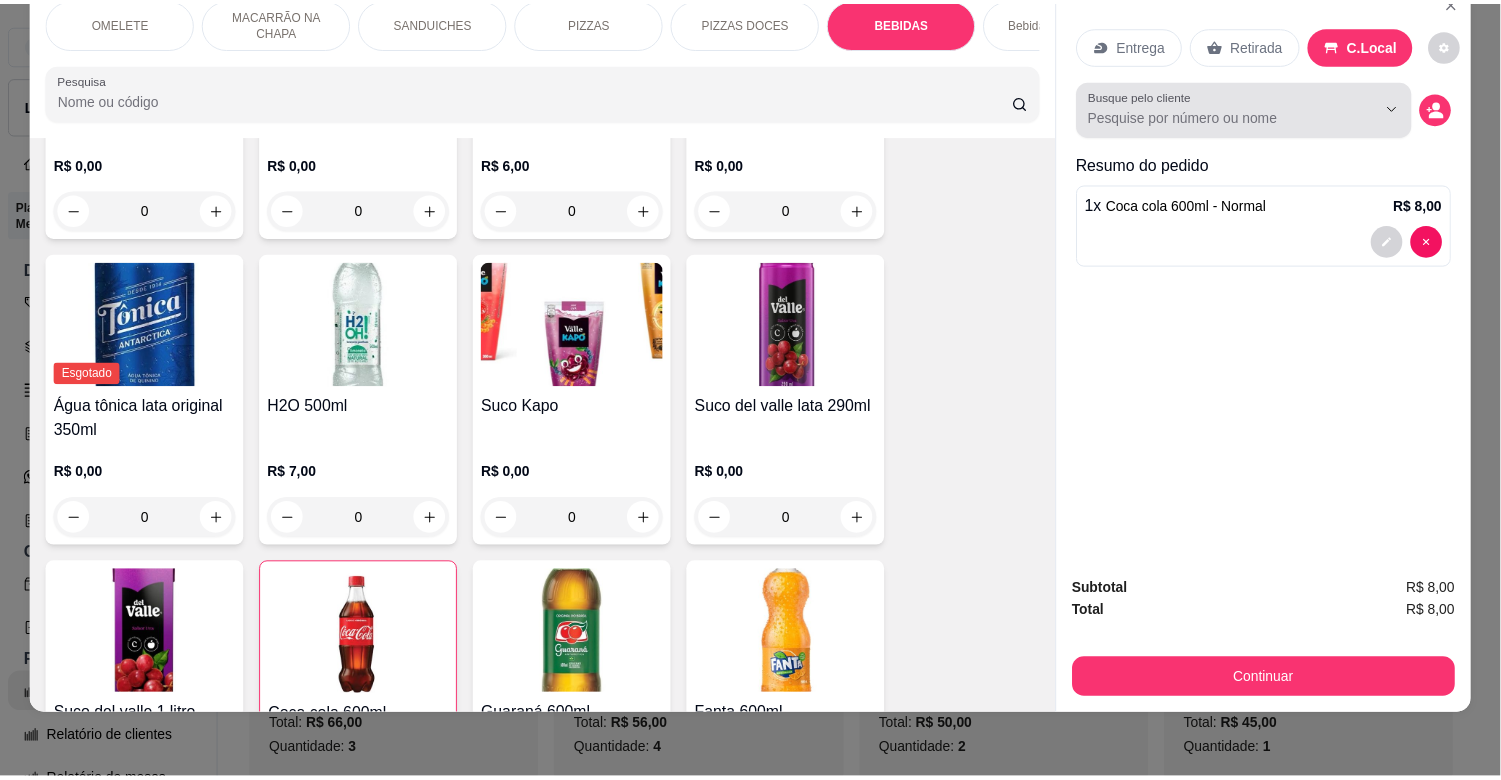 scroll, scrollTop: 44, scrollLeft: 0, axis: vertical 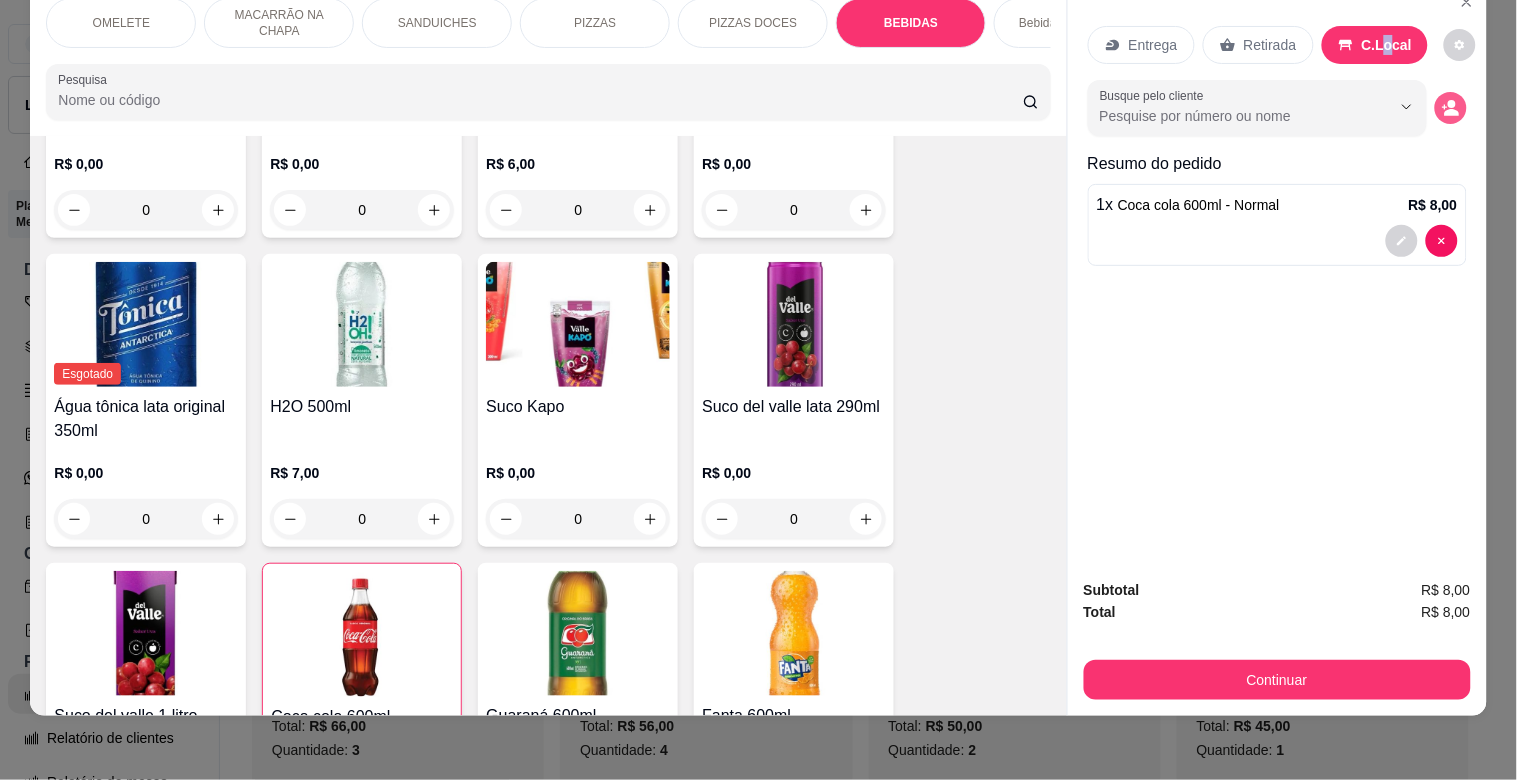 click 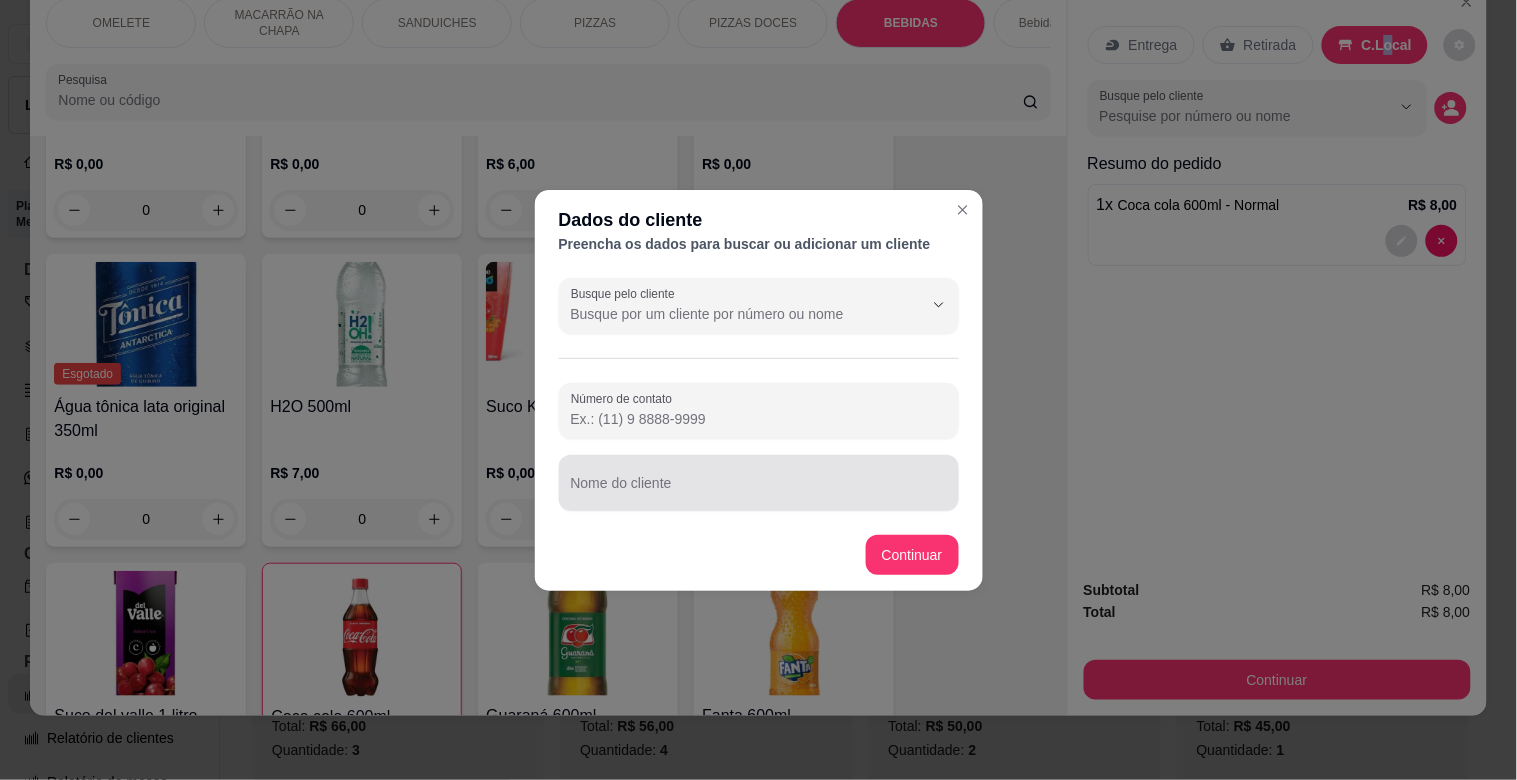 click on "Nome do cliente" at bounding box center [759, 491] 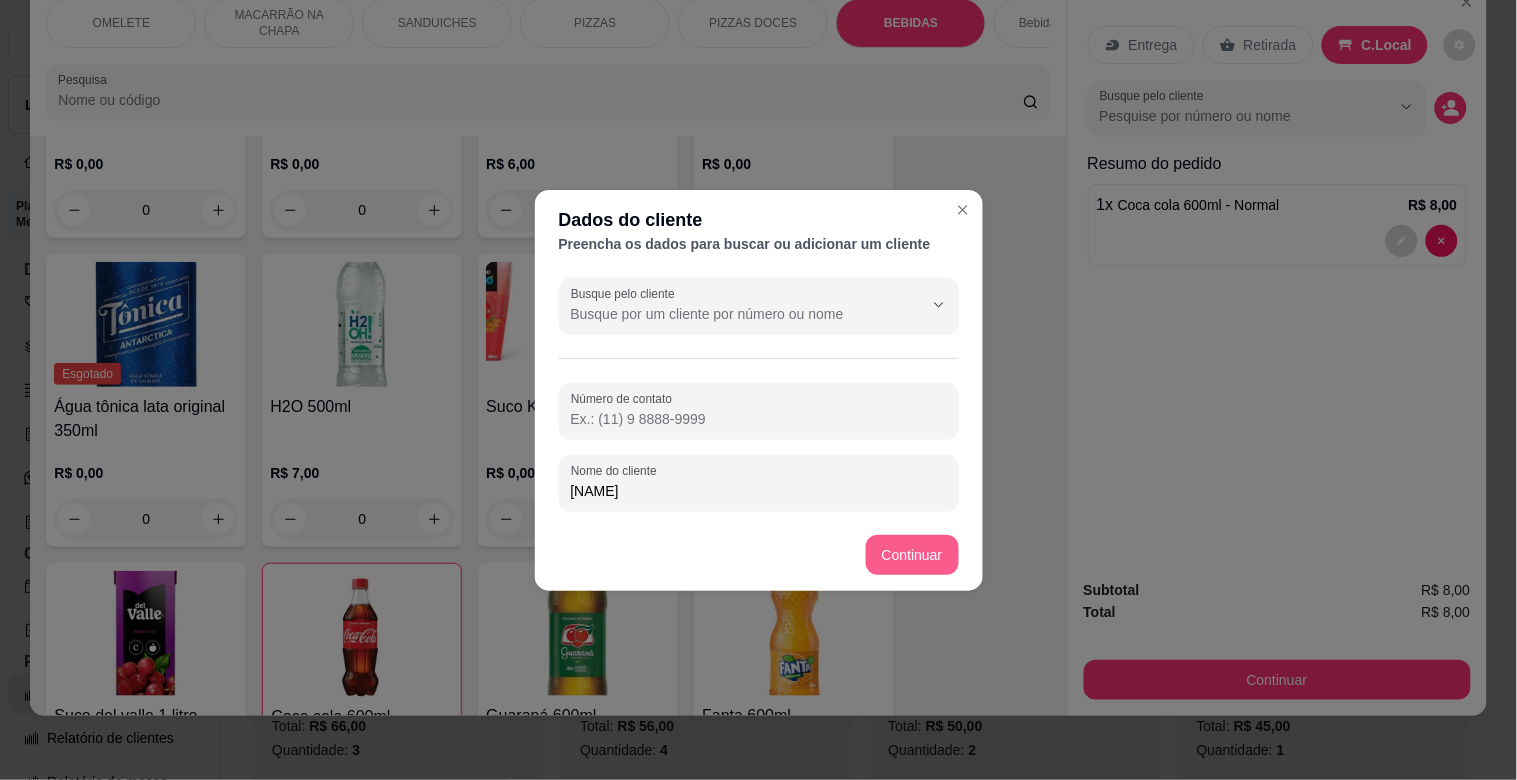 type on "[NAME]" 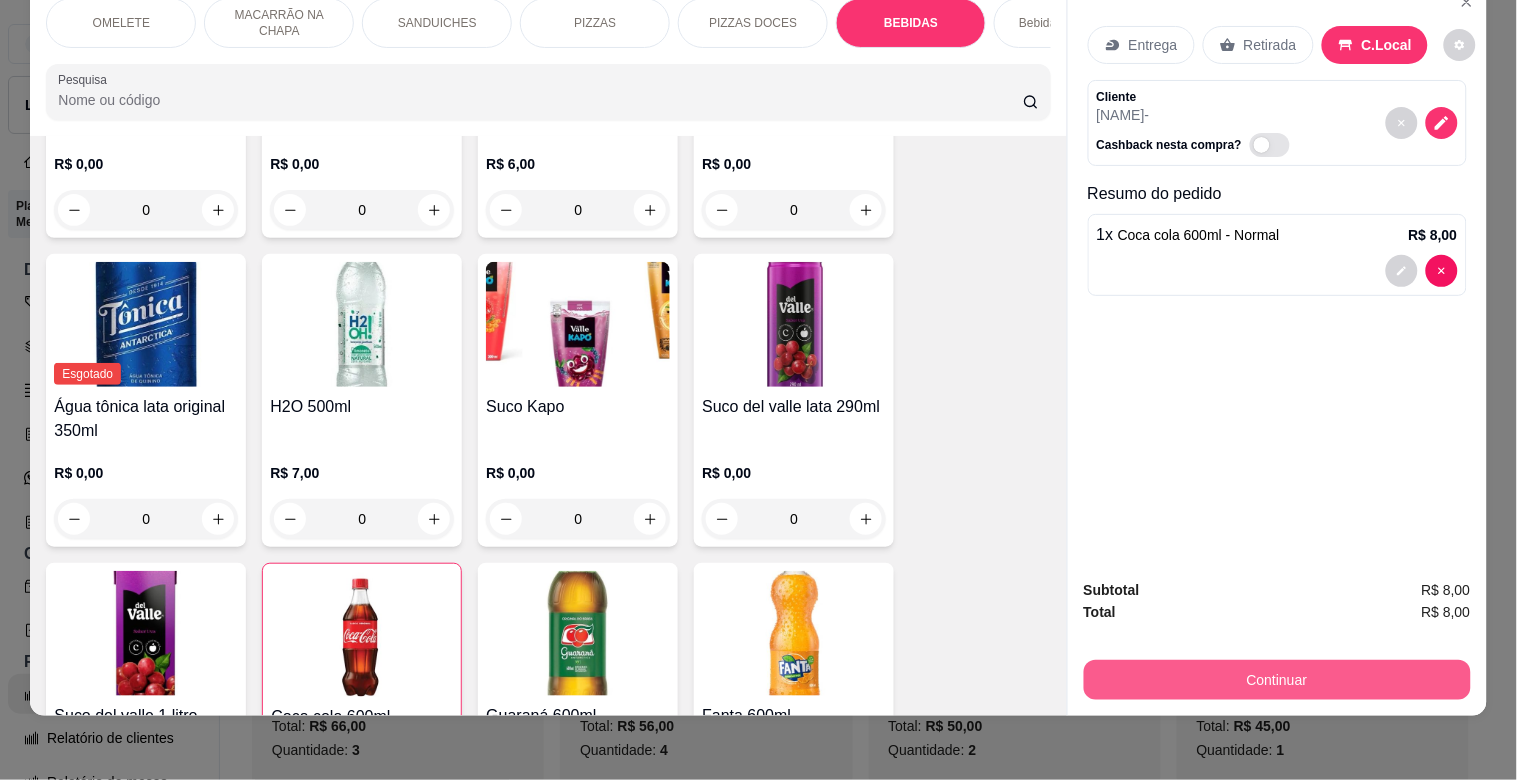 click on "Continuar" at bounding box center [1277, 680] 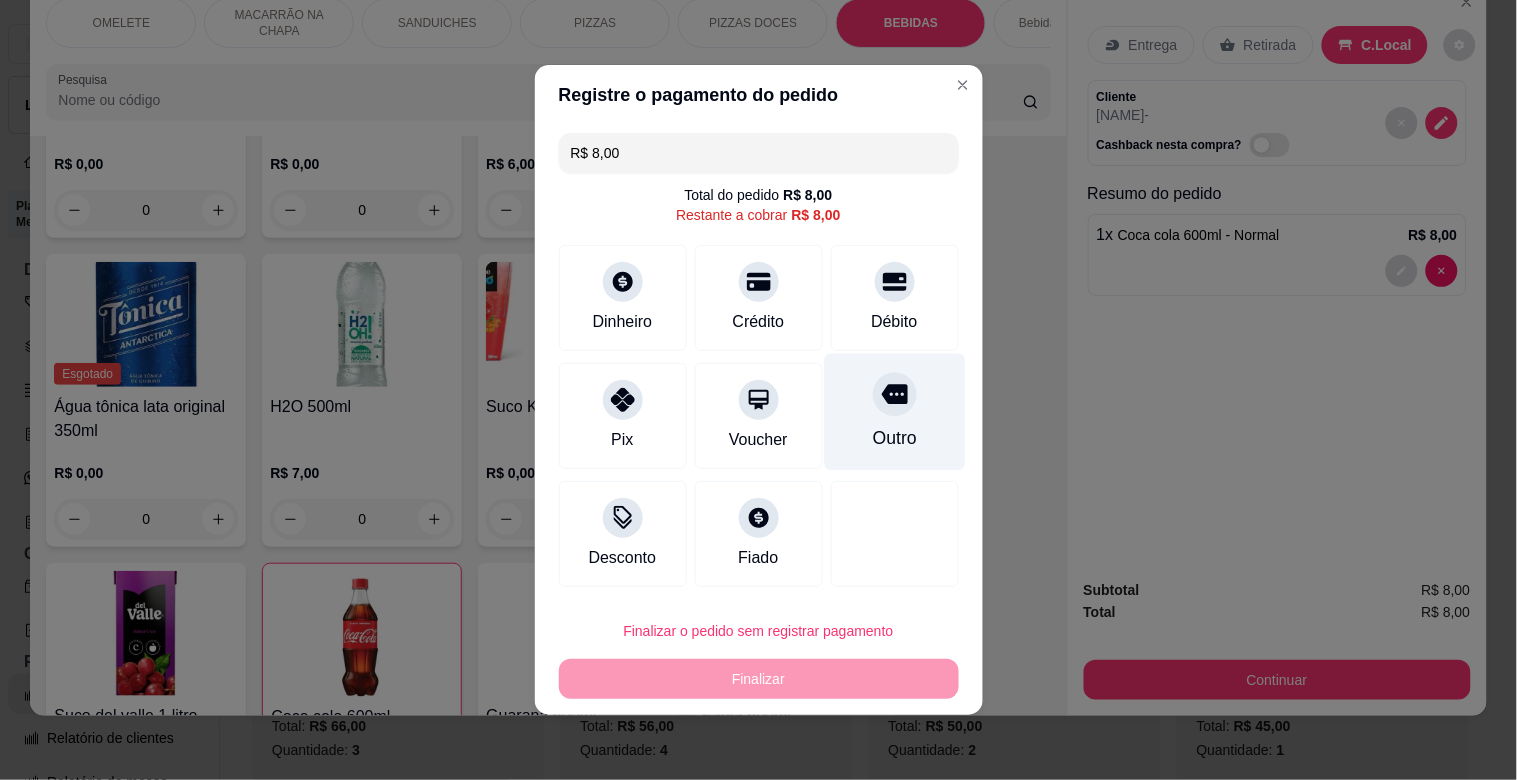 click on "Outro" at bounding box center [894, 412] 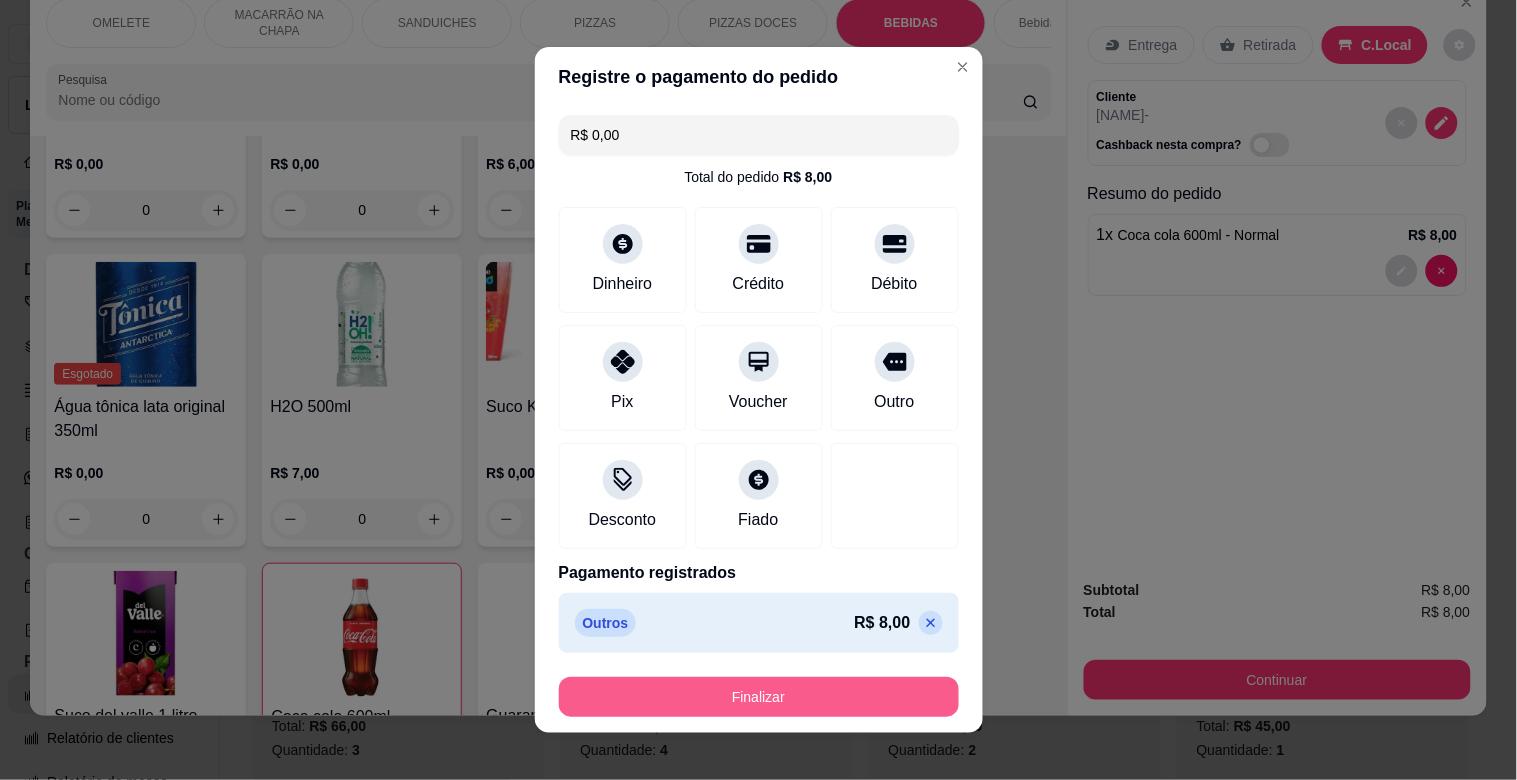 click on "Finalizar" at bounding box center [759, 697] 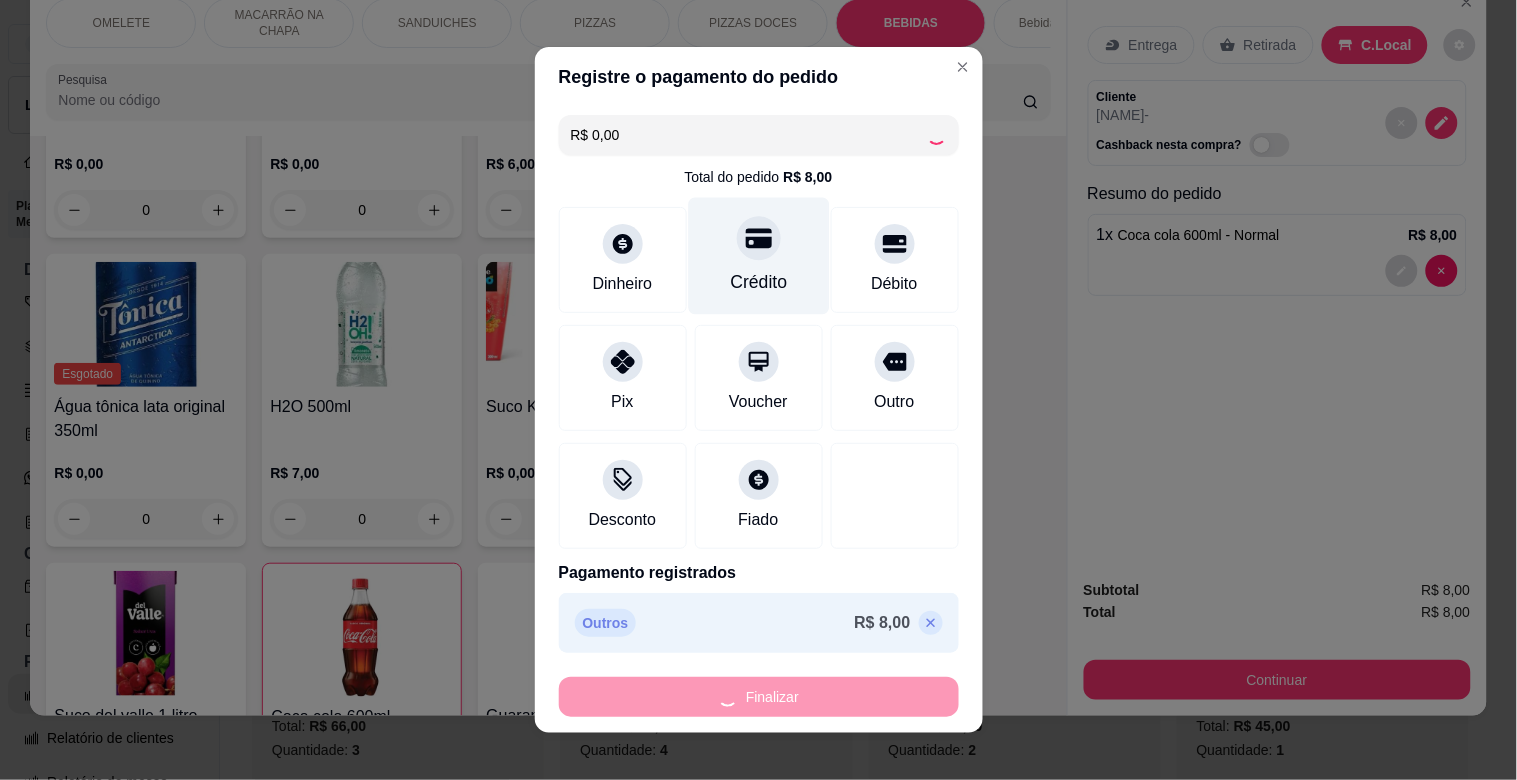 type on "0" 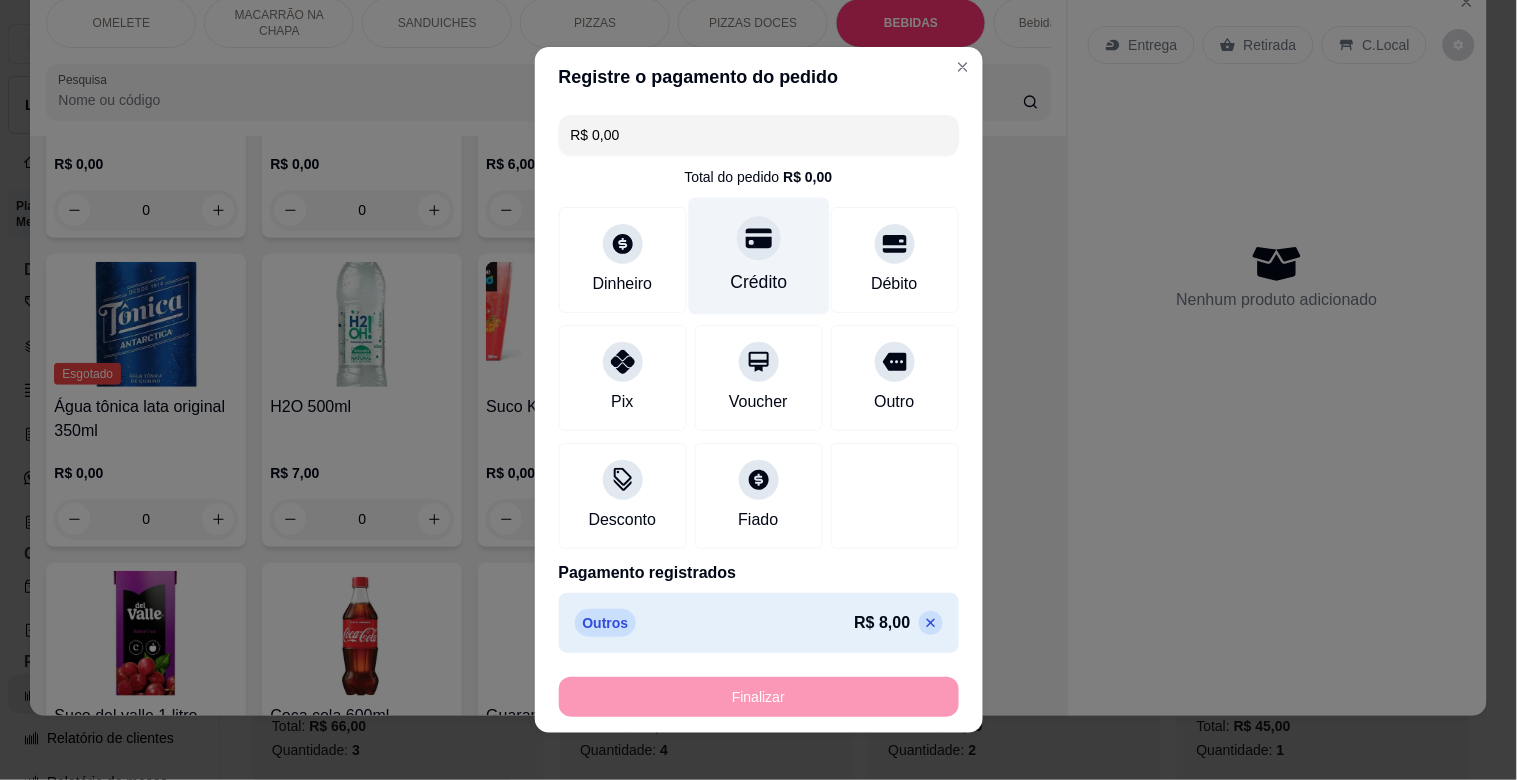 type on "-R$ 8,00" 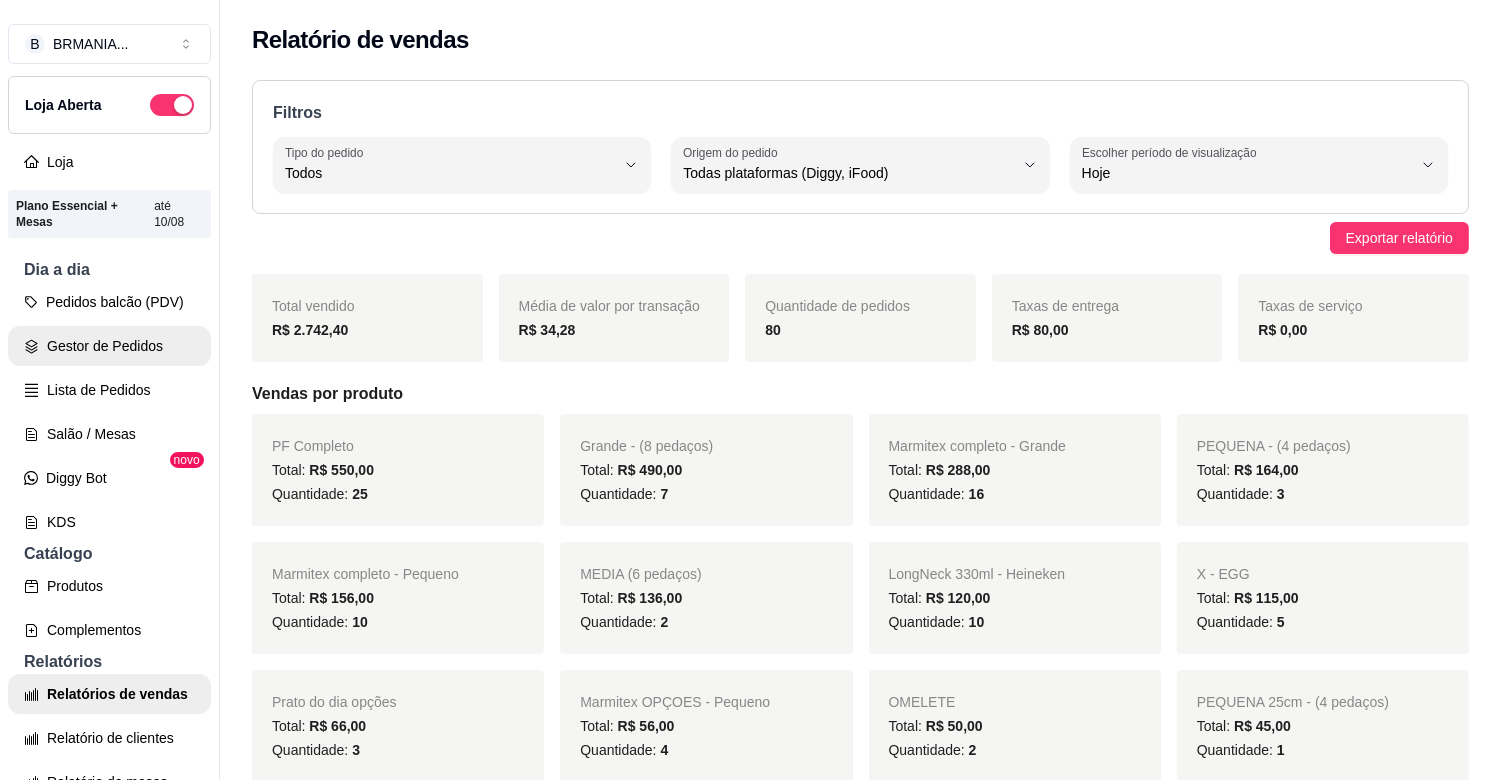 click on "Gestor de Pedidos" at bounding box center [109, 346] 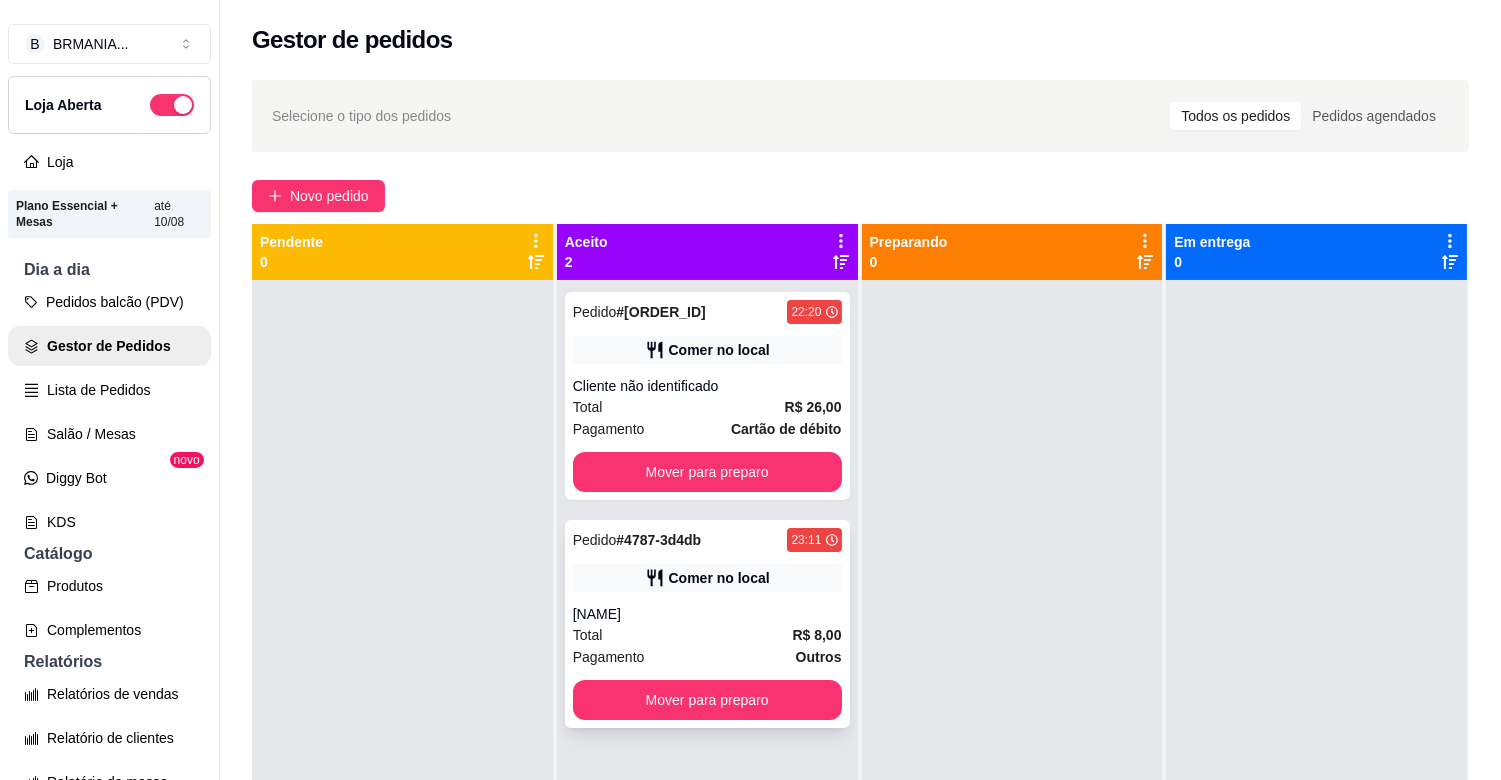 click on "Comer no local" at bounding box center [707, 578] 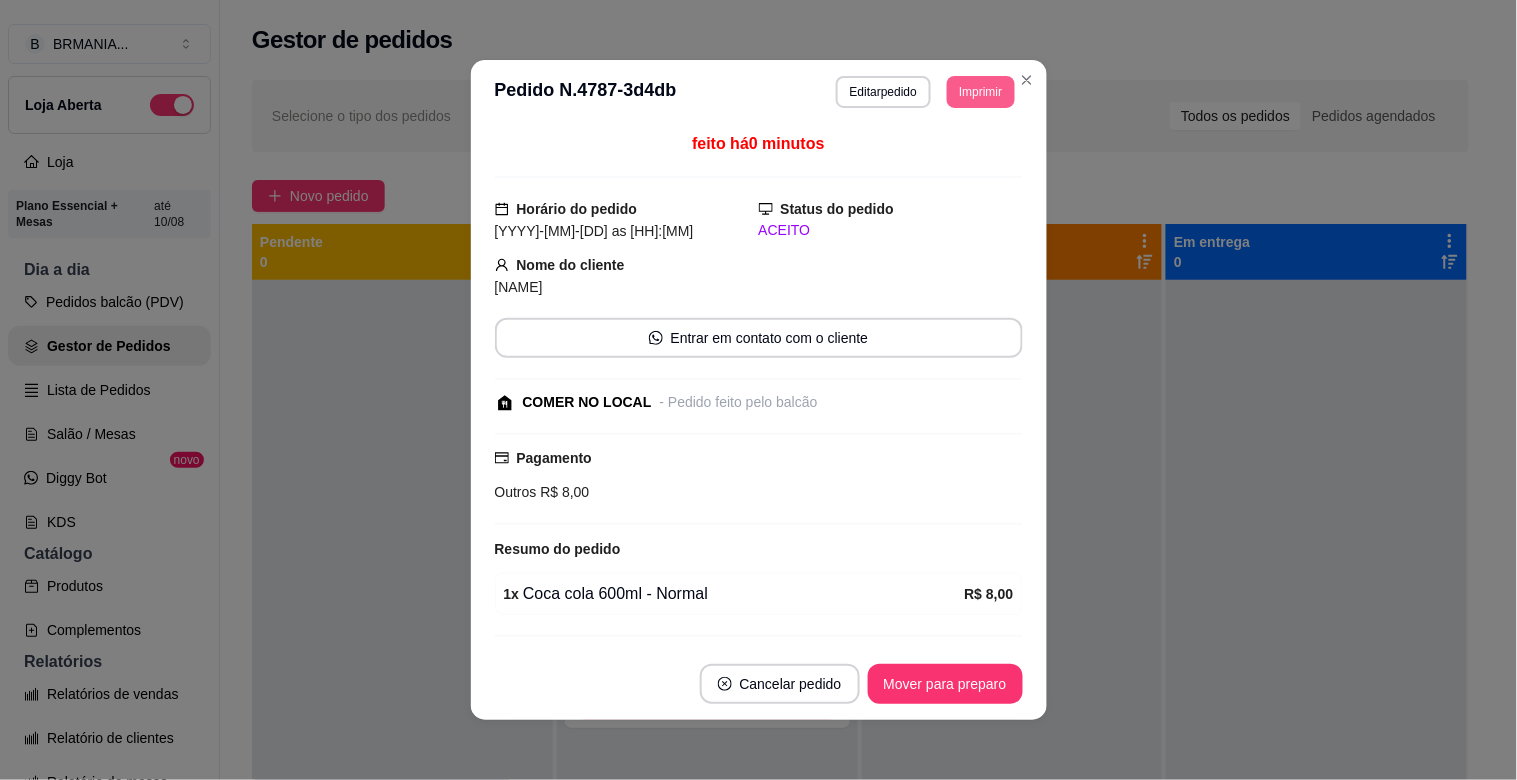 click on "Imprimir" at bounding box center (980, 92) 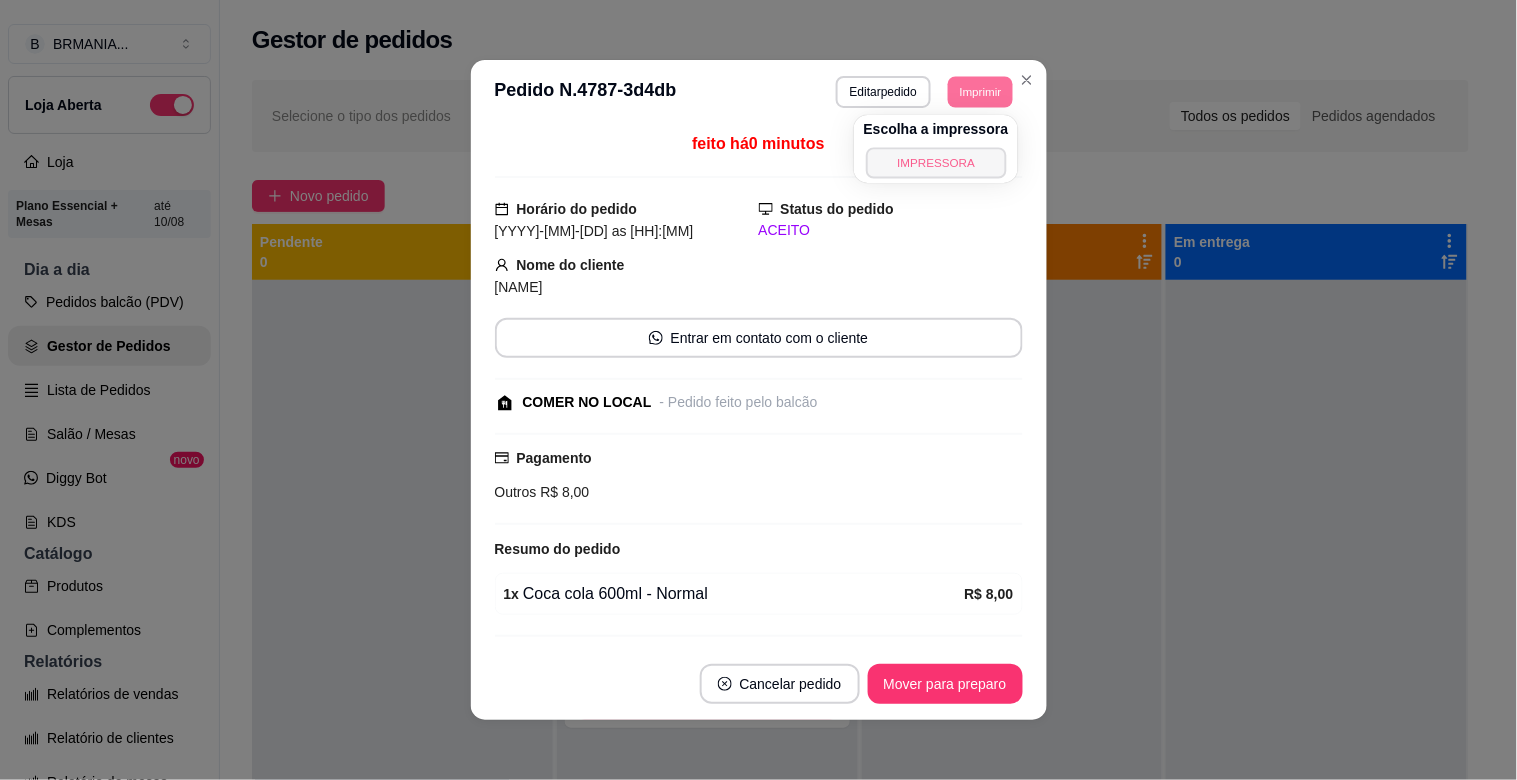 click on "IMPRESSORA" at bounding box center (936, 162) 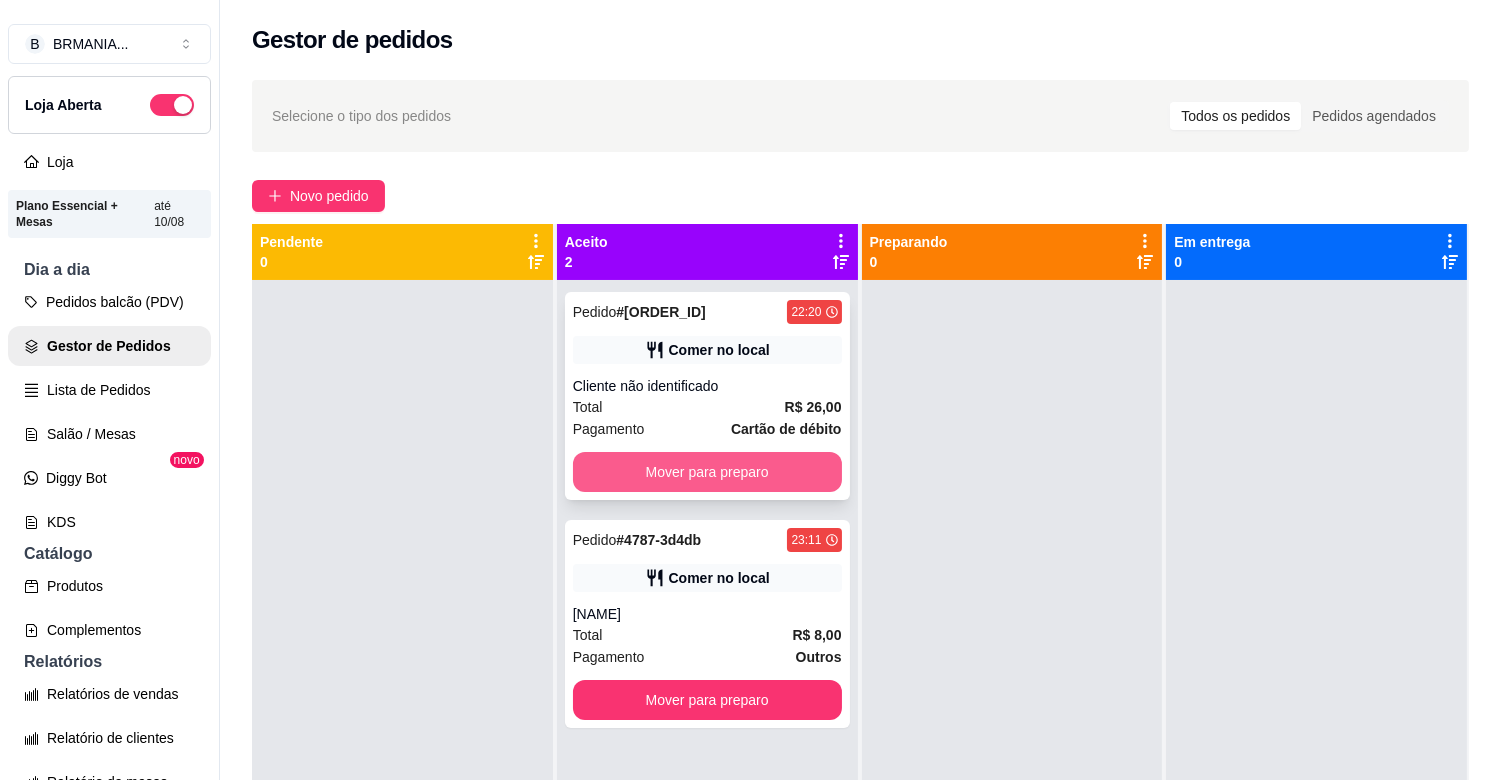 click on "Mover para preparo" at bounding box center (707, 472) 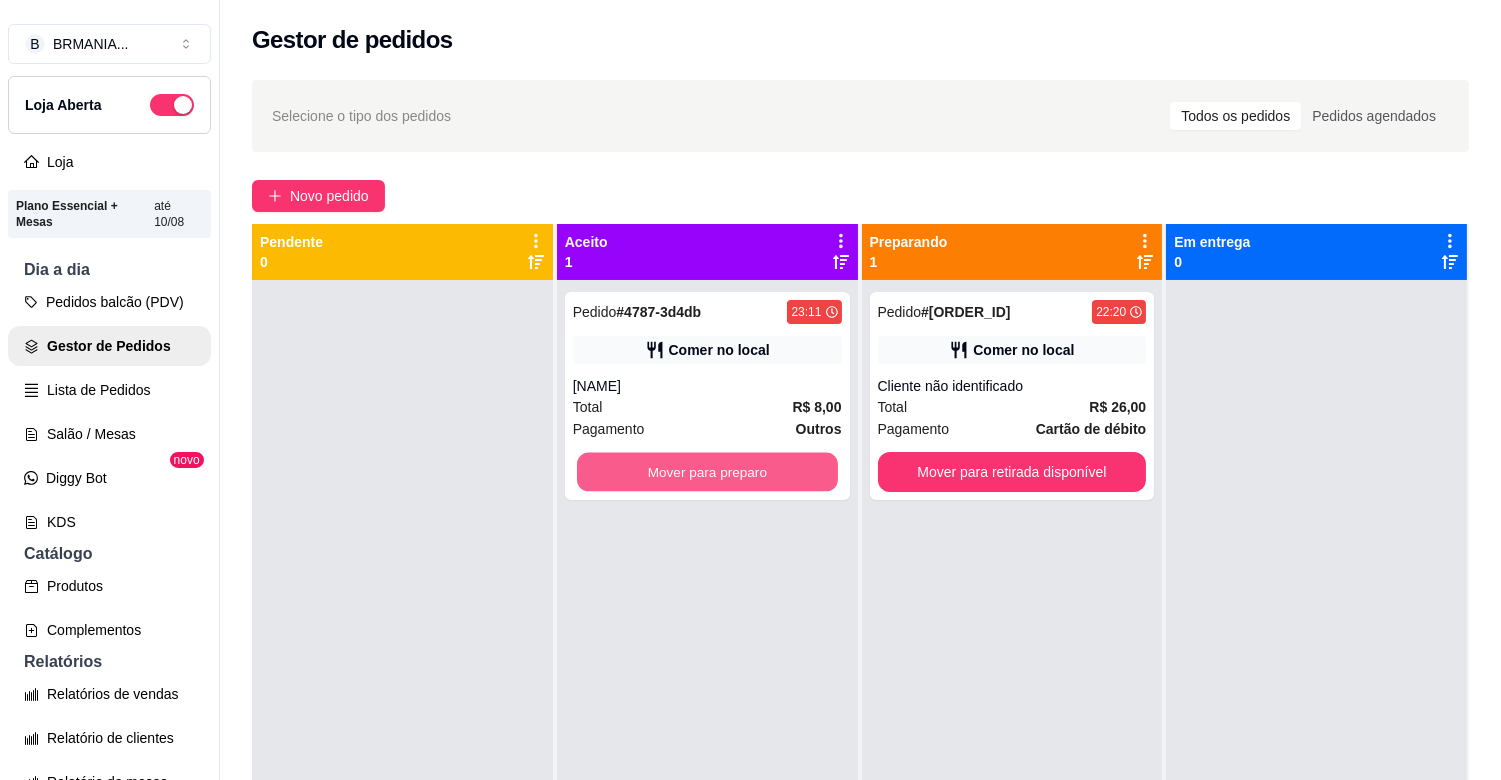 click on "Mover para preparo" at bounding box center (707, 472) 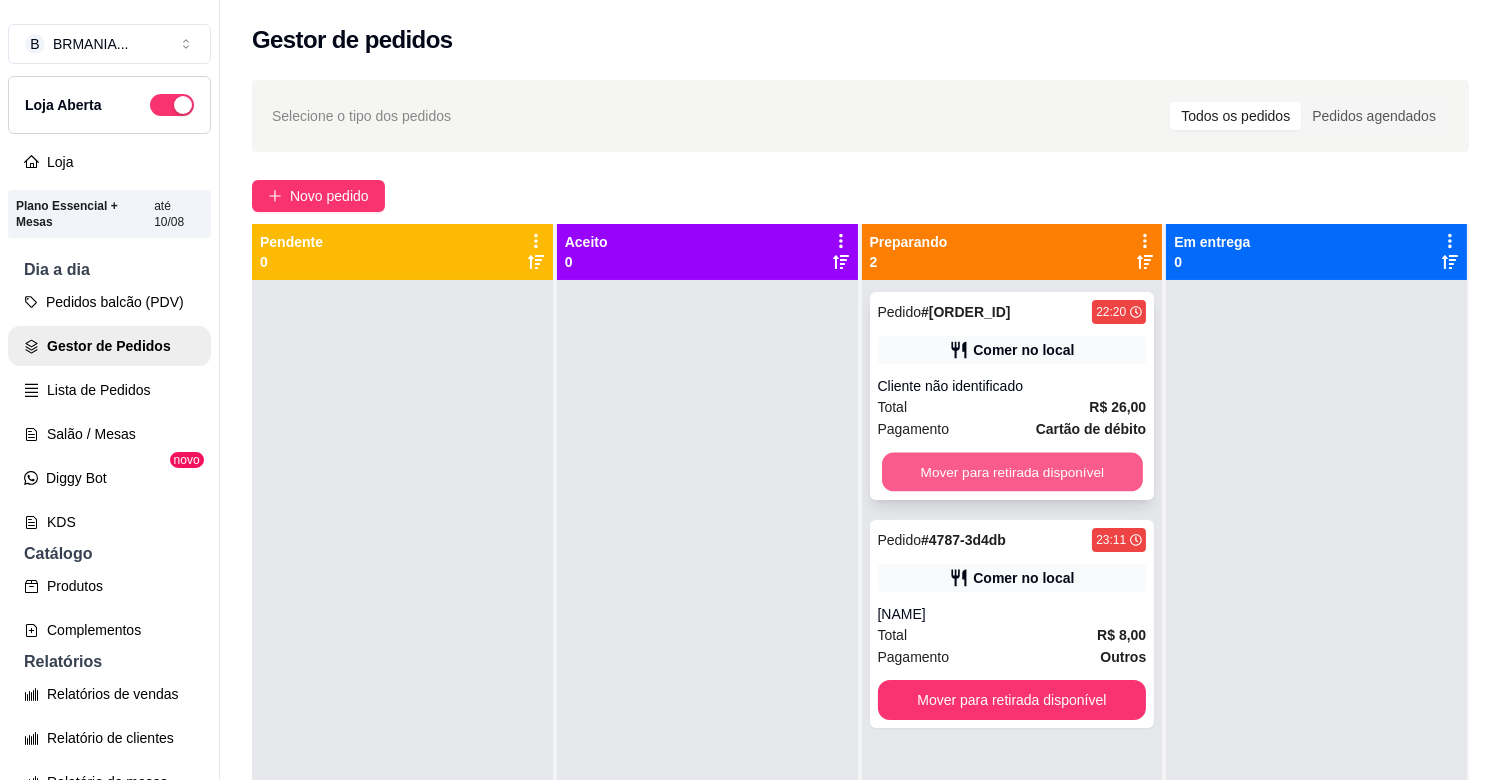 click on "Mover para retirada disponível" at bounding box center (1012, 472) 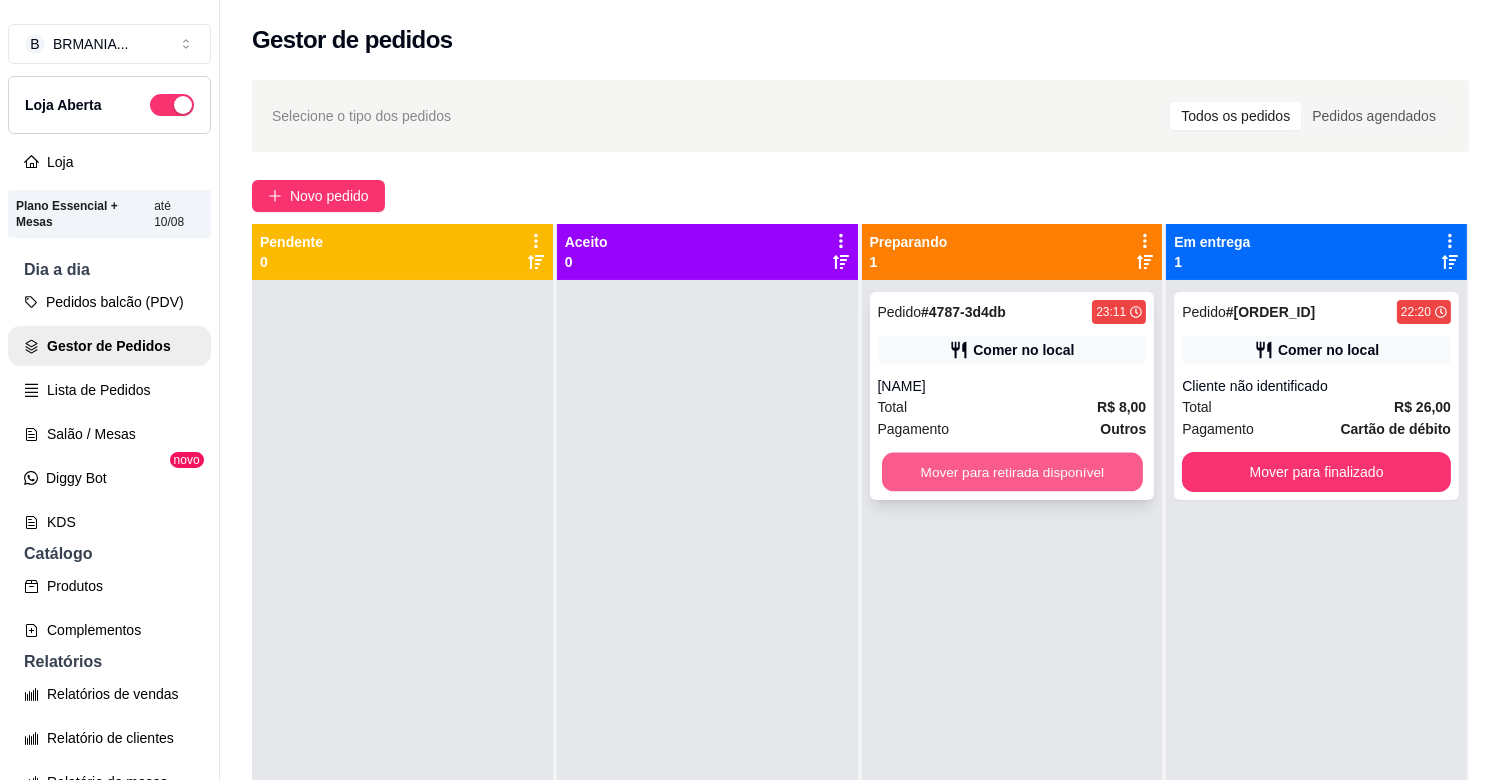 click on "Mover para retirada disponível" at bounding box center (1012, 472) 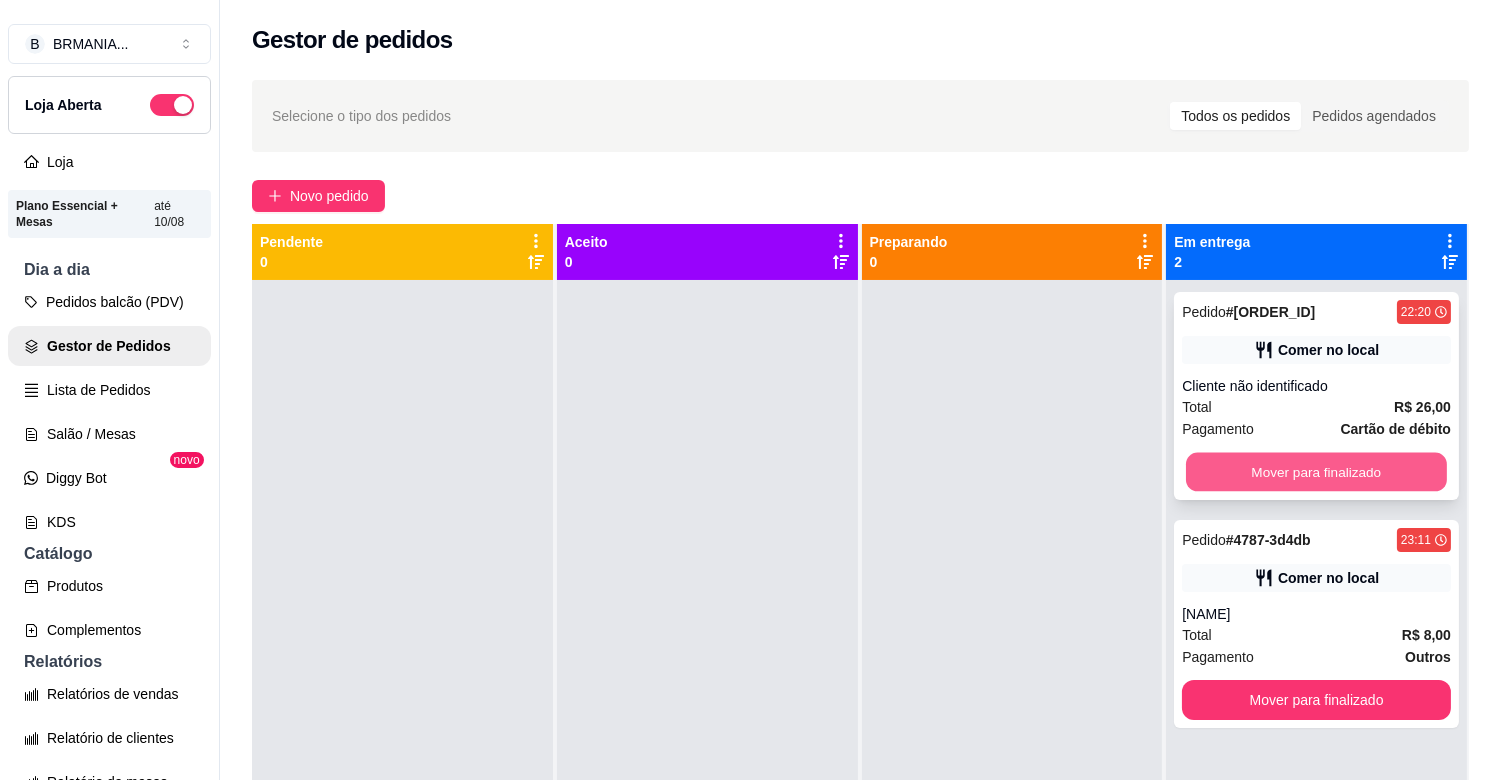 click on "Mover para finalizado" at bounding box center [1316, 472] 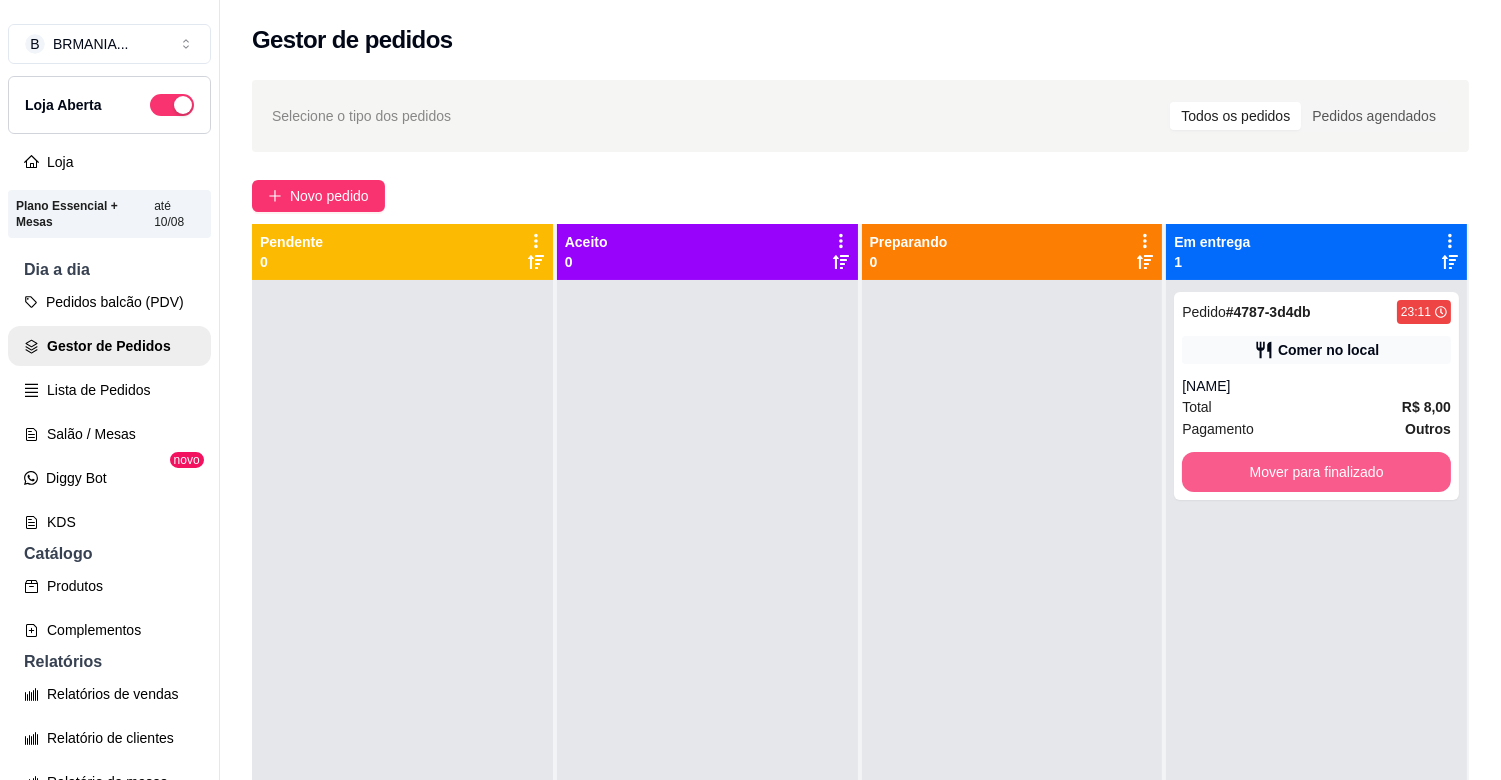 click on "Mover para finalizado" at bounding box center (1316, 472) 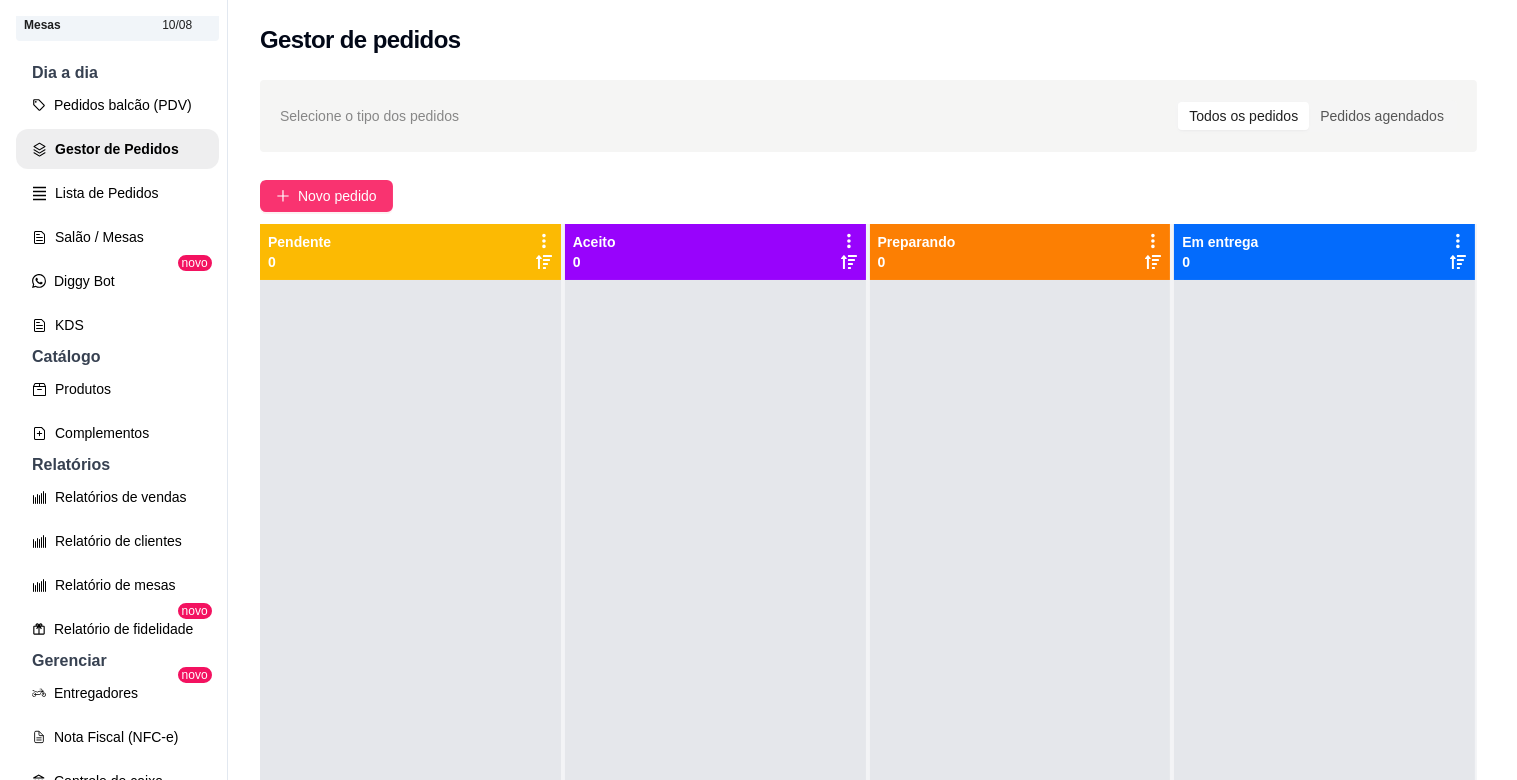 scroll, scrollTop: 0, scrollLeft: 0, axis: both 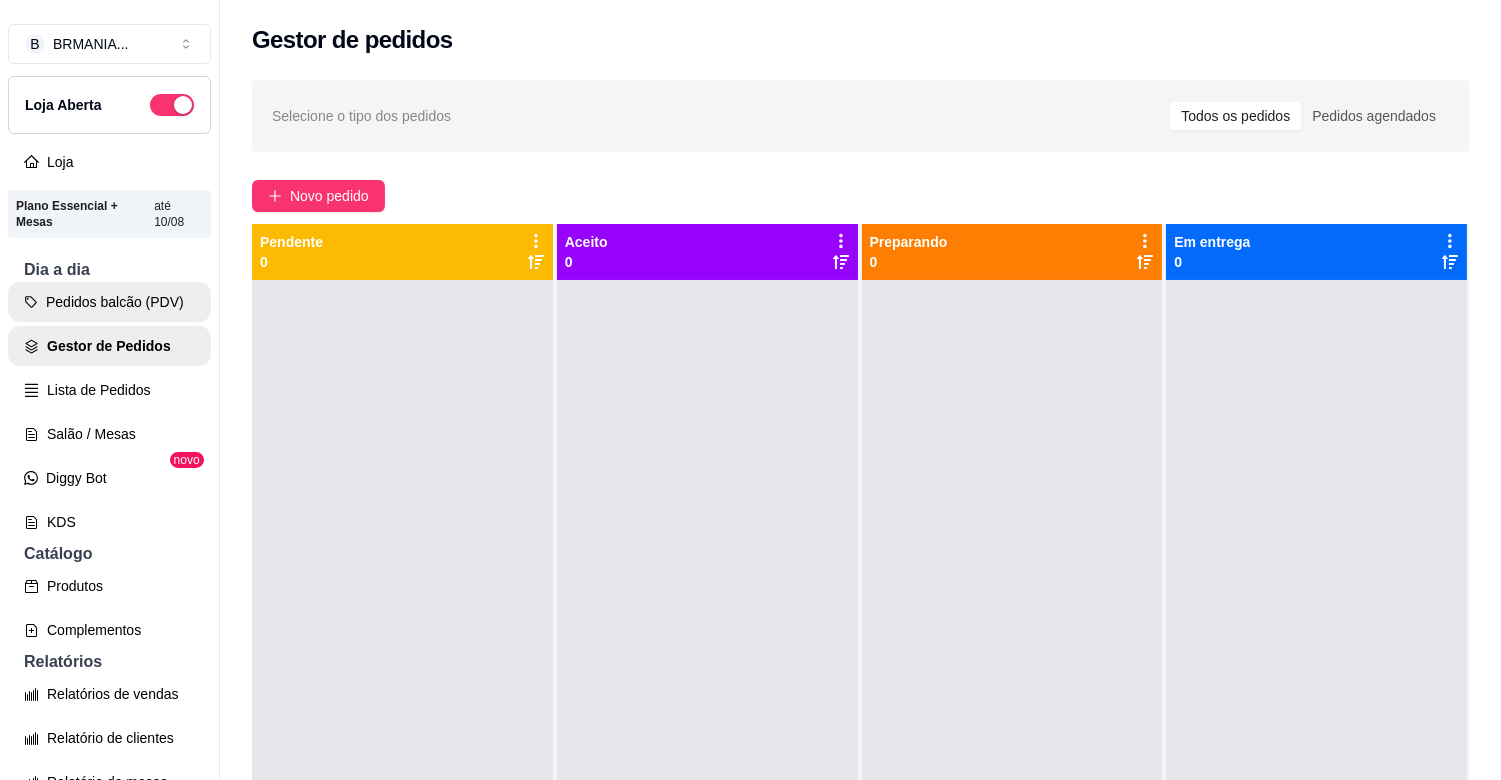 click on "Pedidos balcão (PDV)" at bounding box center (109, 302) 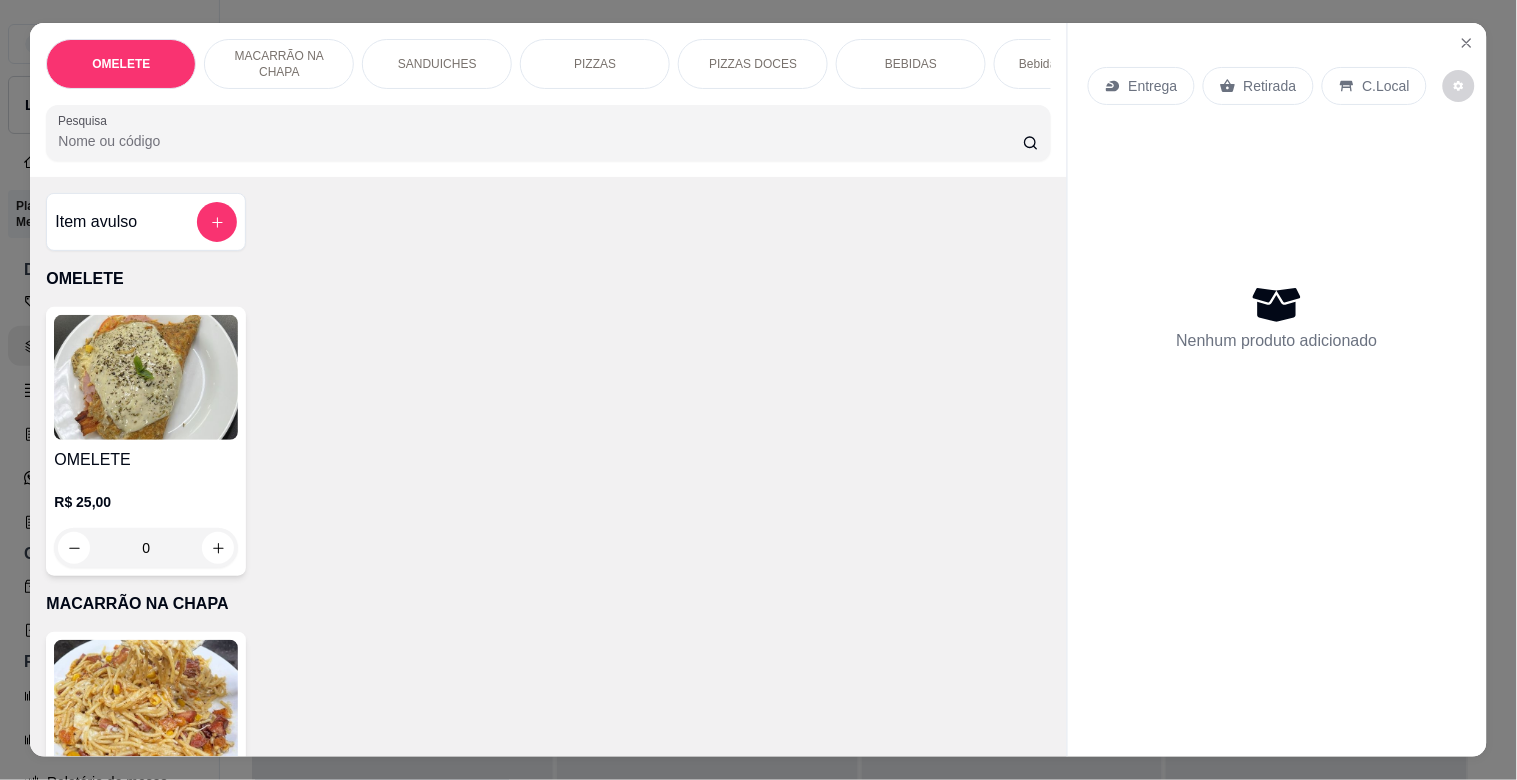 click on "Pesquisa" at bounding box center [540, 141] 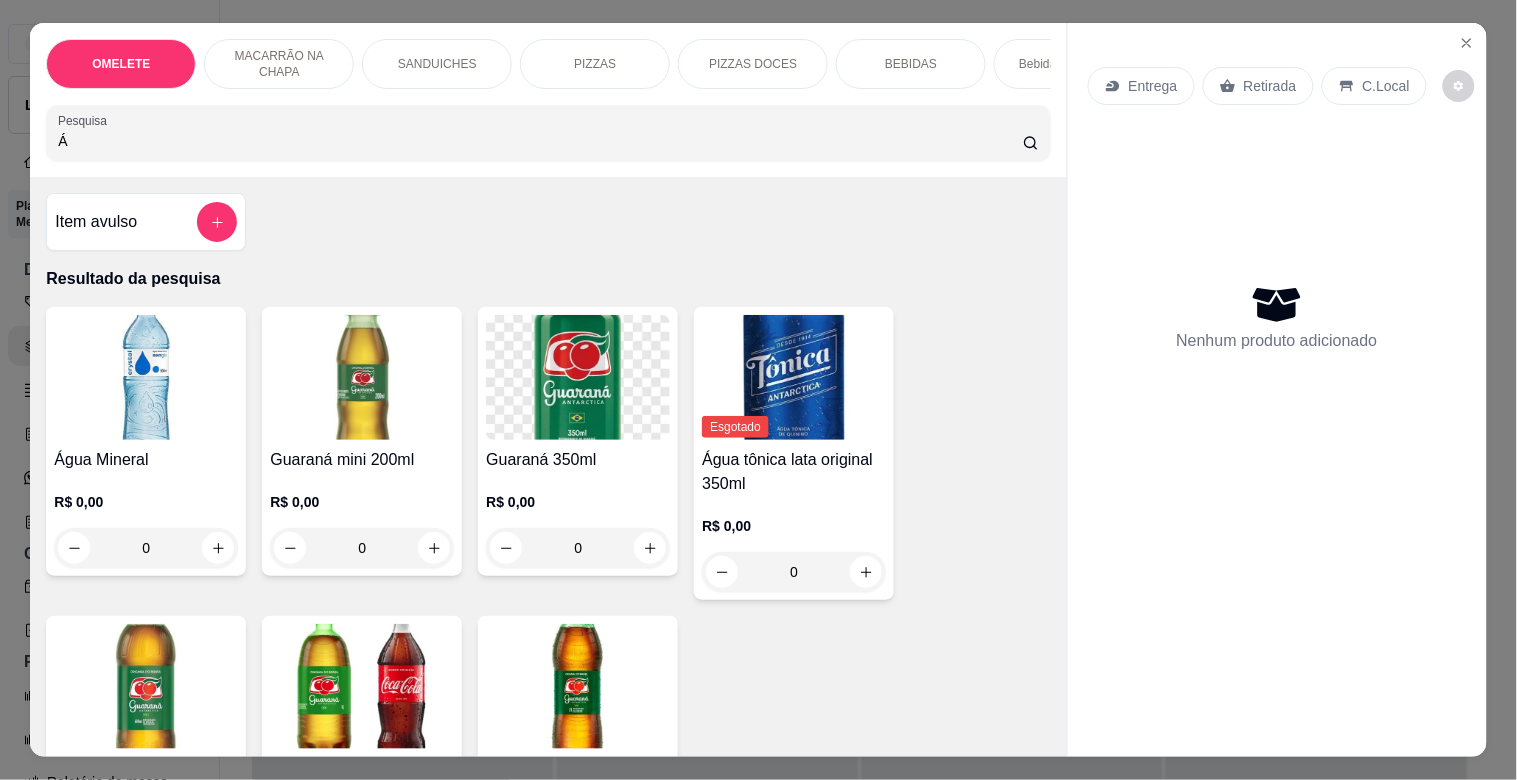 type on "Á" 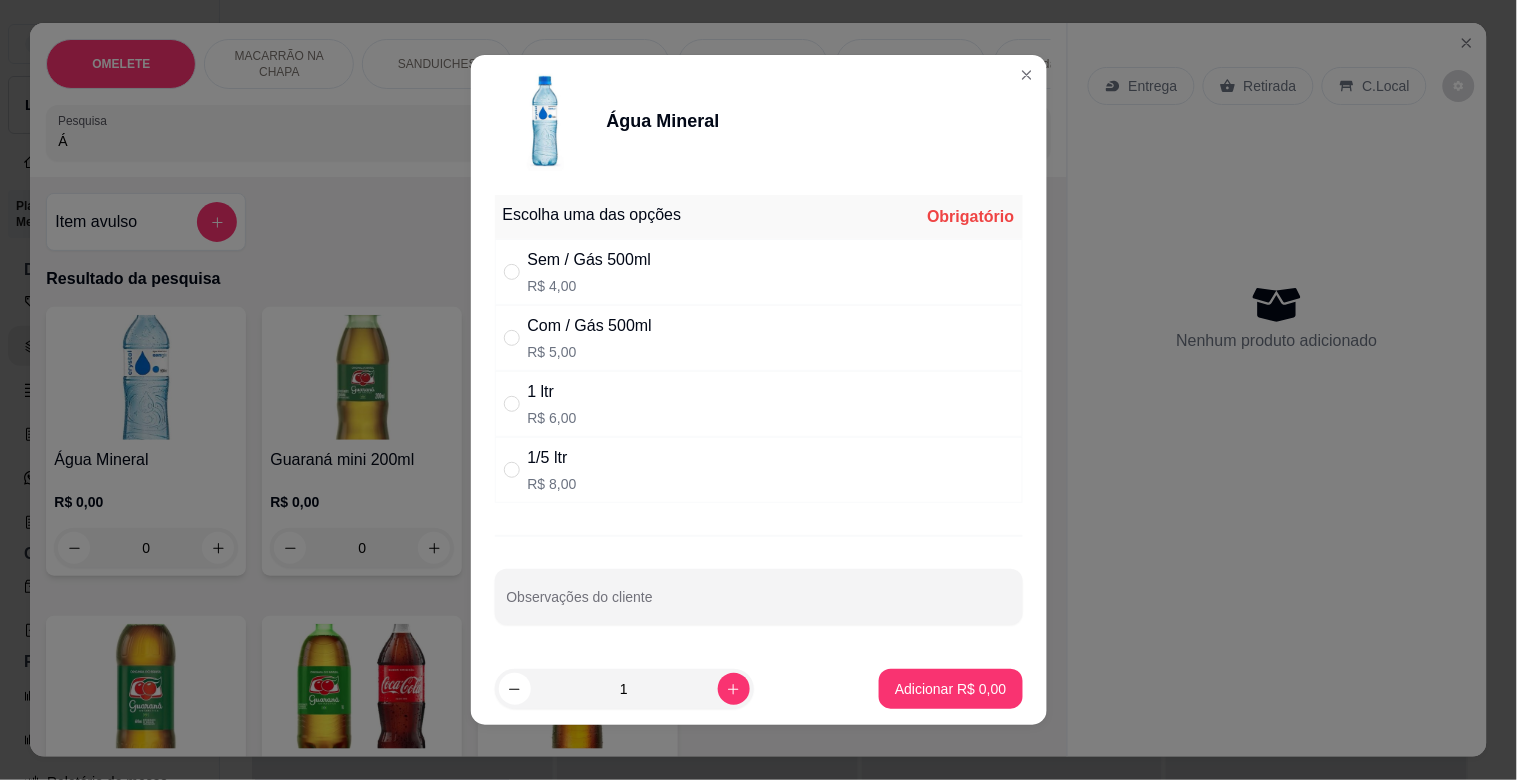 drag, startPoint x: 613, startPoint y: 422, endPoint x: 674, endPoint y: 432, distance: 61.81424 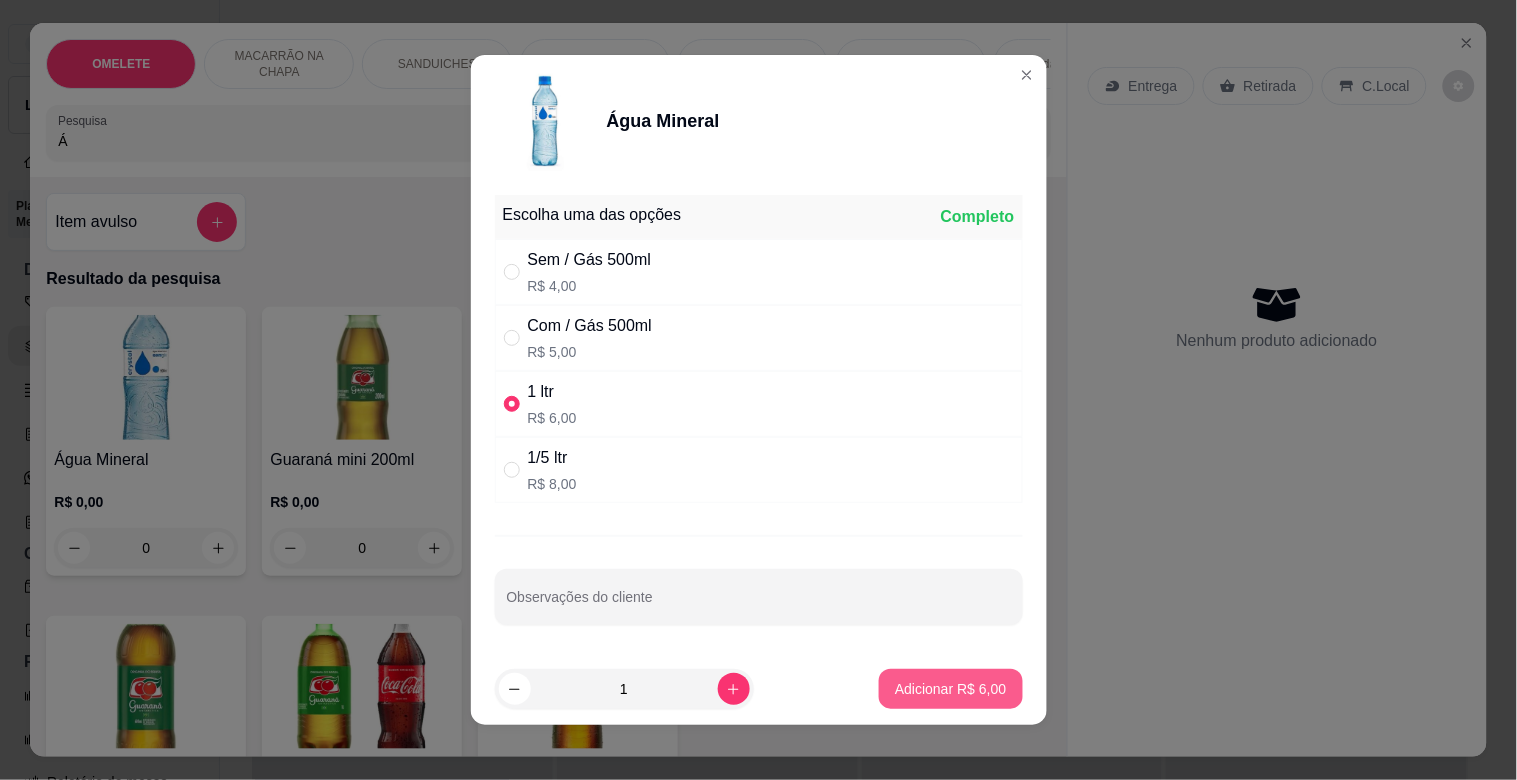 click on "Adicionar   R$ 6,00" at bounding box center (950, 689) 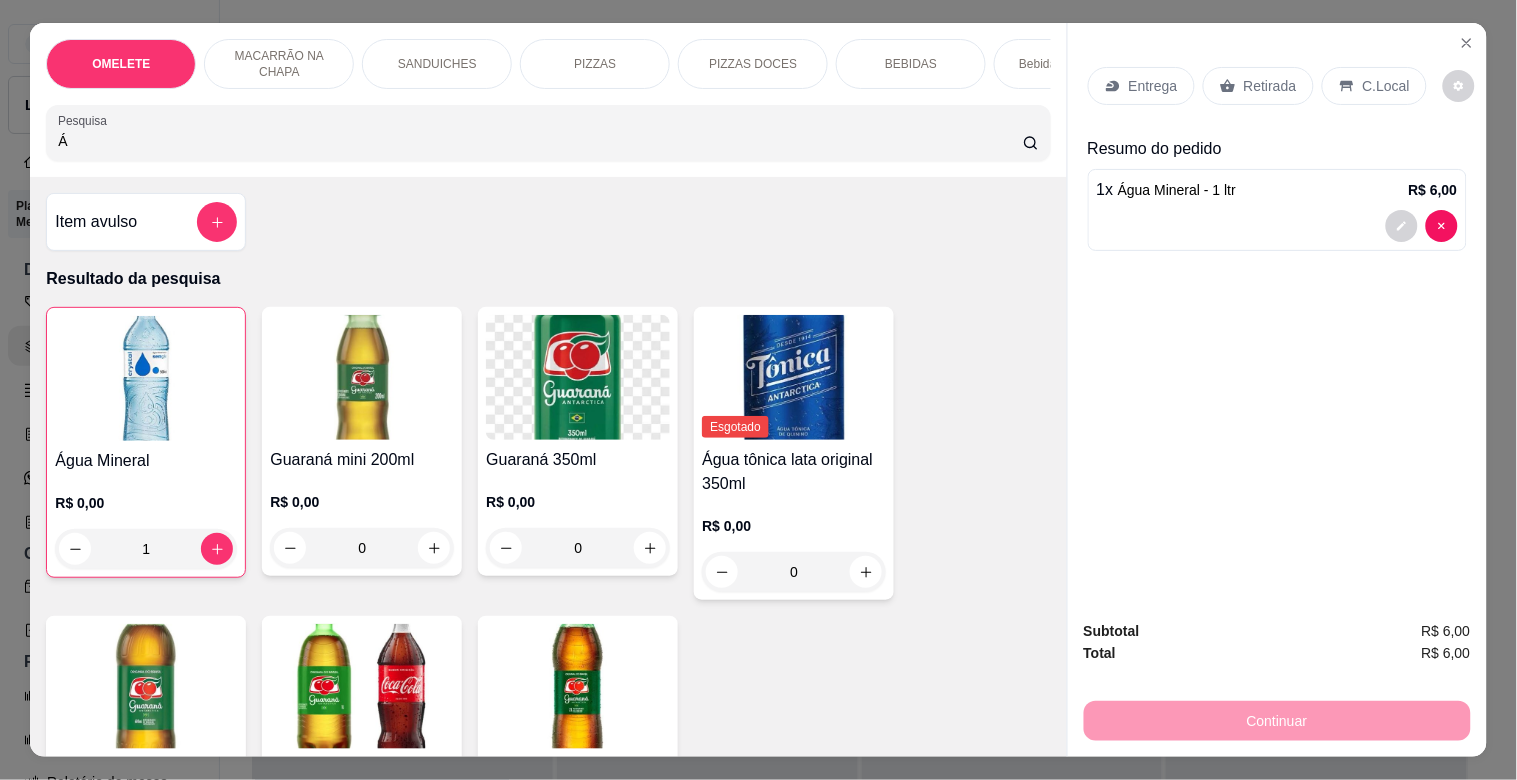 click on "C.Local" at bounding box center [1386, 86] 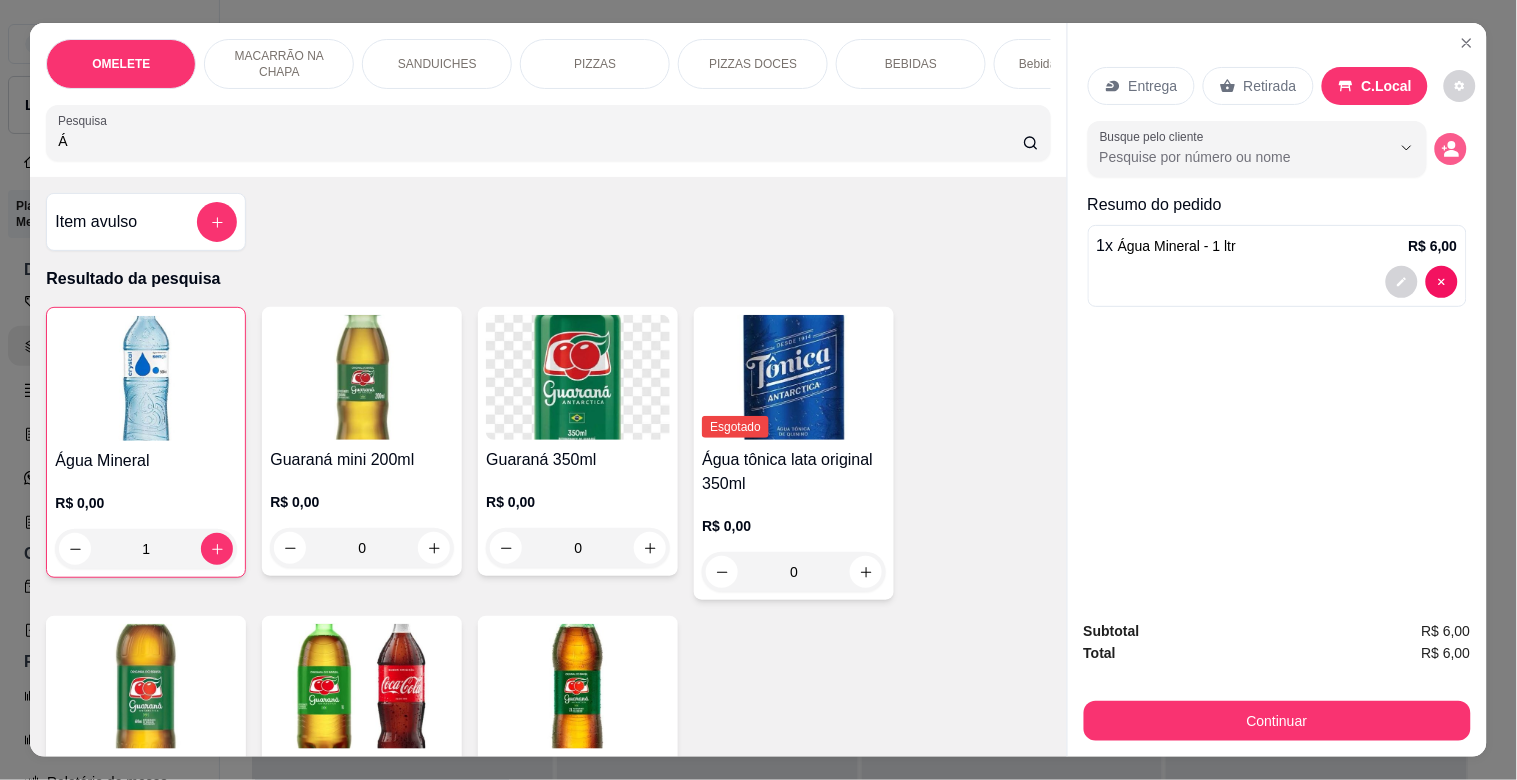 click 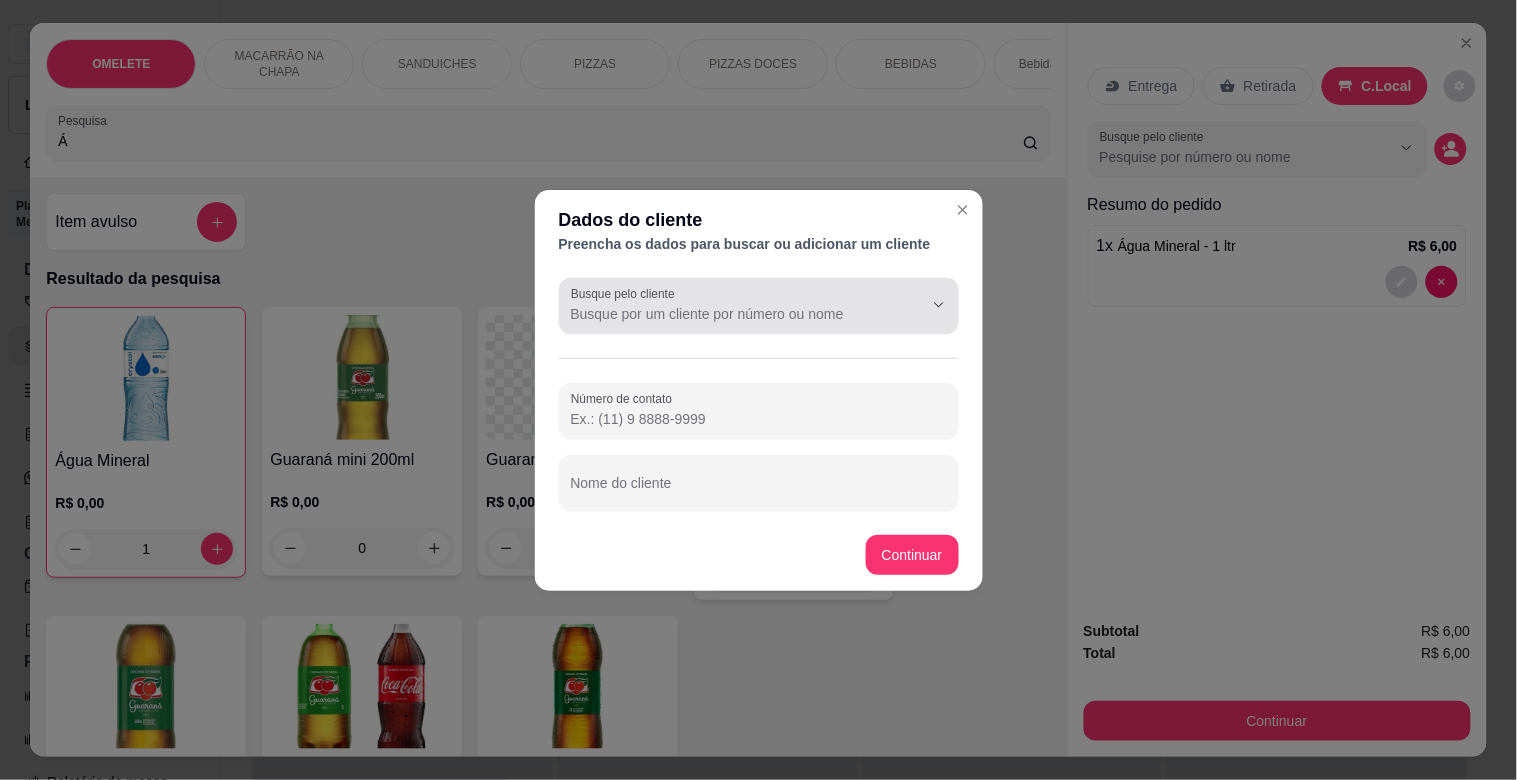 click on "Busque pelo cliente" at bounding box center [731, 314] 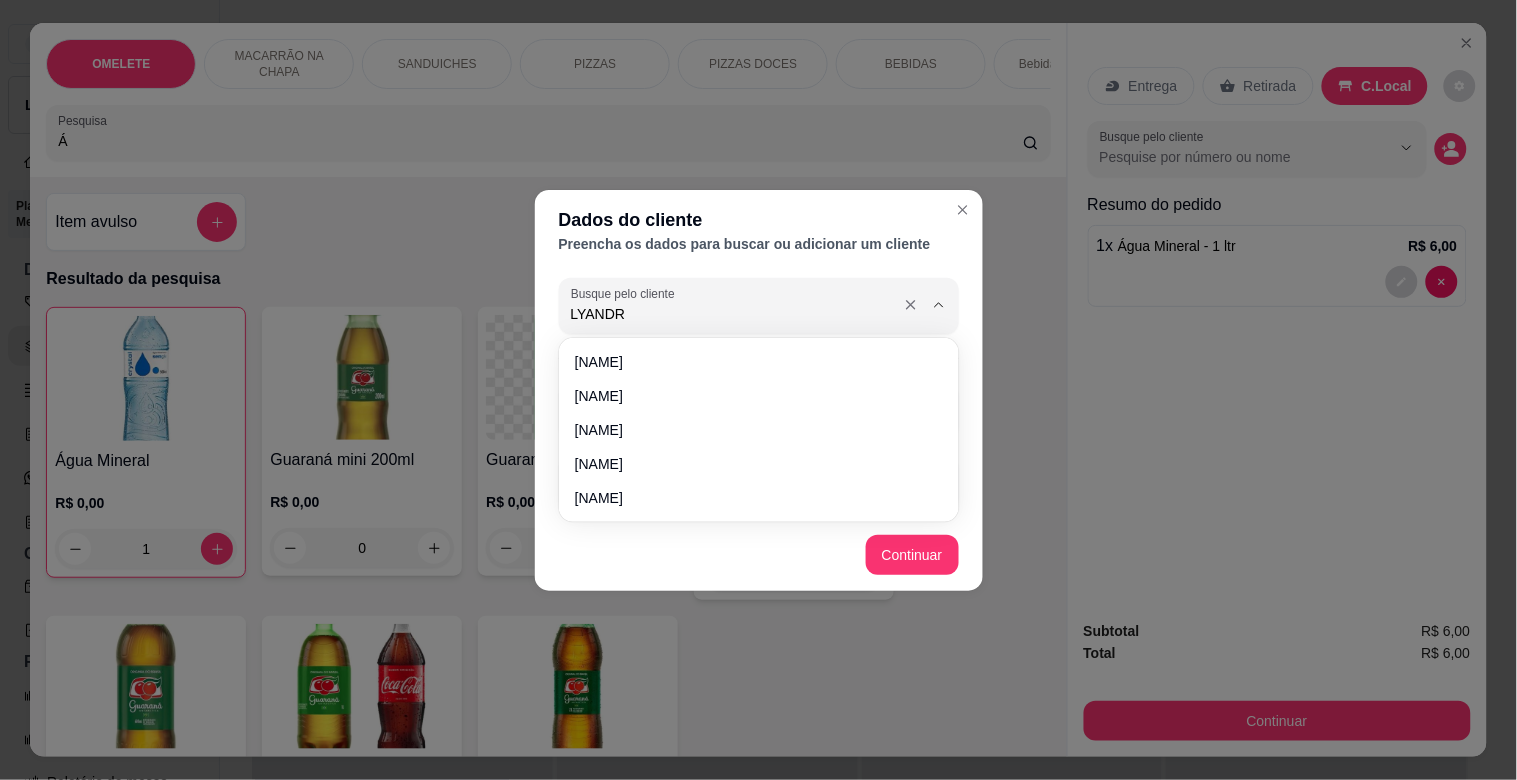 type on "LYANDRA" 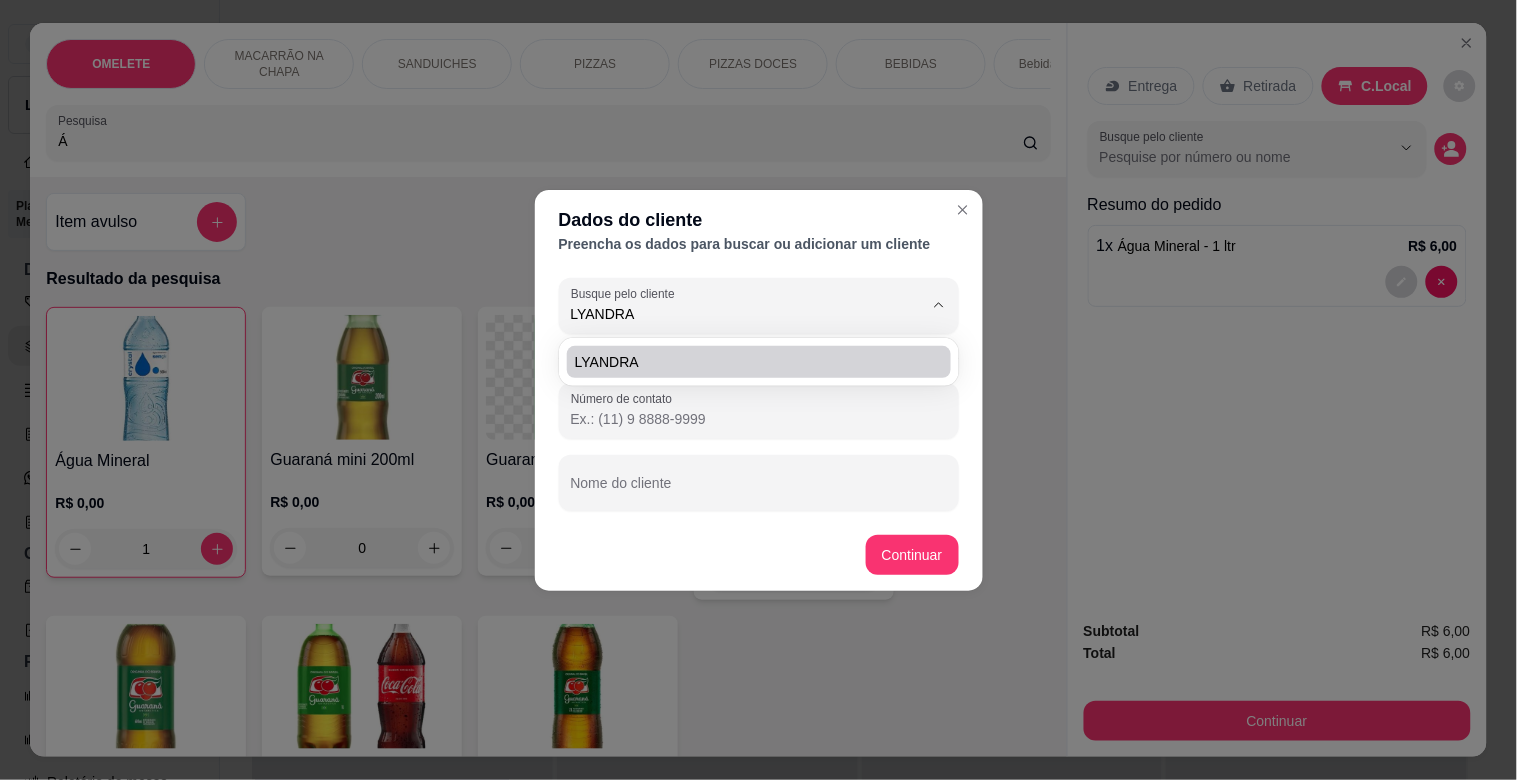 click on "LYANDRA" at bounding box center [749, 362] 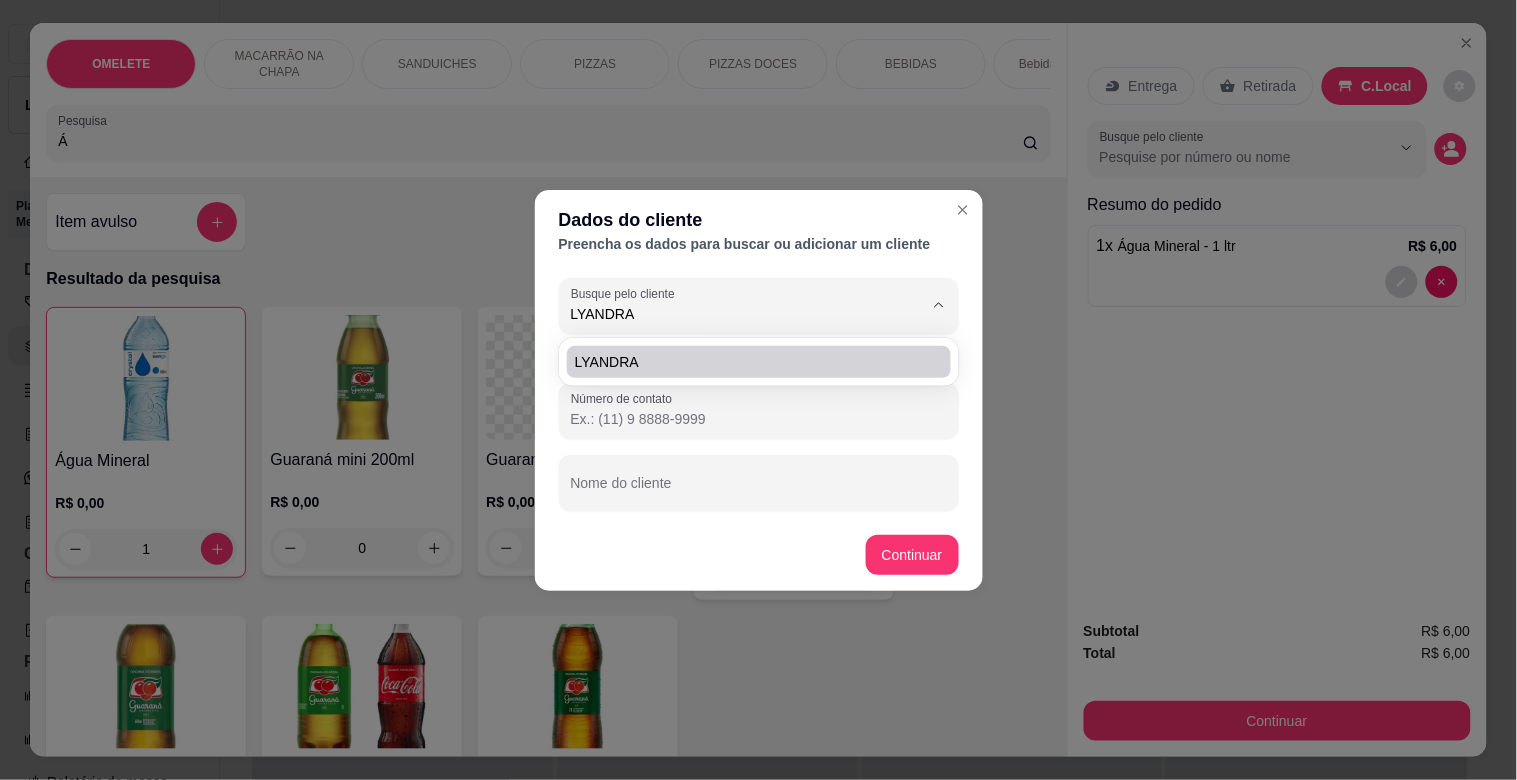 type on "[PHONE]" 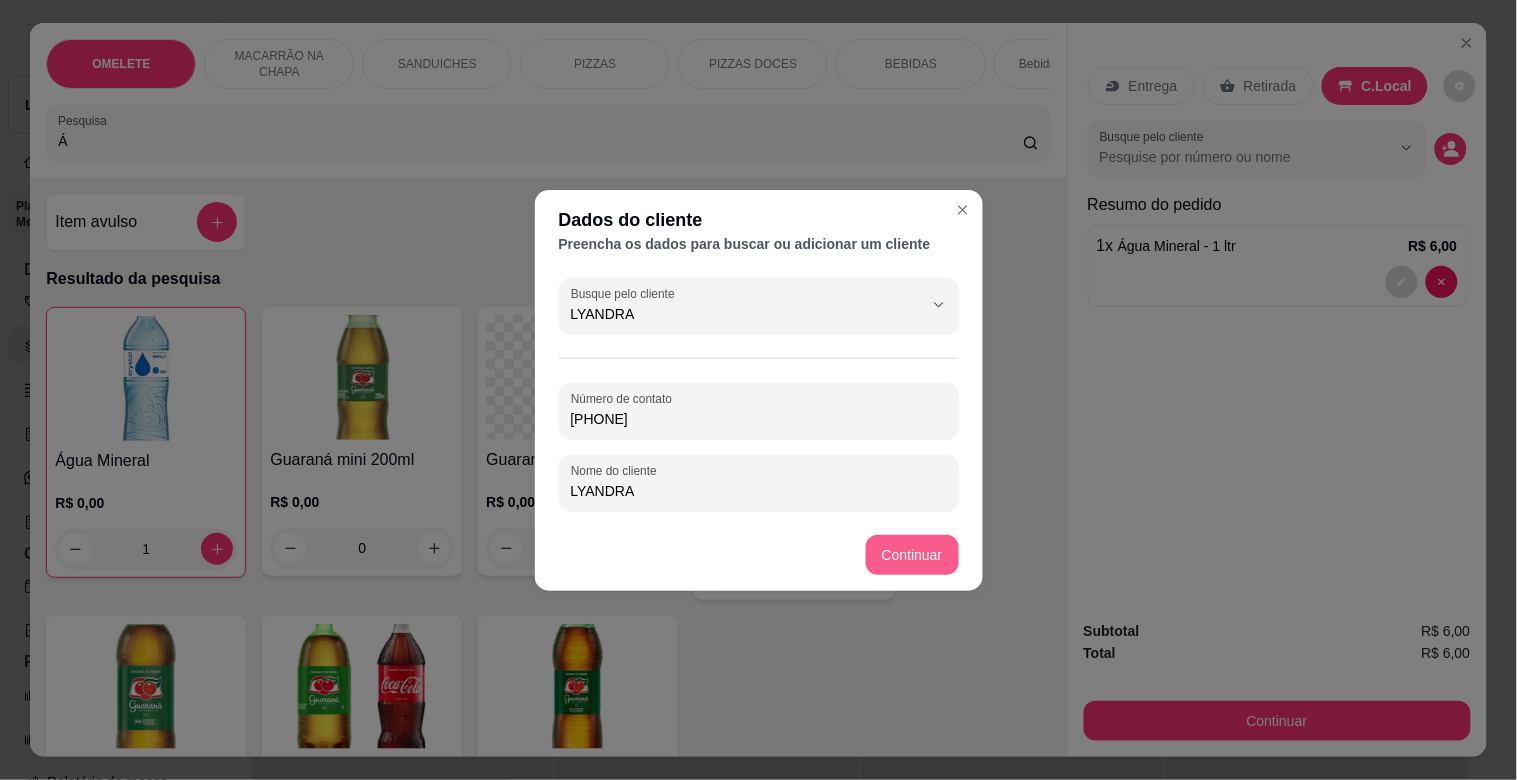 type on "LYANDRA" 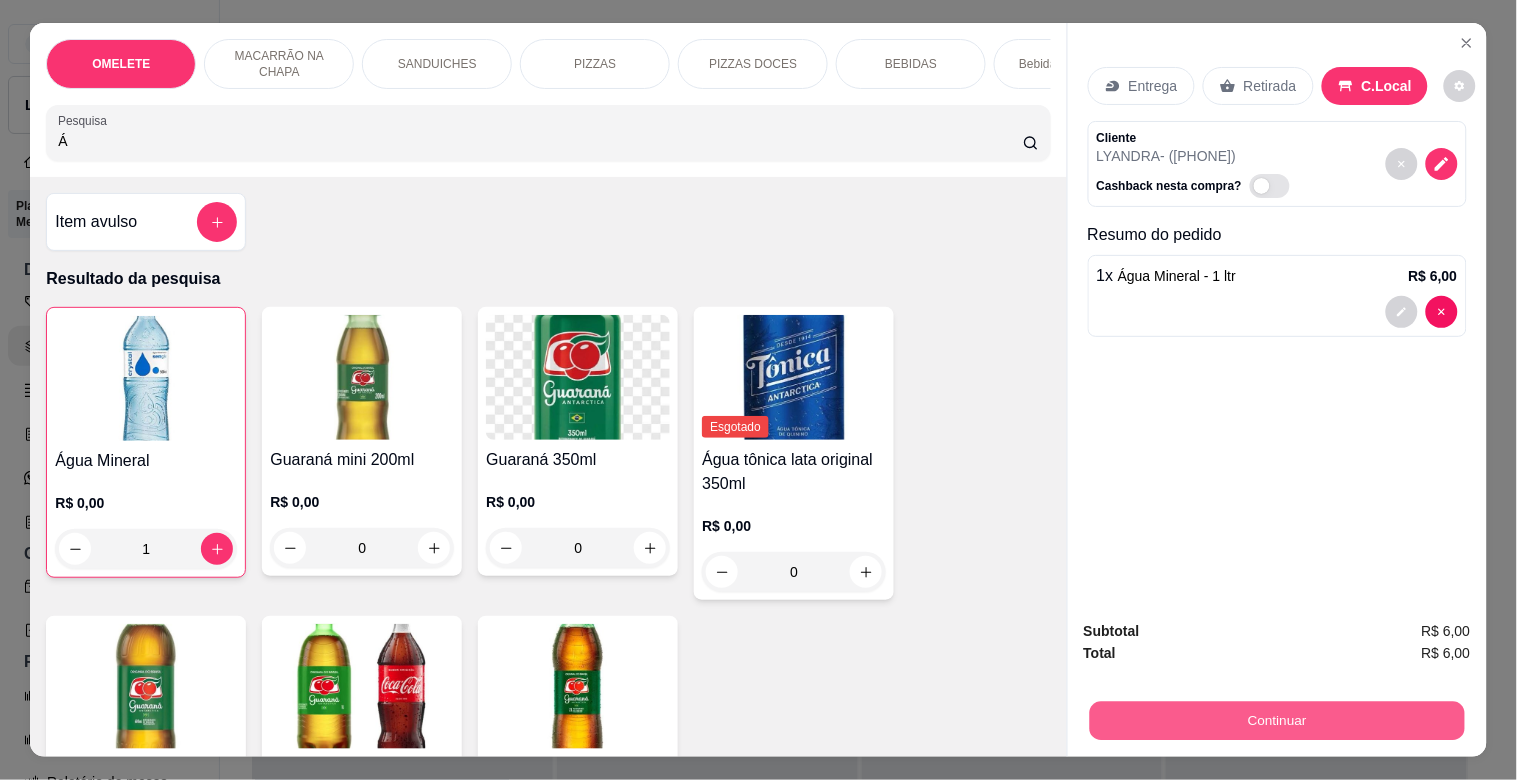 click on "Continuar" at bounding box center [1276, 720] 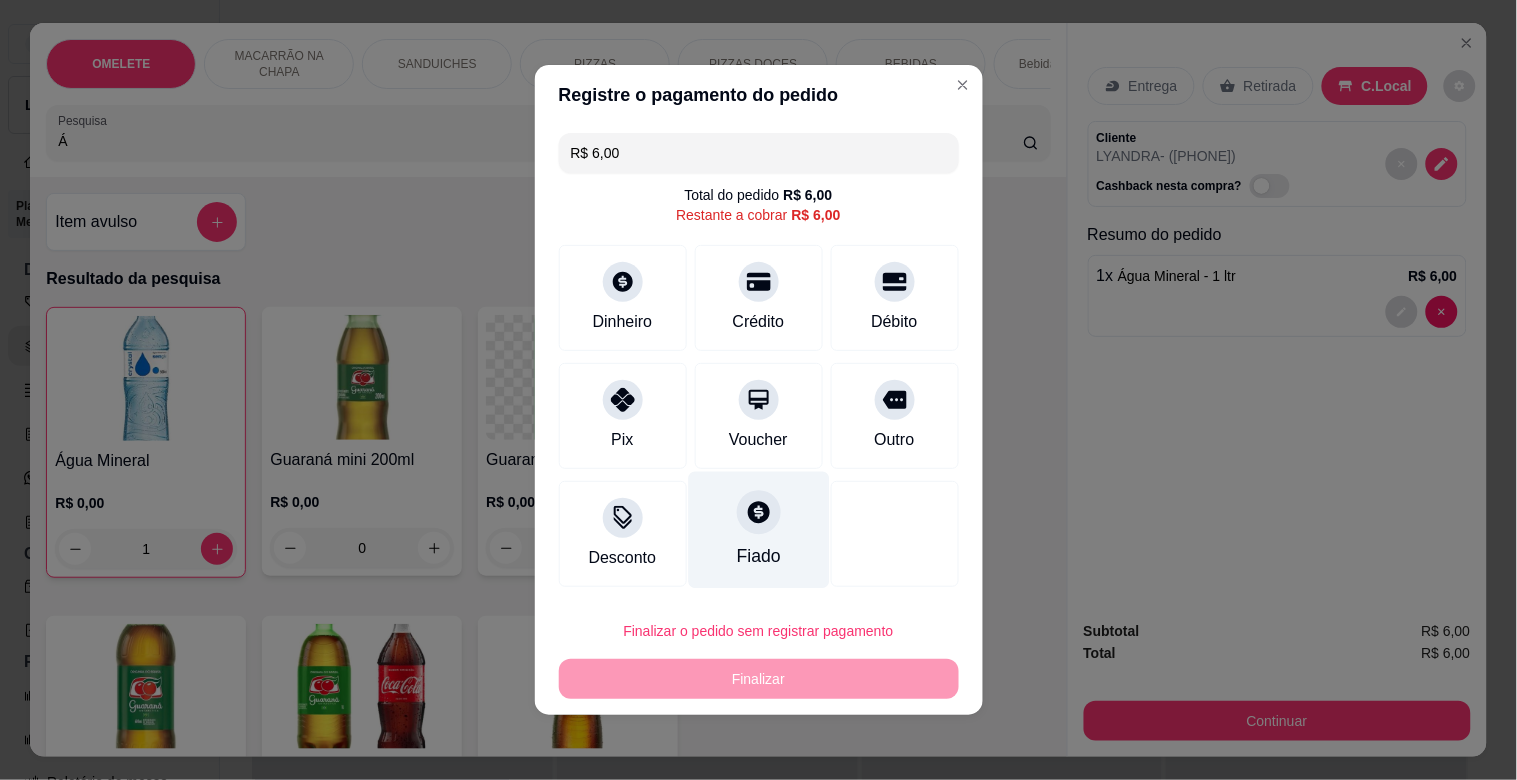click on "Fiado" at bounding box center [758, 556] 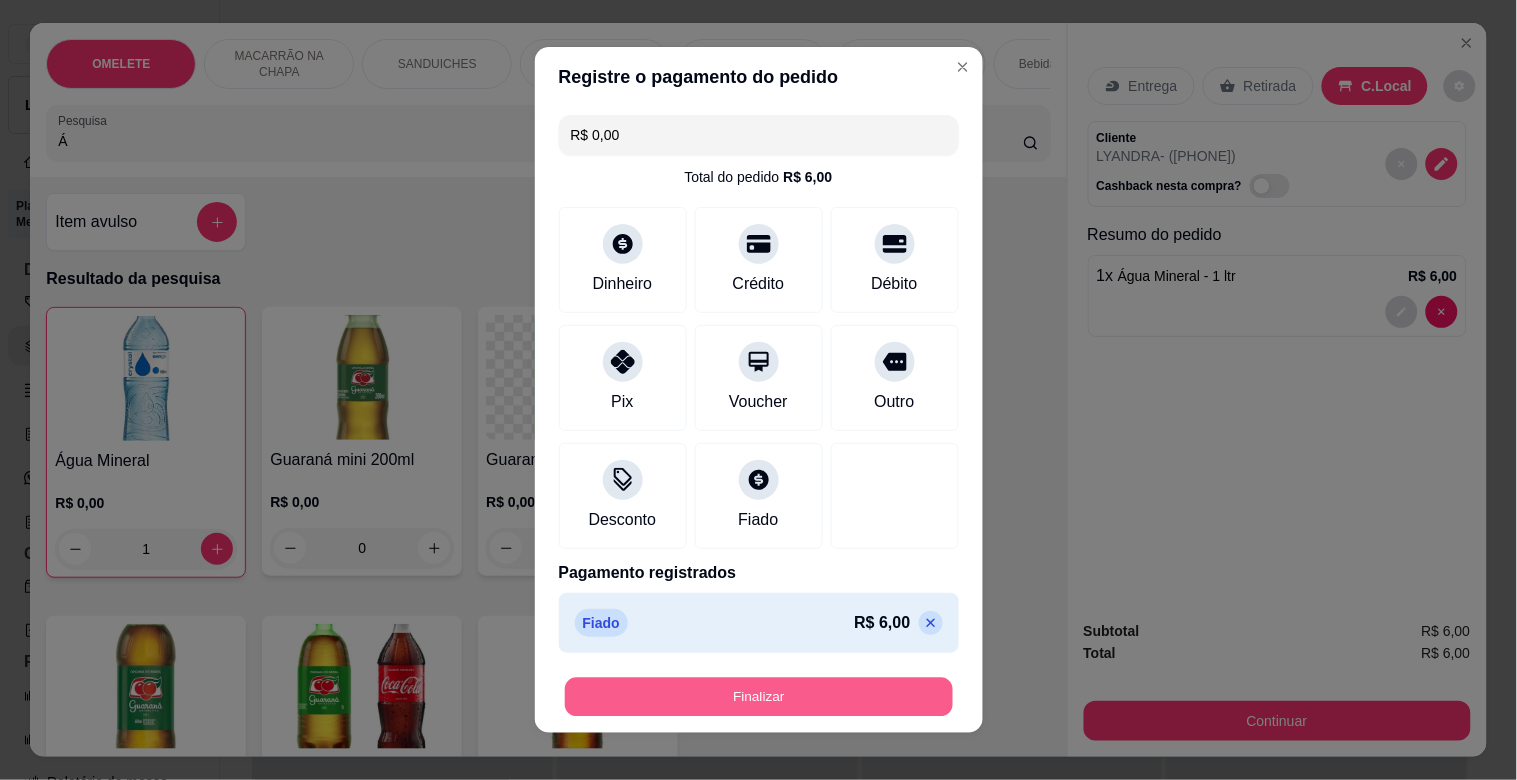 click on "Finalizar" at bounding box center [759, 697] 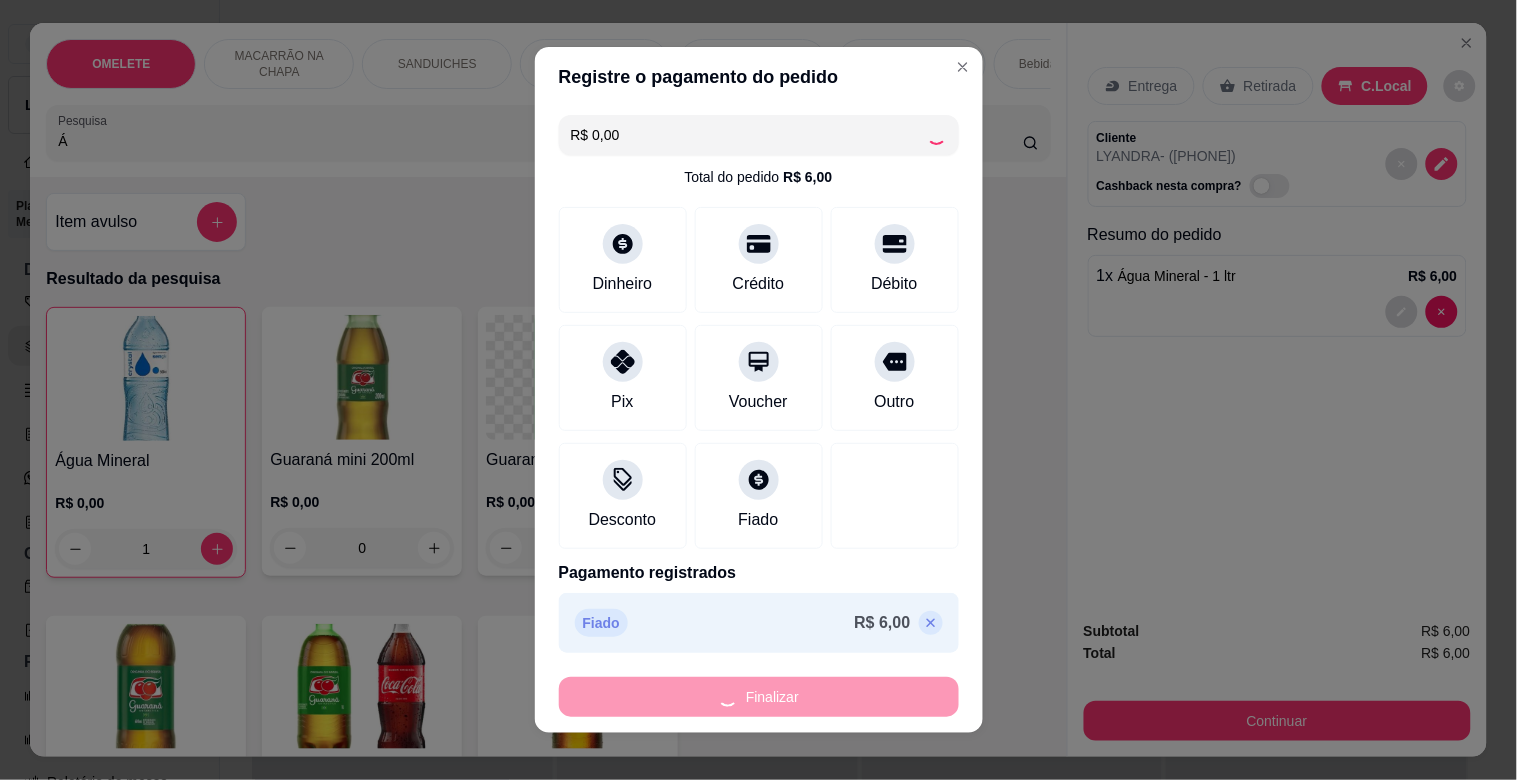 type on "0" 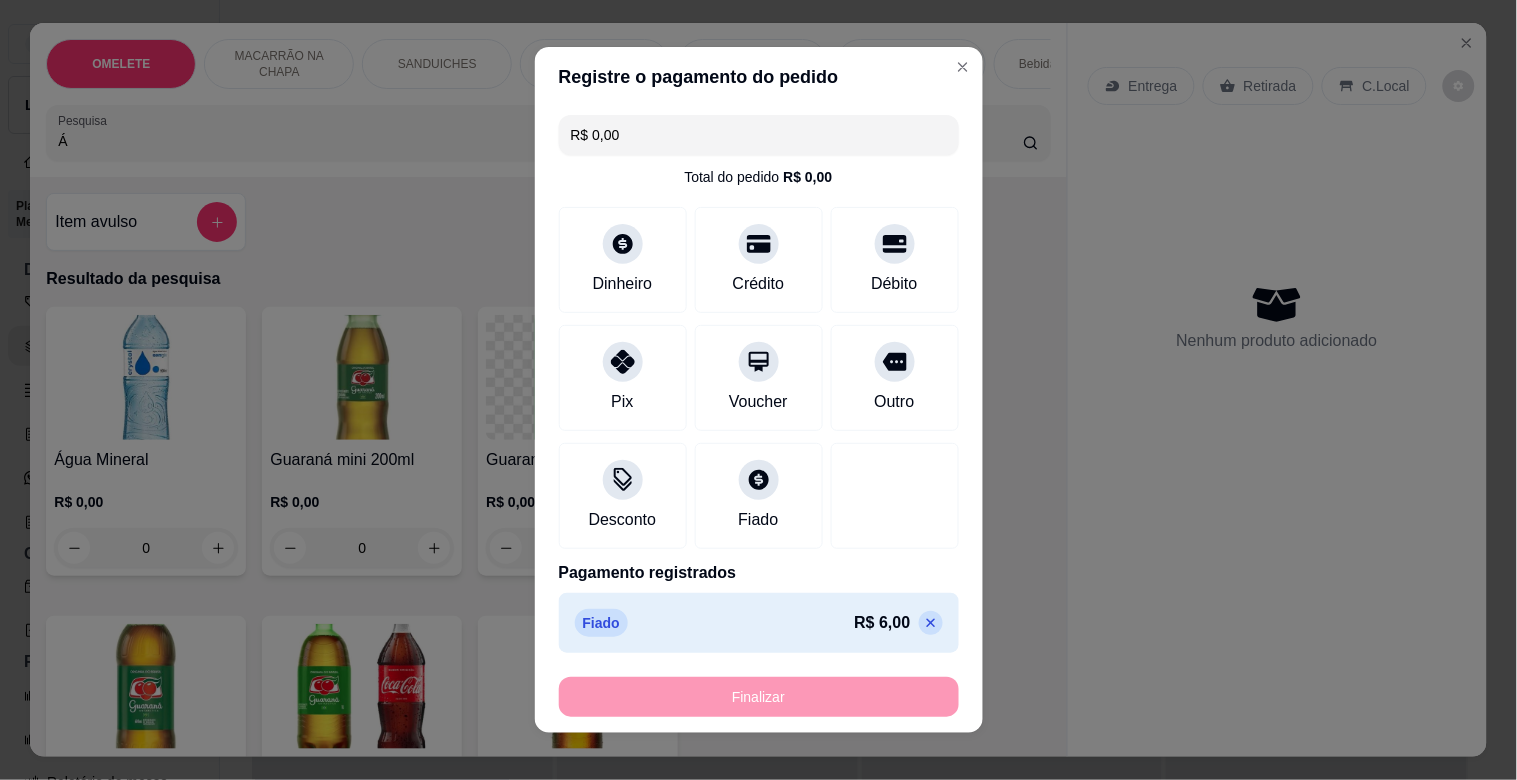 type on "-R$ 6,00" 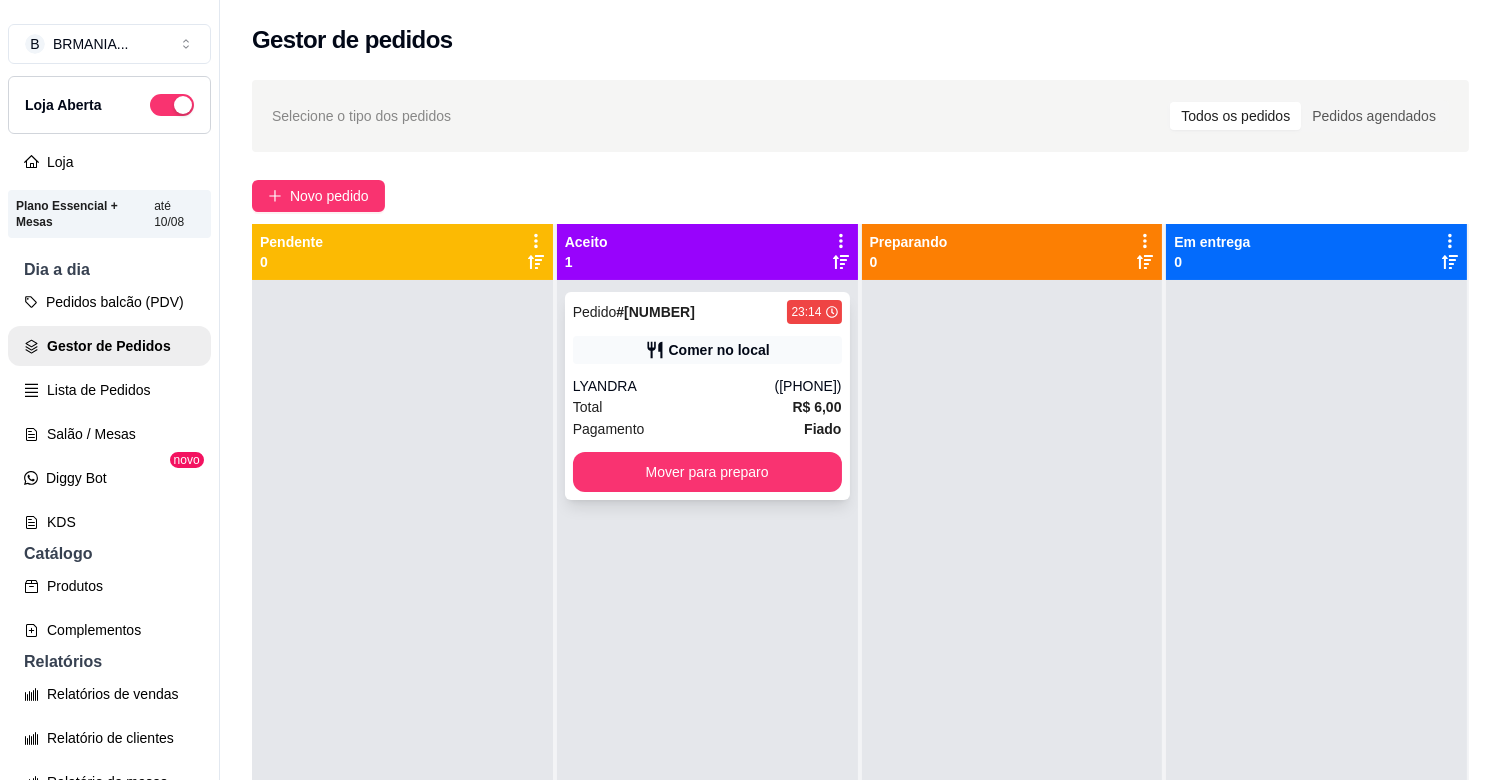 click on "Pedido  # [NUMBER] [TIME] Comer no local [PERSON] ([PHONE]) Total R$ 6,00 Pagamento Fiado Mover para preparo" at bounding box center [707, 396] 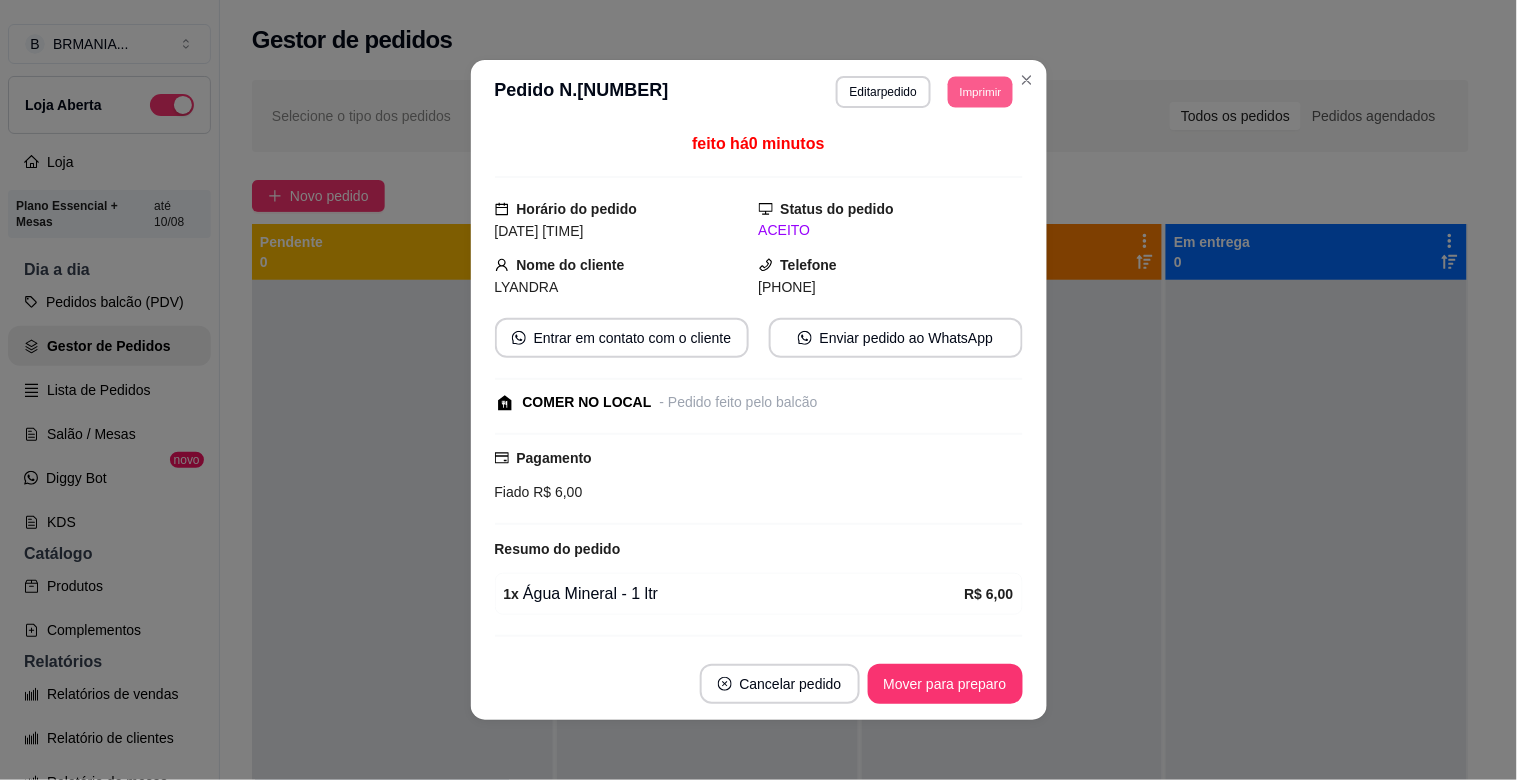 click on "Imprimir" at bounding box center [980, 91] 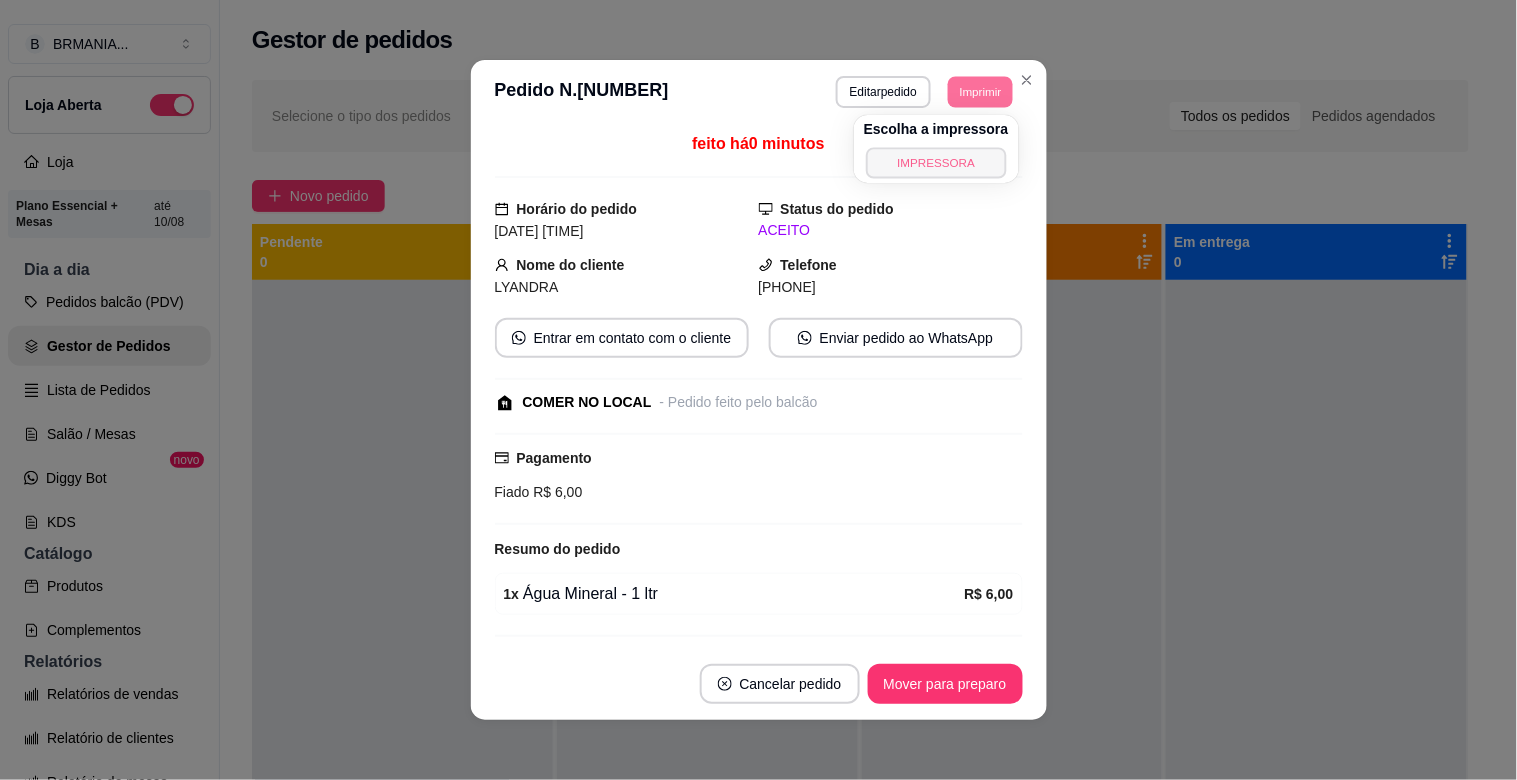 click on "IMPRESSORA" at bounding box center [936, 162] 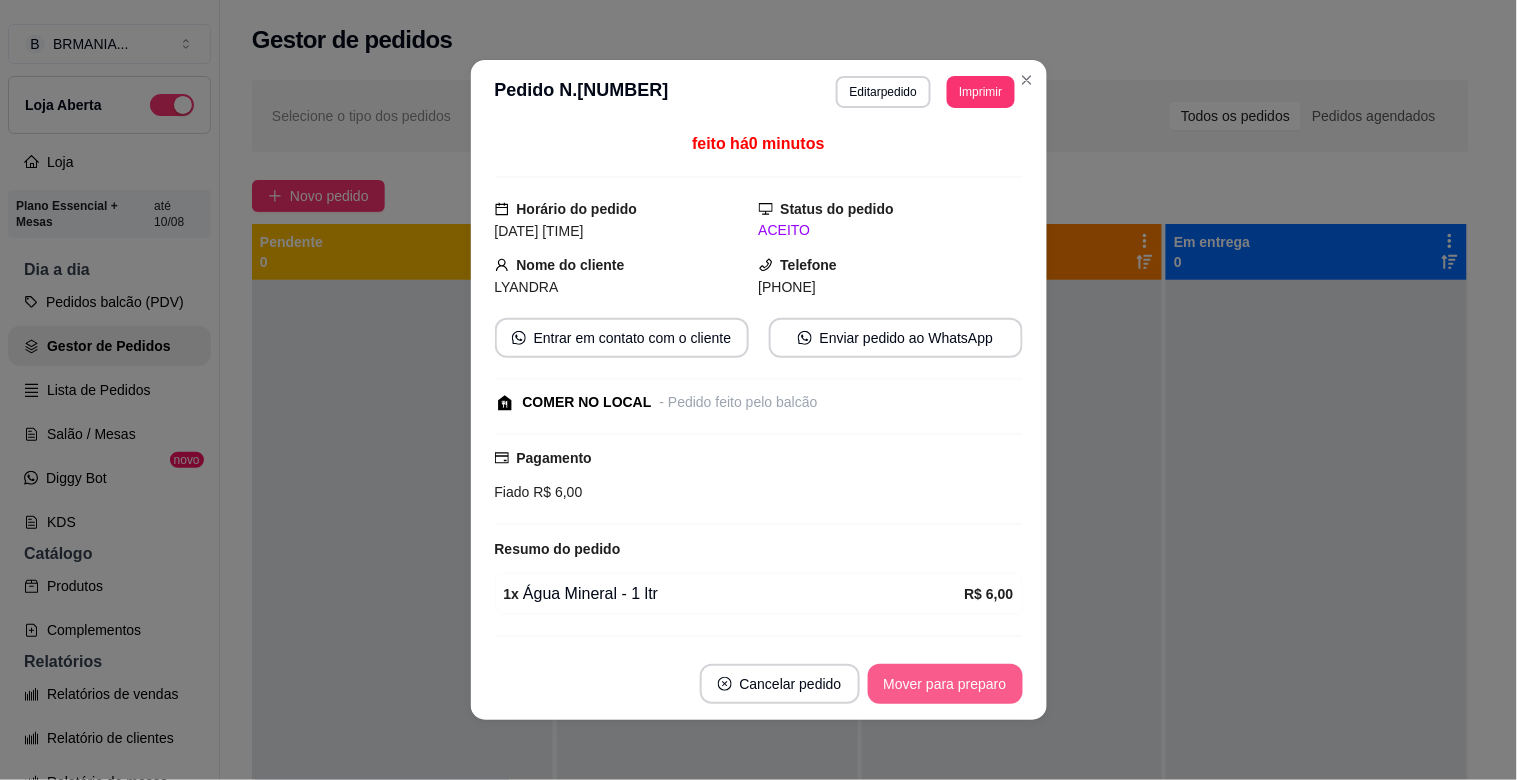 click on "Mover para preparo" at bounding box center (945, 684) 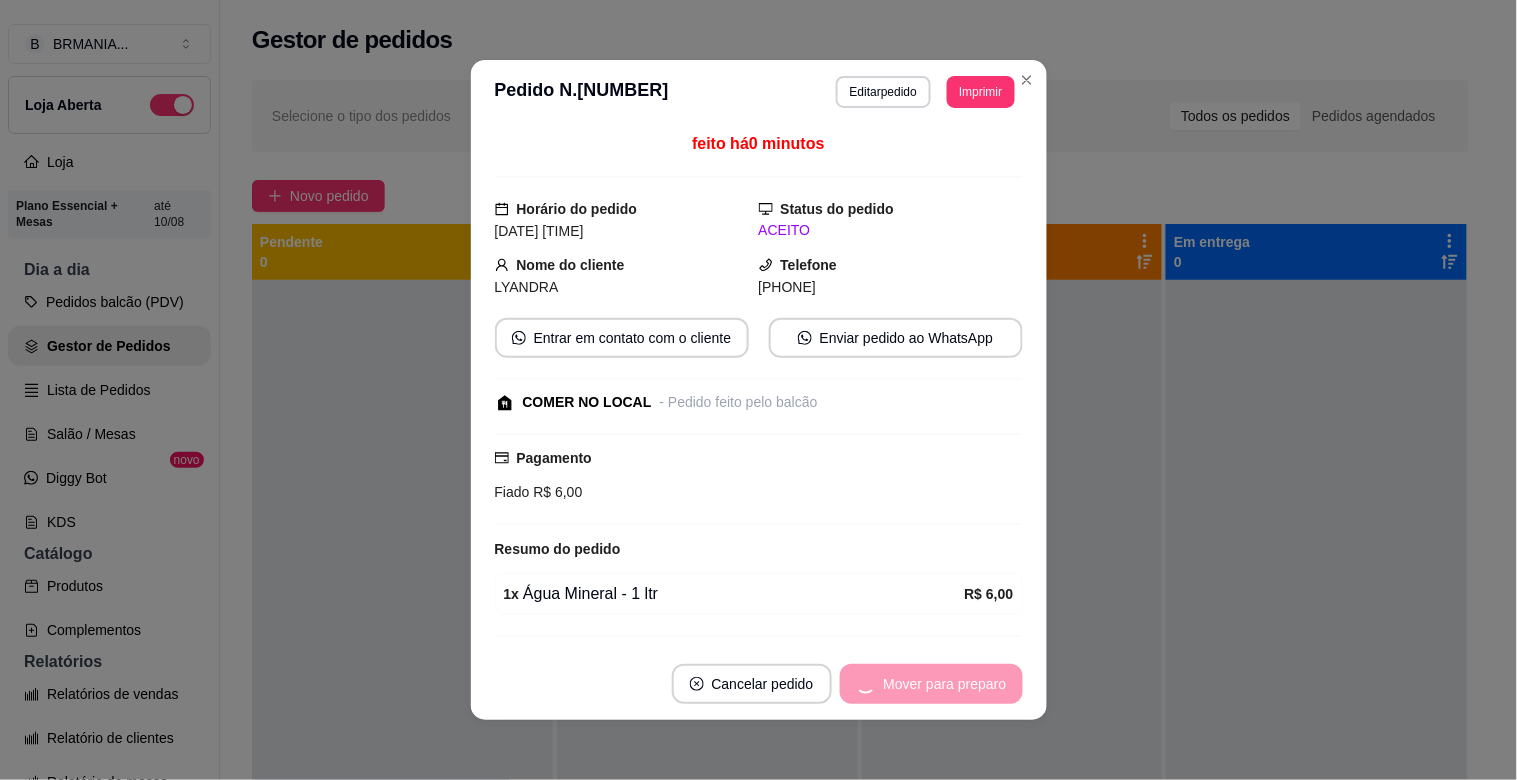 click on "Mover para preparo" at bounding box center [931, 684] 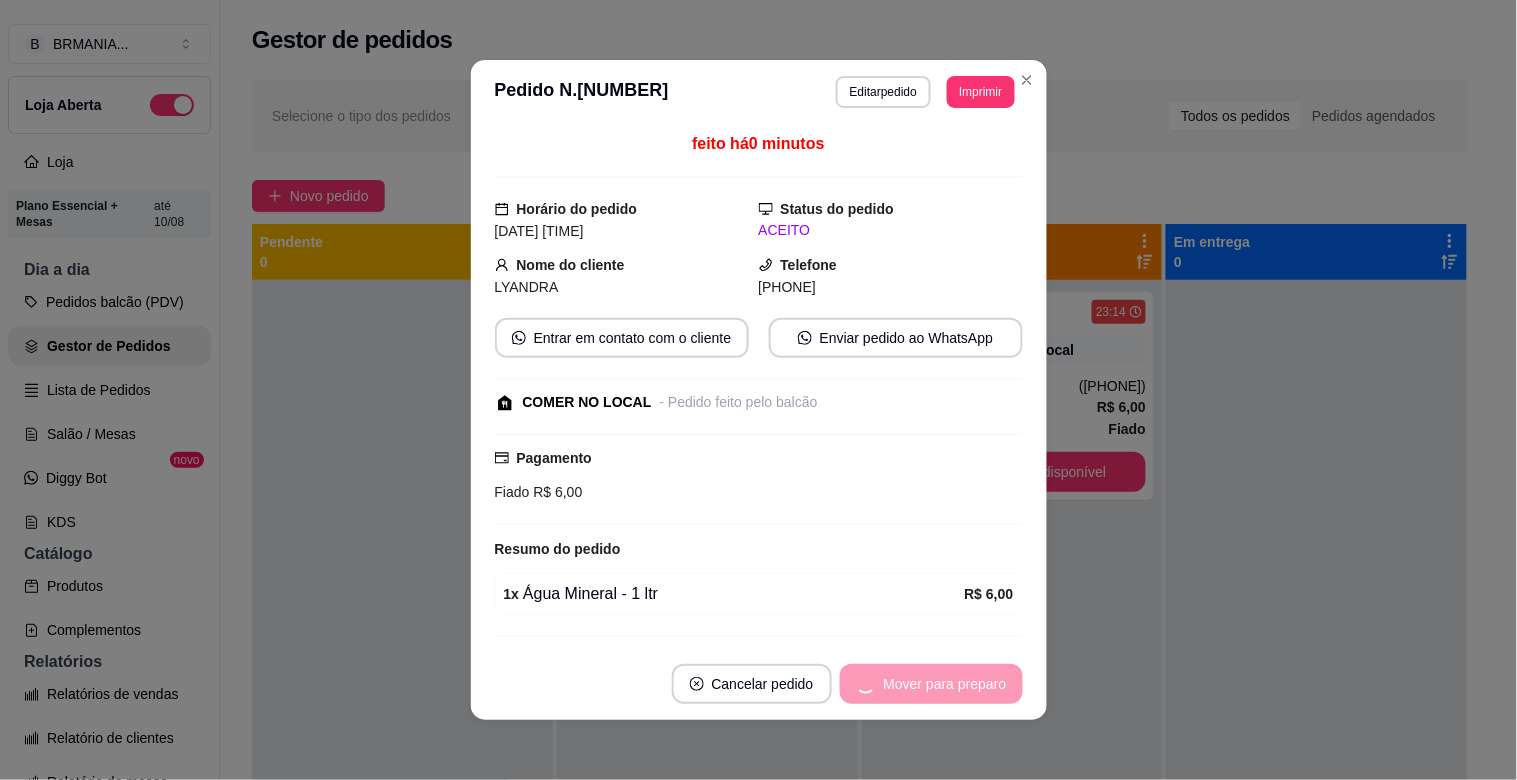 click on "Mover para preparo" at bounding box center [931, 684] 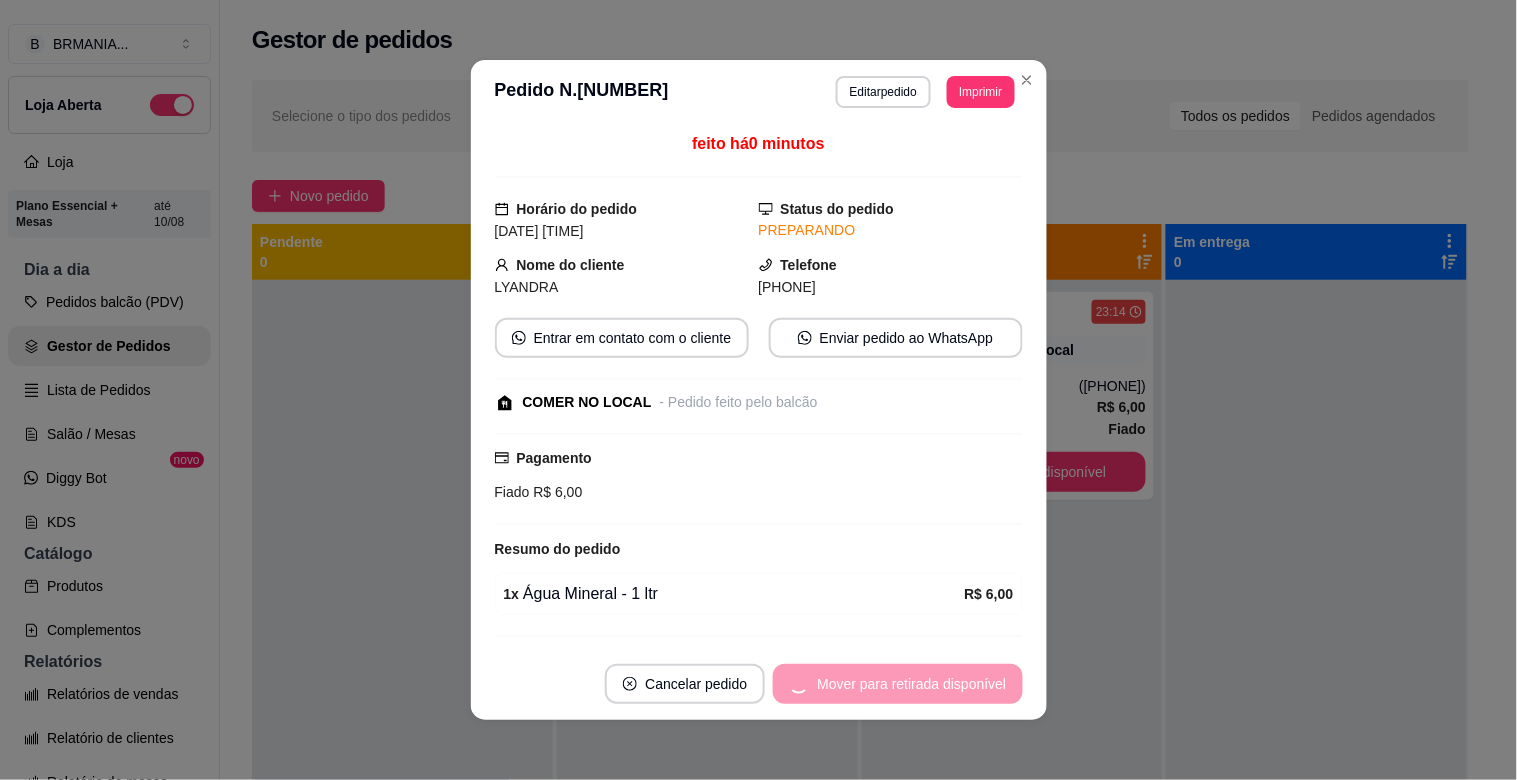 click on "Mover para retirada disponível" at bounding box center [897, 684] 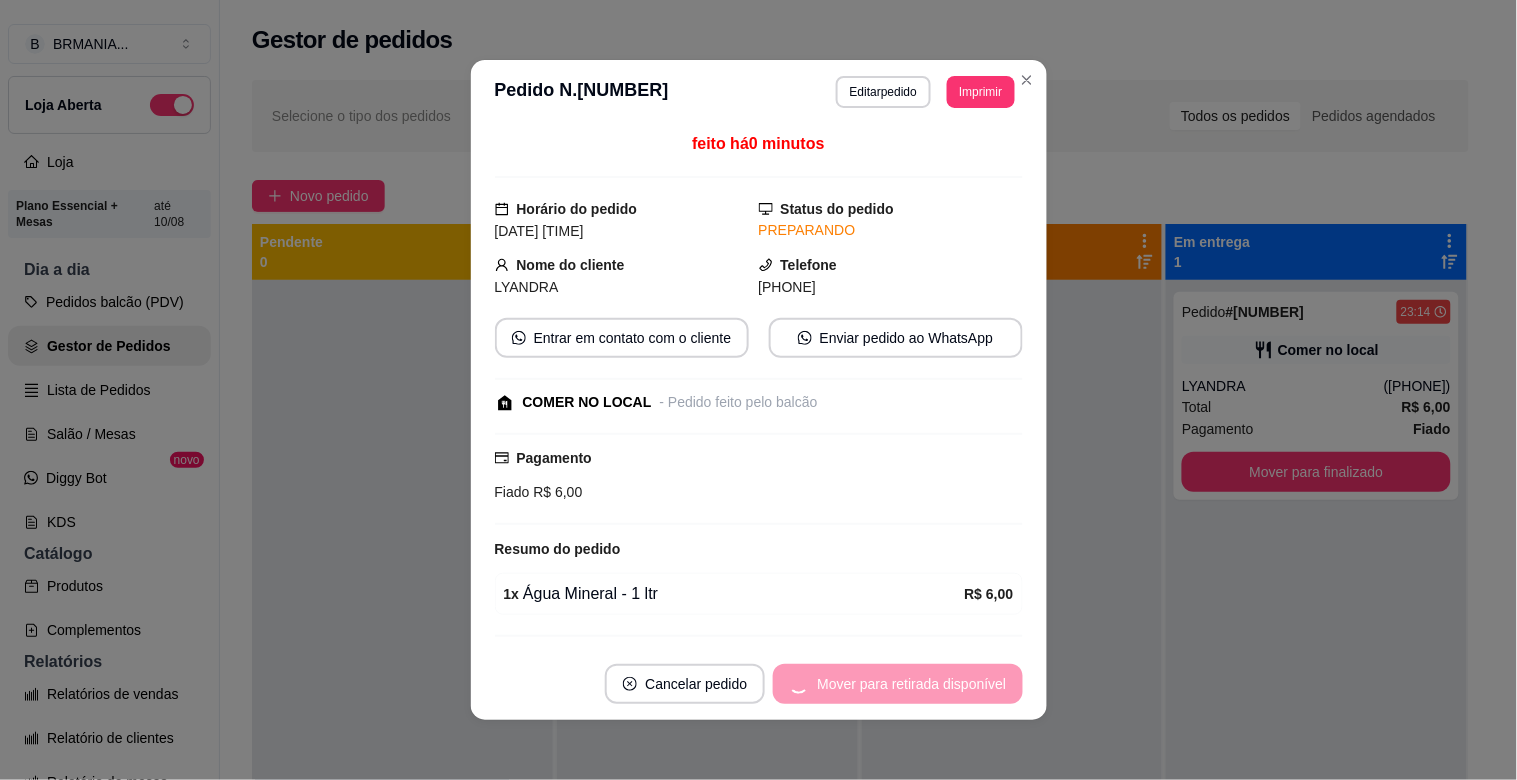 click on "Mover para retirada disponível" at bounding box center [897, 684] 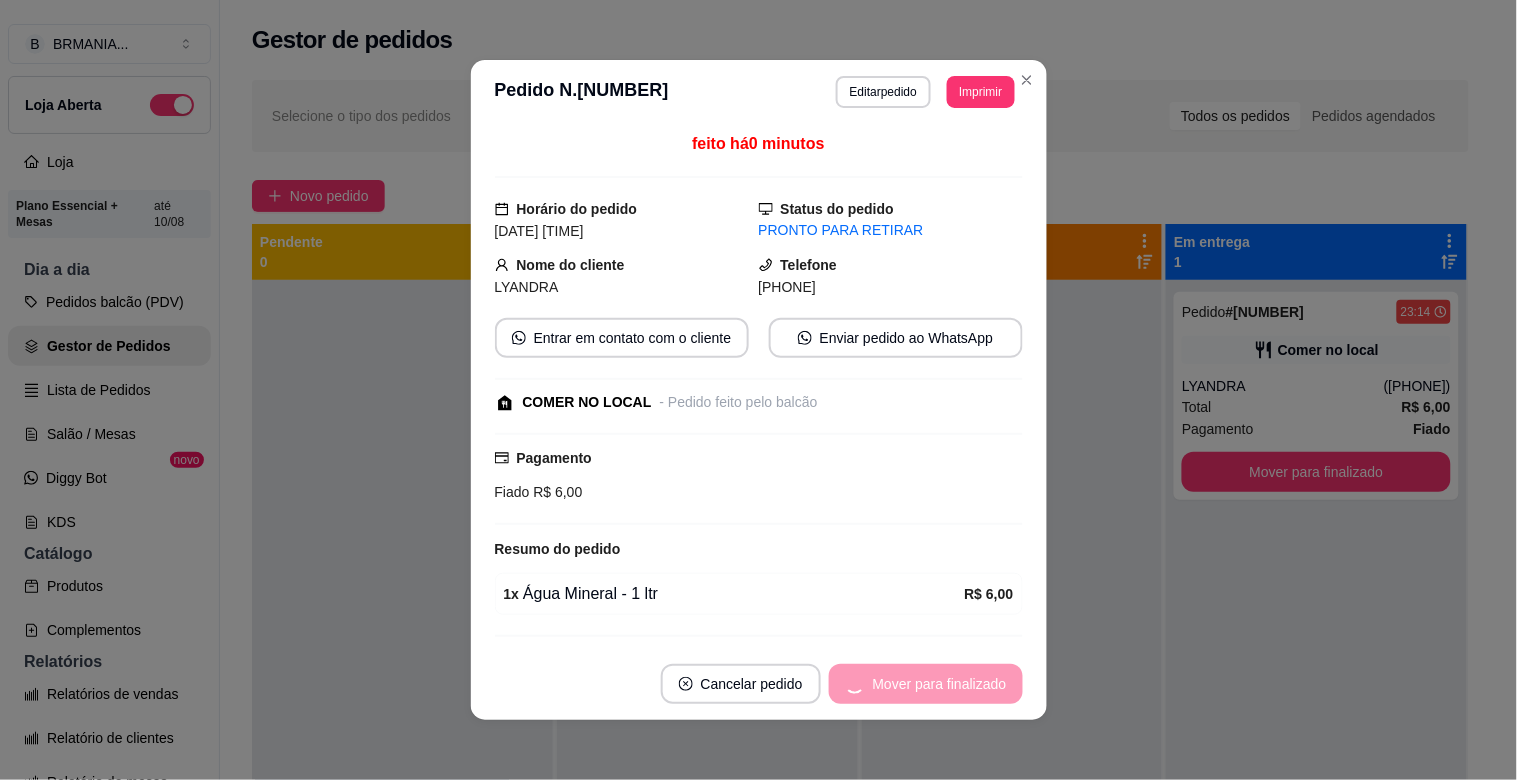 click on "Mover para finalizado" at bounding box center [926, 684] 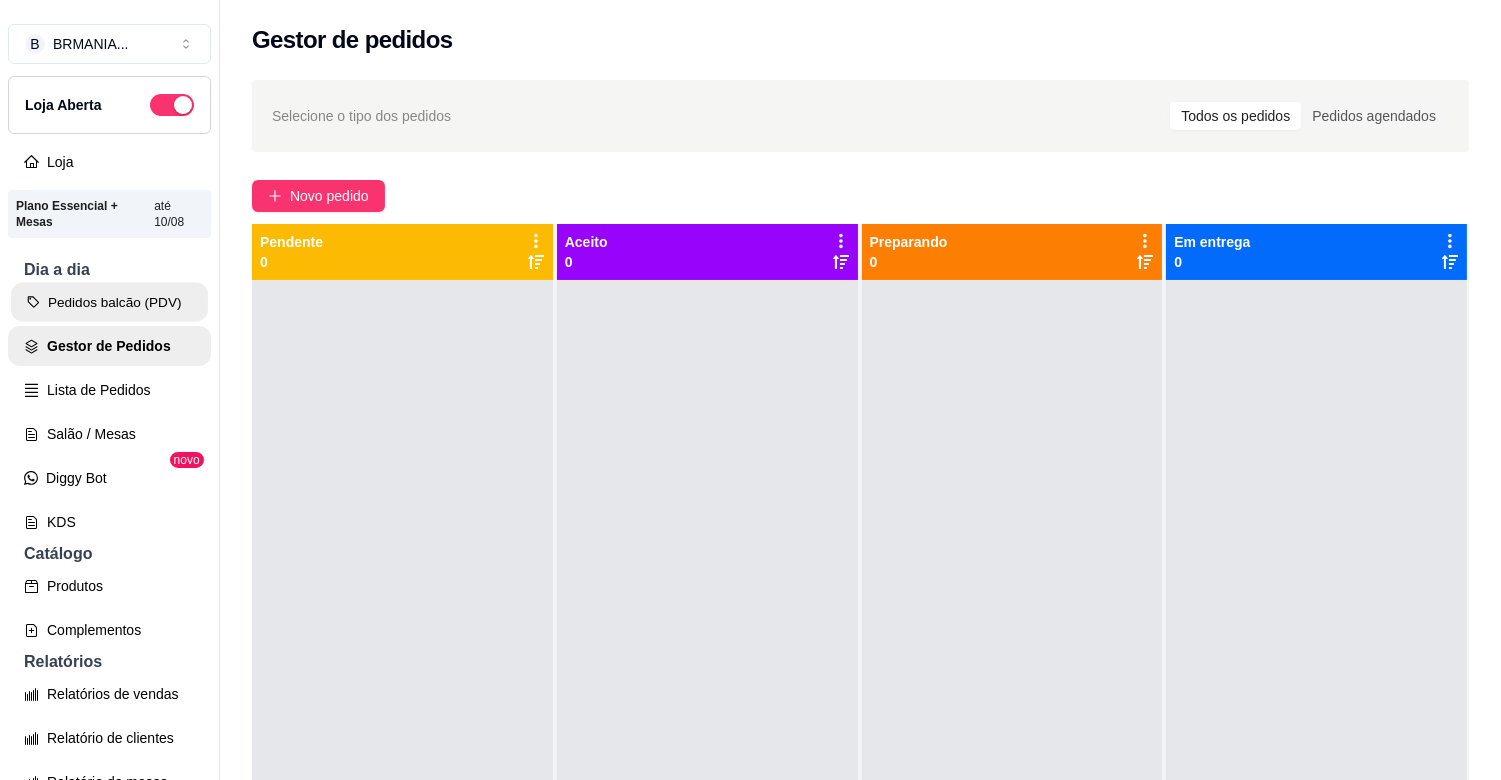 click on "Pedidos balcão (PDV)" at bounding box center (109, 302) 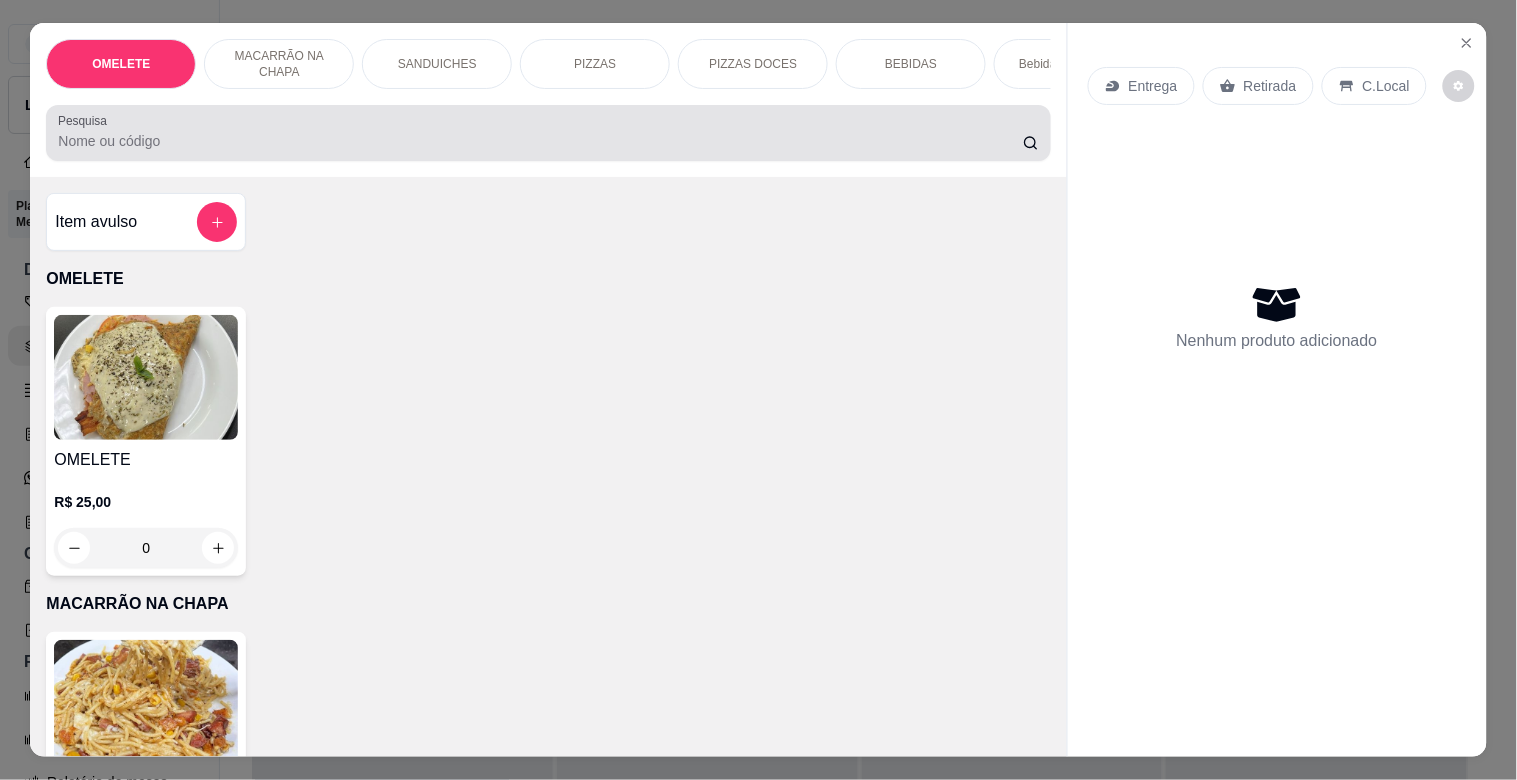 click on "Pesquisa" at bounding box center (548, 133) 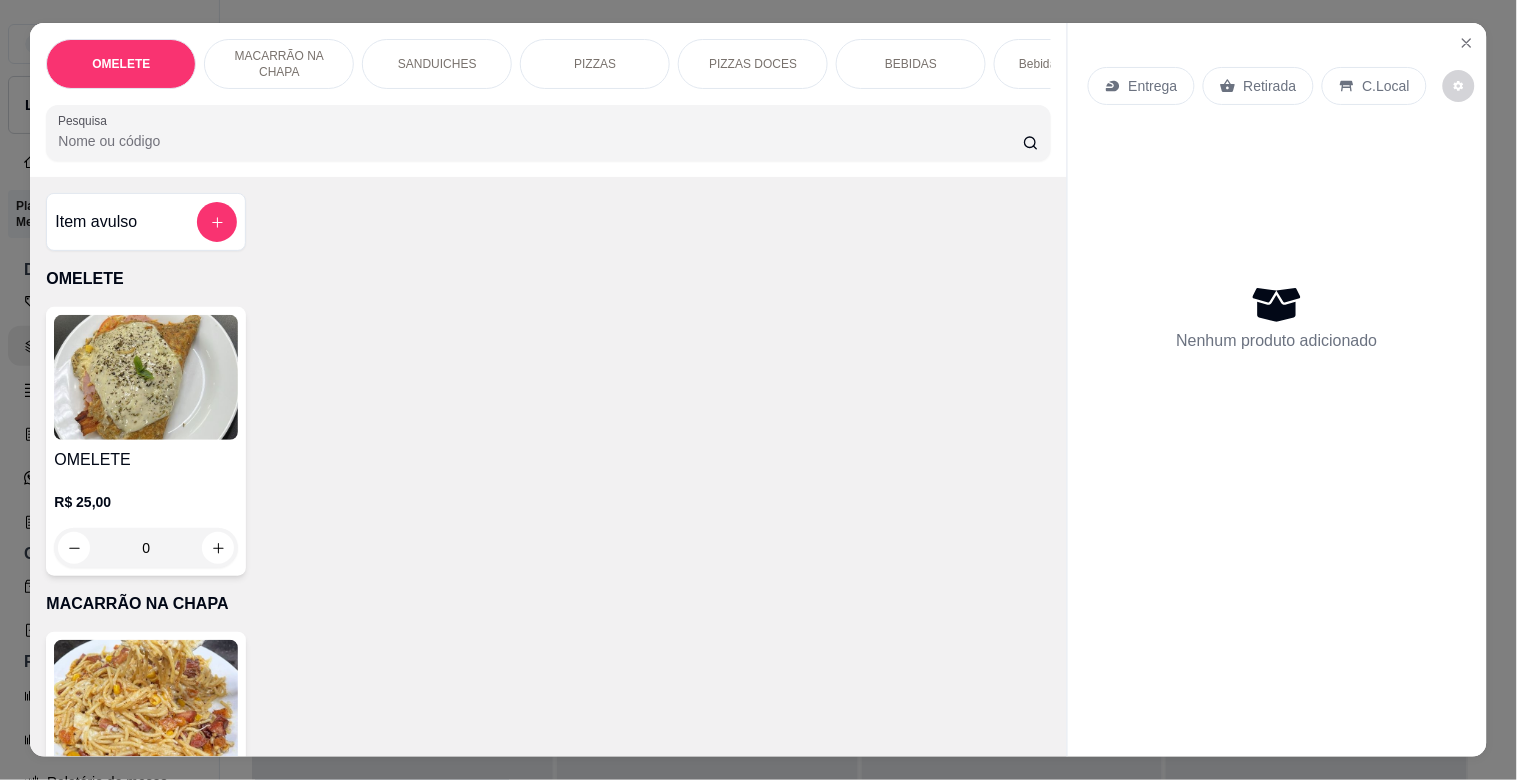 click on "PIZZAS DOCES" at bounding box center [753, 64] 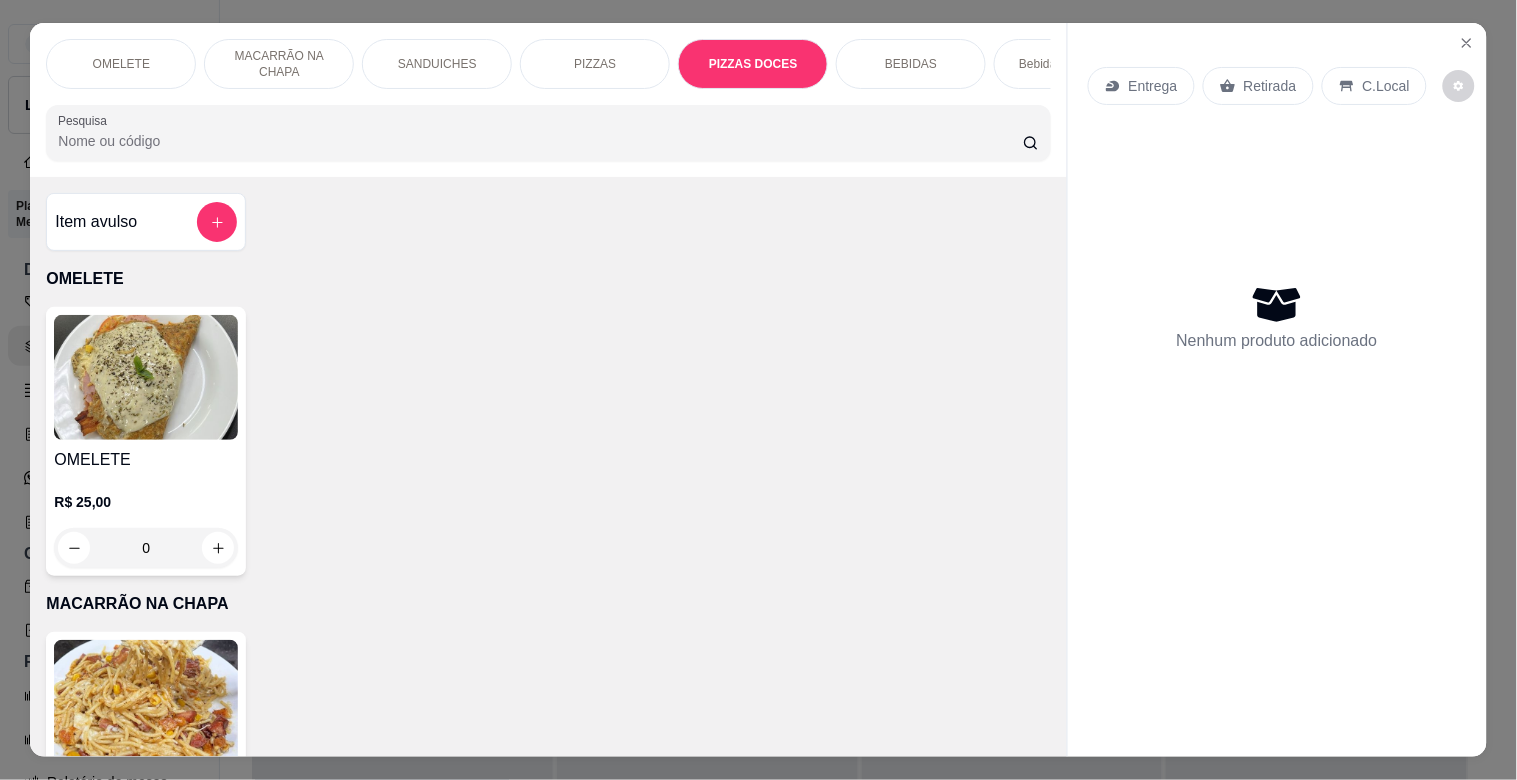 scroll, scrollTop: 1947, scrollLeft: 0, axis: vertical 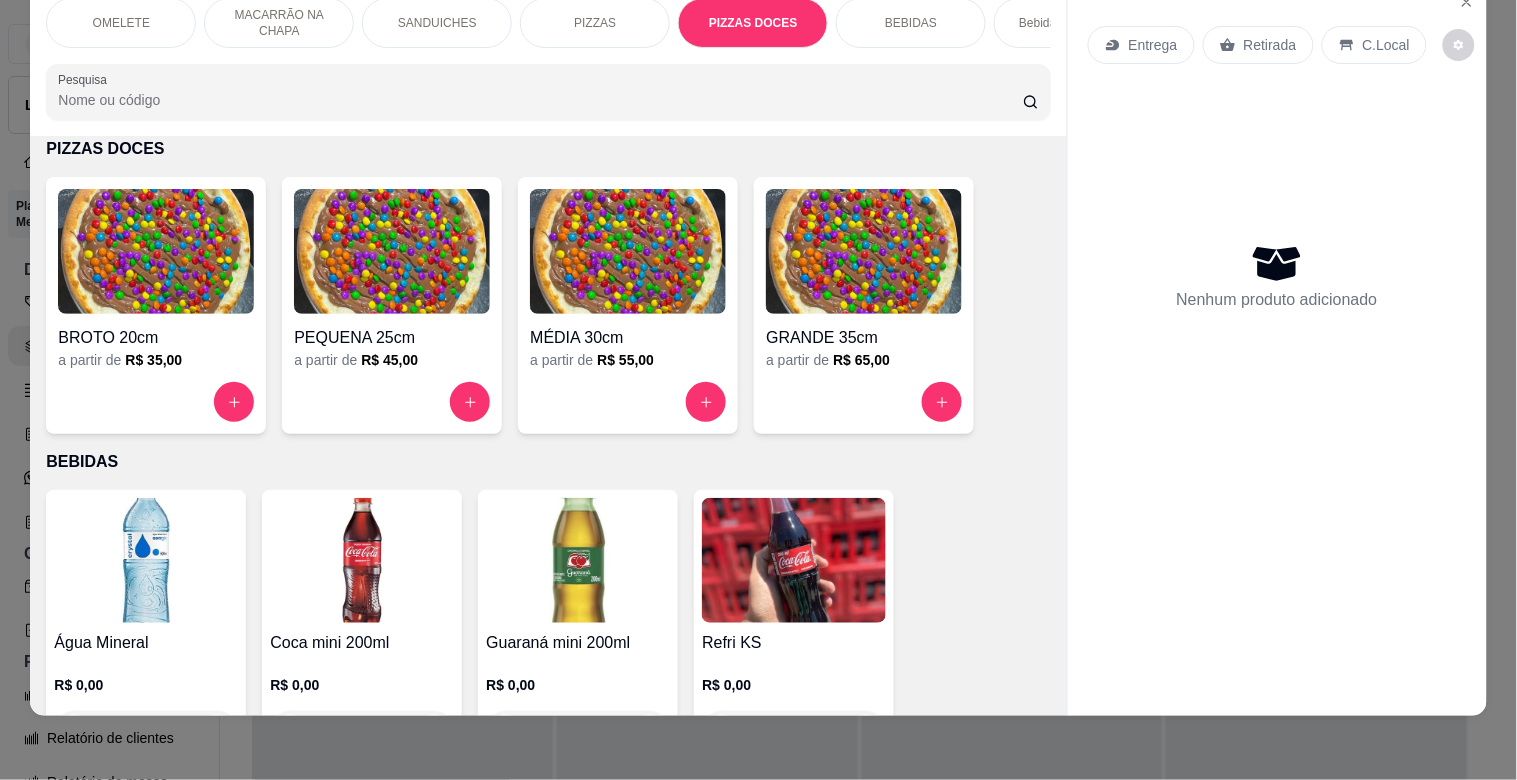 click on "PIZZAS" at bounding box center (595, 23) 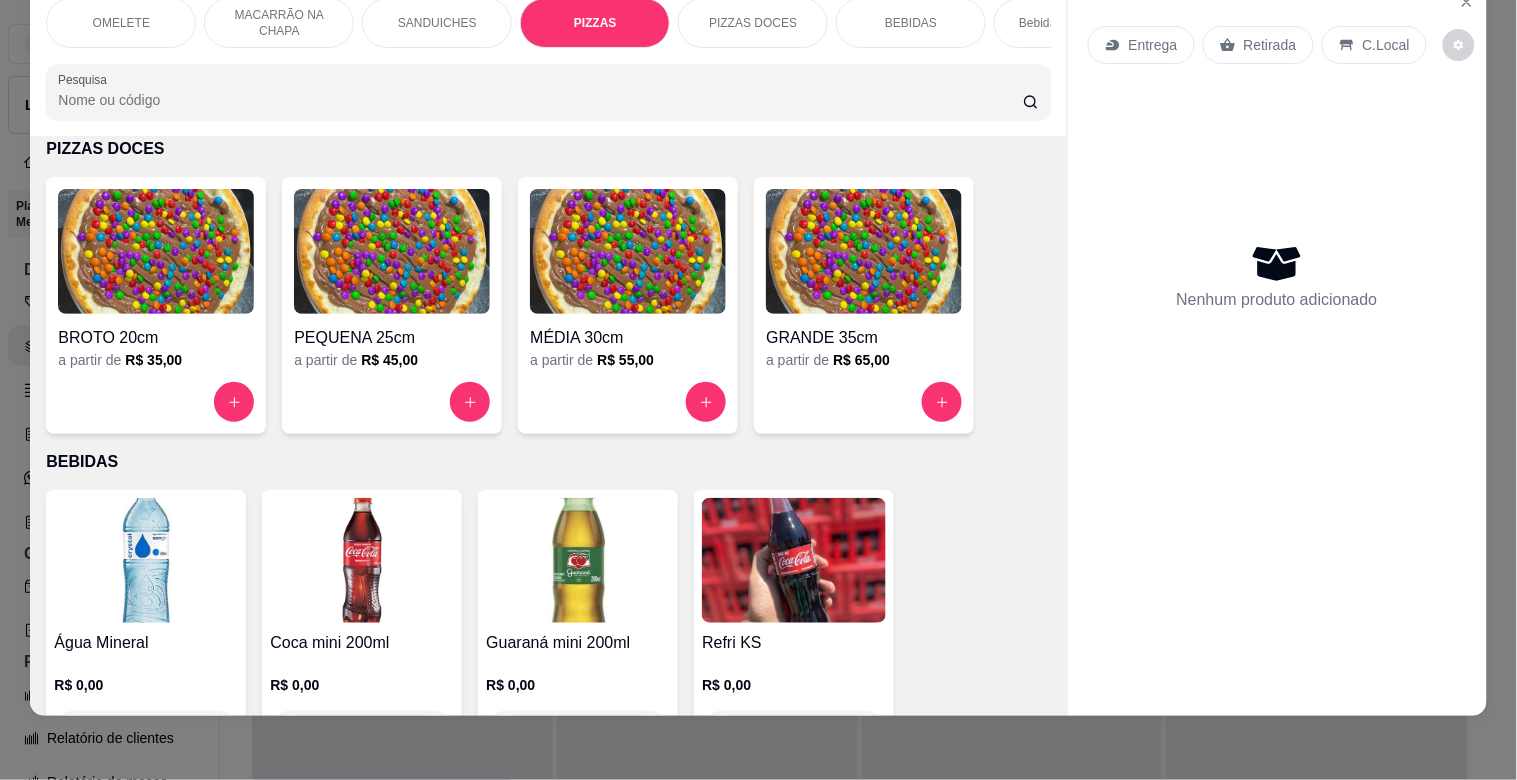 scroll, scrollTop: 1634, scrollLeft: 0, axis: vertical 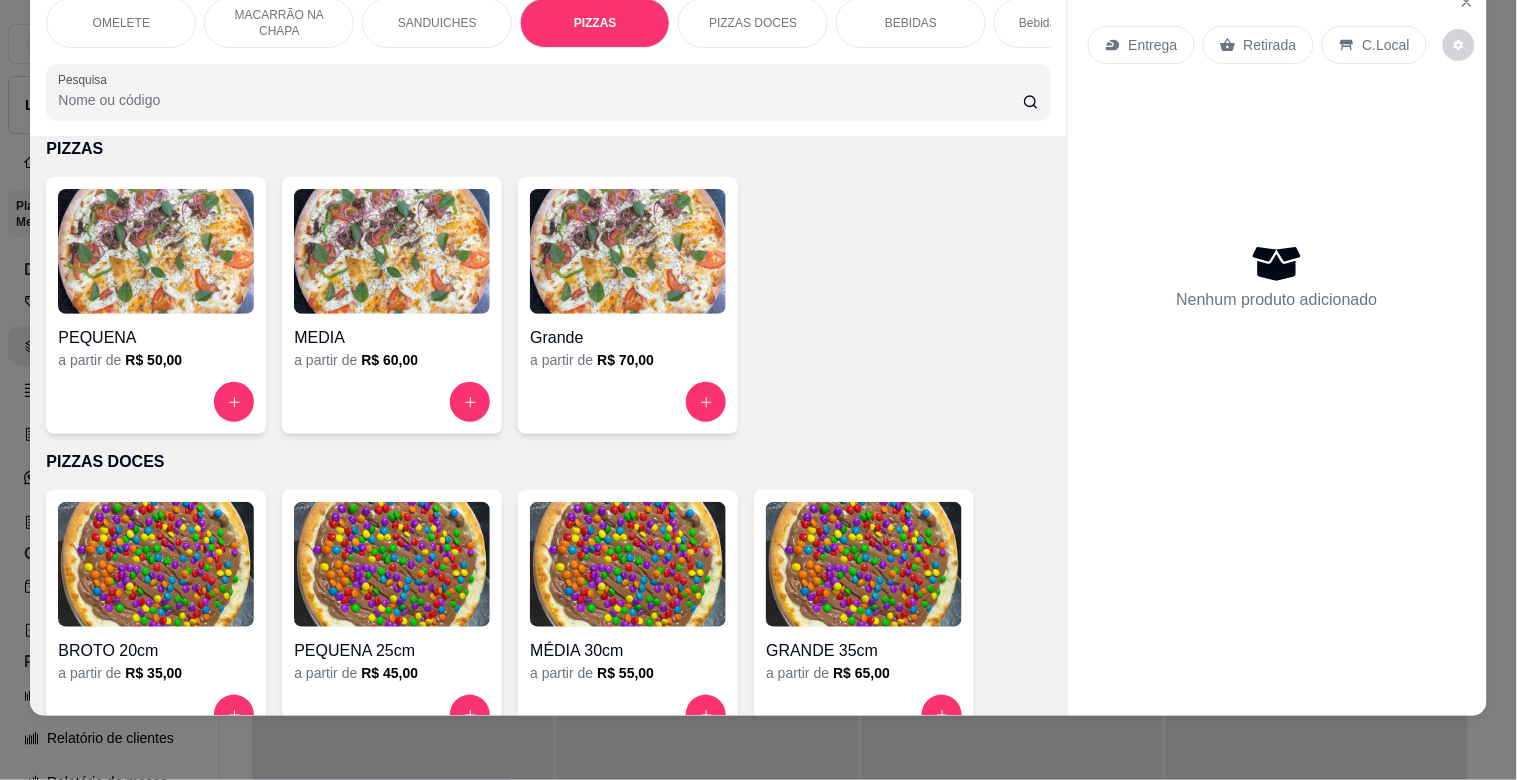 click at bounding box center (628, 251) 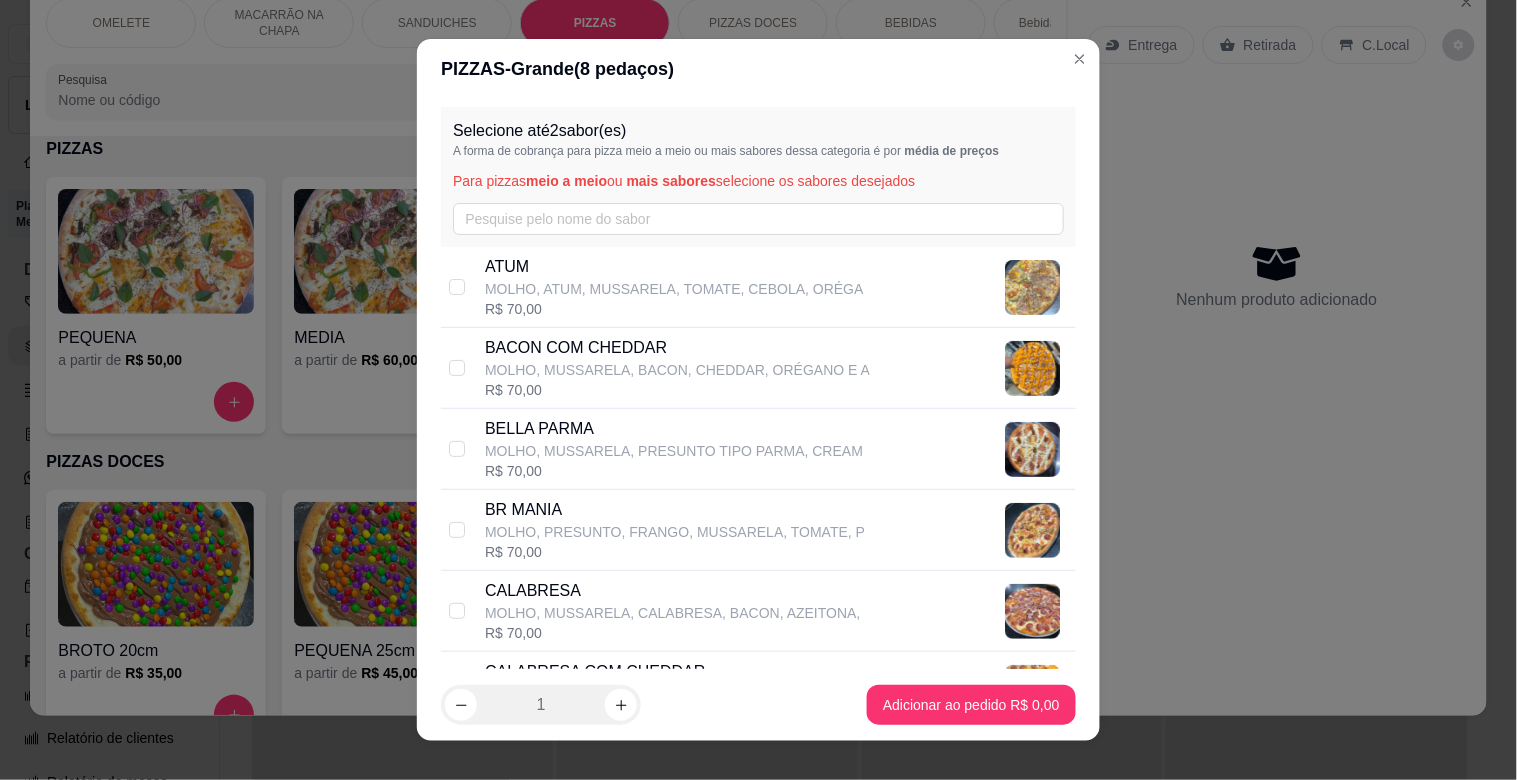 click on "MOLHO, PRESUNTO, FRANGO, MUSSARELA, TOMATE, P" at bounding box center [675, 532] 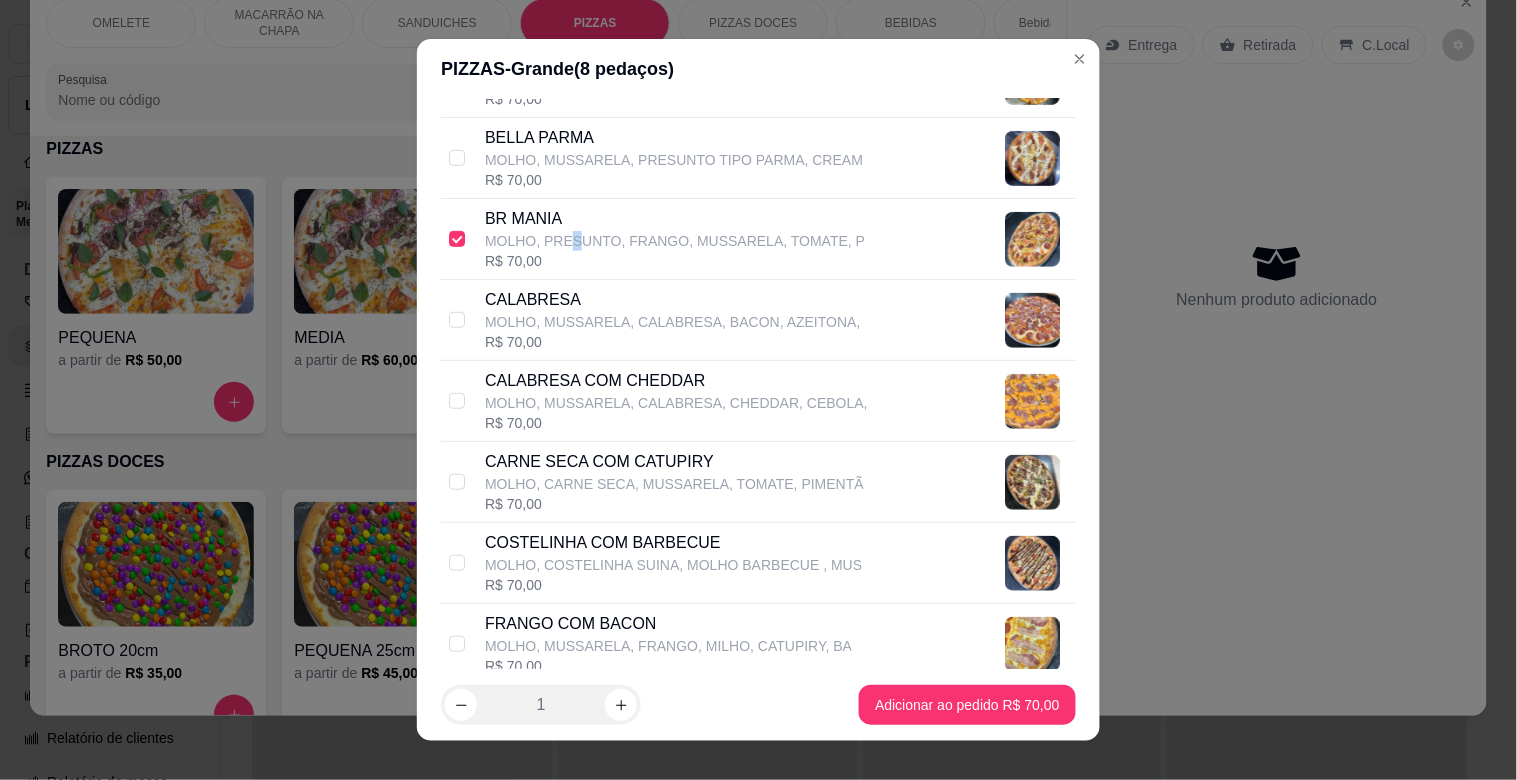 scroll, scrollTop: 294, scrollLeft: 0, axis: vertical 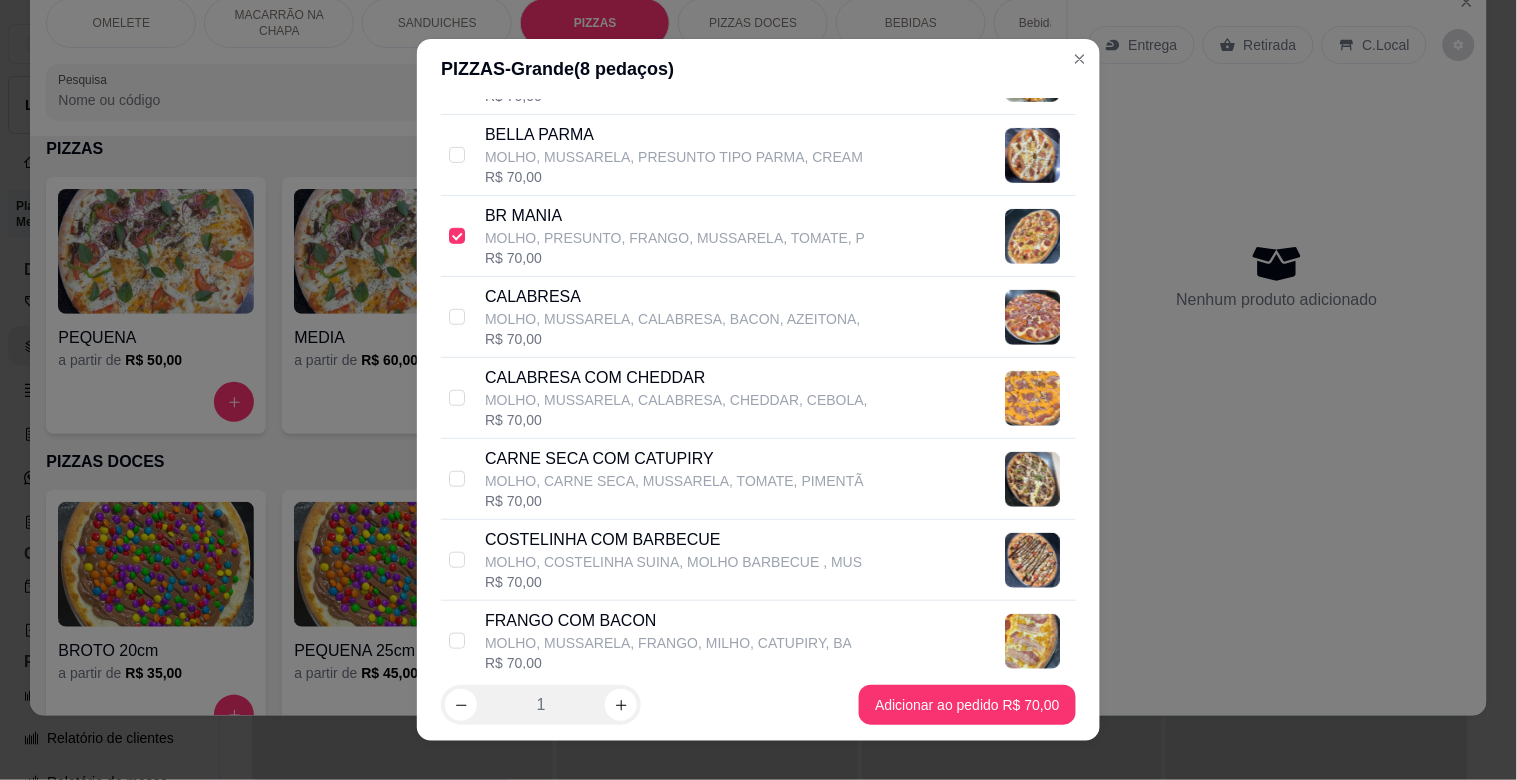 click on "R$ 70,00" at bounding box center (674, 501) 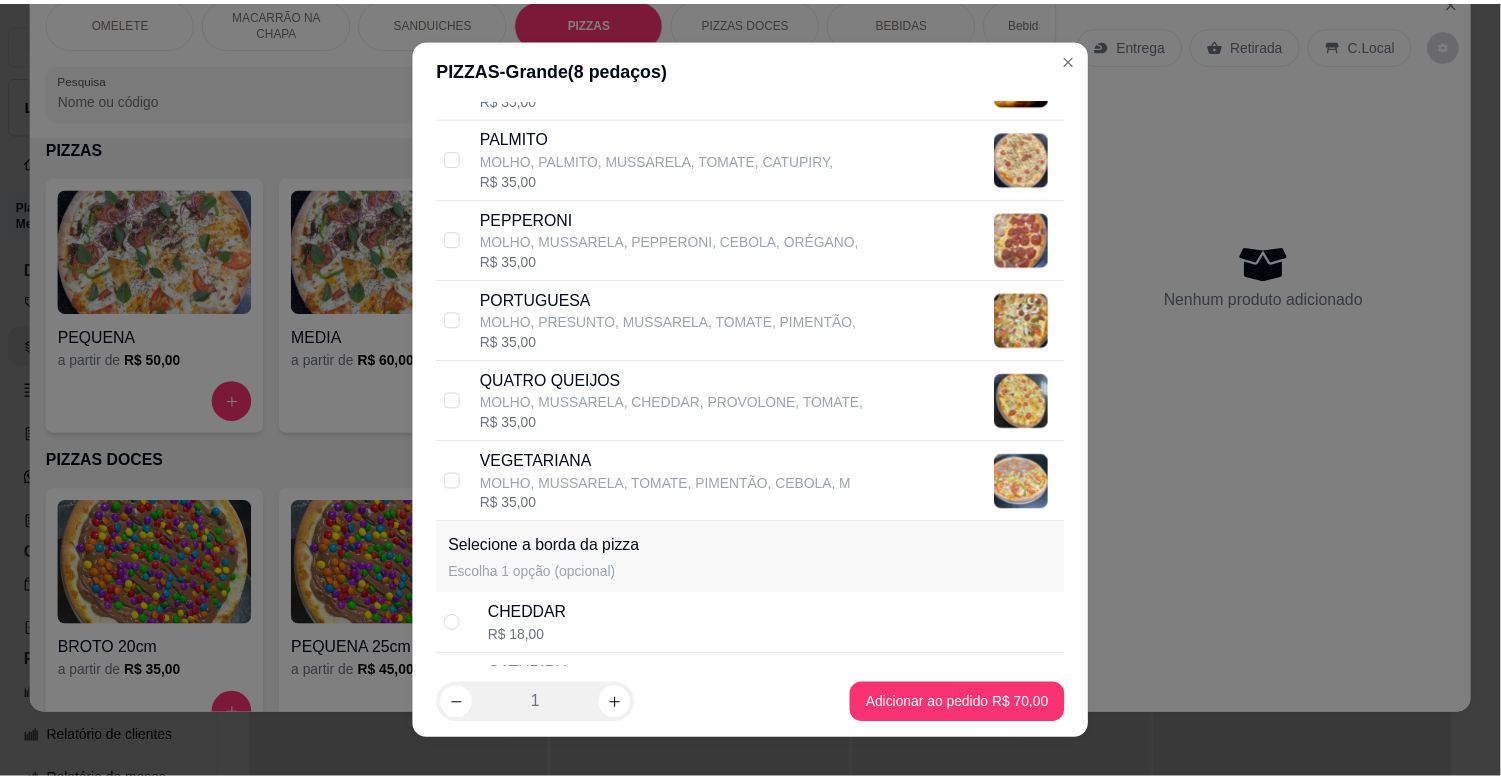 scroll, scrollTop: 1280, scrollLeft: 0, axis: vertical 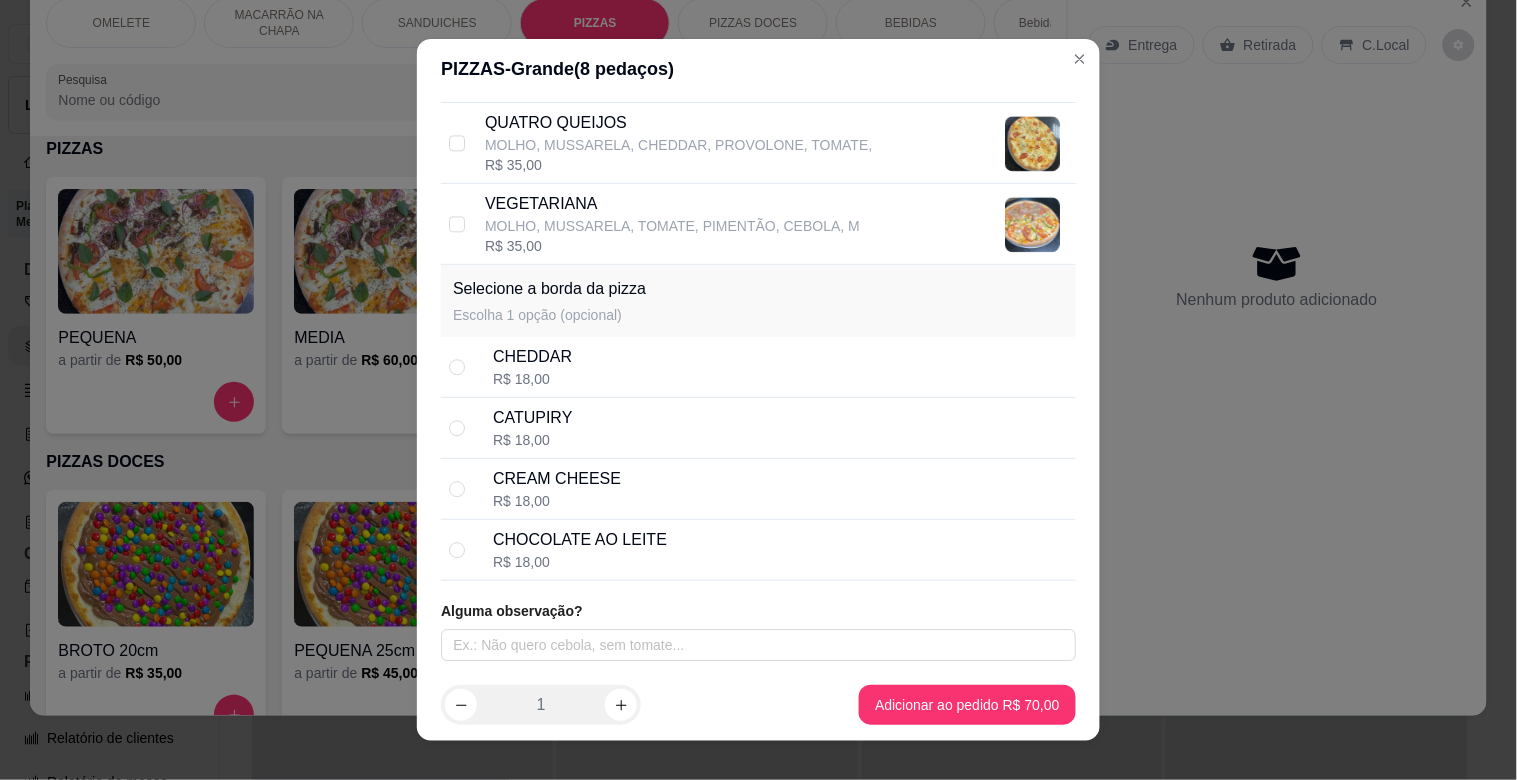 click on "CATUPIRY R$ 18,00" at bounding box center [780, 428] 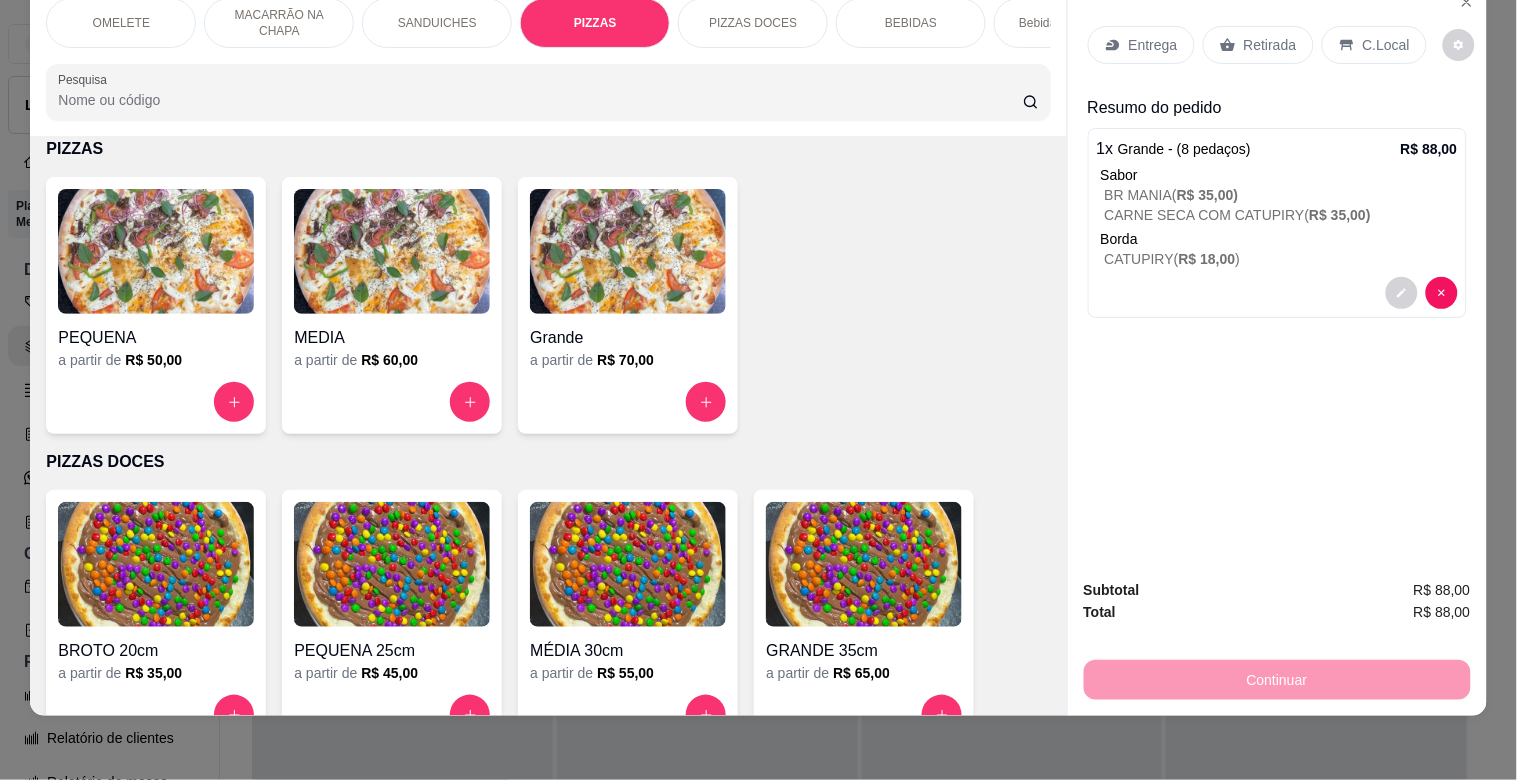 click on "C.Local" at bounding box center (1386, 45) 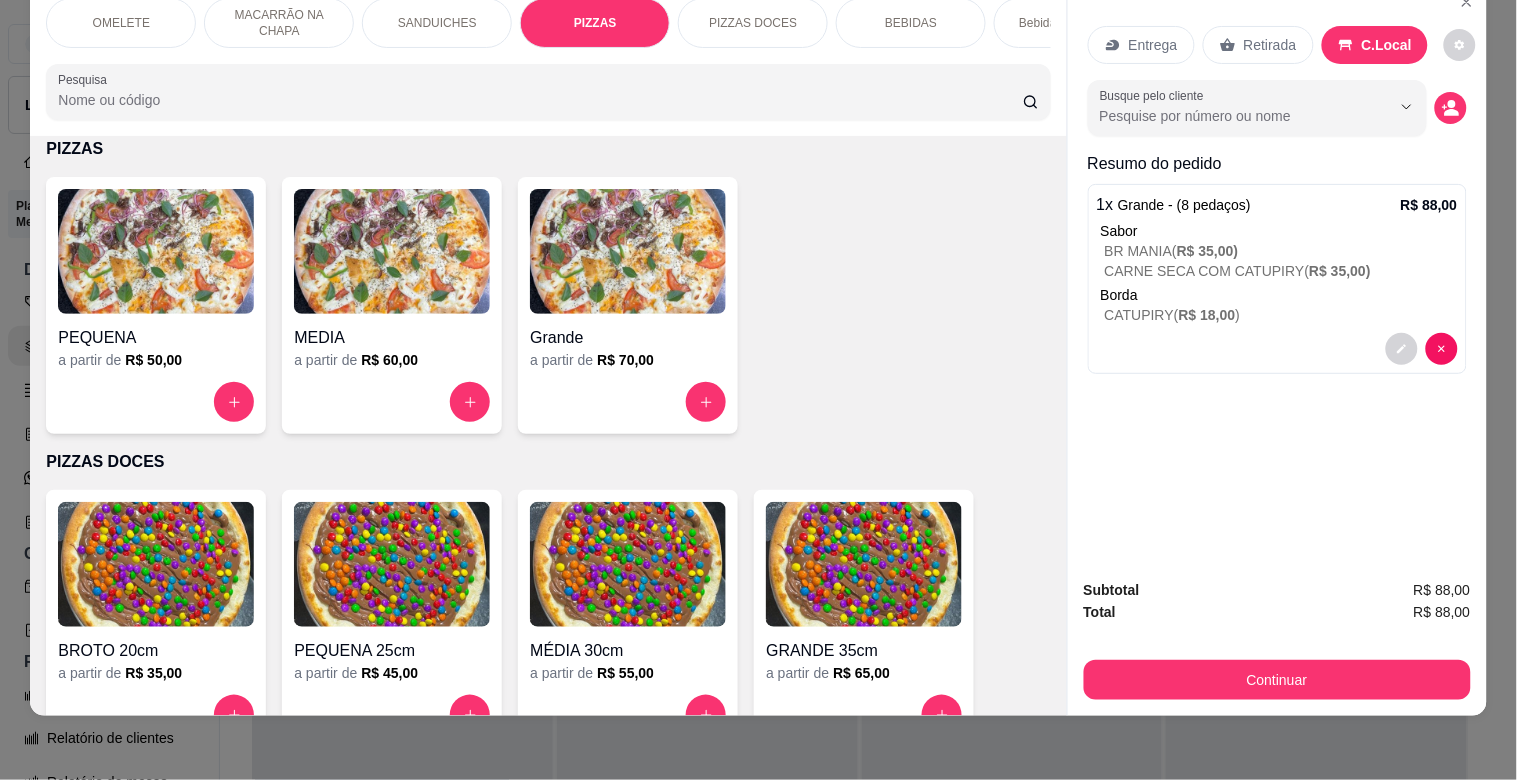 click on "Retirada" at bounding box center [1270, 45] 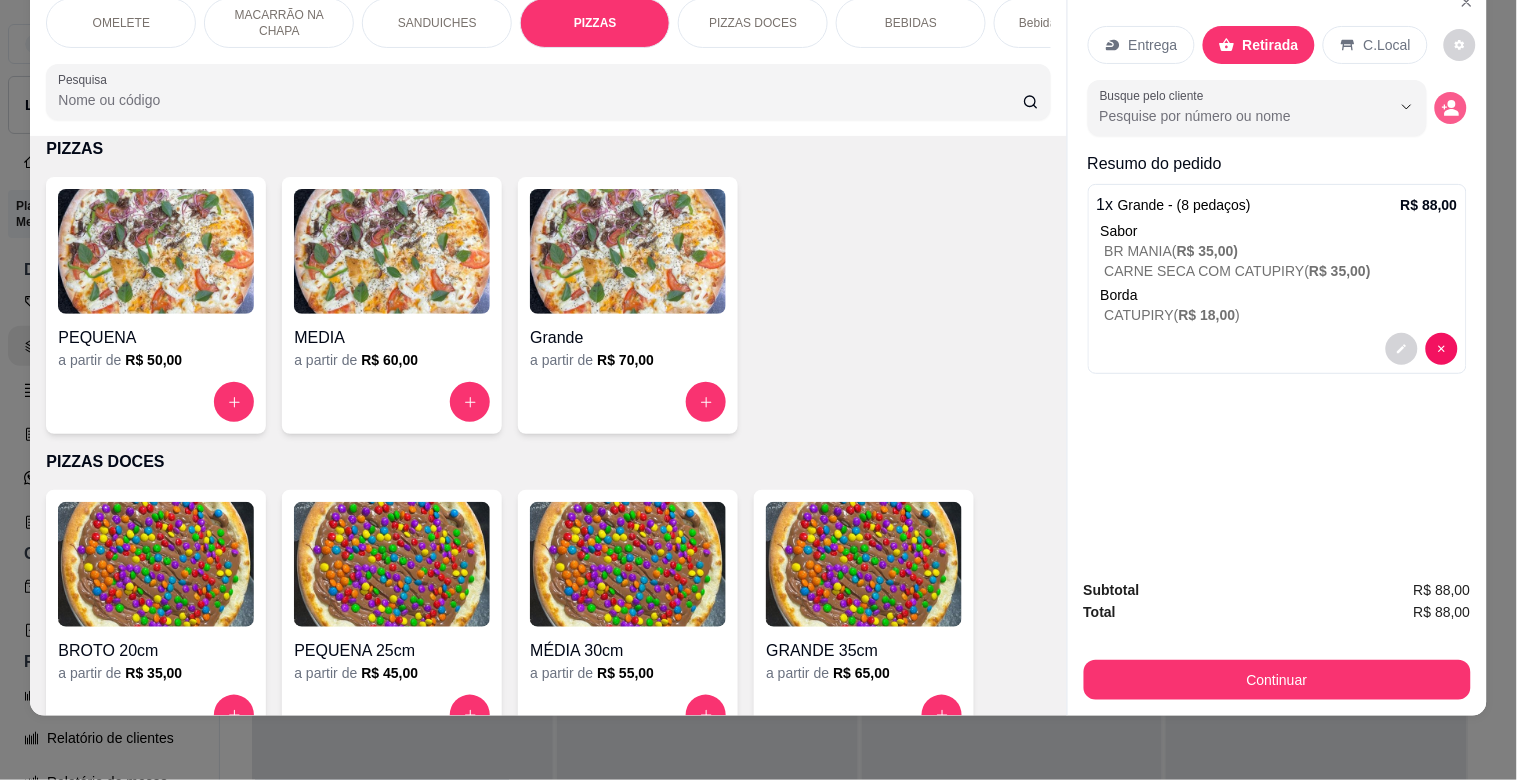 click at bounding box center [1451, 108] 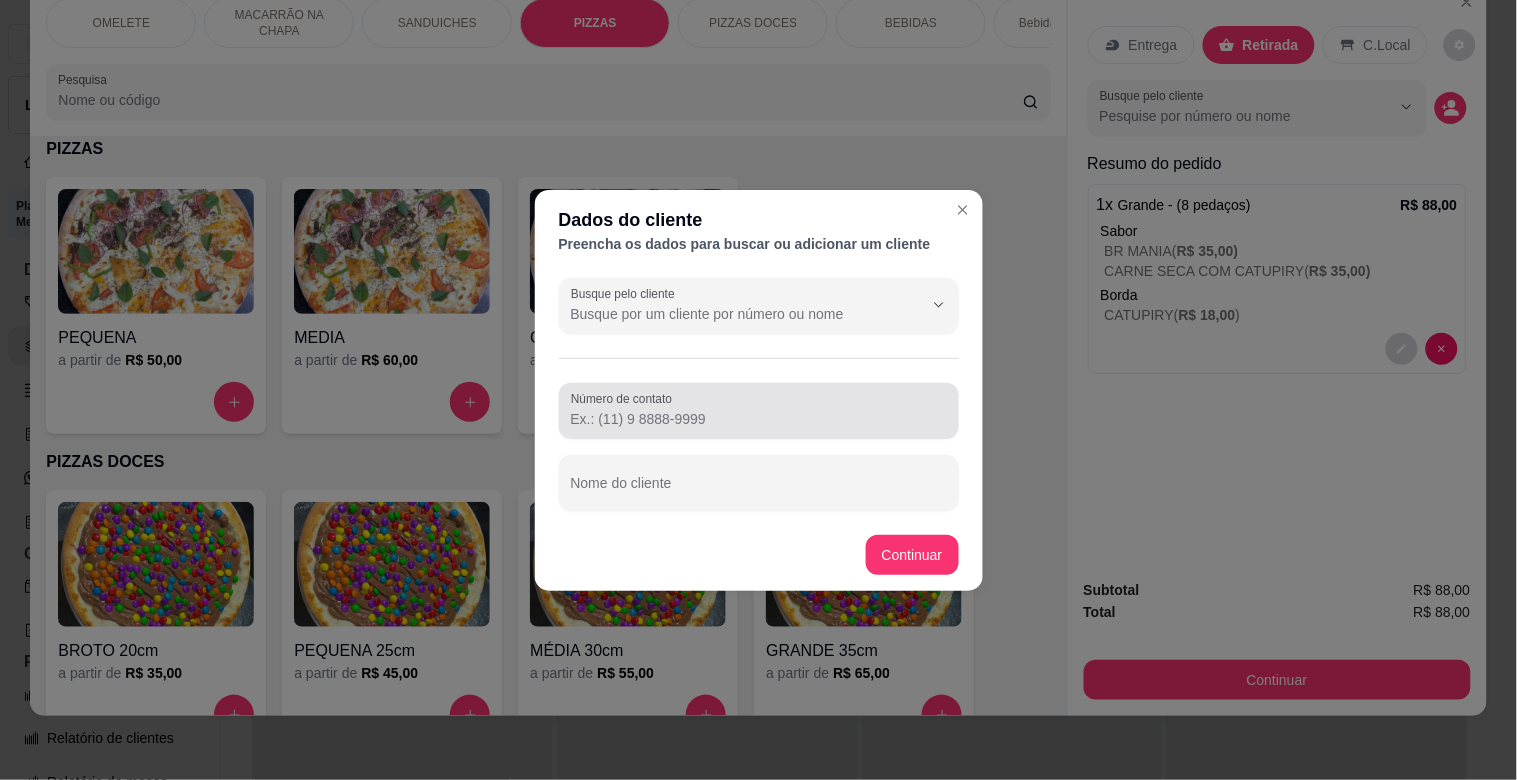 click on "Número de contato" at bounding box center (759, 419) 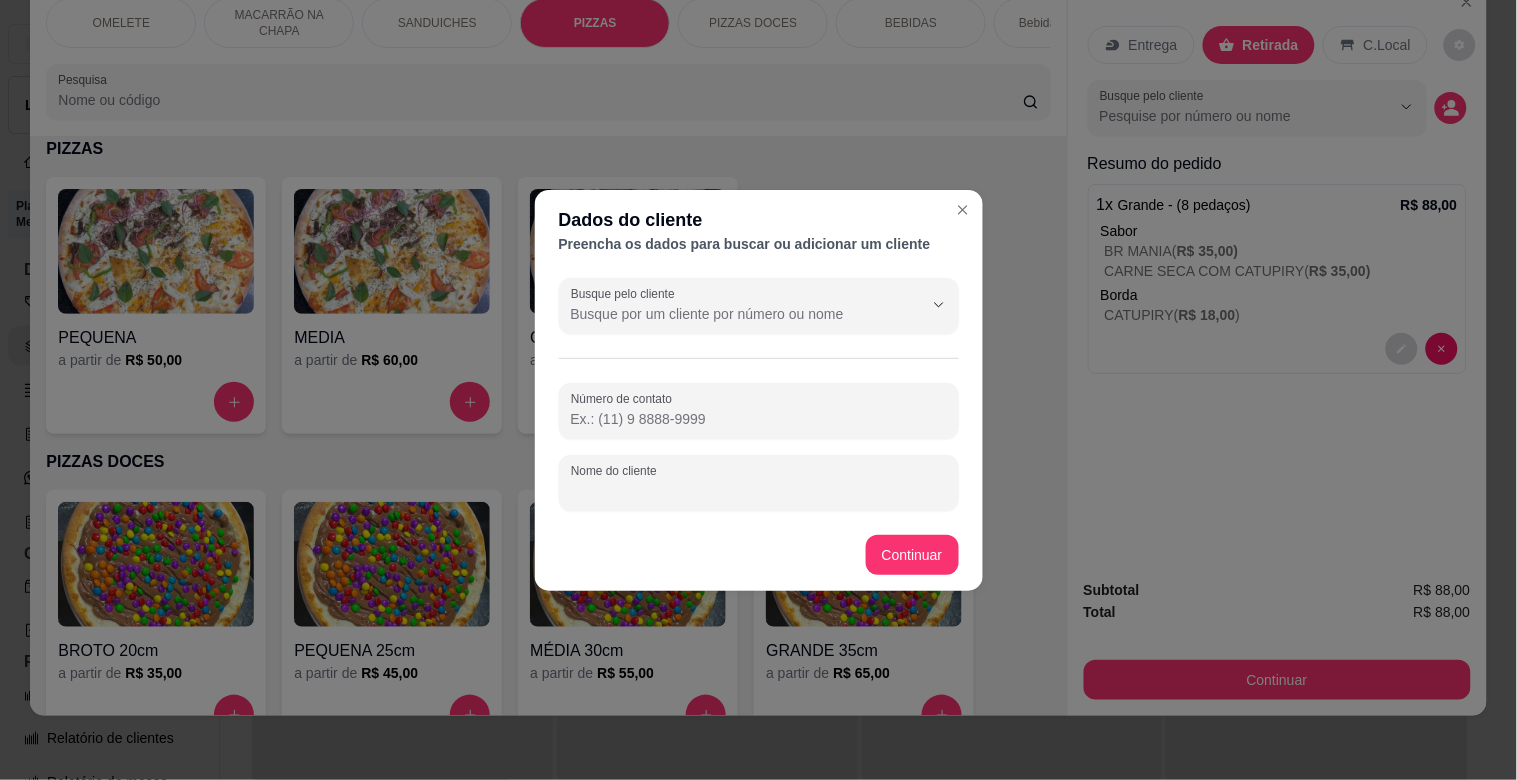 click on "Nome do cliente" at bounding box center (759, 491) 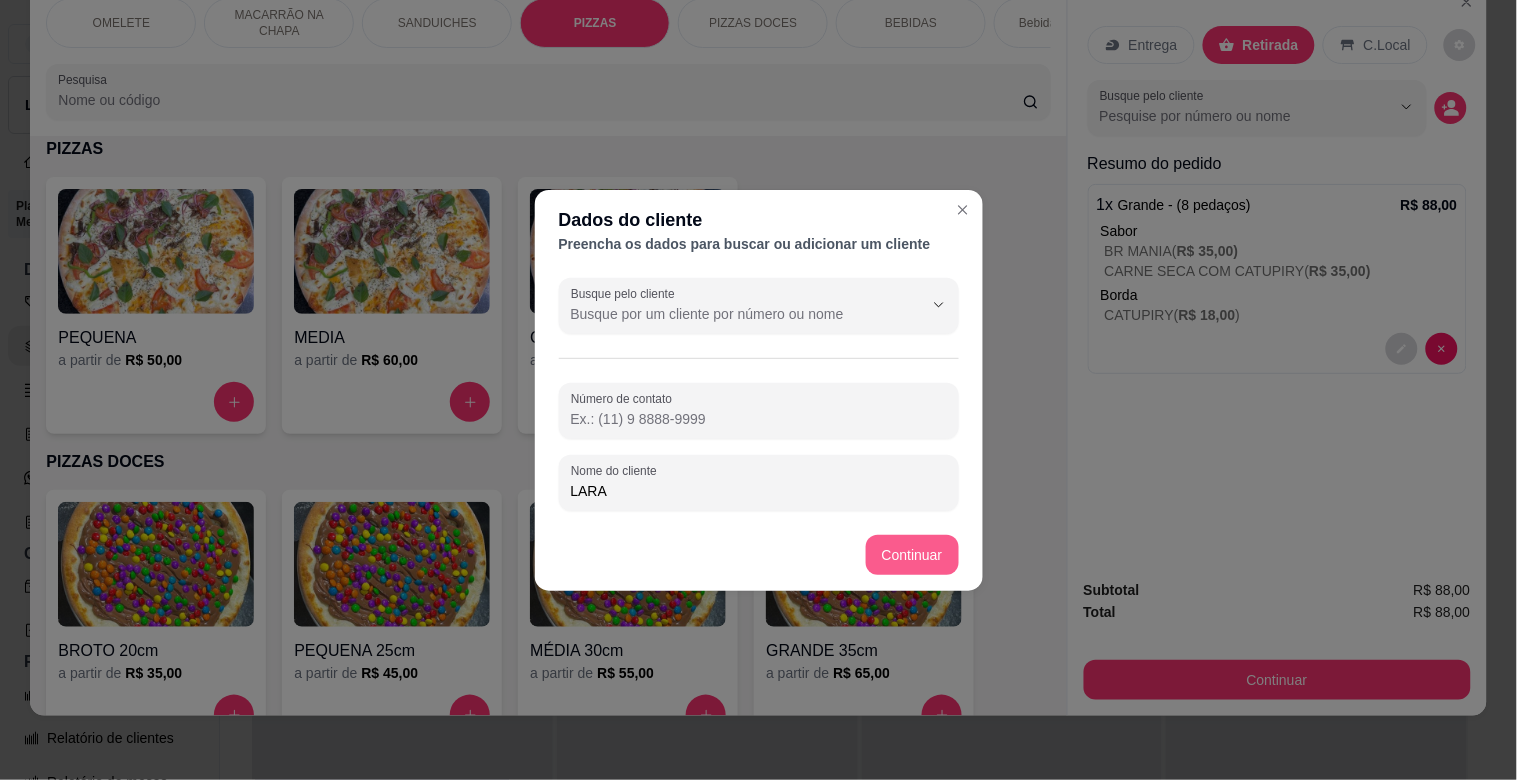 type on "LARA" 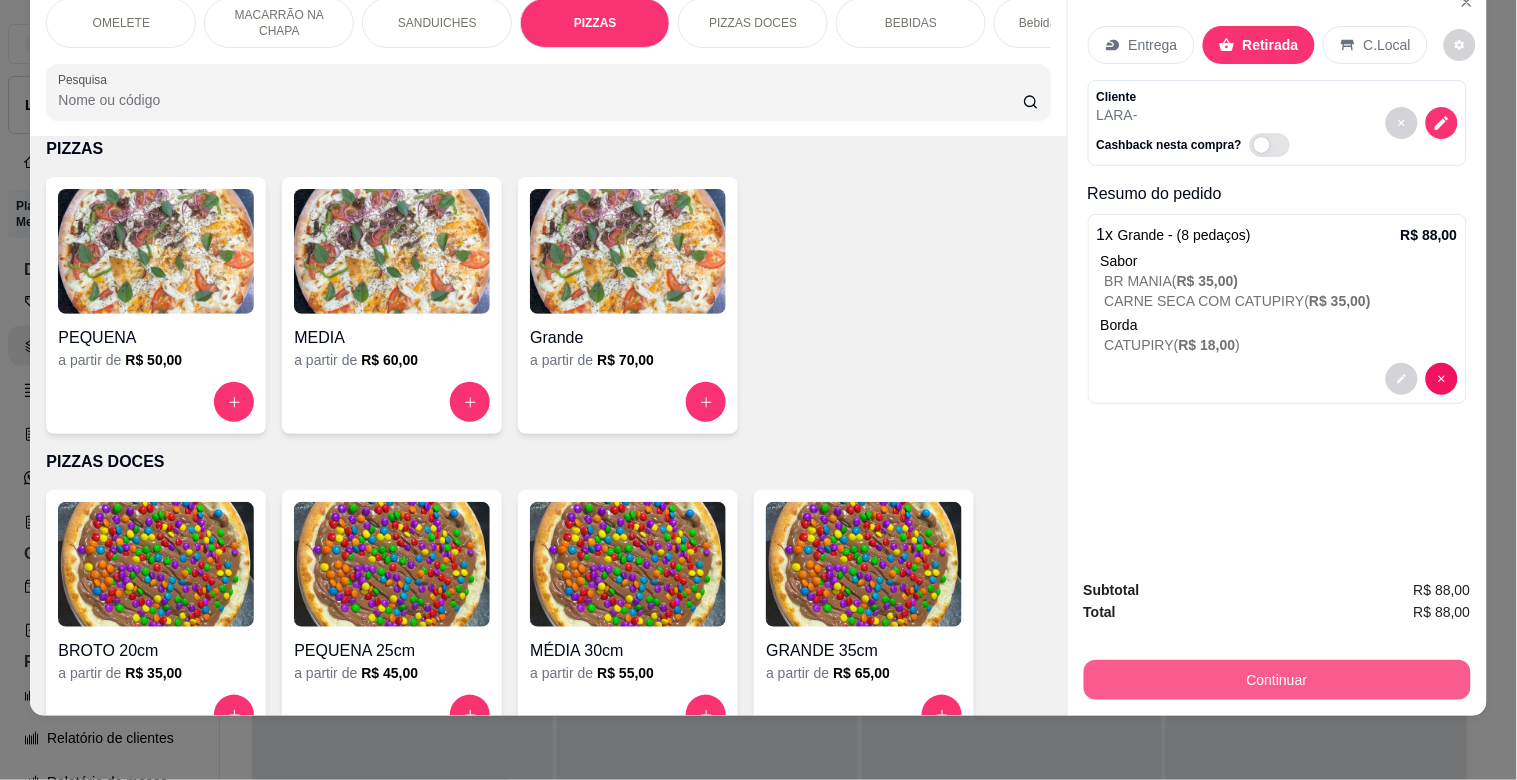 click on "Continuar" at bounding box center (1277, 680) 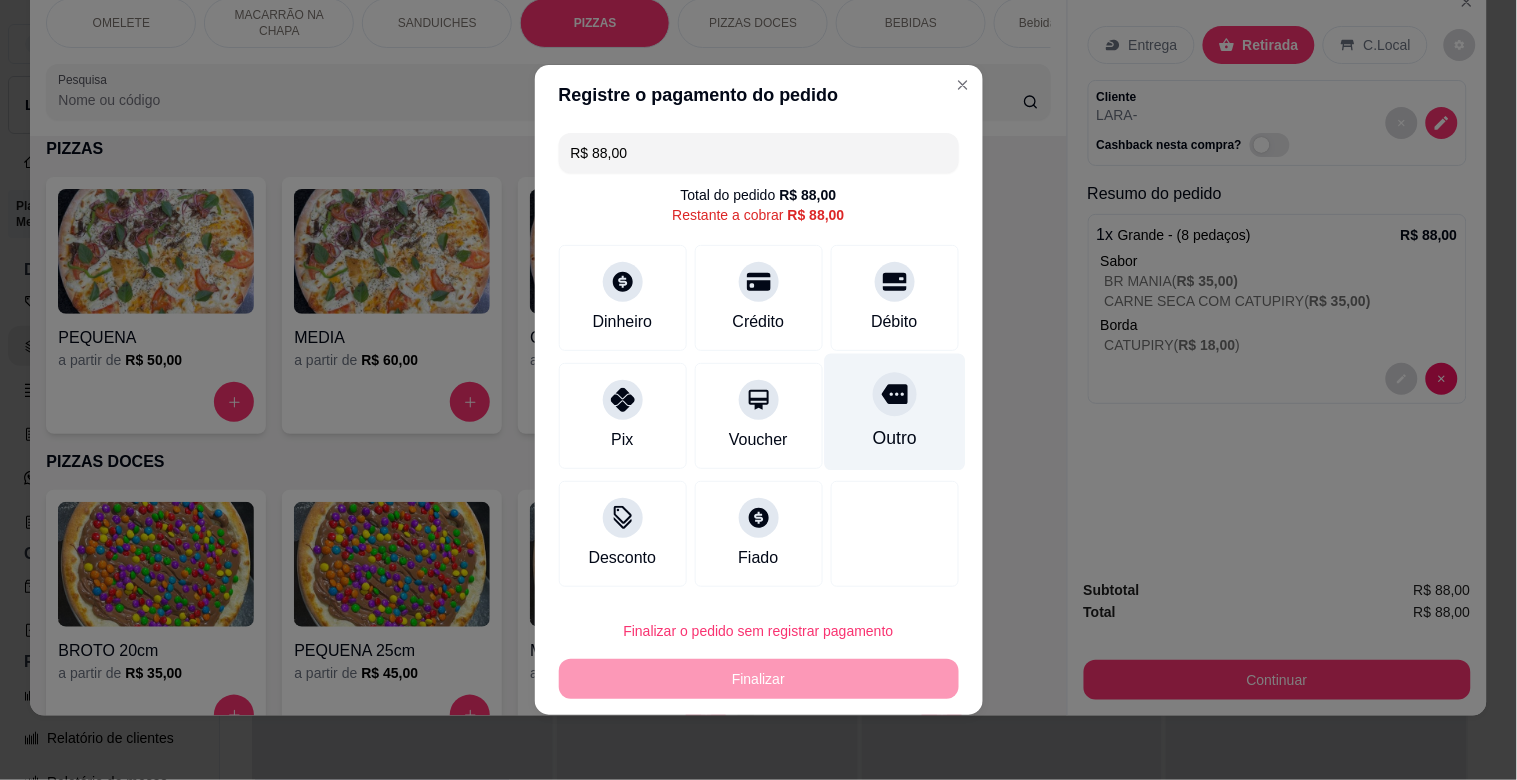click on "Outro" at bounding box center (894, 412) 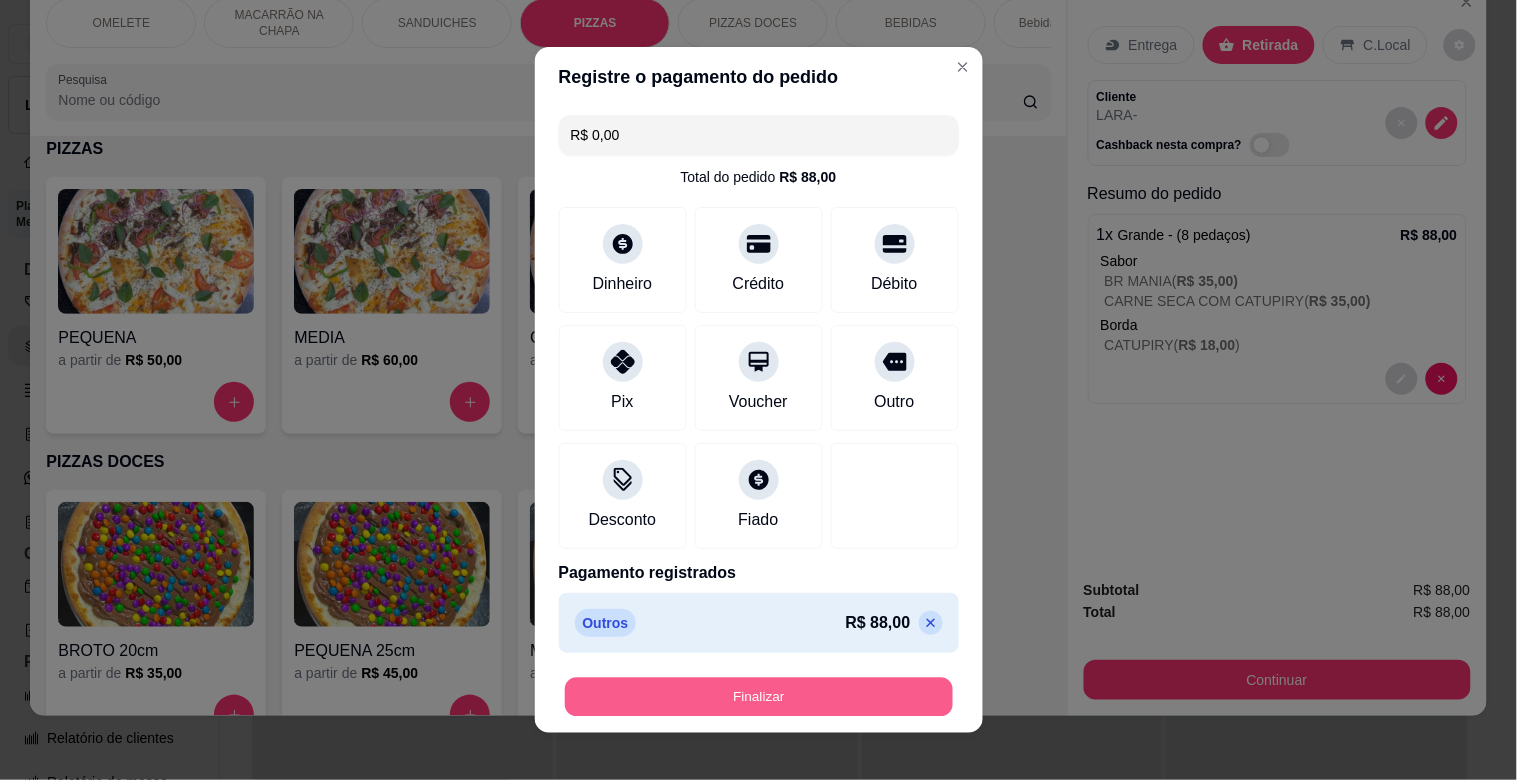 click on "Finalizar" at bounding box center (759, 697) 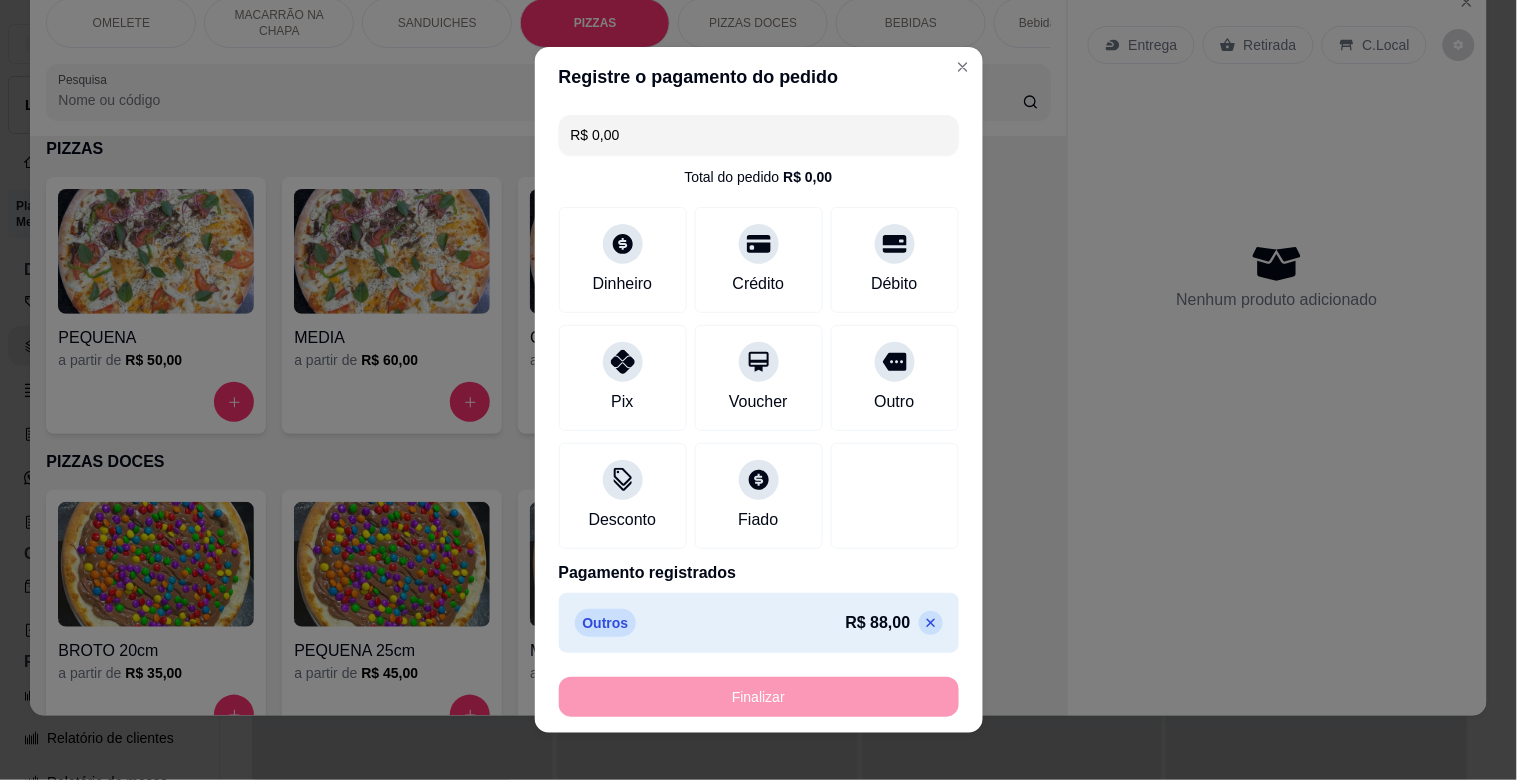 type on "-R$ 88,00" 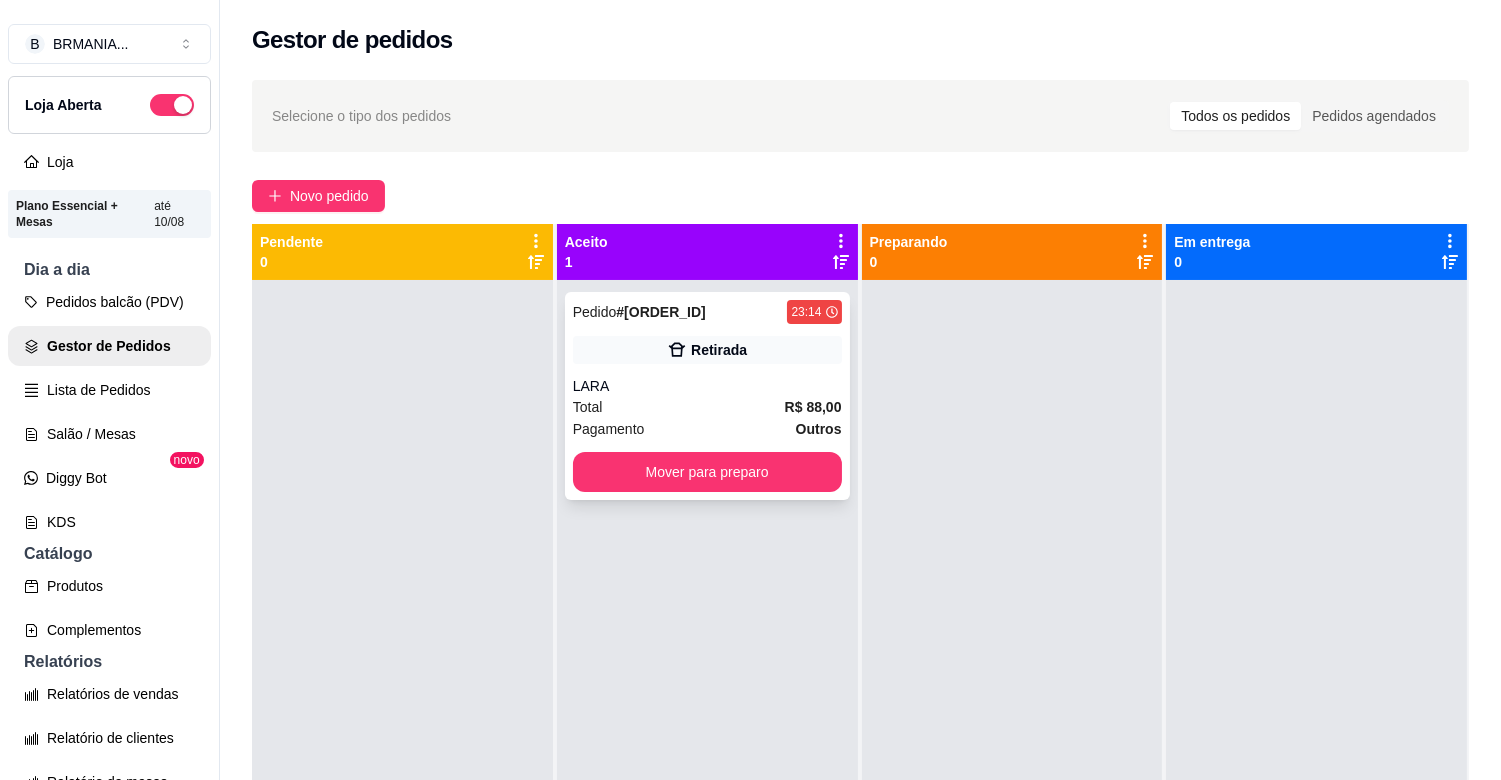 click on "Retirada" at bounding box center [707, 350] 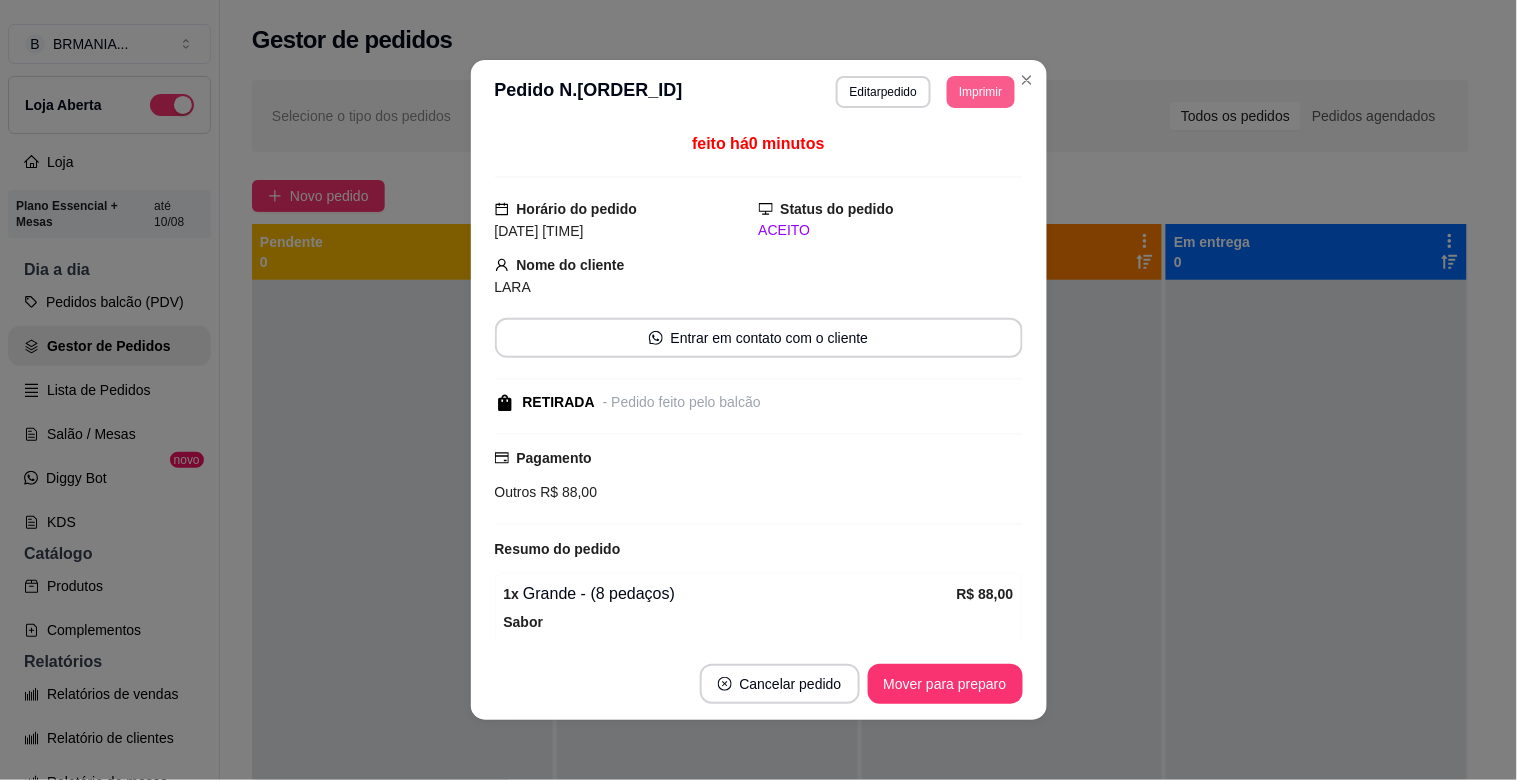 click on "Imprimir" at bounding box center (980, 92) 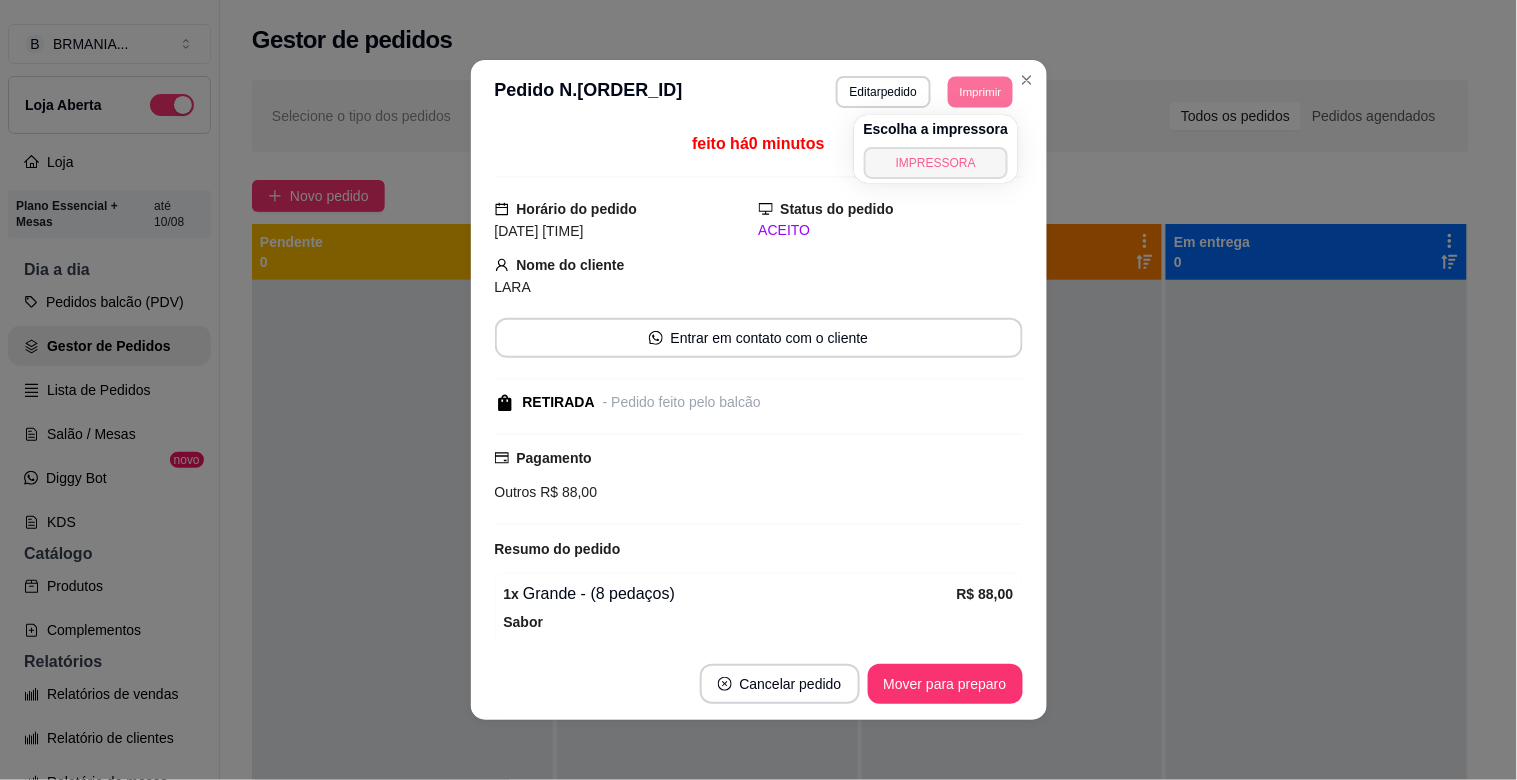 click on "IMPRESSORA" at bounding box center [936, 163] 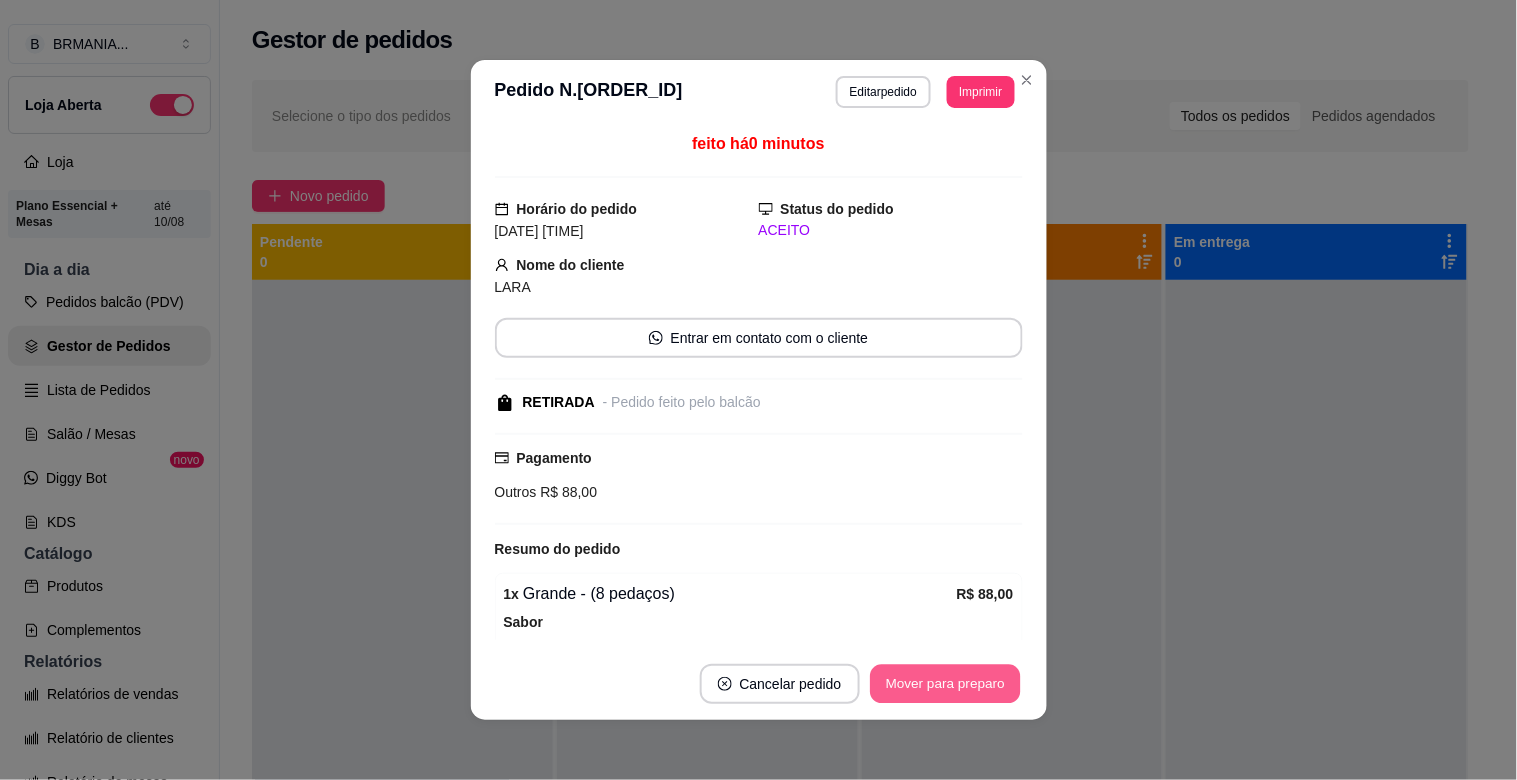 click on "Cancelar pedido Mover para preparo" at bounding box center (759, 684) 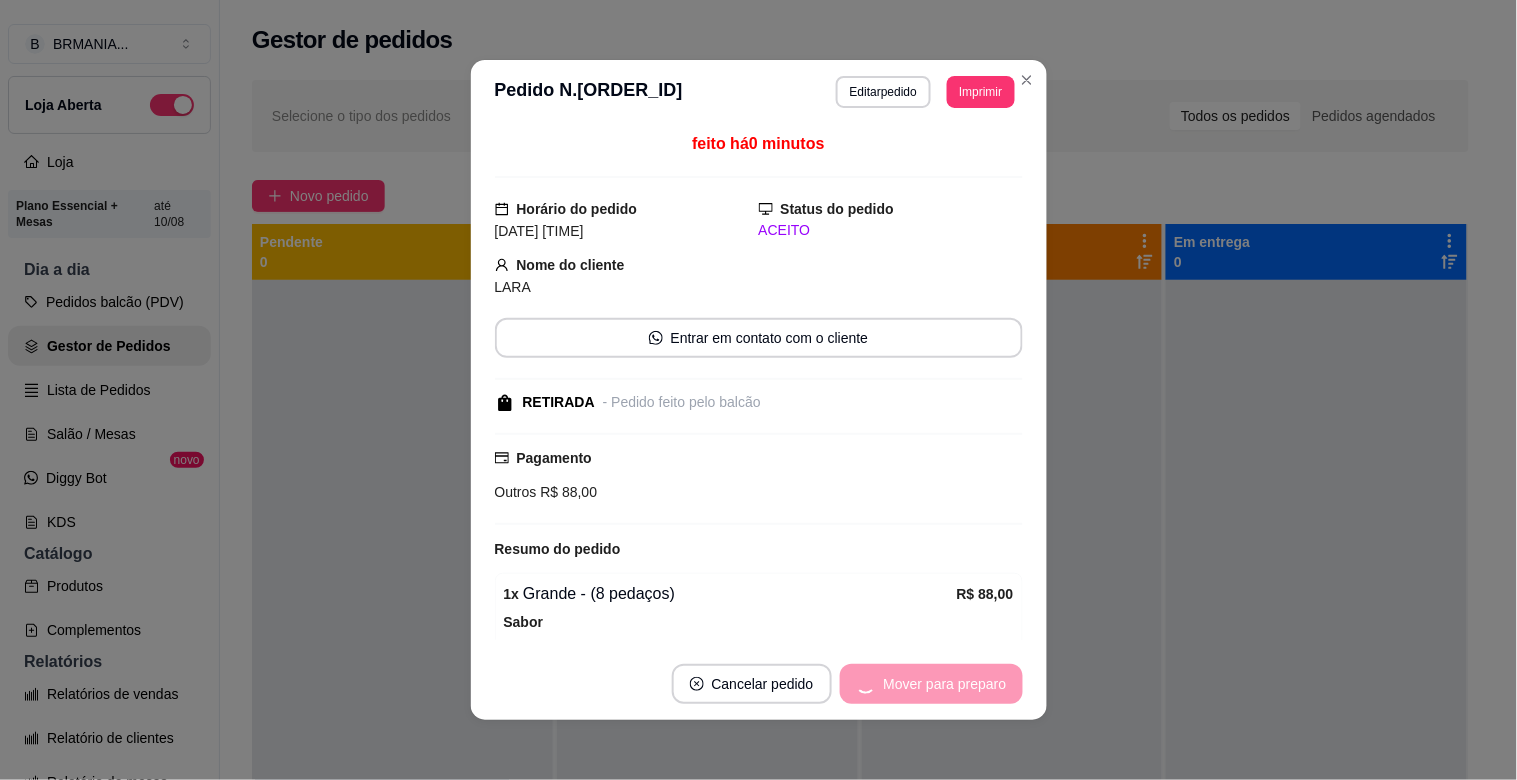 click on "Mover para preparo" at bounding box center (931, 684) 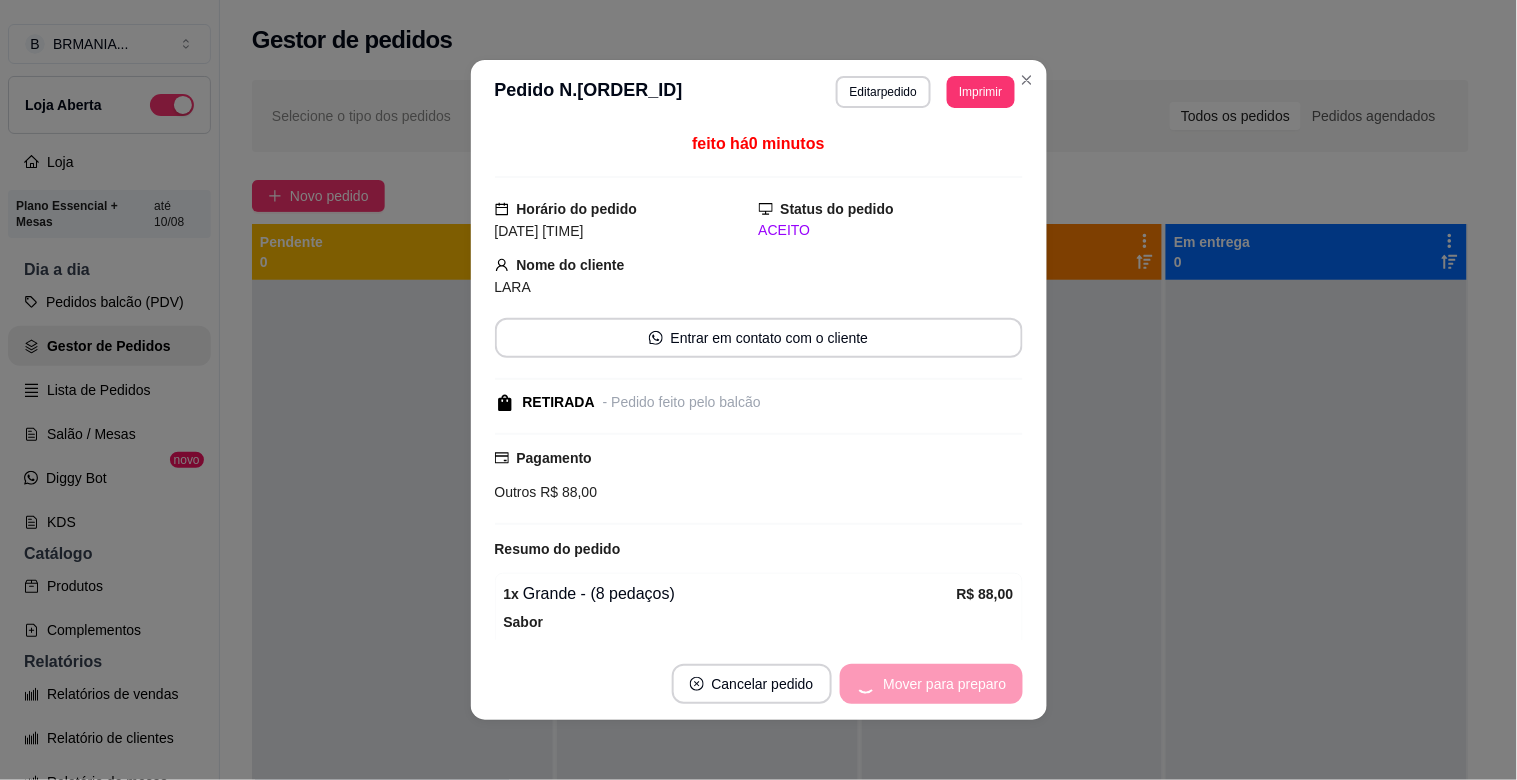 click on "Mover para preparo" at bounding box center (931, 684) 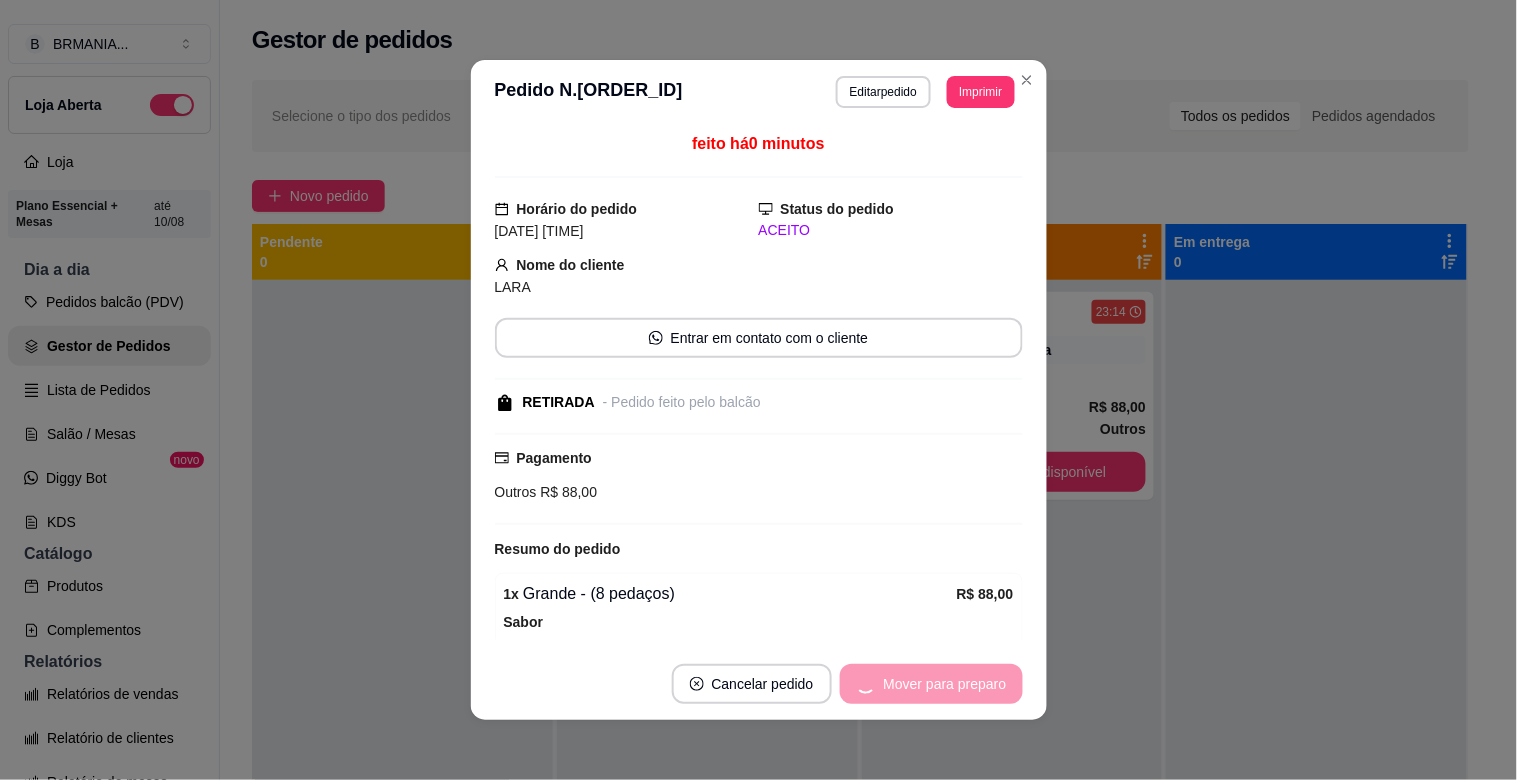 click on "Mover para preparo" at bounding box center [931, 684] 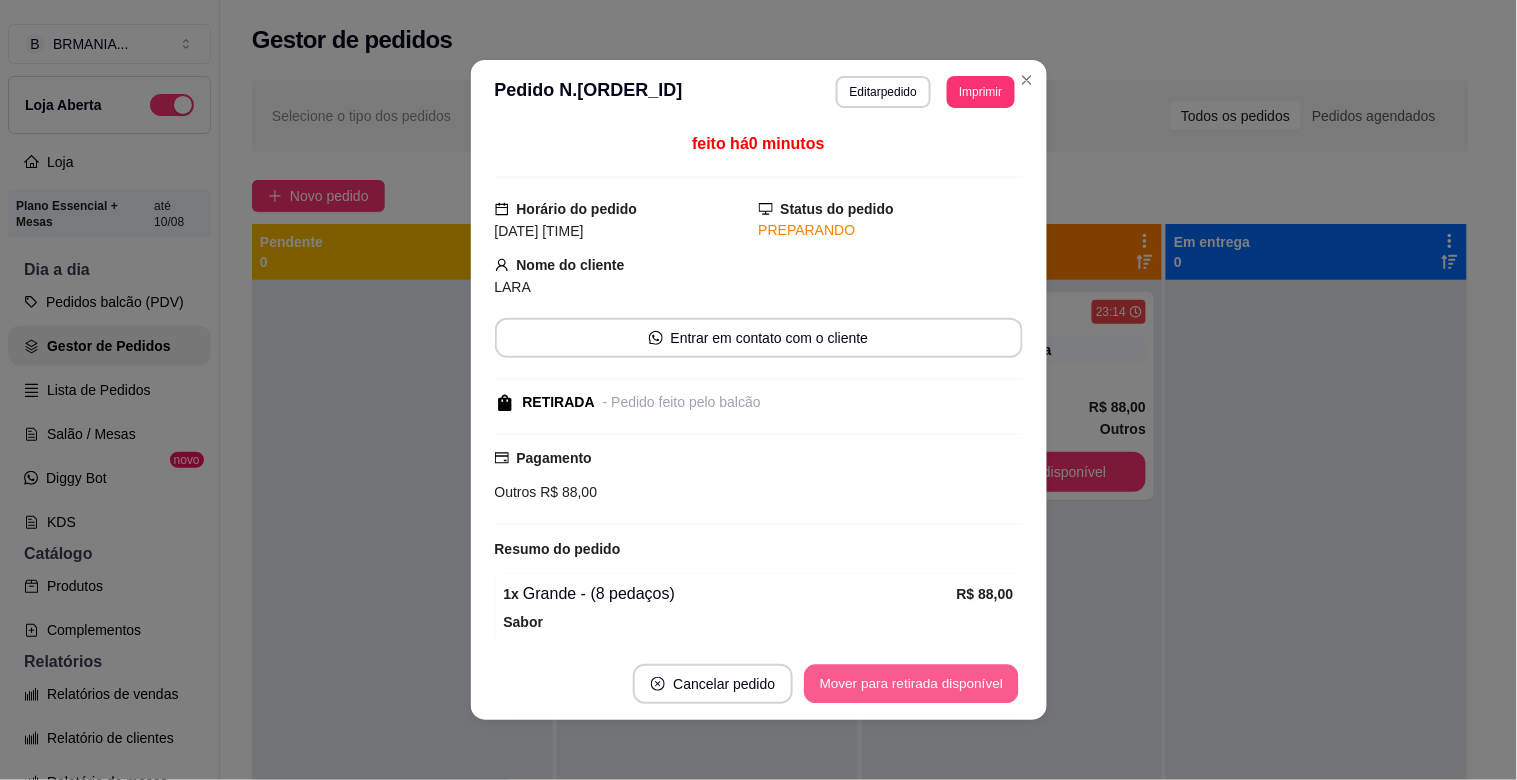 click on "Mover para retirada disponível" at bounding box center [912, 684] 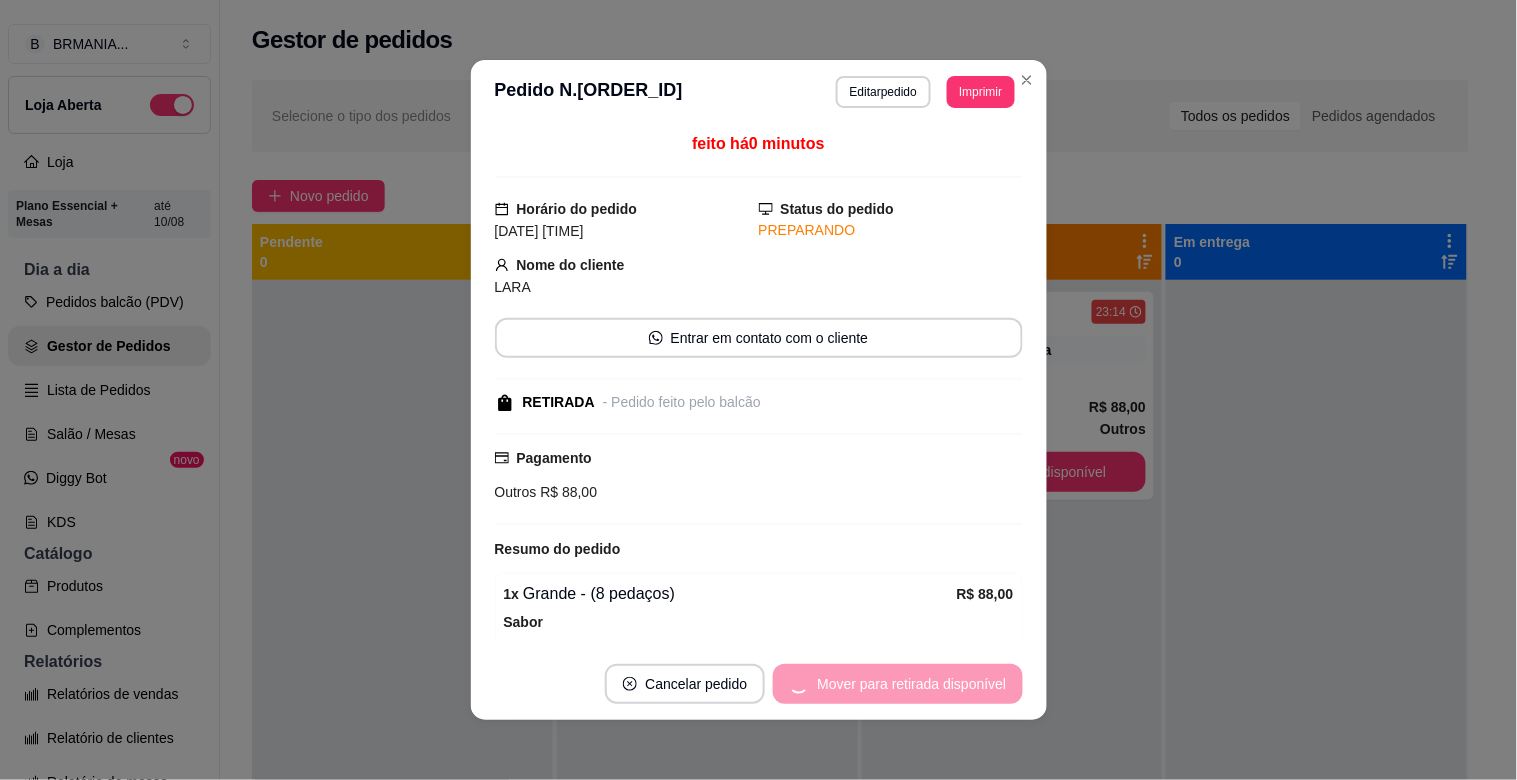 click on "Mover para retirada disponível" at bounding box center [897, 684] 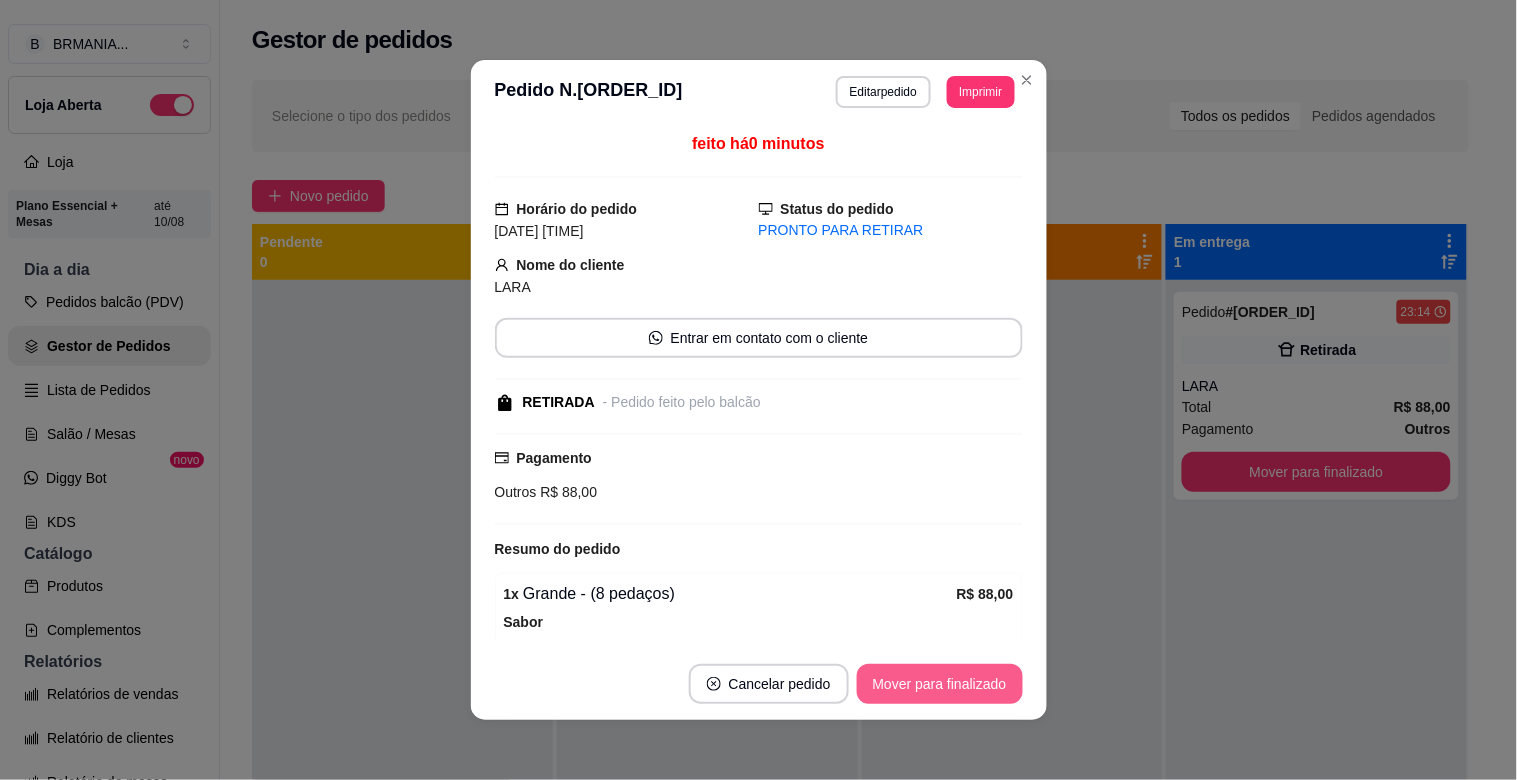 click on "Mover para finalizado" at bounding box center [940, 684] 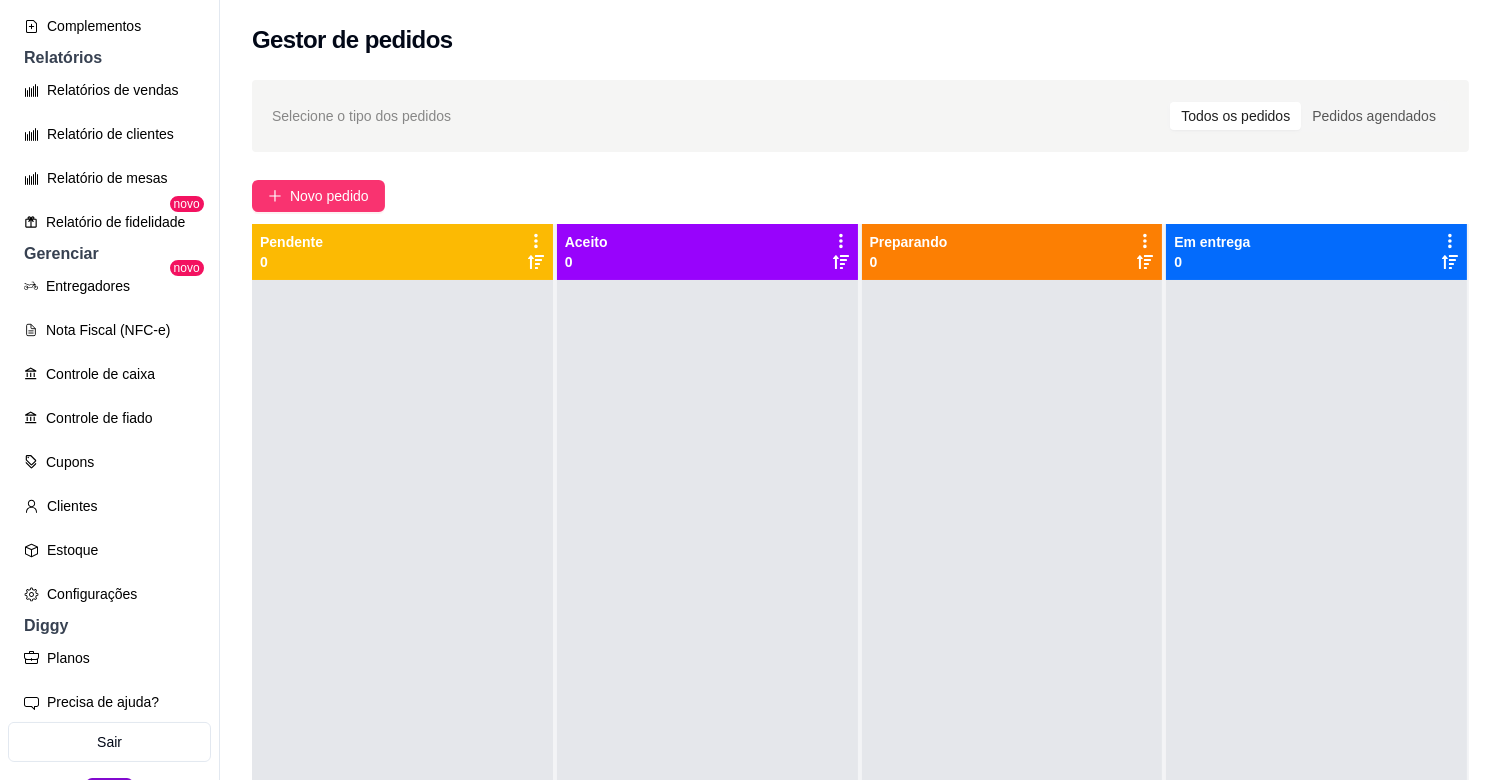 scroll, scrollTop: 613, scrollLeft: 0, axis: vertical 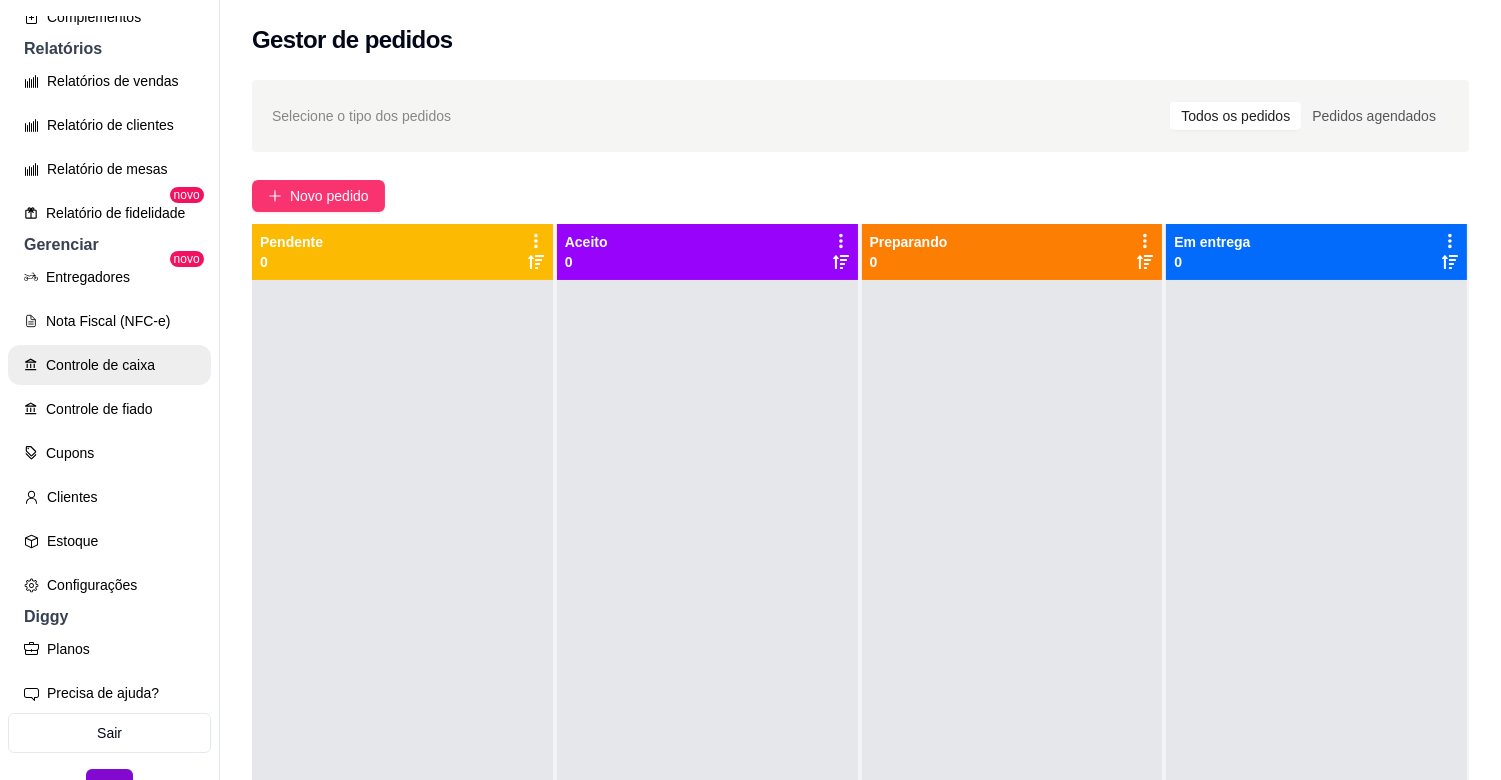 click on "Controle de caixa" at bounding box center (109, 365) 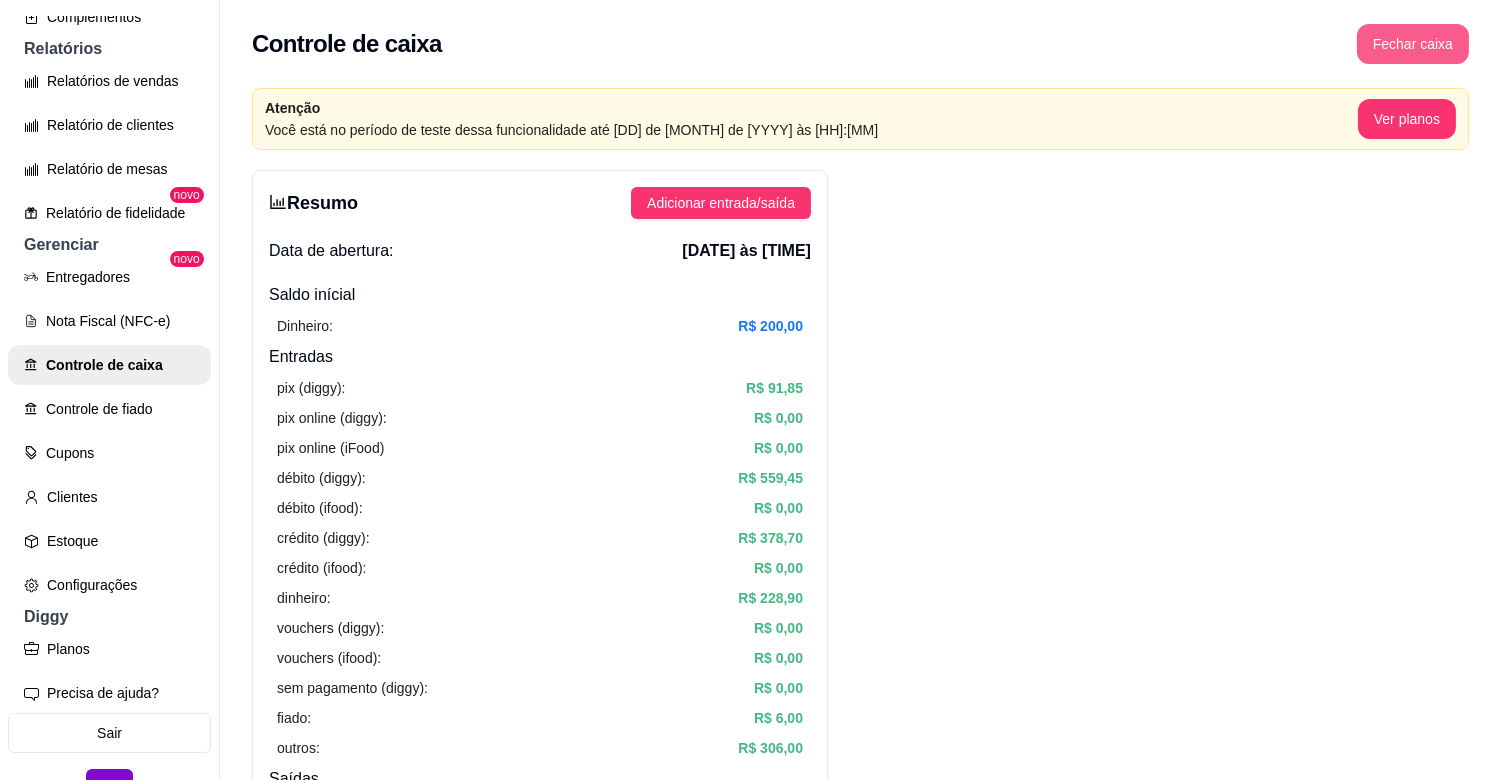 click on "Fechar caixa" at bounding box center (1413, 44) 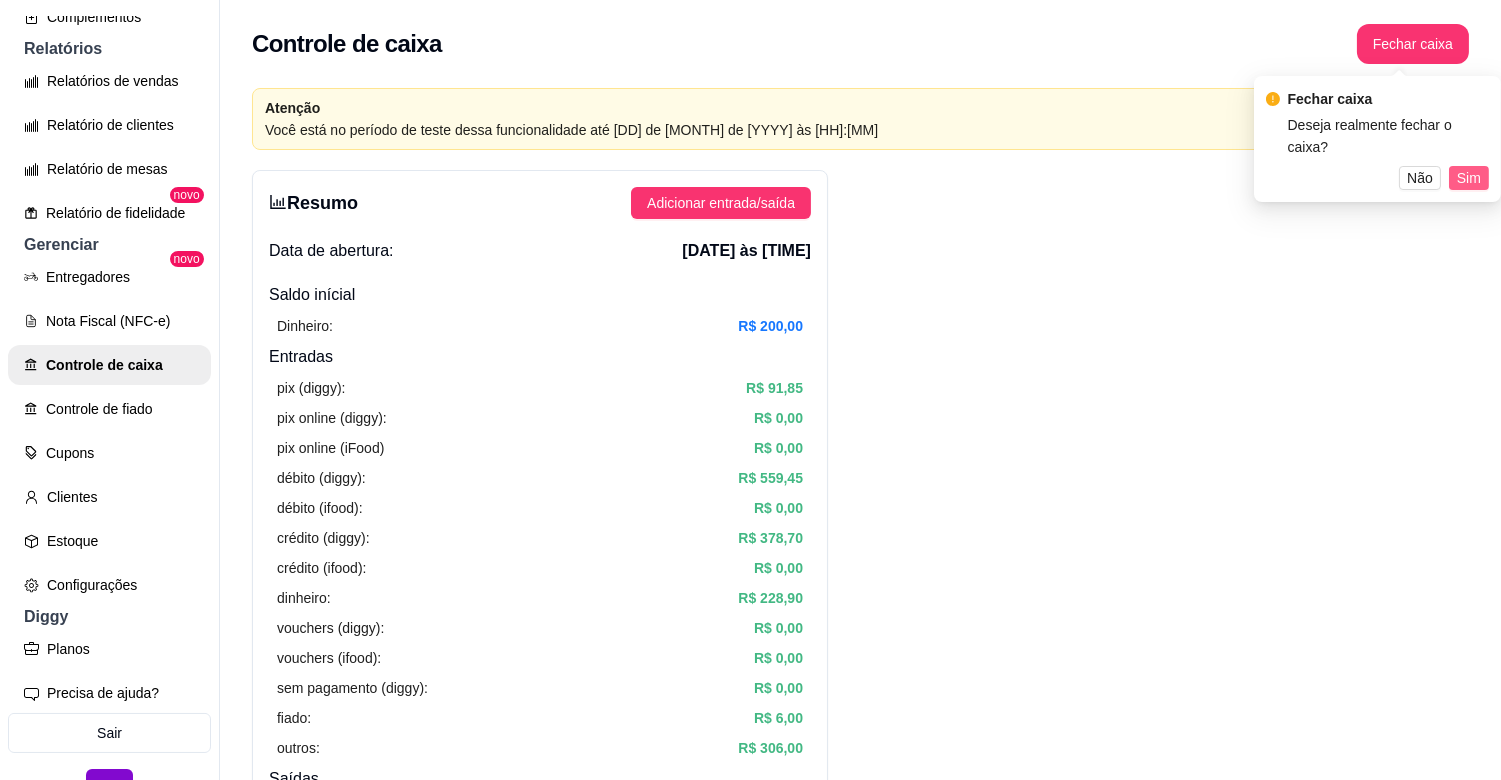 click on "Sim" at bounding box center [1469, 178] 